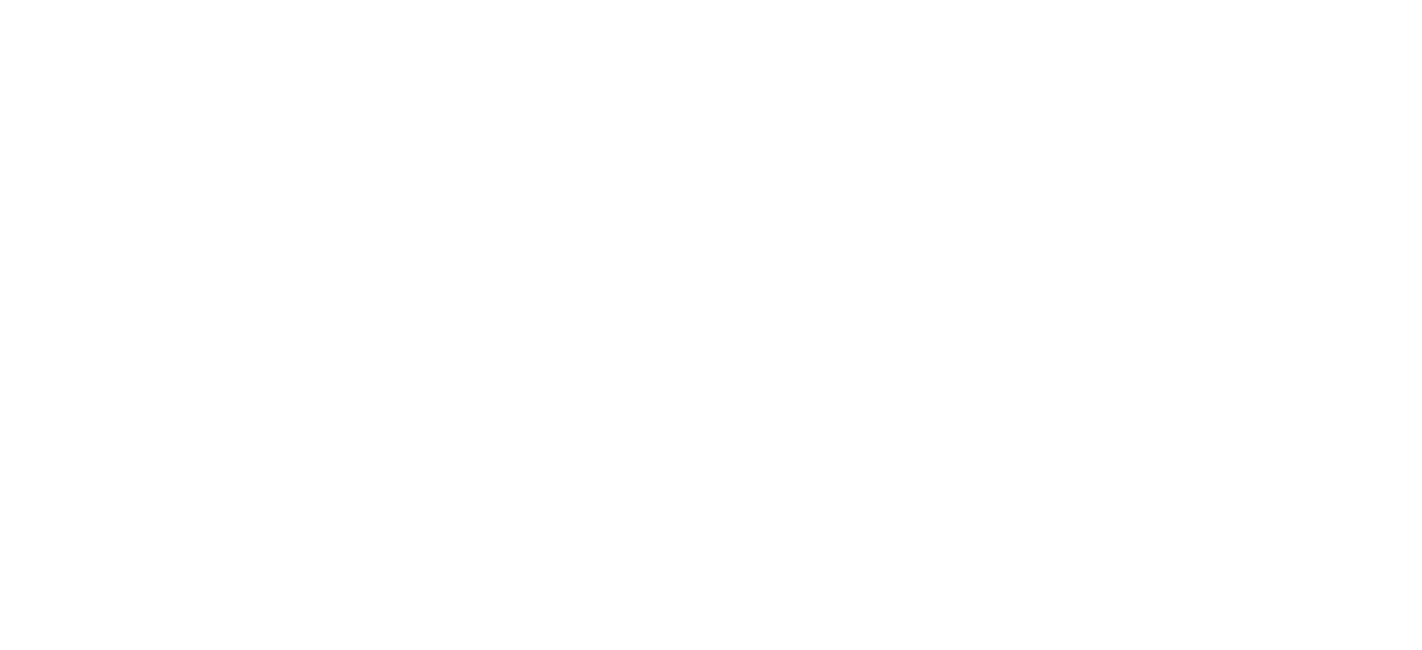 scroll, scrollTop: 0, scrollLeft: 0, axis: both 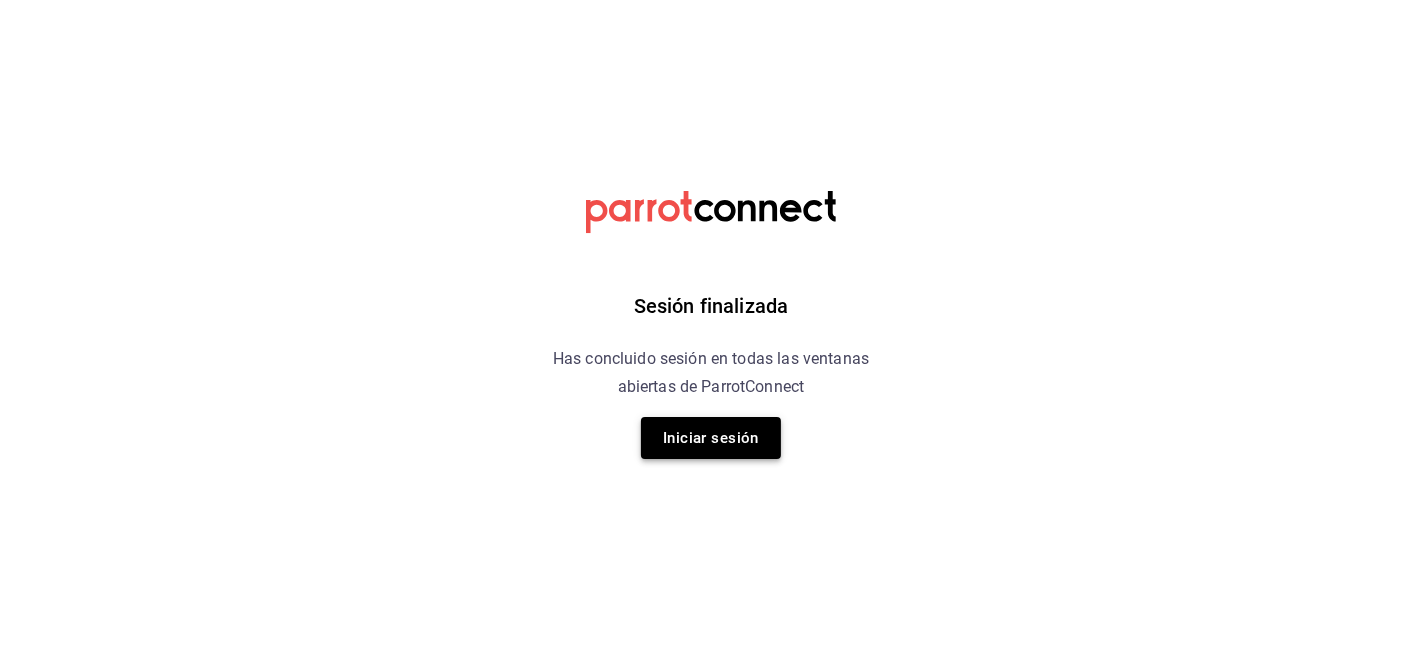 click on "Iniciar sesión" at bounding box center [711, 438] 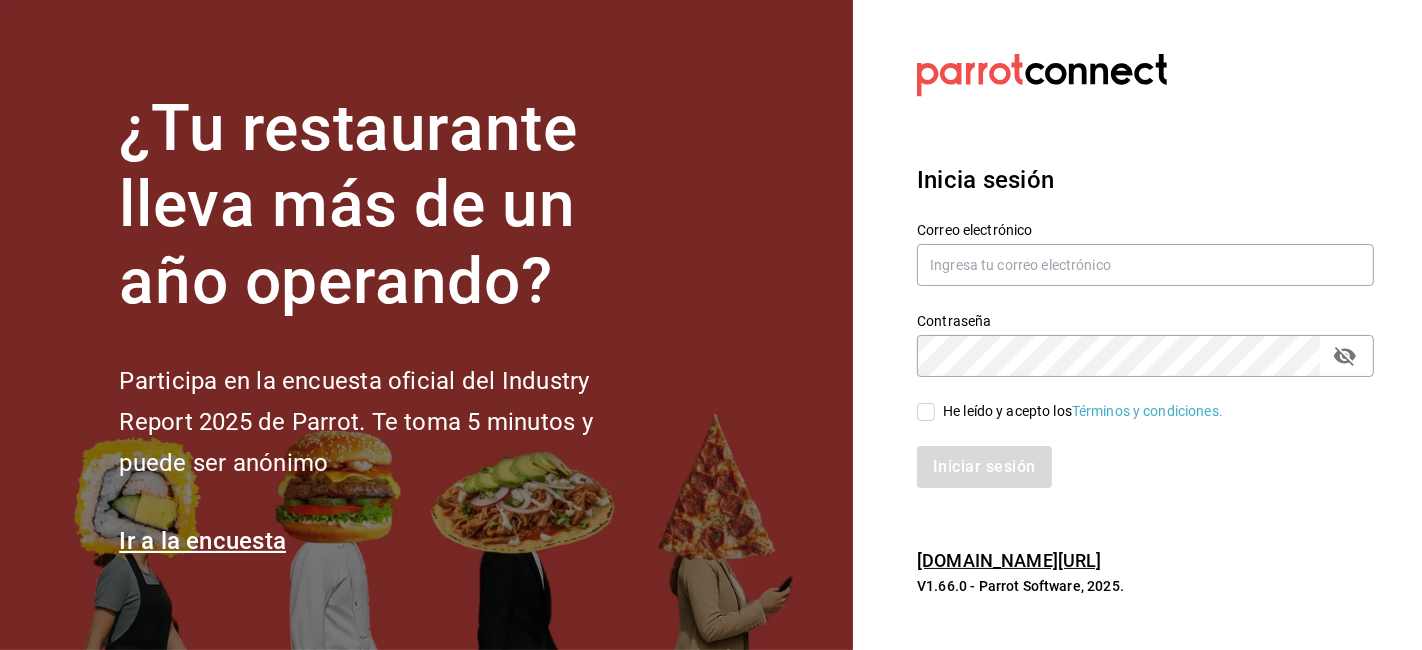 click on "Correo electrónico" at bounding box center [1145, 255] 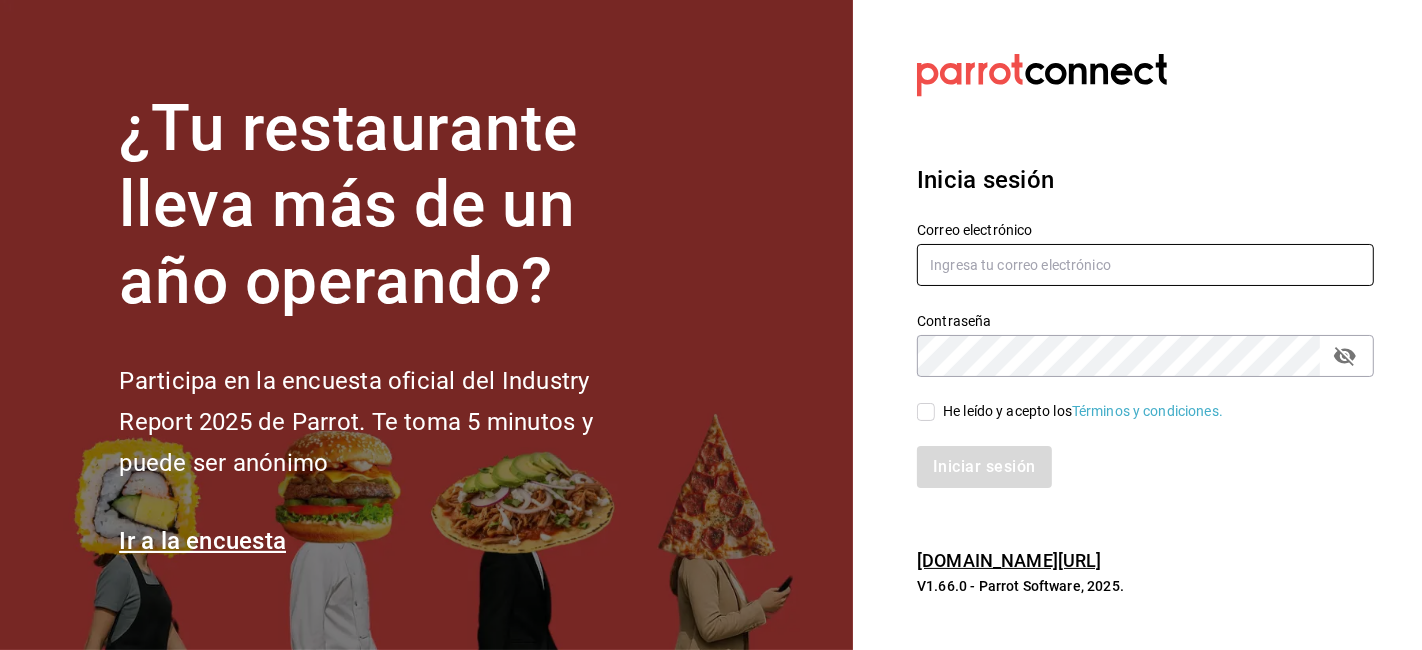 click at bounding box center [1145, 265] 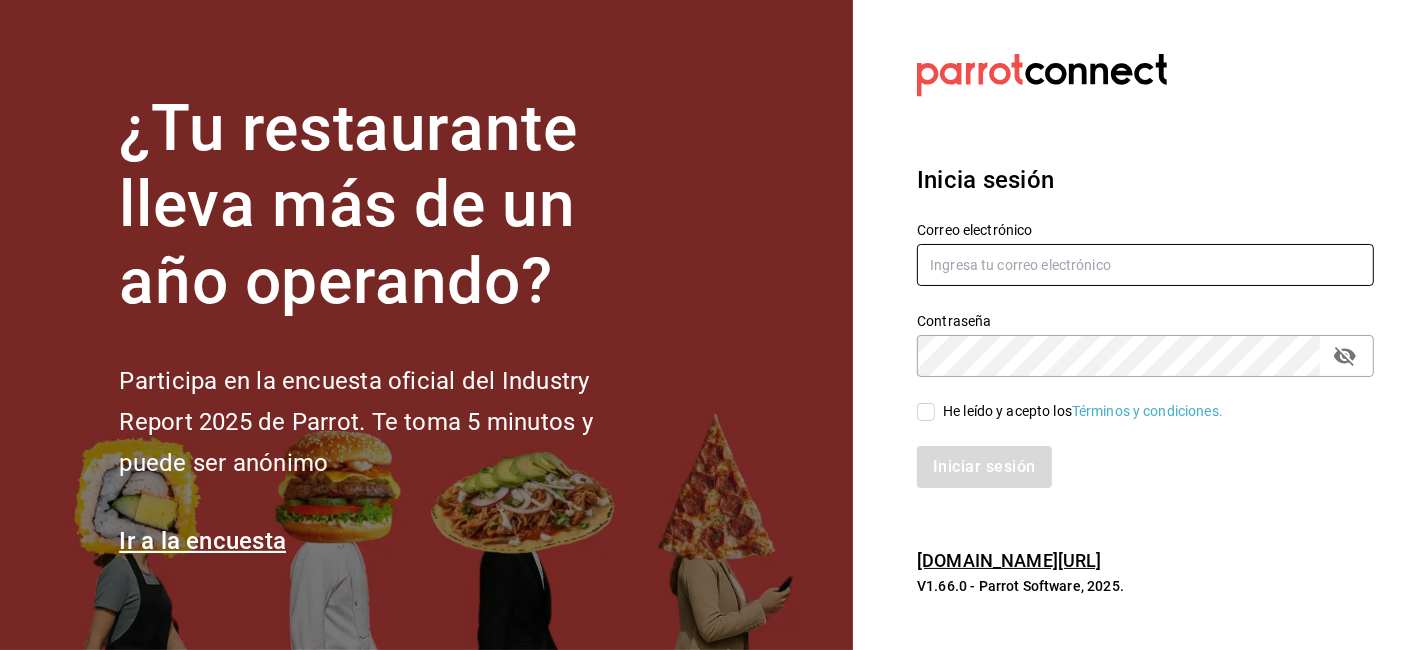 type on "juliorsmatus11@gmail.com" 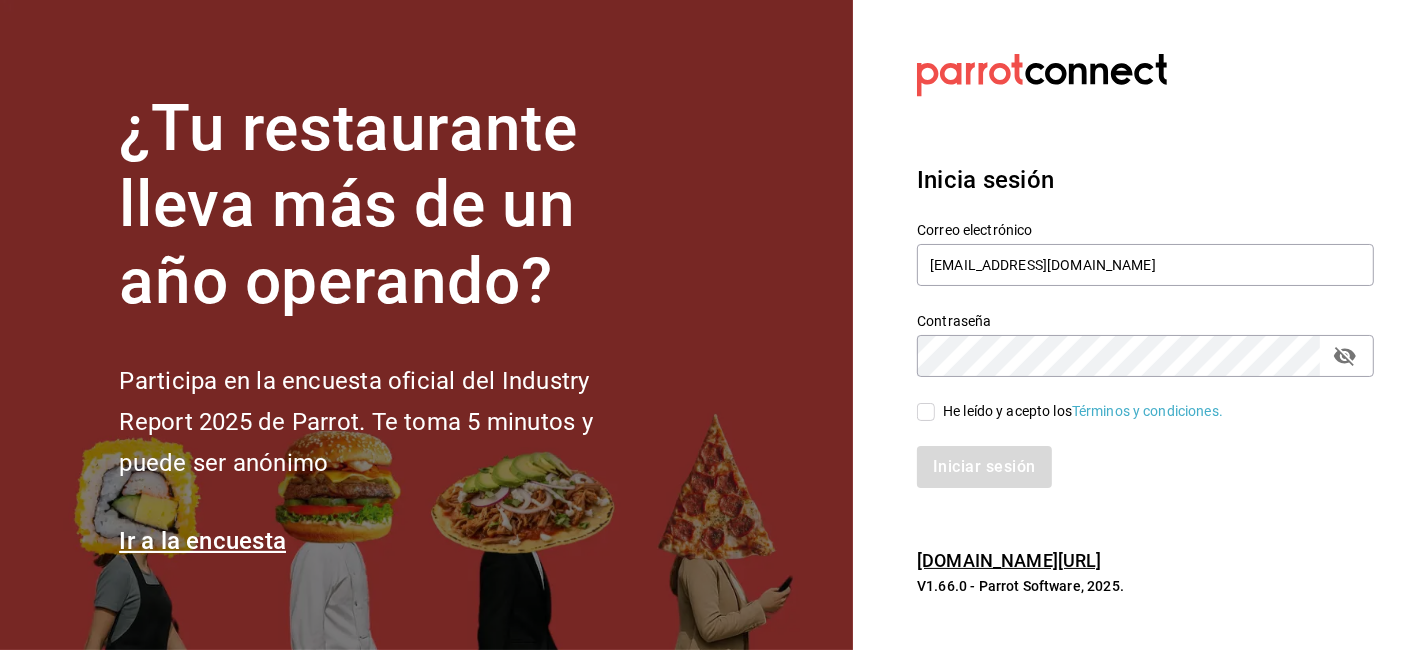 click on "Iniciar sesión" at bounding box center [1145, 467] 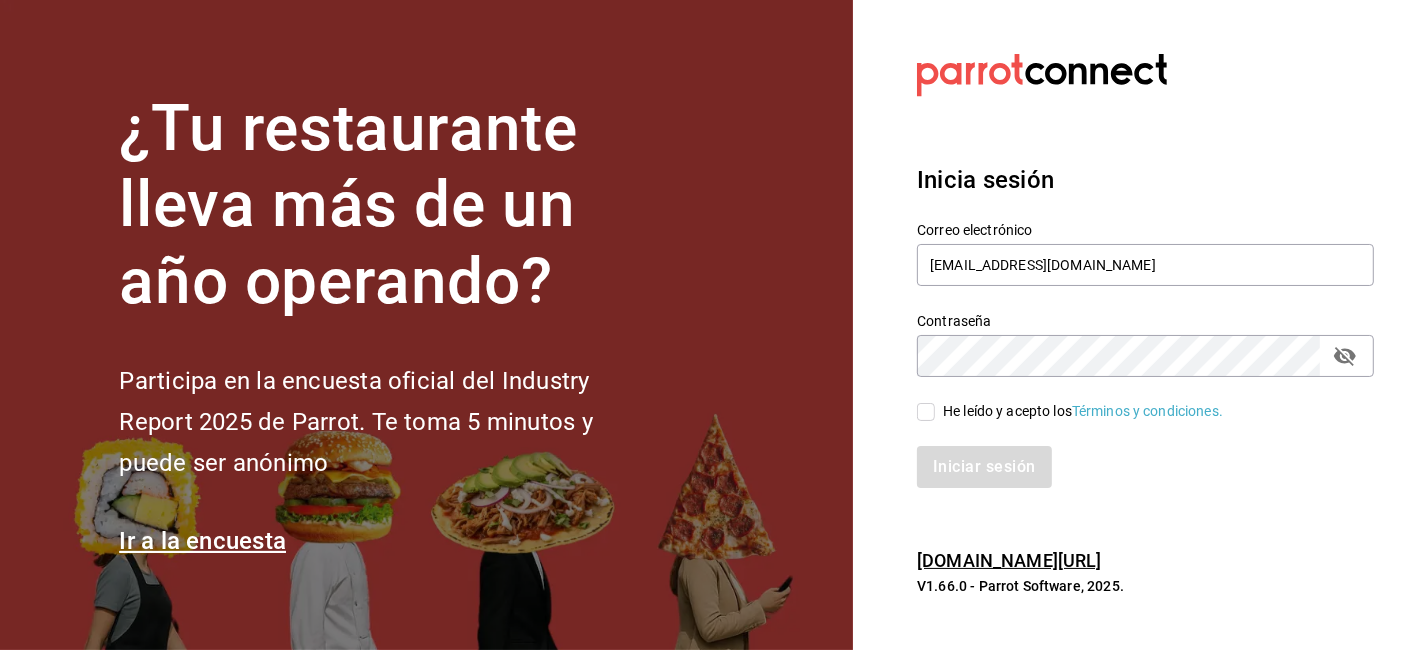 click on "Iniciar sesión" at bounding box center [1133, 455] 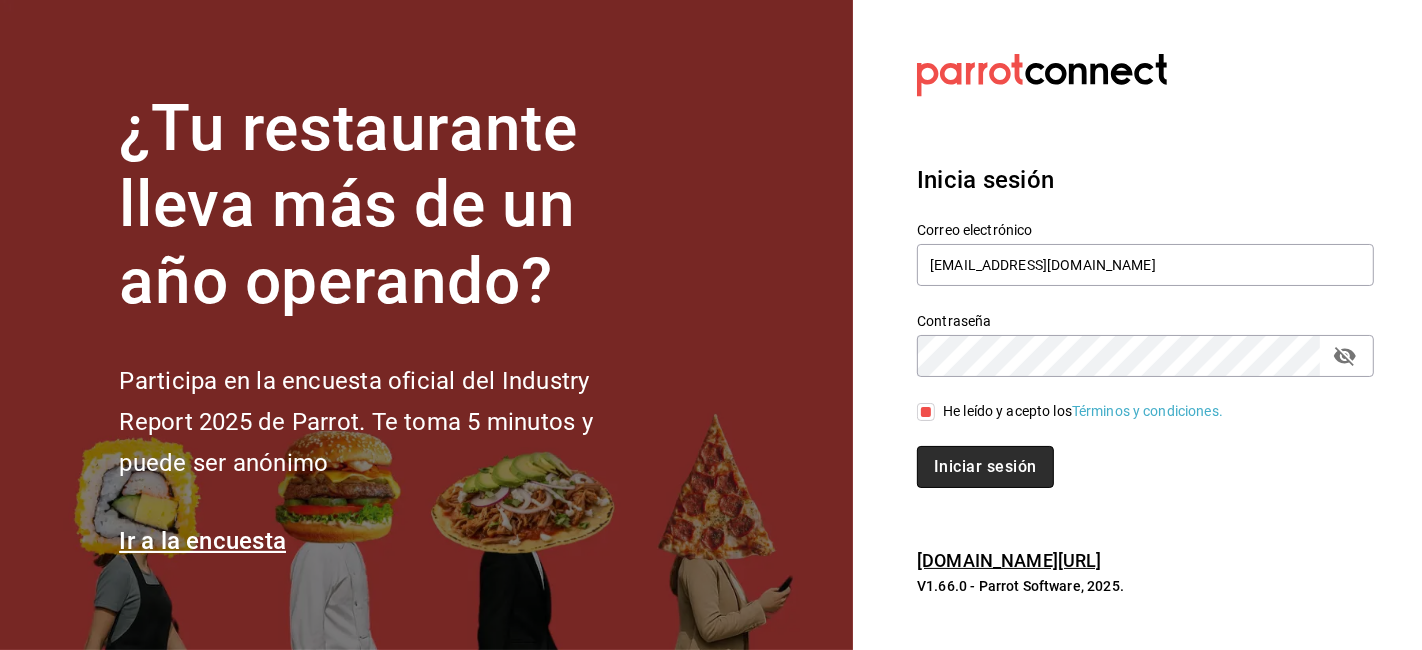 click on "Iniciar sesión" at bounding box center [985, 467] 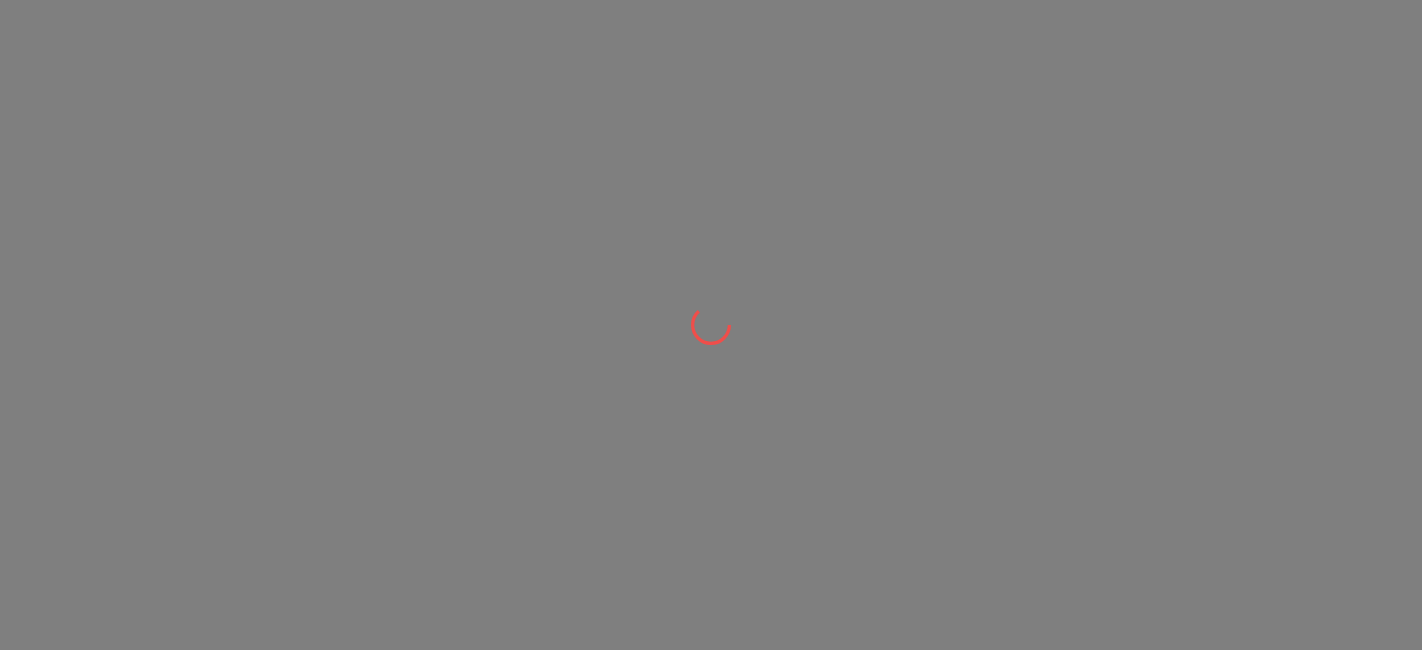 scroll, scrollTop: 0, scrollLeft: 0, axis: both 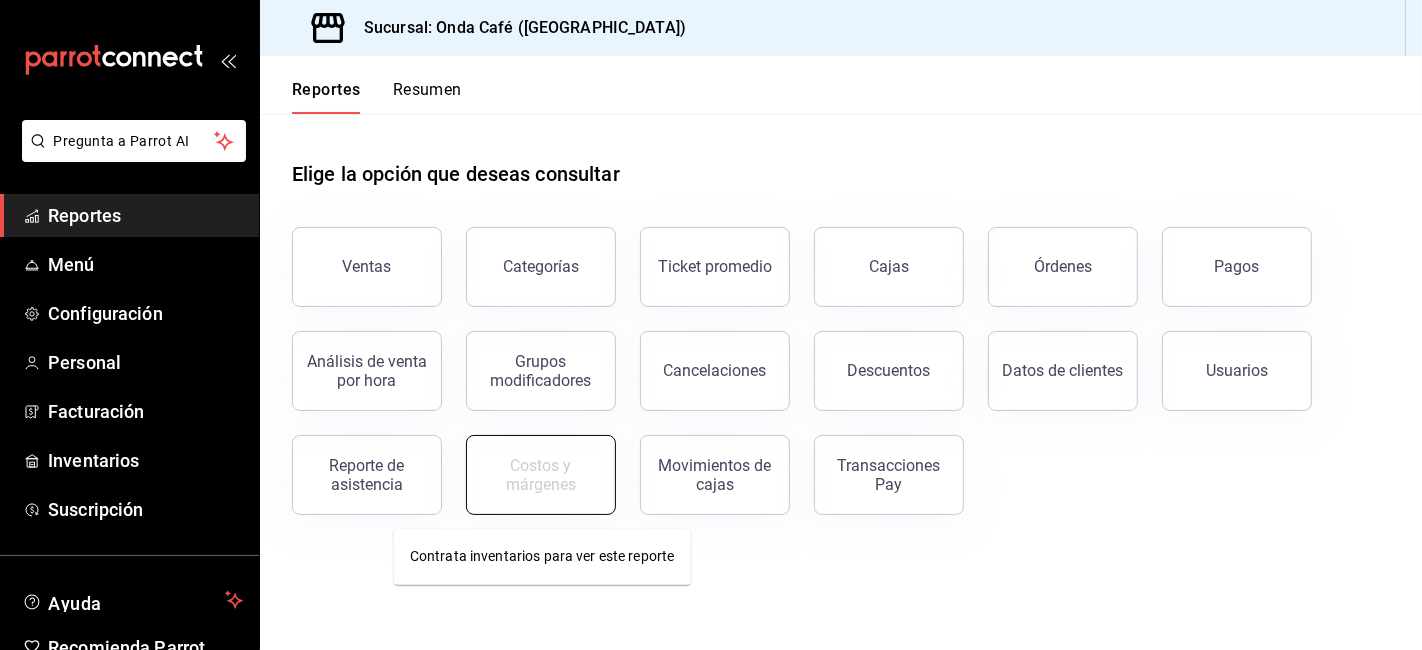 click on "Costos y márgenes" at bounding box center [541, 475] 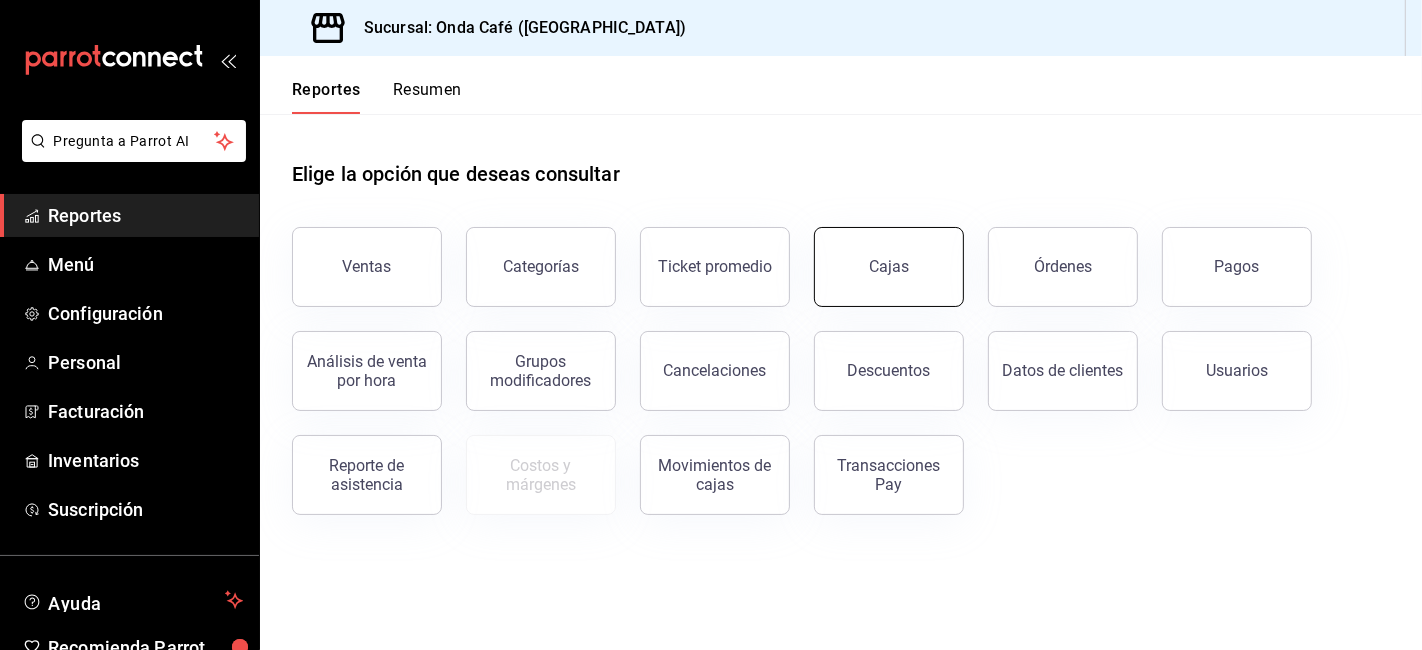 click on "Cajas" at bounding box center [889, 267] 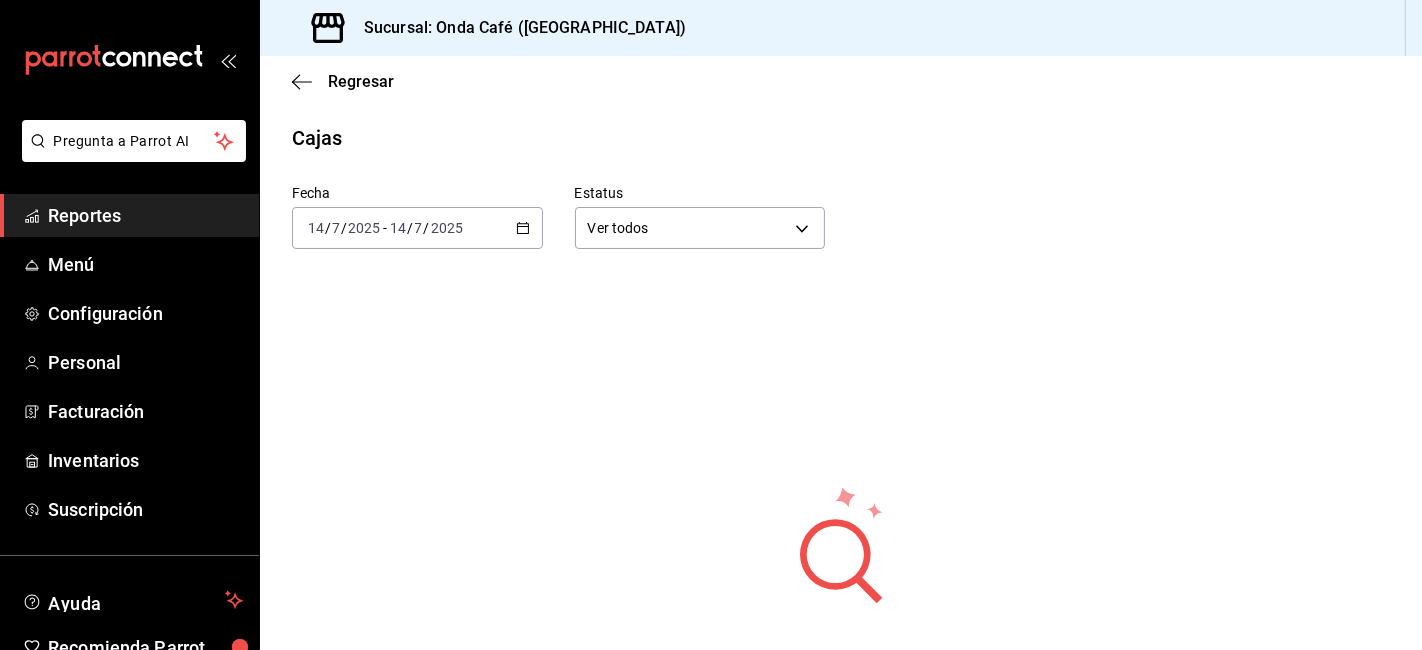 click on "Reportes" at bounding box center [145, 215] 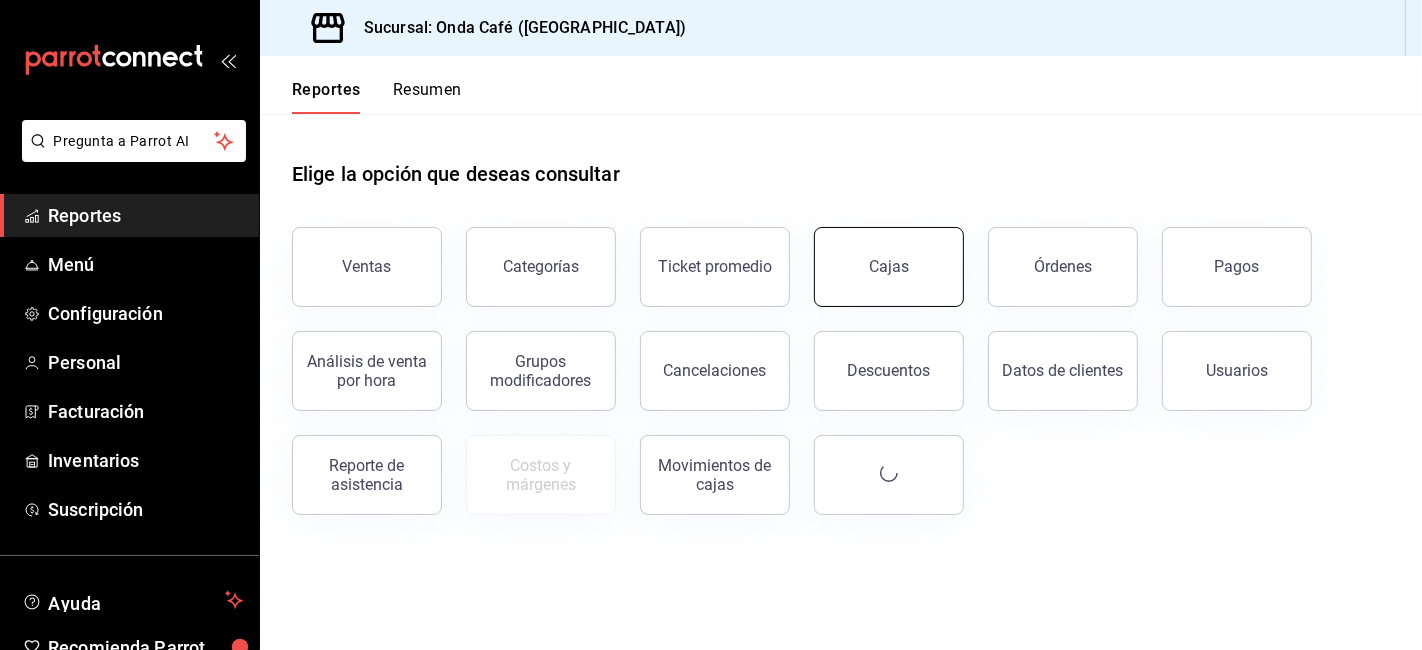 click on "Cajas" at bounding box center (889, 266) 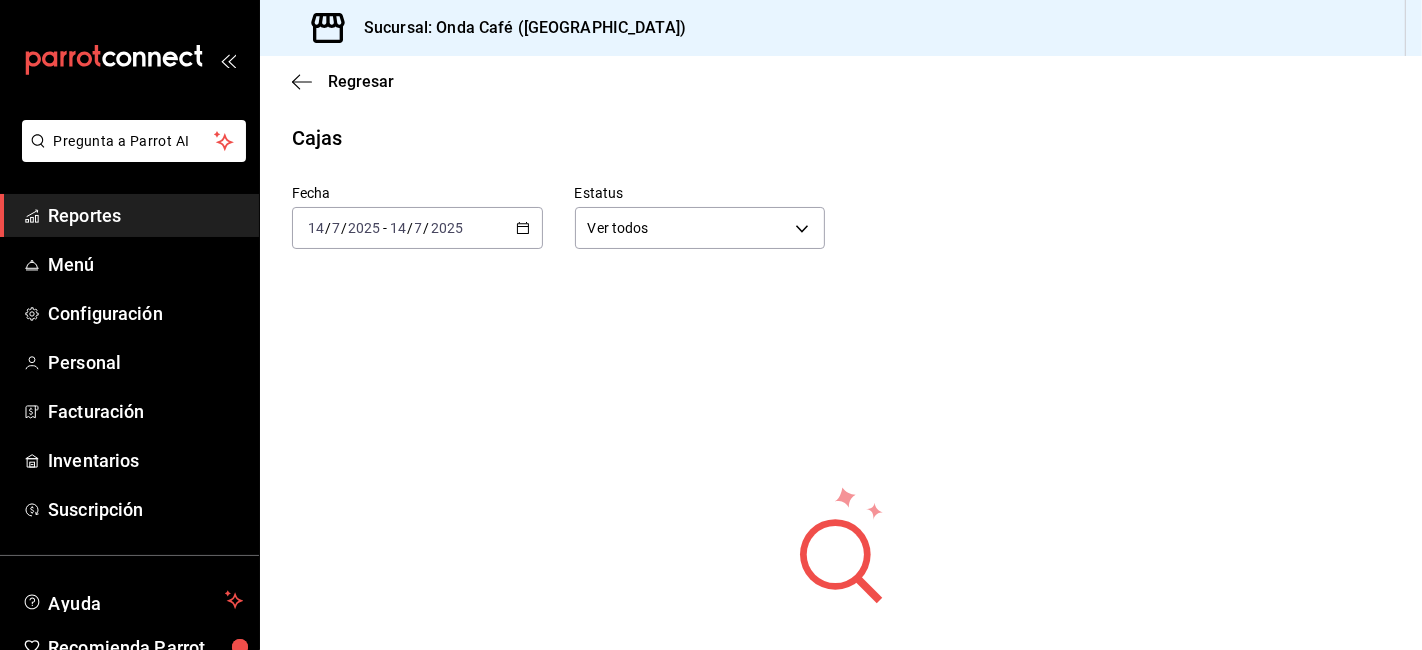 click 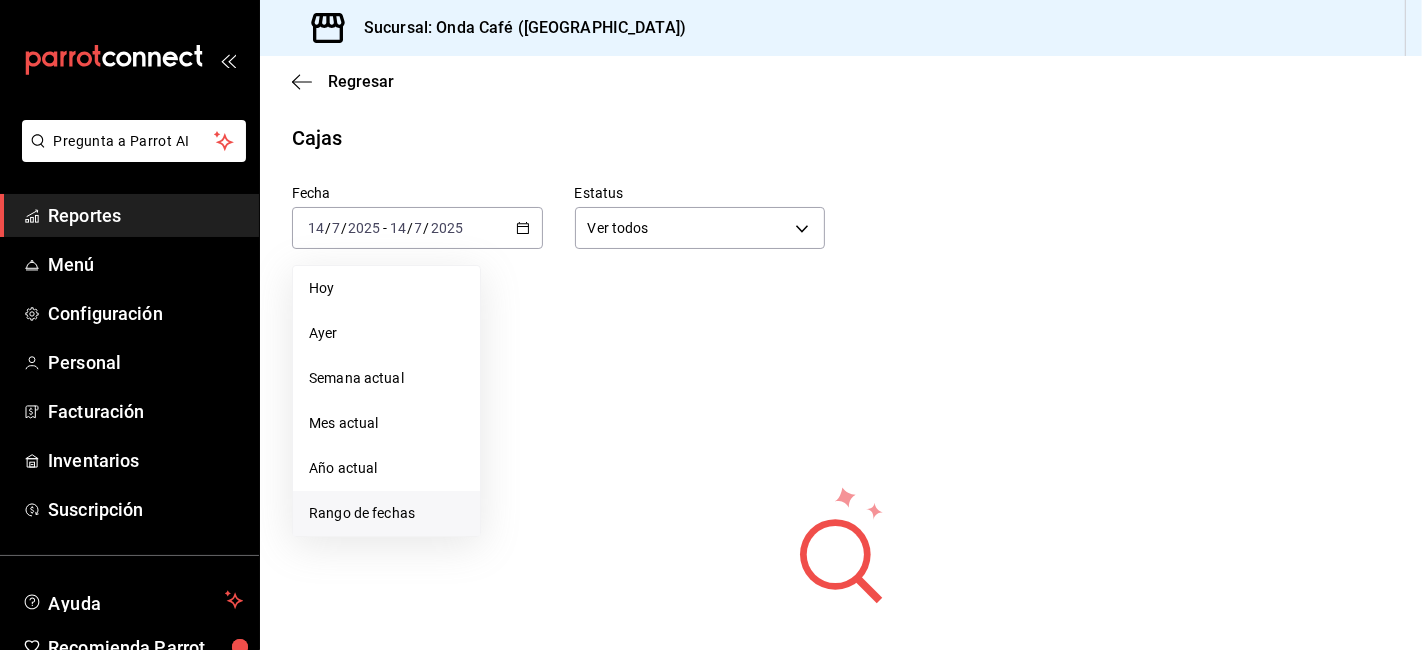 click on "Rango de fechas" at bounding box center (386, 513) 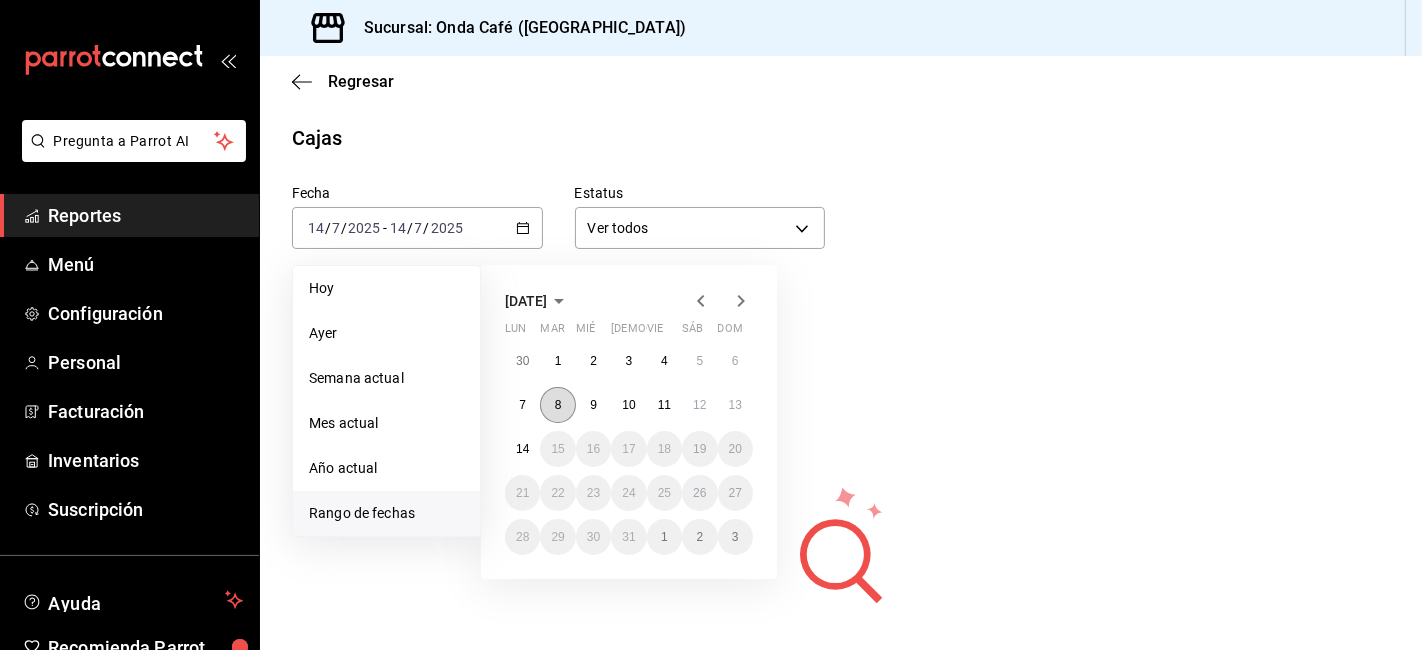 click on "8" at bounding box center [557, 405] 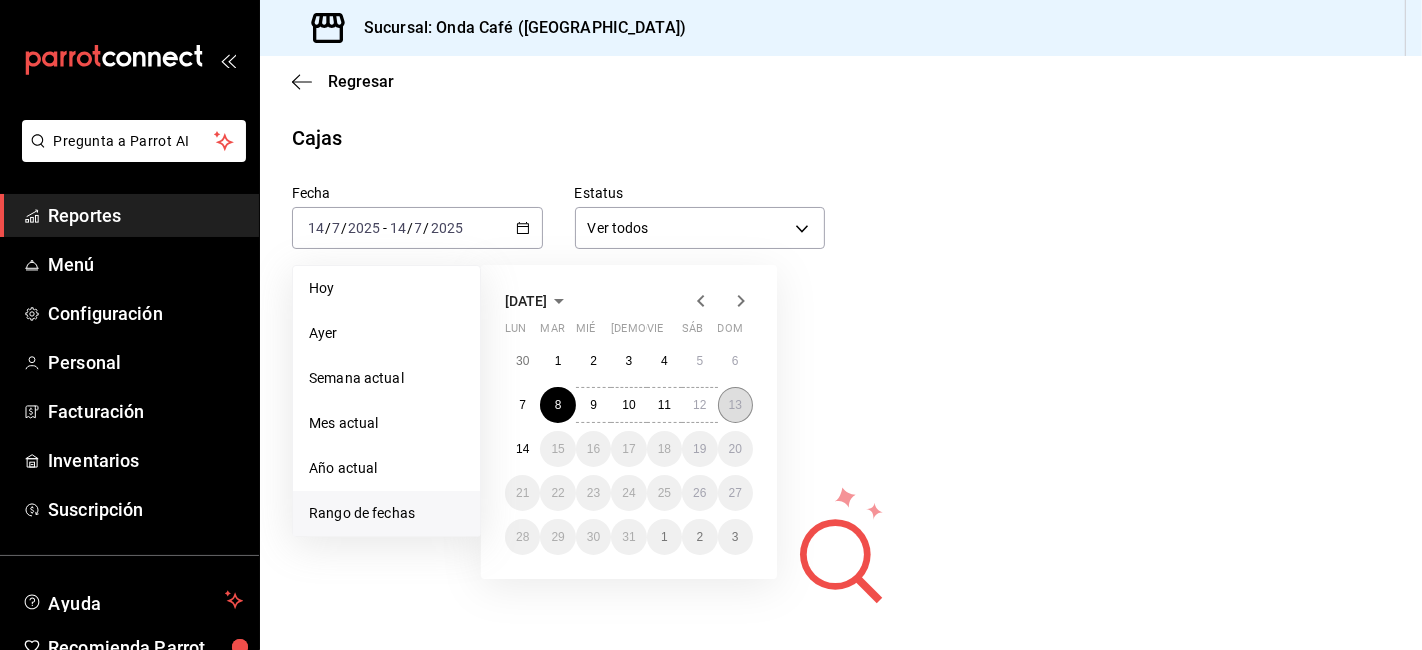 click on "13" at bounding box center [735, 405] 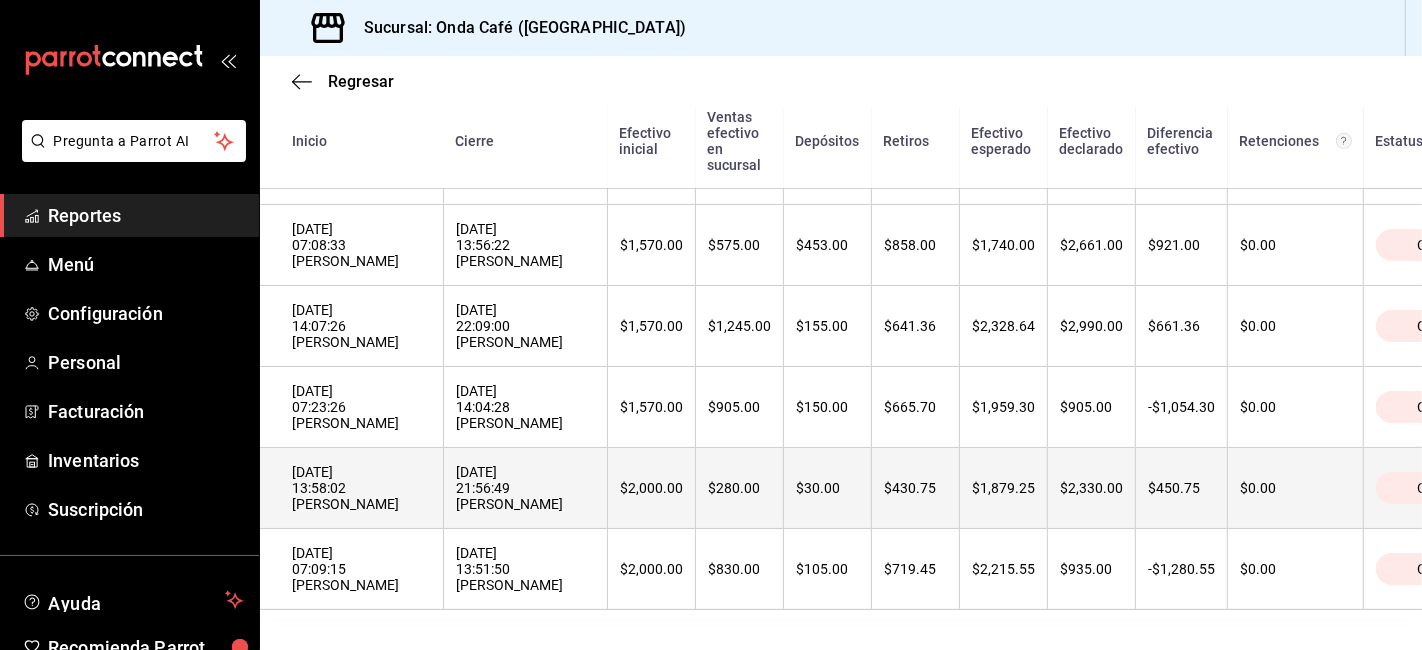 scroll, scrollTop: 831, scrollLeft: 0, axis: vertical 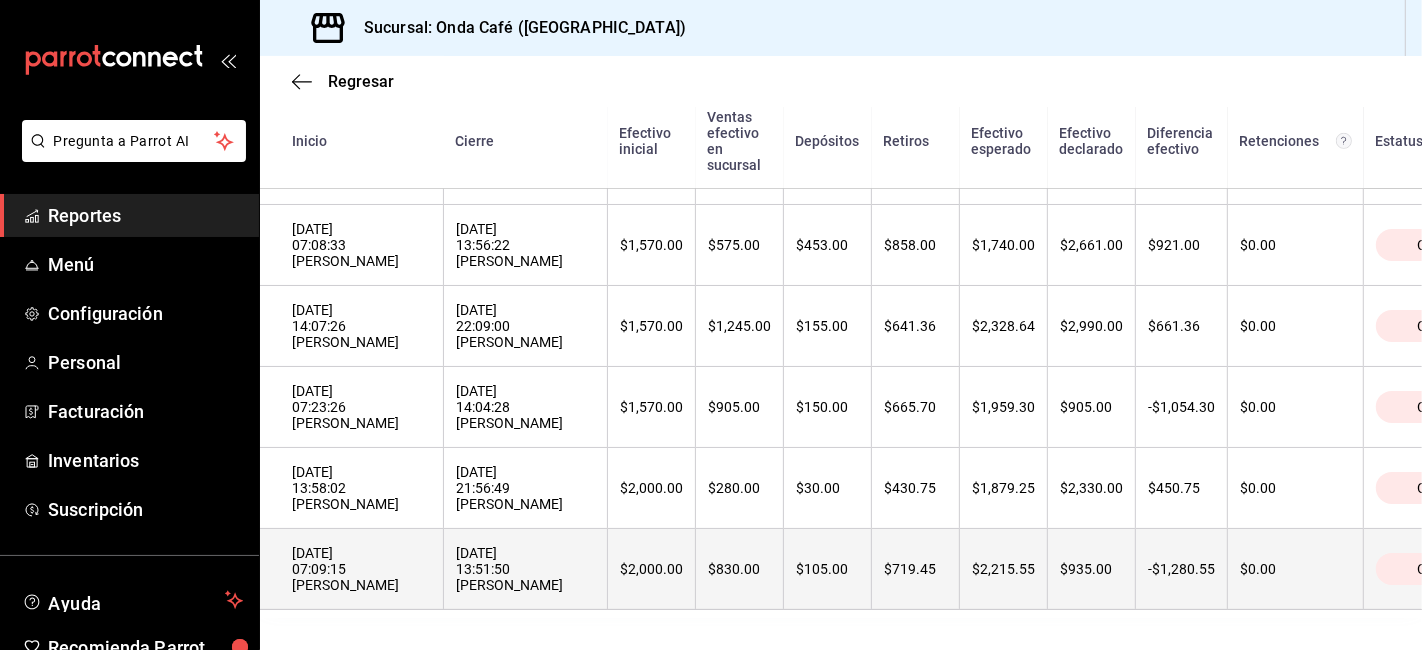 click on "[DATE]
07:09:15
[PERSON_NAME]" at bounding box center (361, 569) 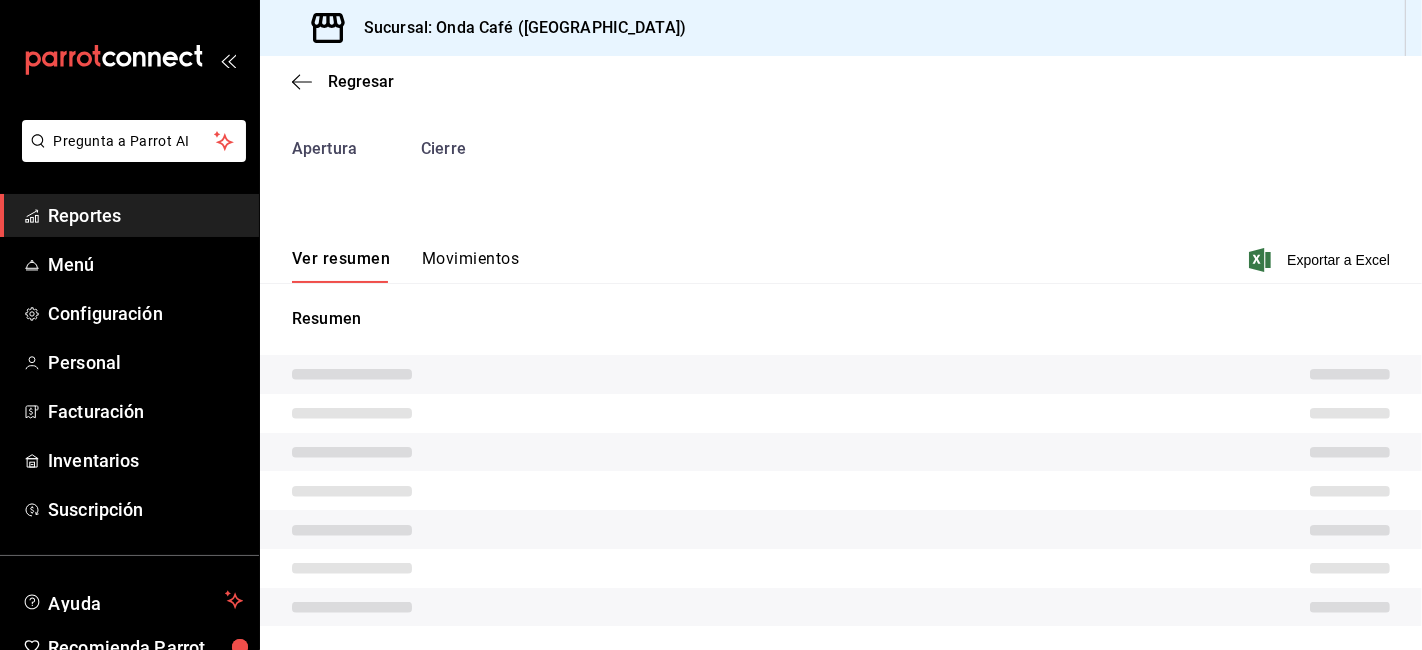 scroll, scrollTop: 64, scrollLeft: 0, axis: vertical 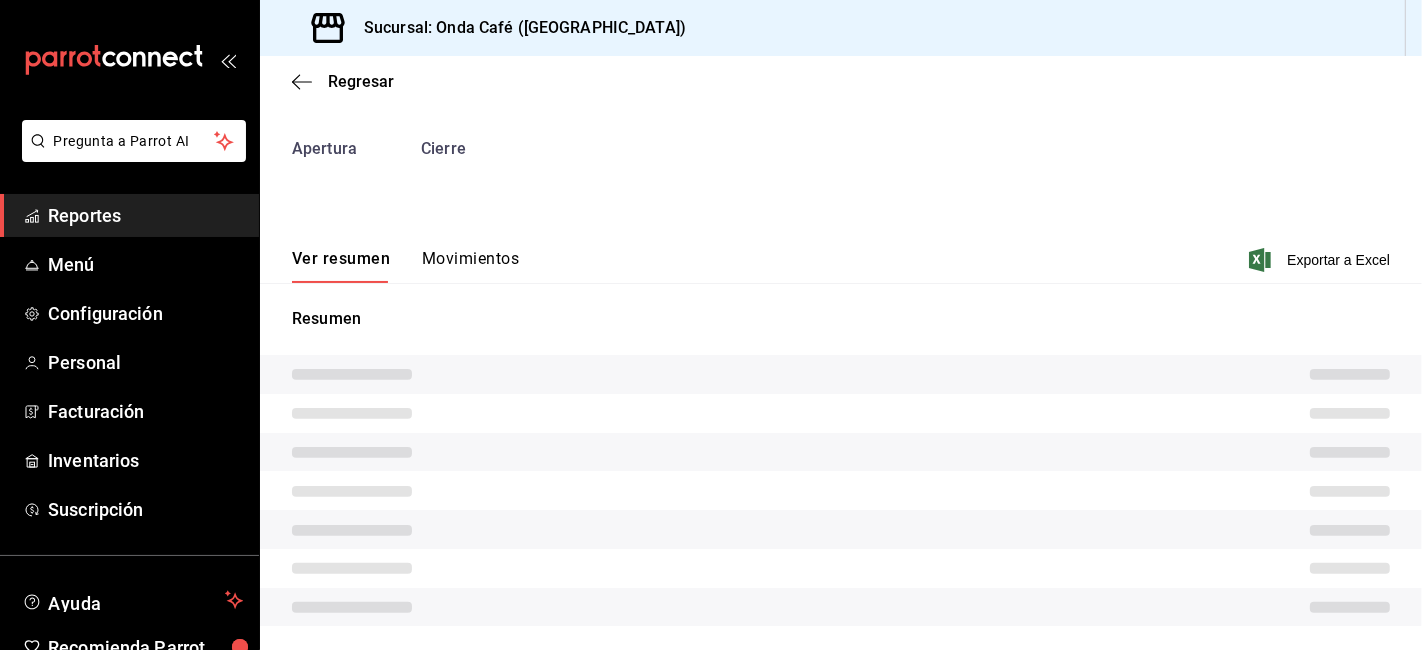 click on "Movimientos" at bounding box center [470, 266] 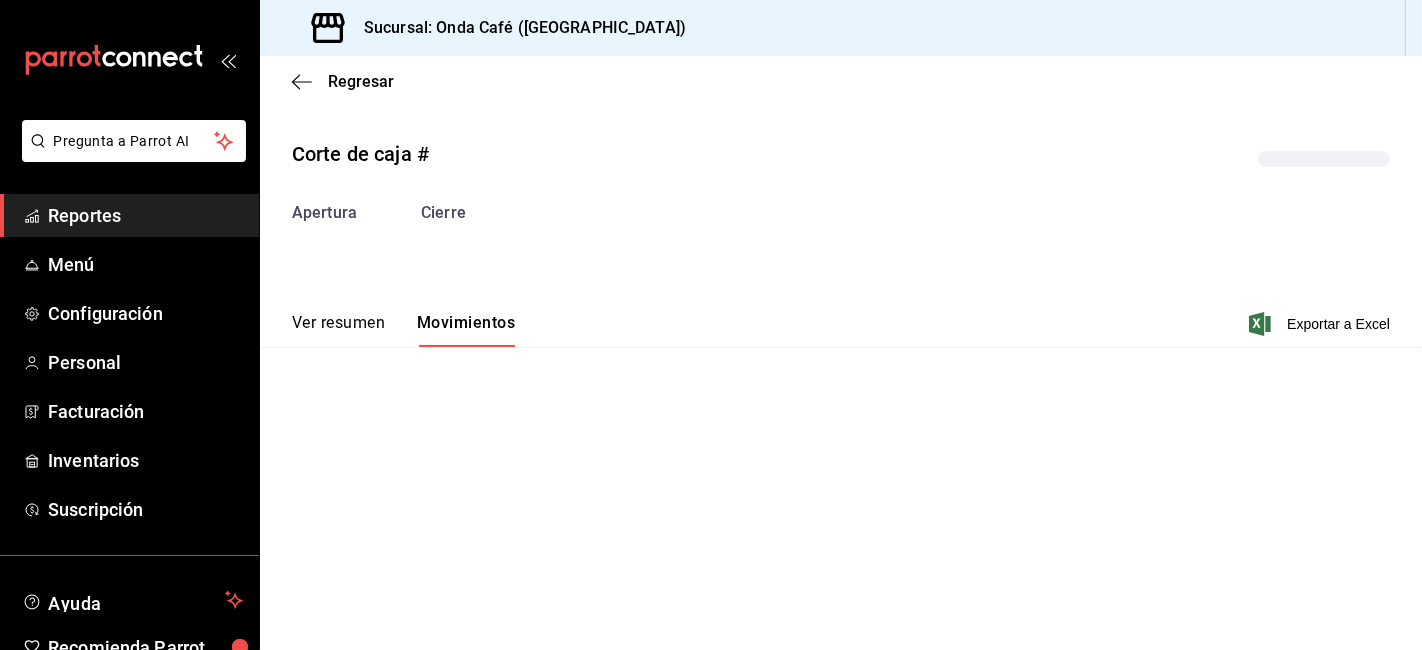 click on "Ver resumen" at bounding box center [338, 330] 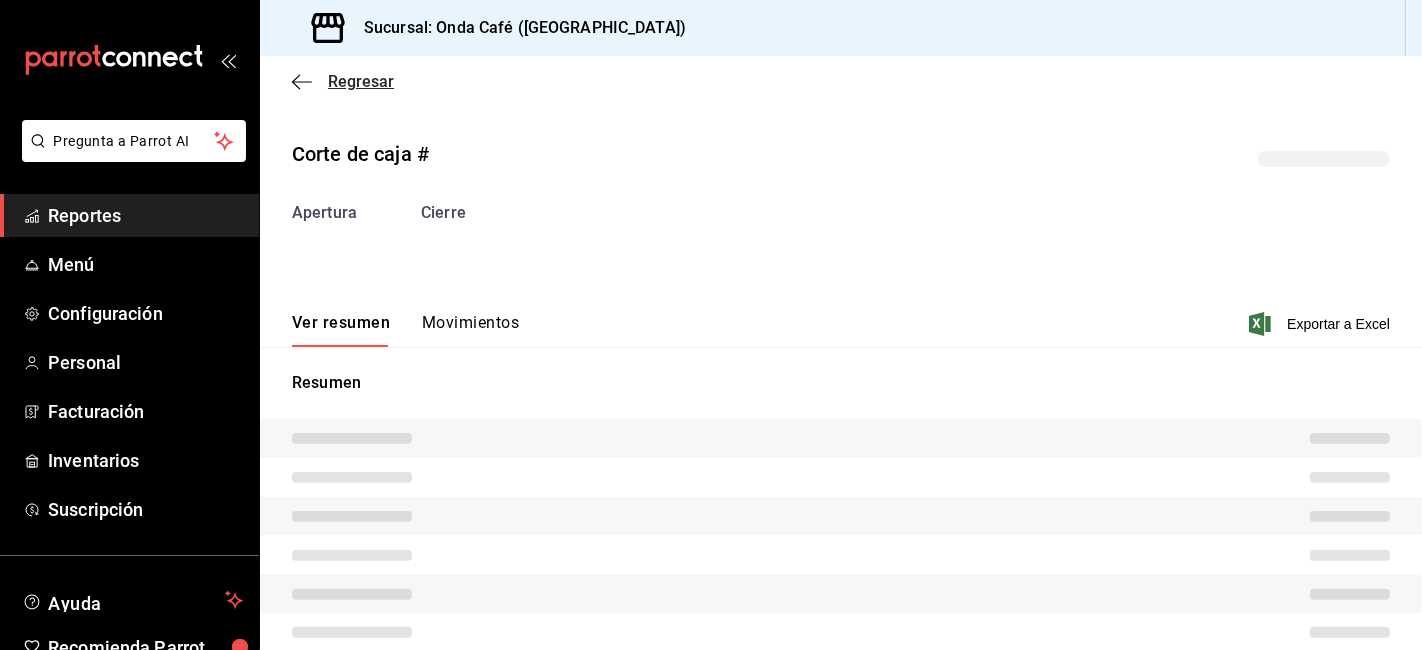 click 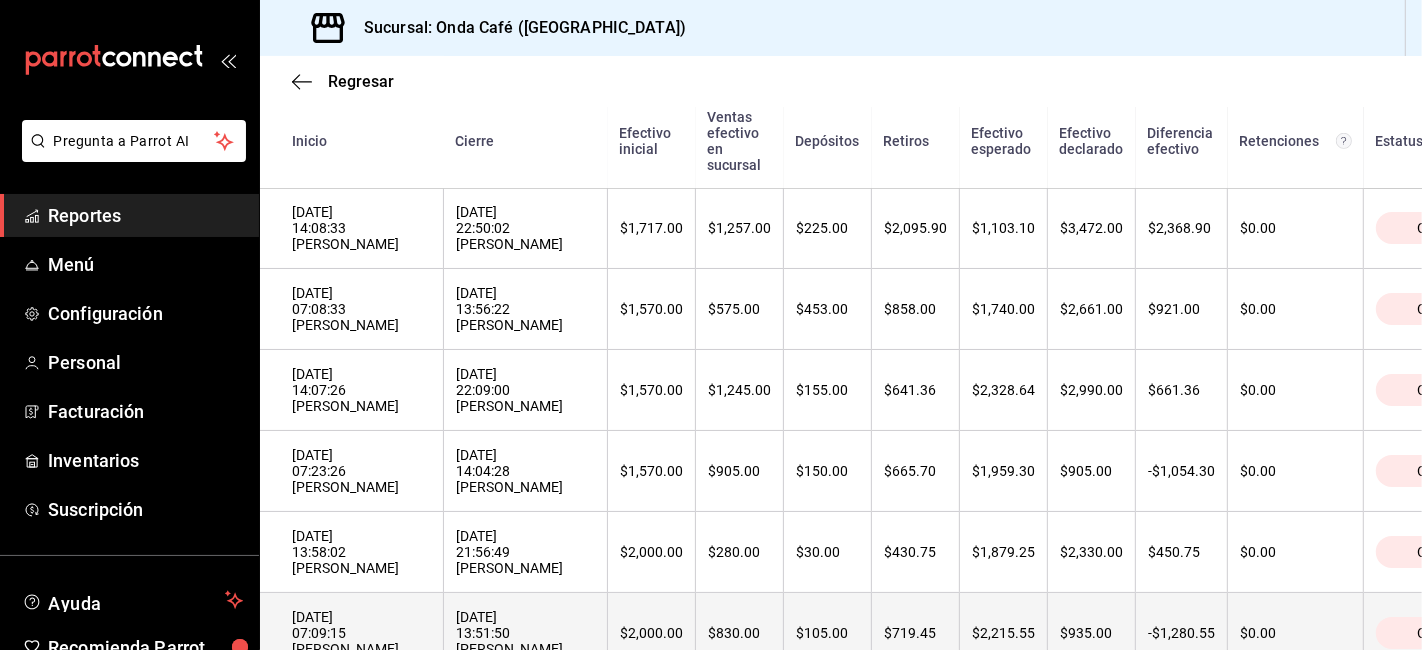 scroll, scrollTop: 831, scrollLeft: 0, axis: vertical 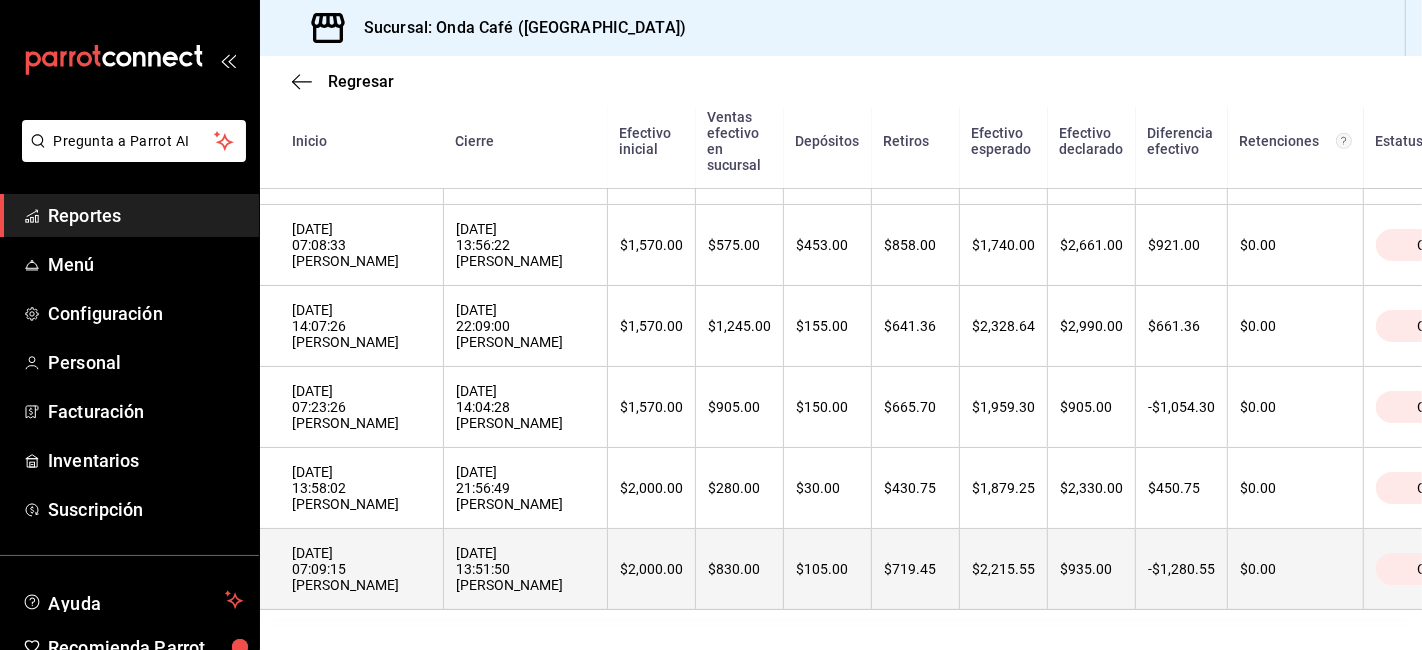 click on "[DATE]
07:09:15
[PERSON_NAME]" at bounding box center [361, 569] 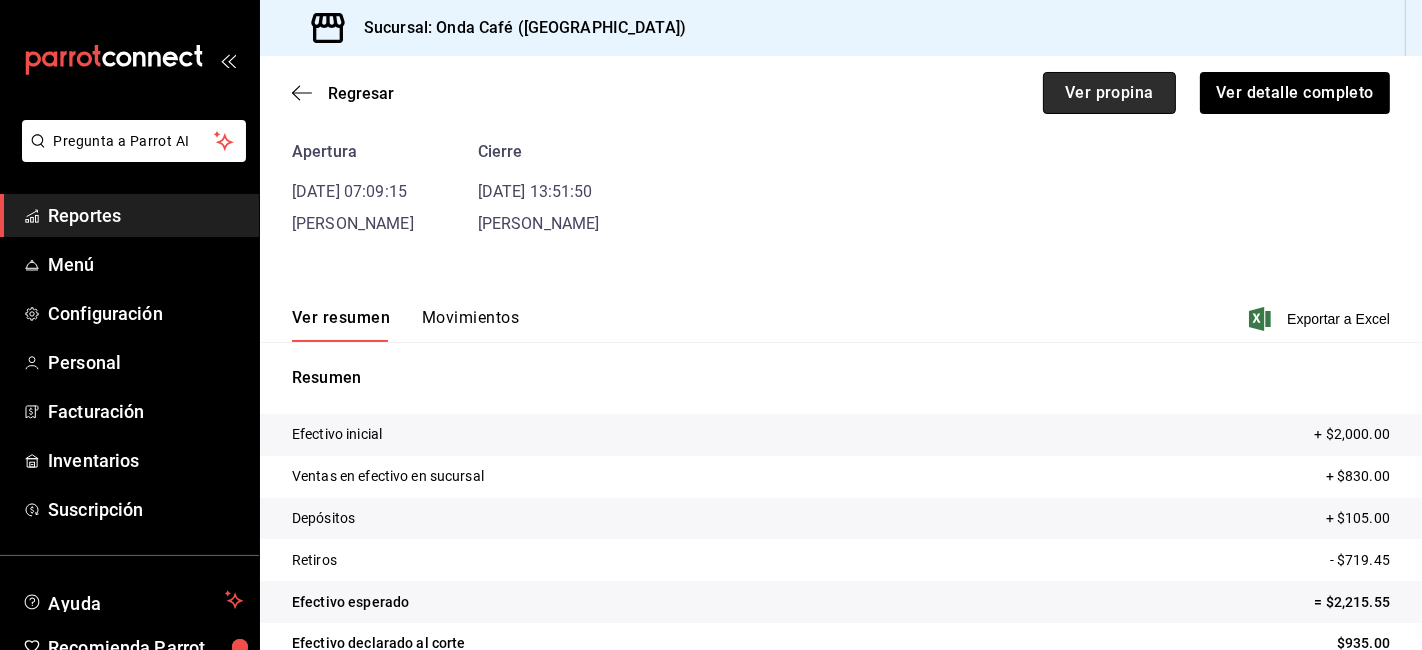 click on "Ver propina" at bounding box center [1109, 93] 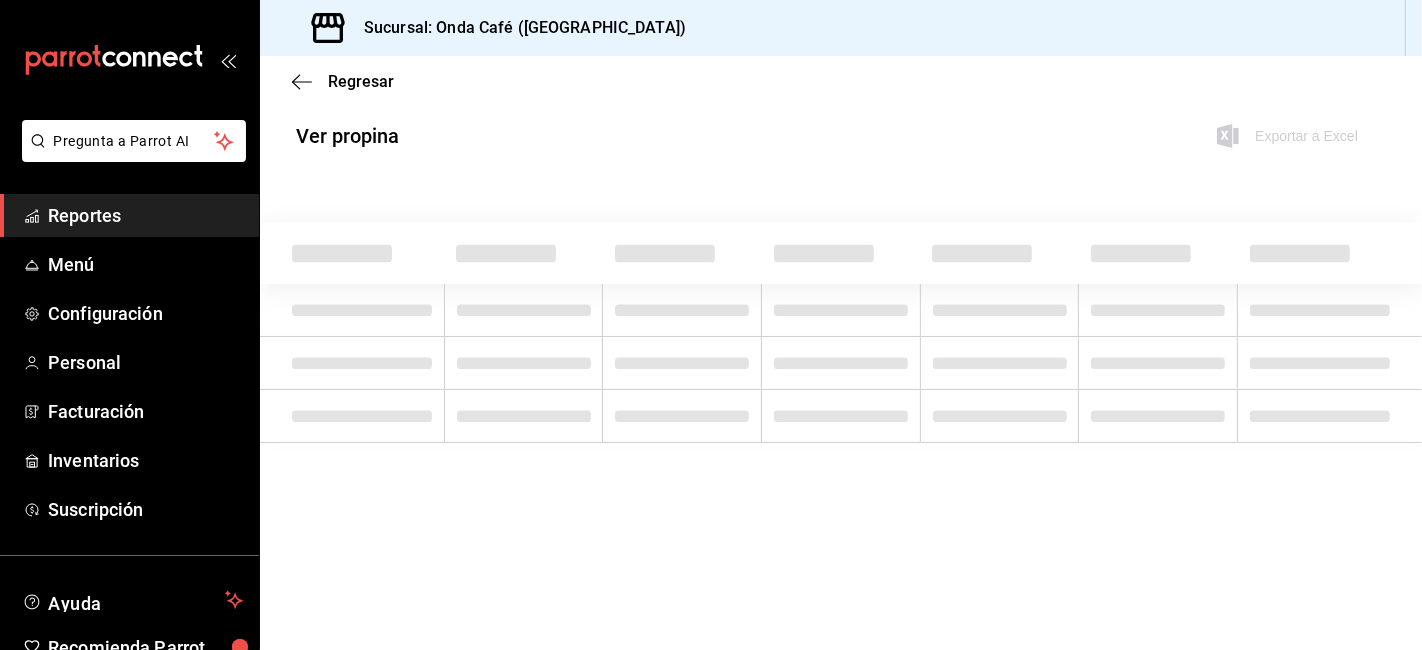 scroll, scrollTop: 0, scrollLeft: 0, axis: both 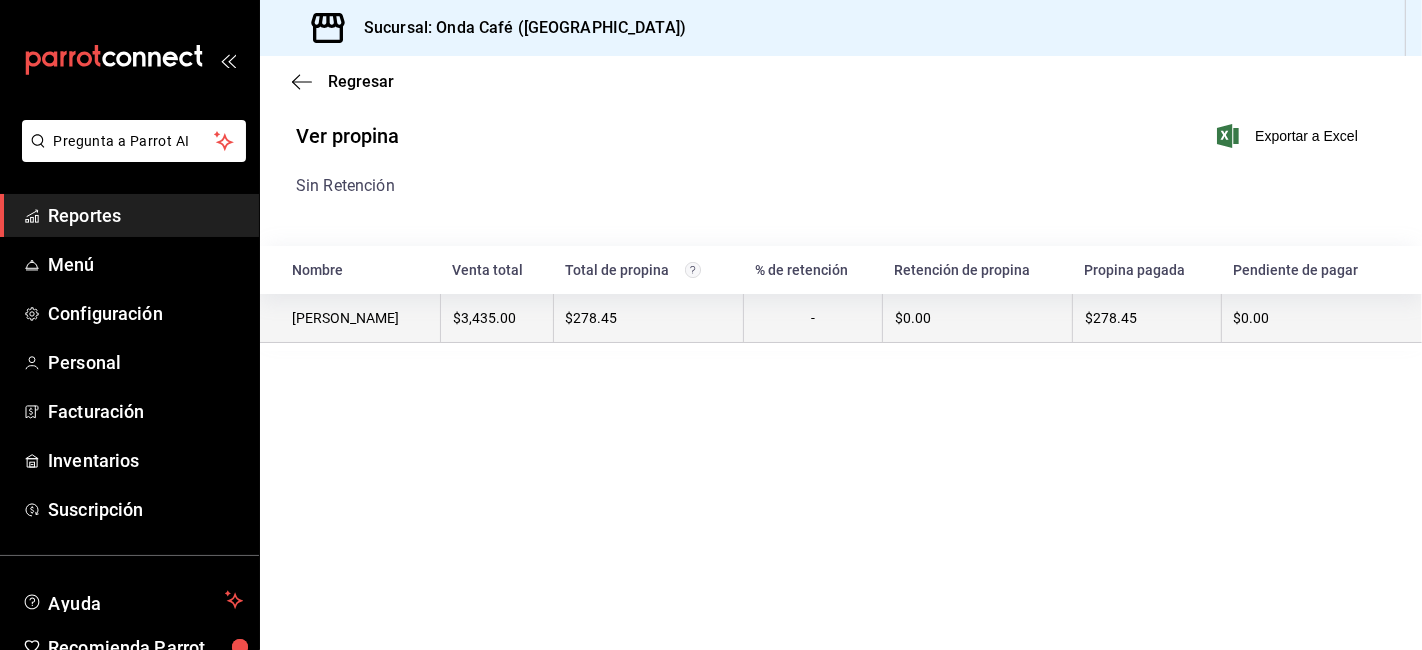 click on "$3,435.00" at bounding box center [496, 318] 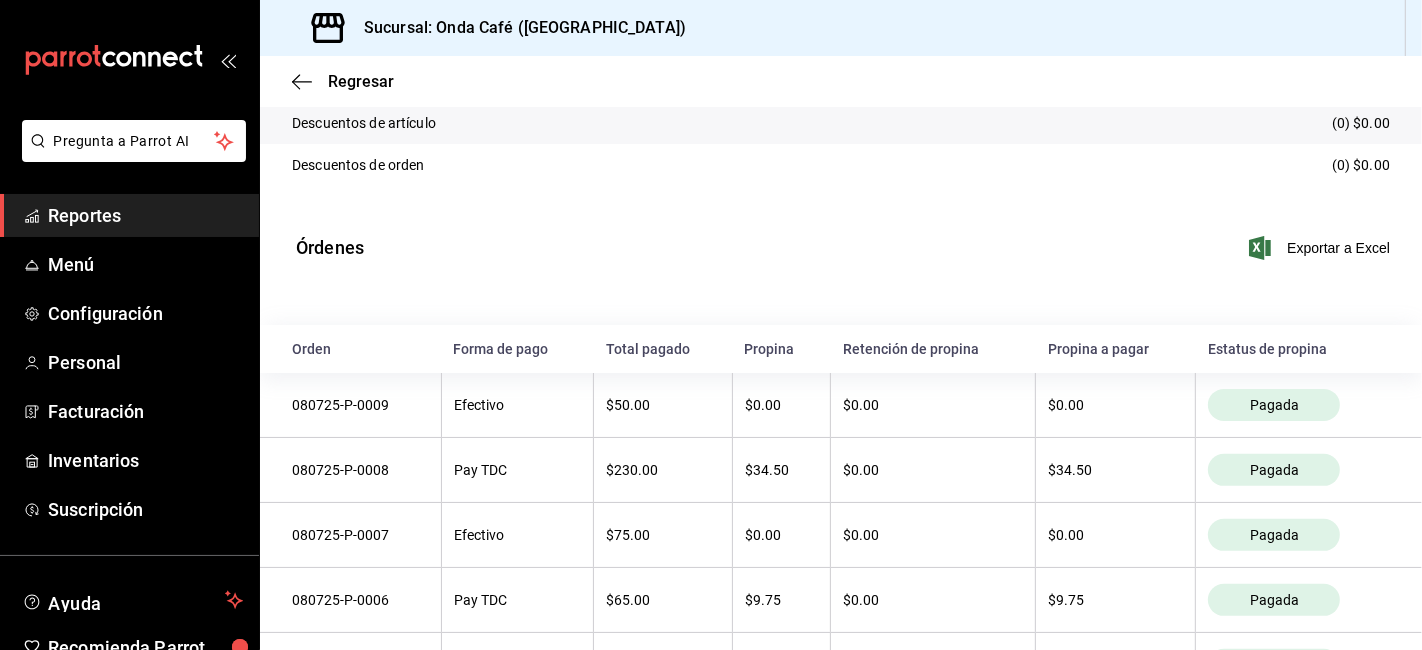 scroll, scrollTop: 0, scrollLeft: 0, axis: both 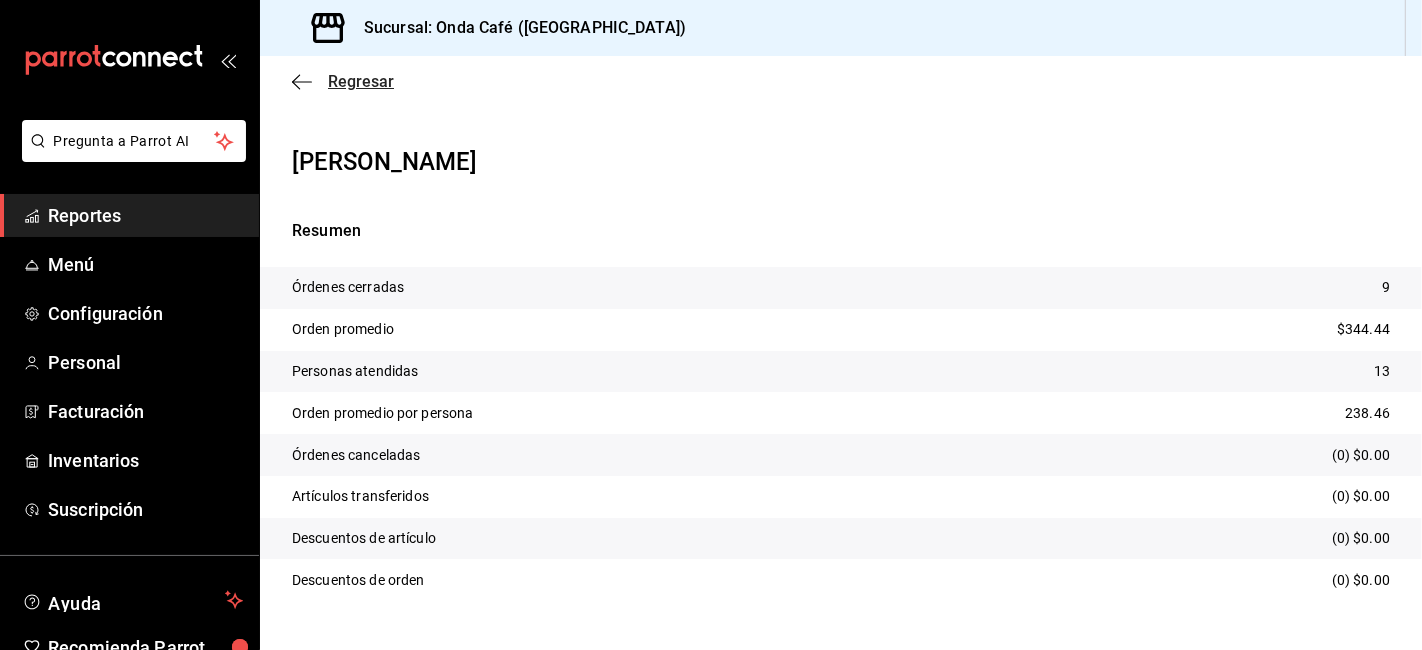click 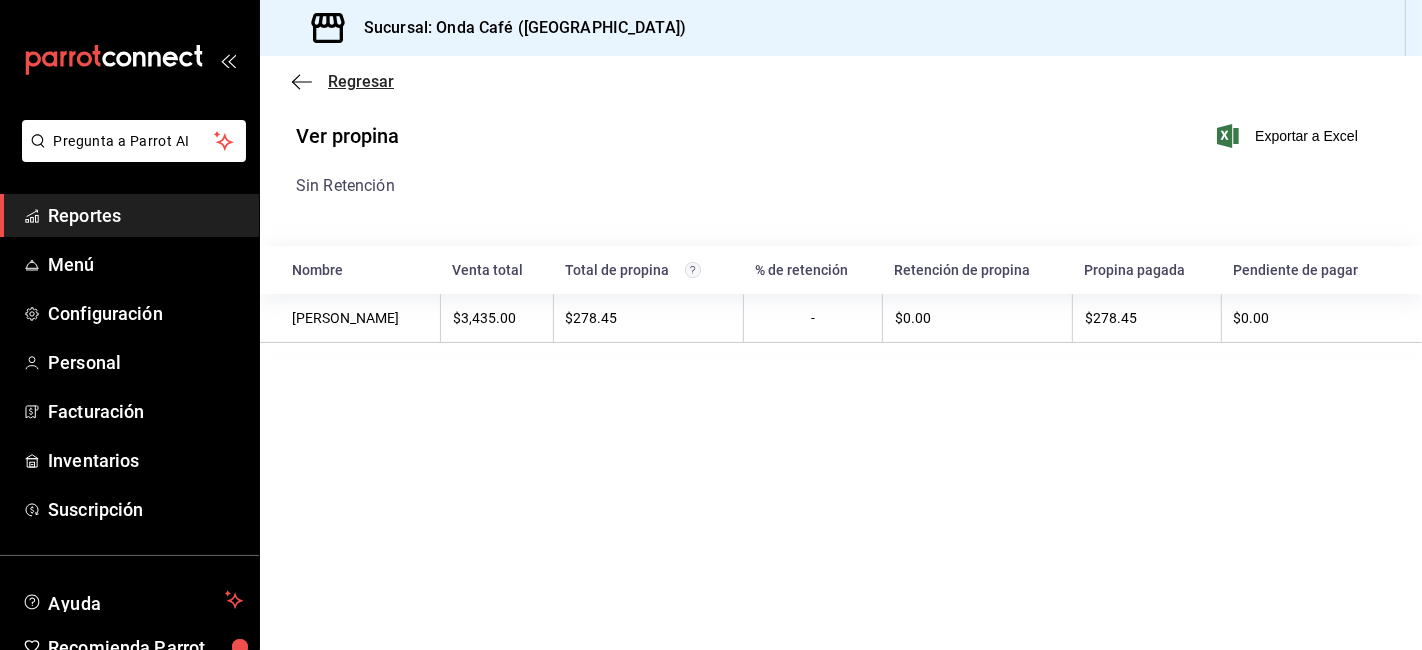 click 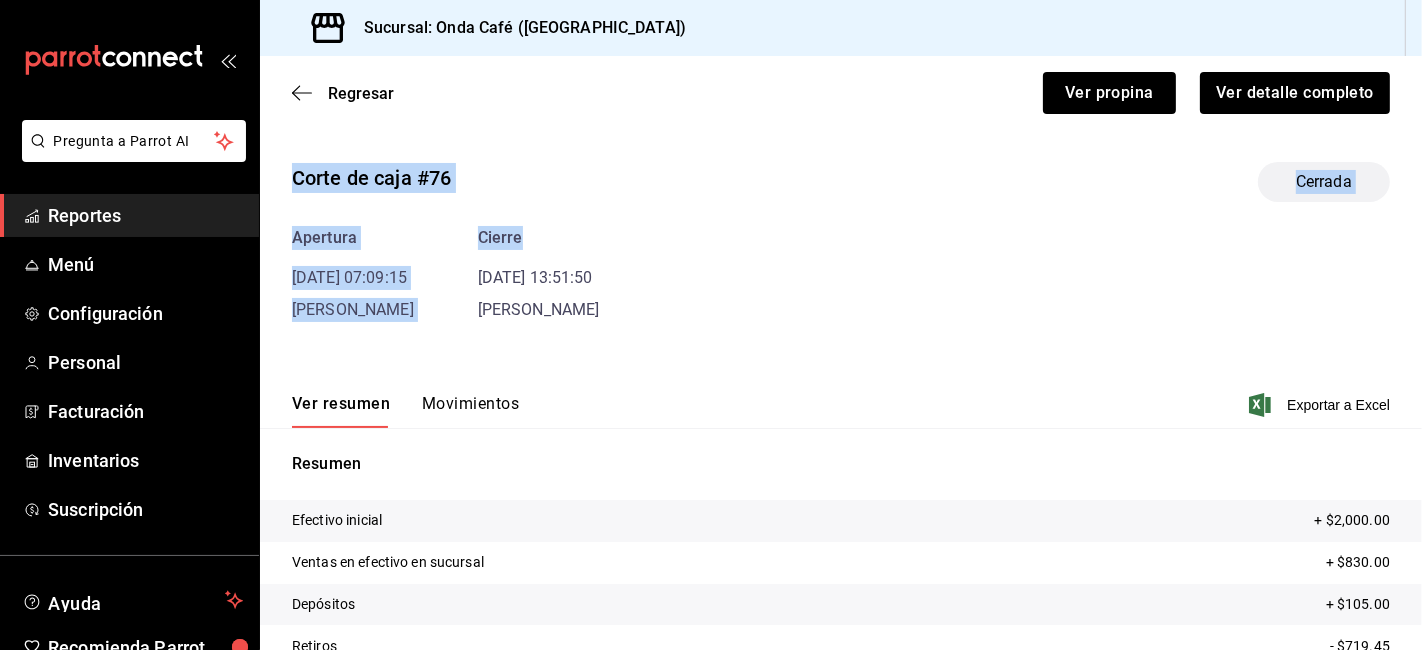 click on "Regresar Ver propina Ver detalle completo Corte de caja  #76 Cerrada Apertura [DATE] 07:09:15 [PERSON_NAME] Cierre [DATE] 13:51:50 [PERSON_NAME] Ver resumen Movimientos Exportar a Excel Resumen Efectivo inicial + $2,000.00 Ventas en efectivo en sucursal + $830.00 Depósitos + $105.00 Retiros - $719.45 Efectivo esperado = $2,215.55 Efectivo declarado al corte  $935.00 Diferencia  $-1,280.55" at bounding box center (841, 436) 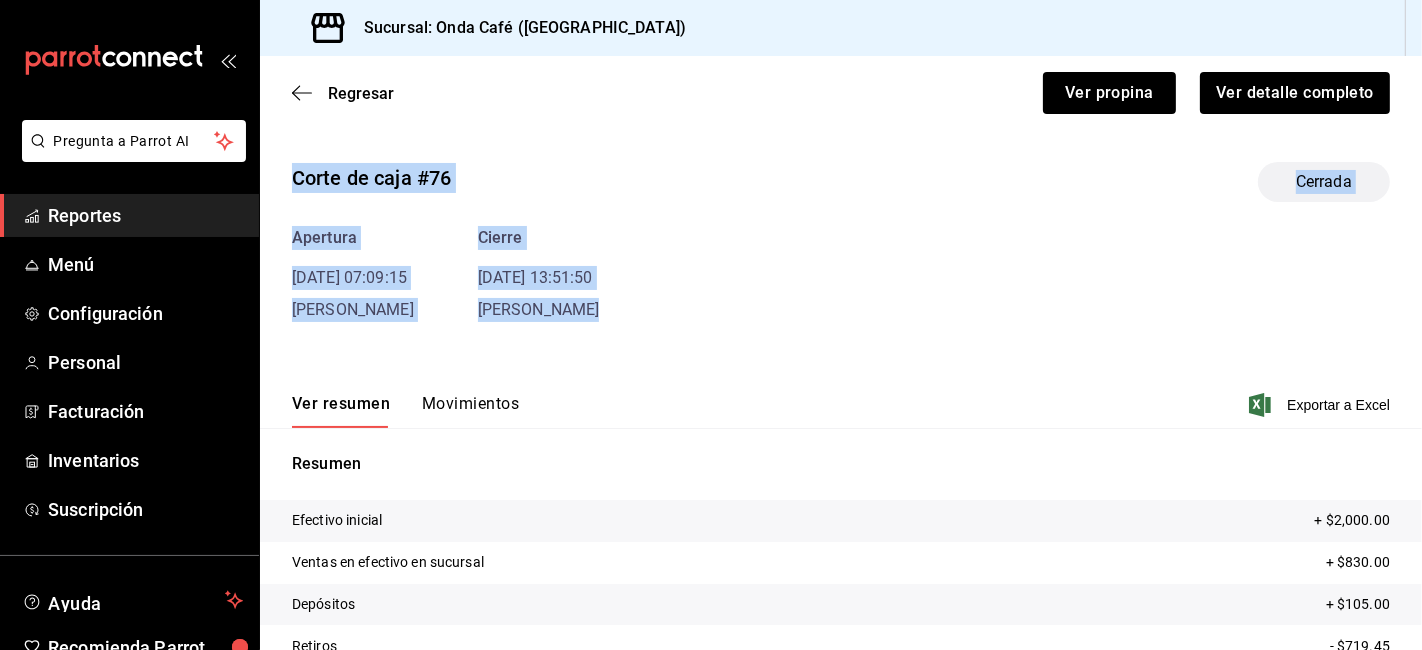 click on "Apertura [DATE] 07:09:15 [PERSON_NAME] [DATE] 13:51:50 [PERSON_NAME]" at bounding box center (841, 274) 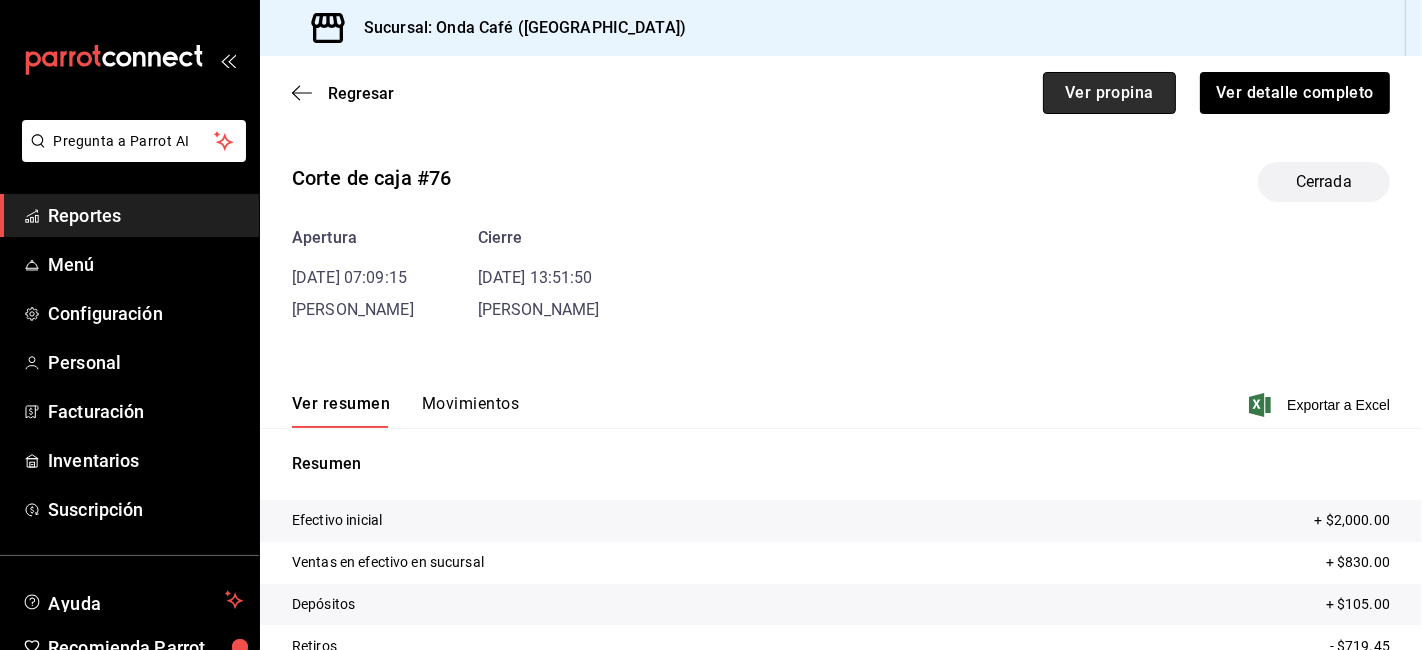 click on "Ver propina" at bounding box center (1109, 93) 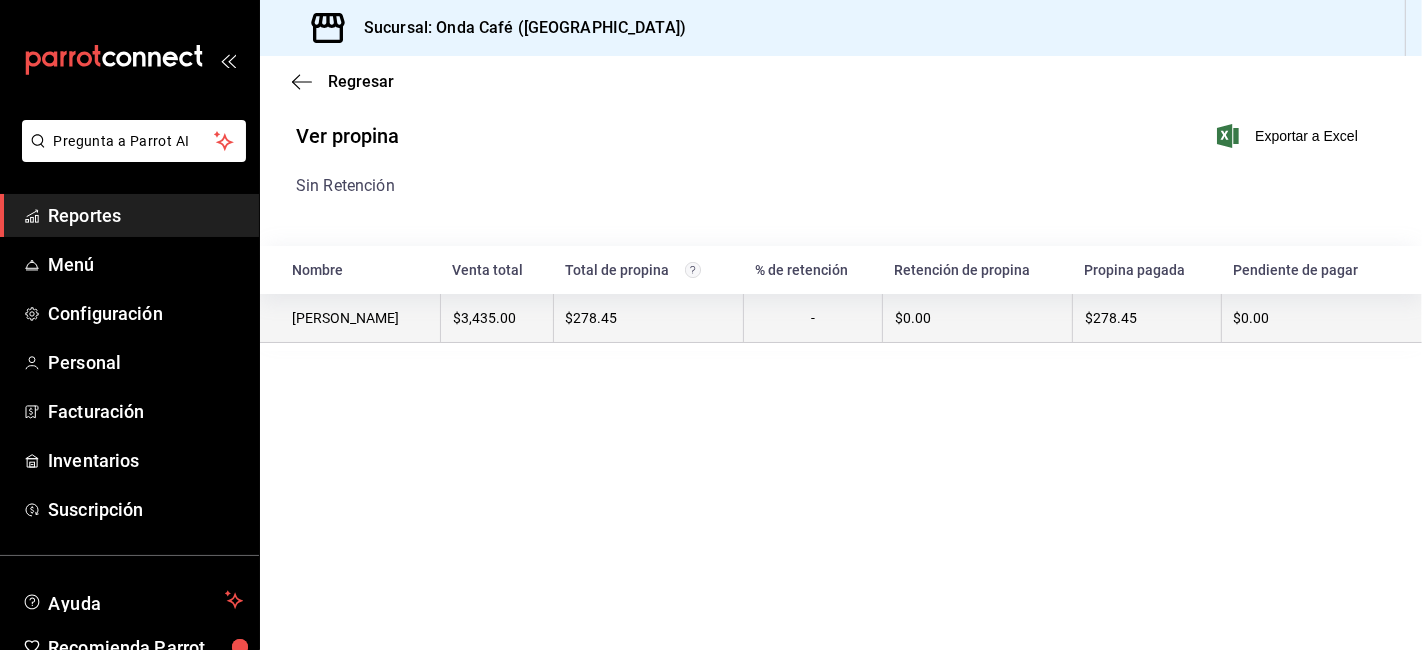 click on "$278.45" at bounding box center [648, 318] 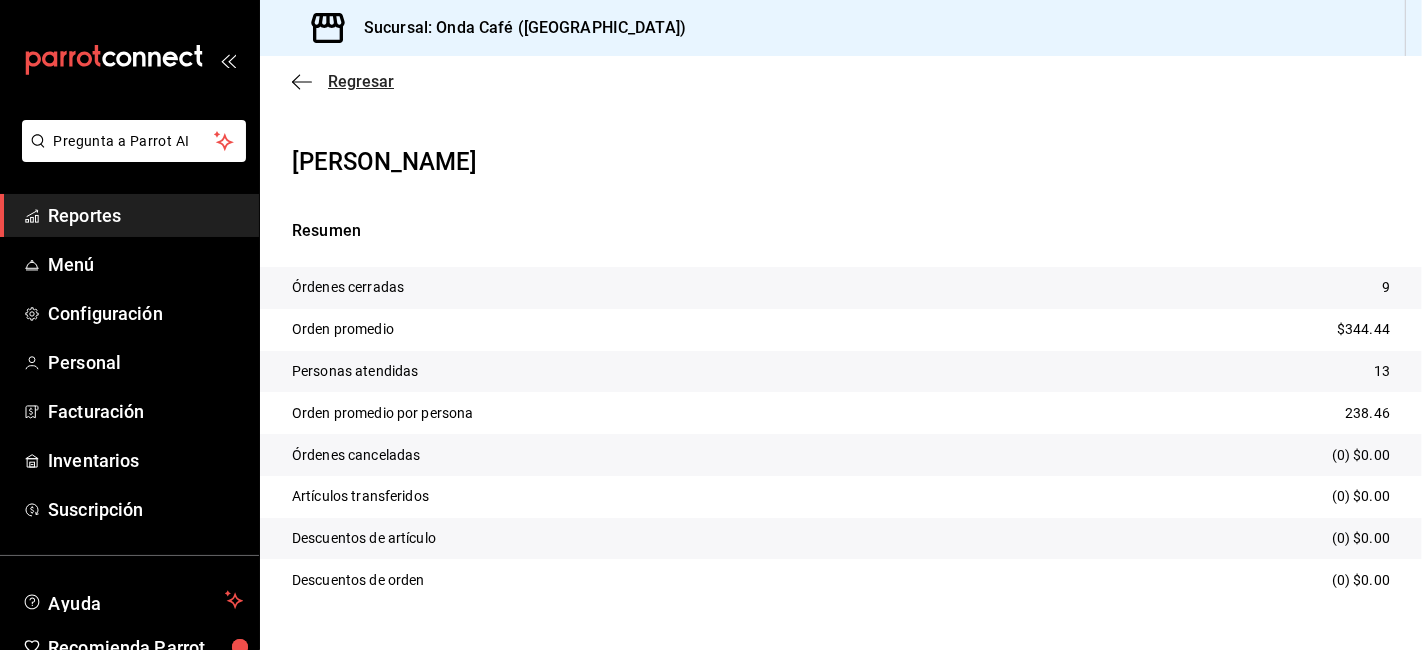 click 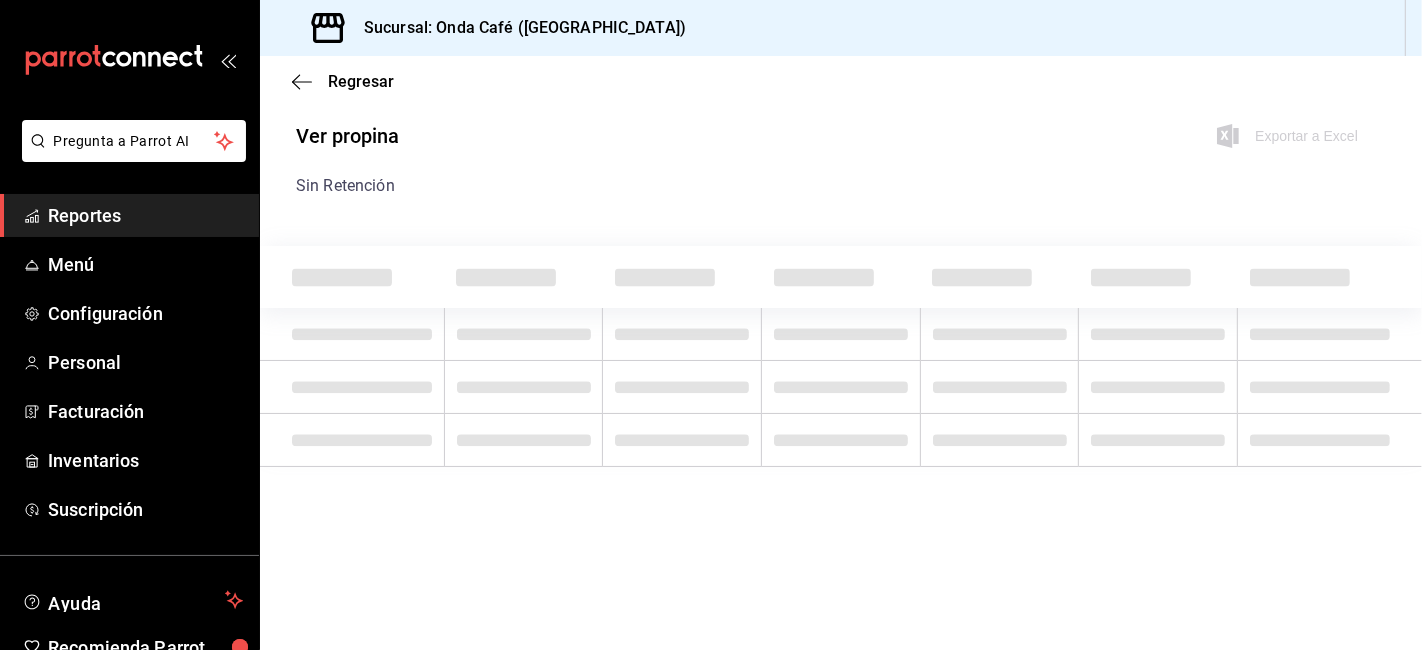 click 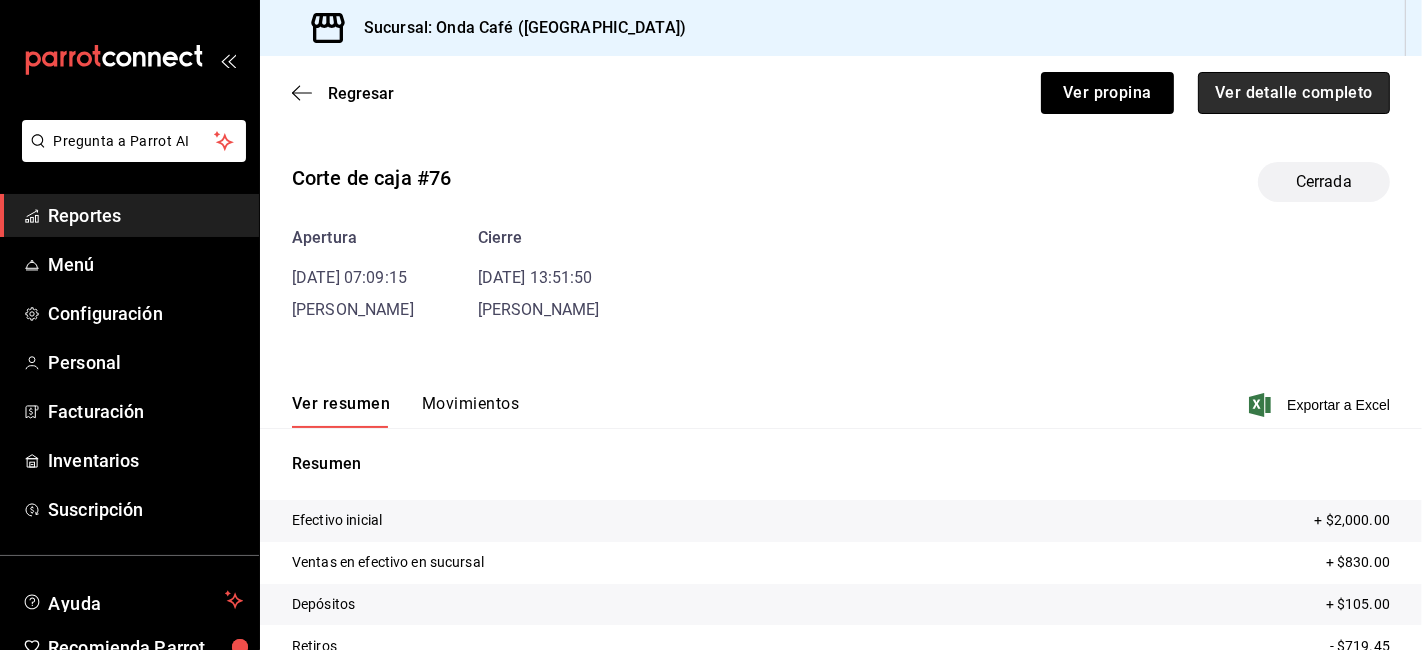click on "Ver detalle completo" at bounding box center (1294, 93) 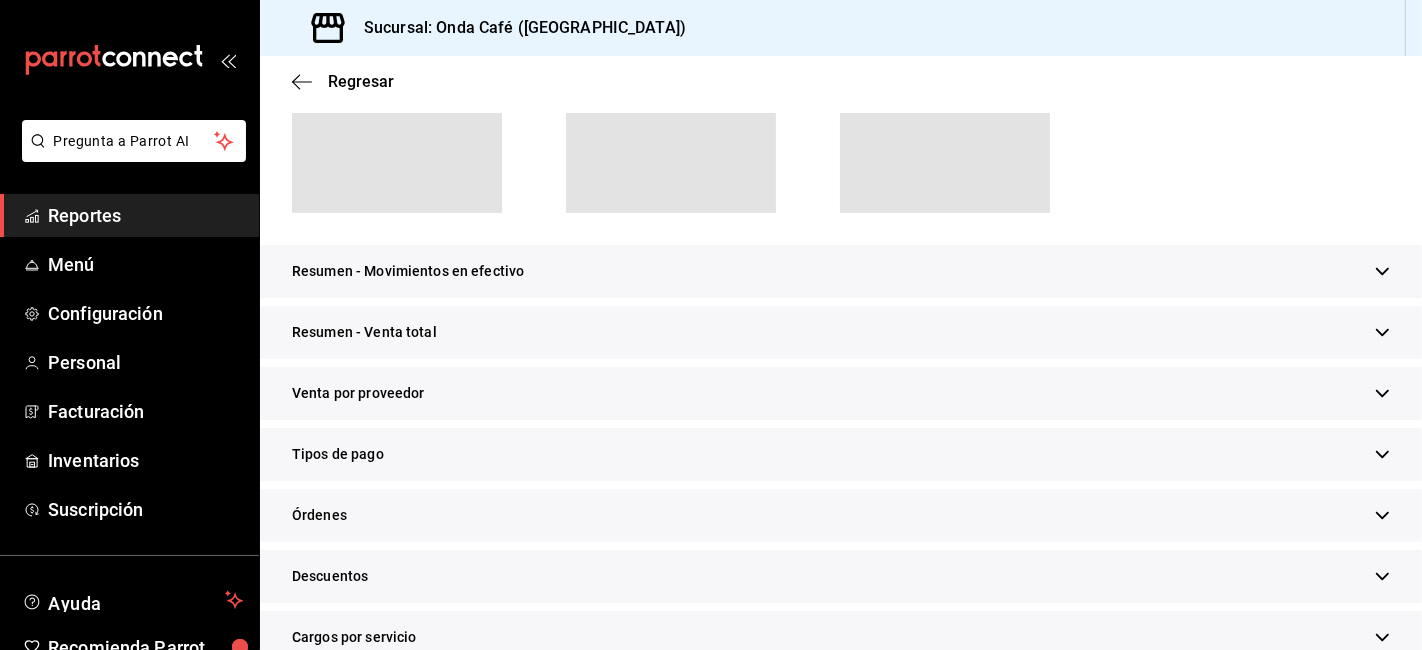 click on "Resumen - Venta total" at bounding box center [841, 332] 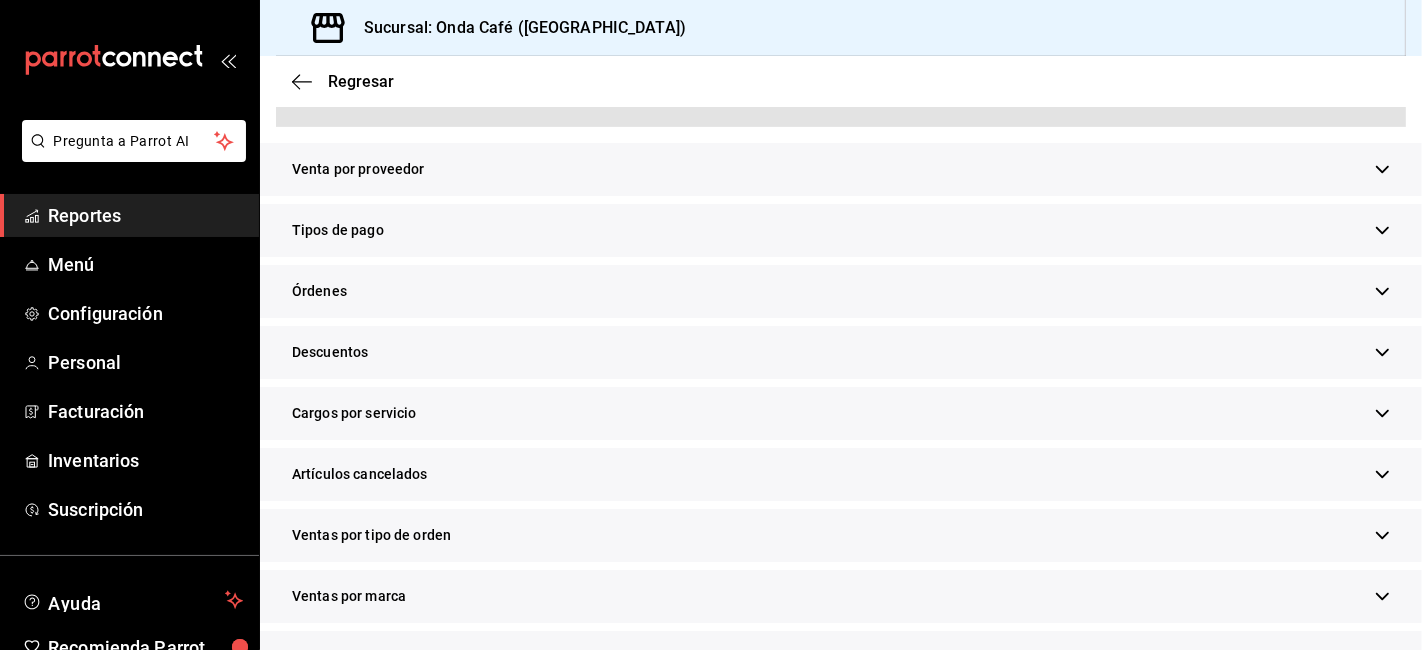 scroll, scrollTop: 505, scrollLeft: 0, axis: vertical 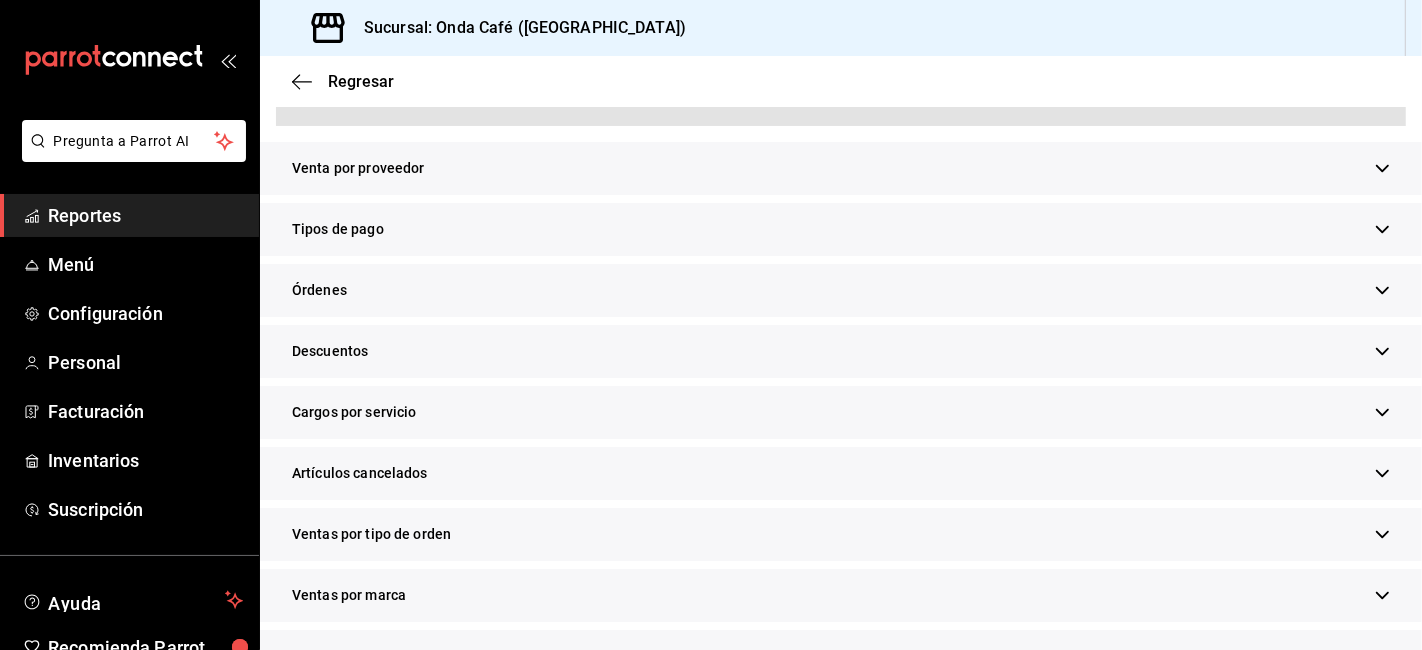 click on "Tipos de pago" at bounding box center (841, 229) 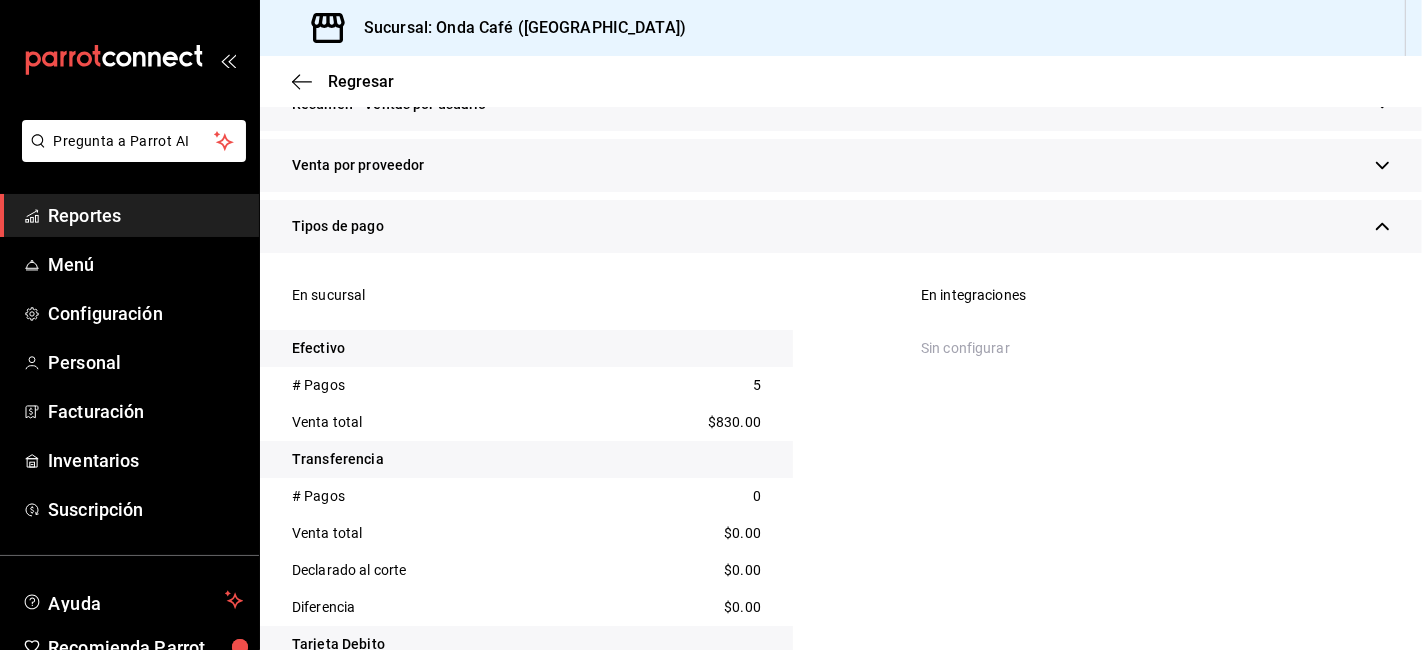 scroll, scrollTop: 616, scrollLeft: 0, axis: vertical 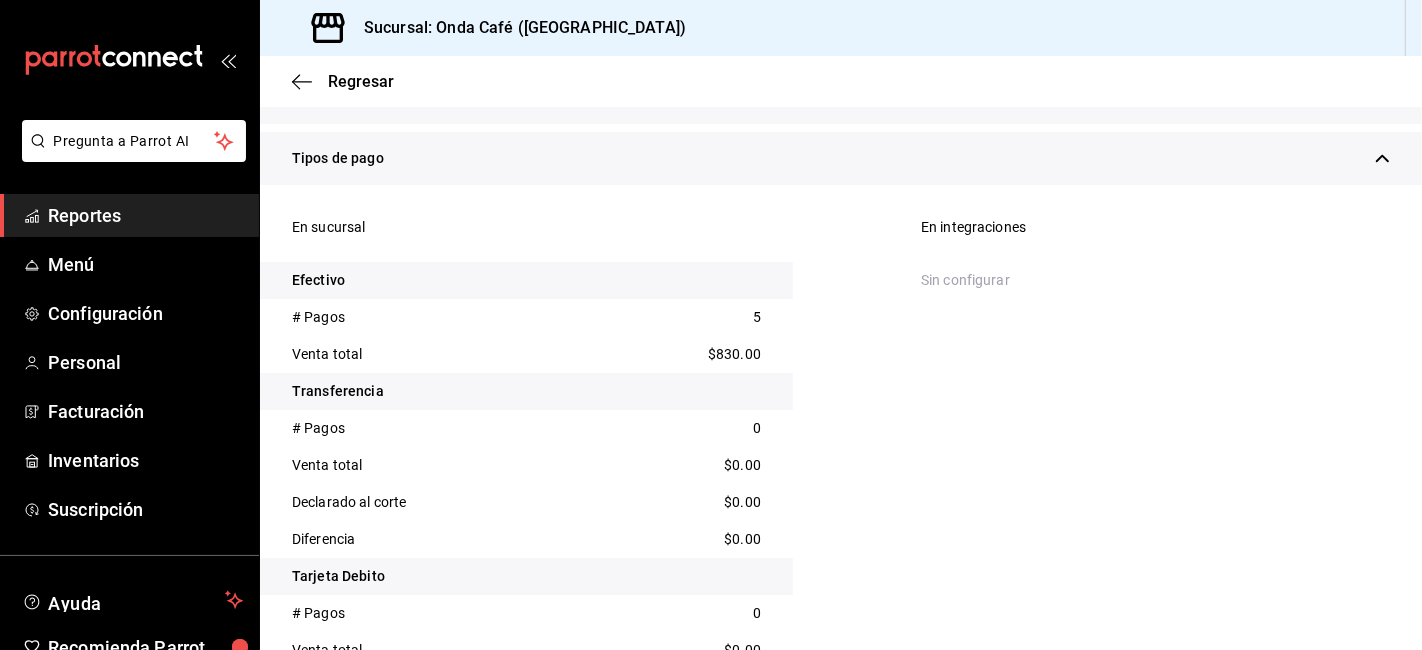 click on "$830.00" at bounding box center [734, 354] 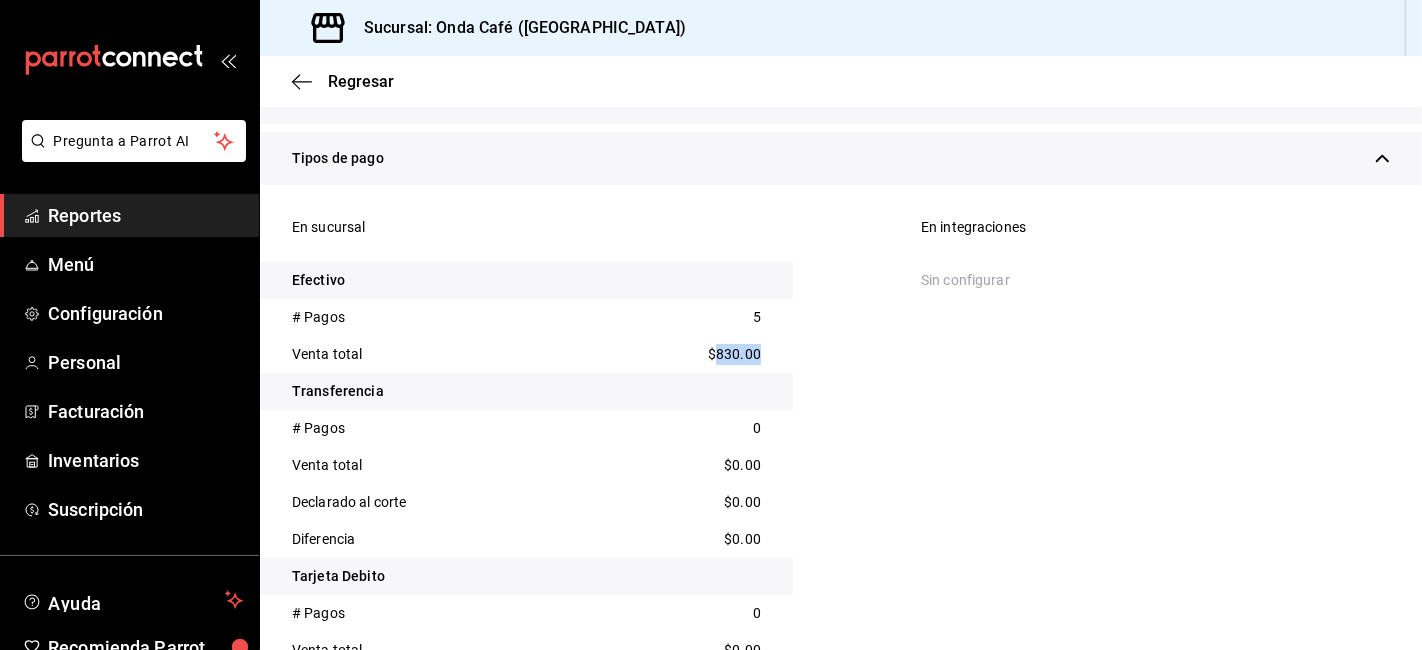 click on "$830.00" at bounding box center [734, 354] 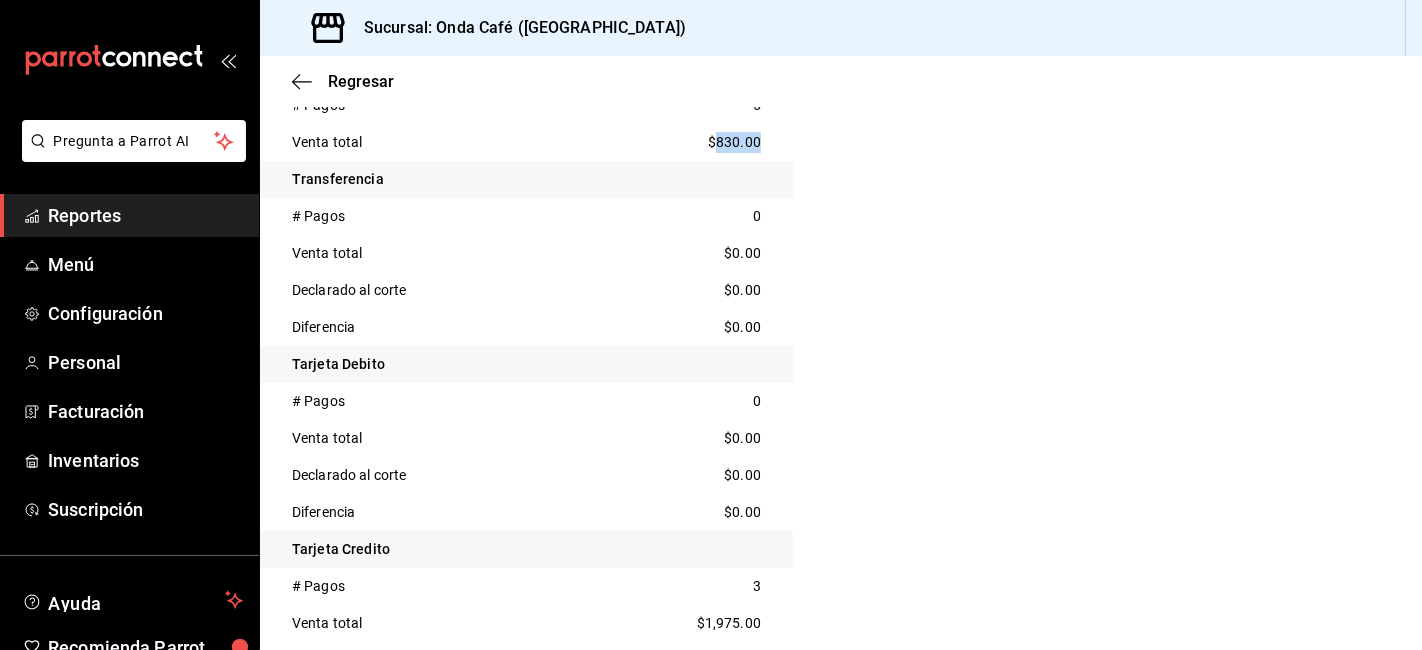 scroll, scrollTop: 1060, scrollLeft: 0, axis: vertical 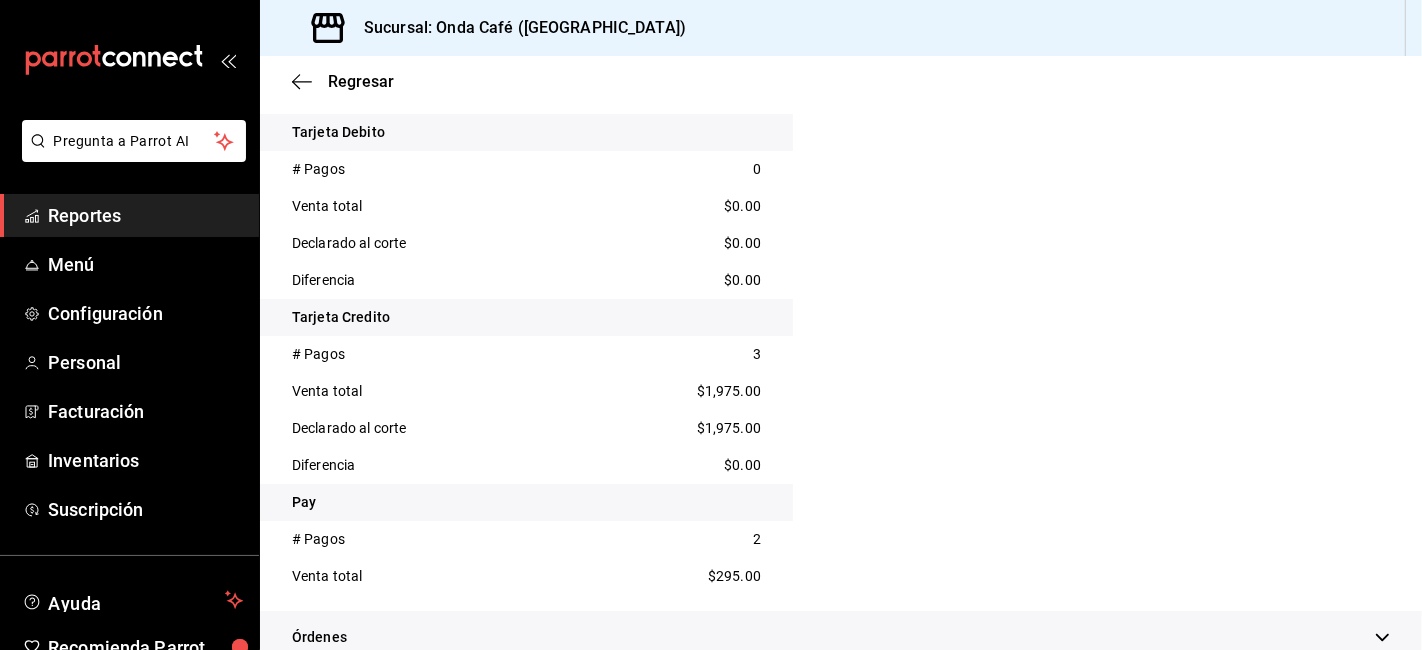 click on "$1,975.00" at bounding box center [729, 391] 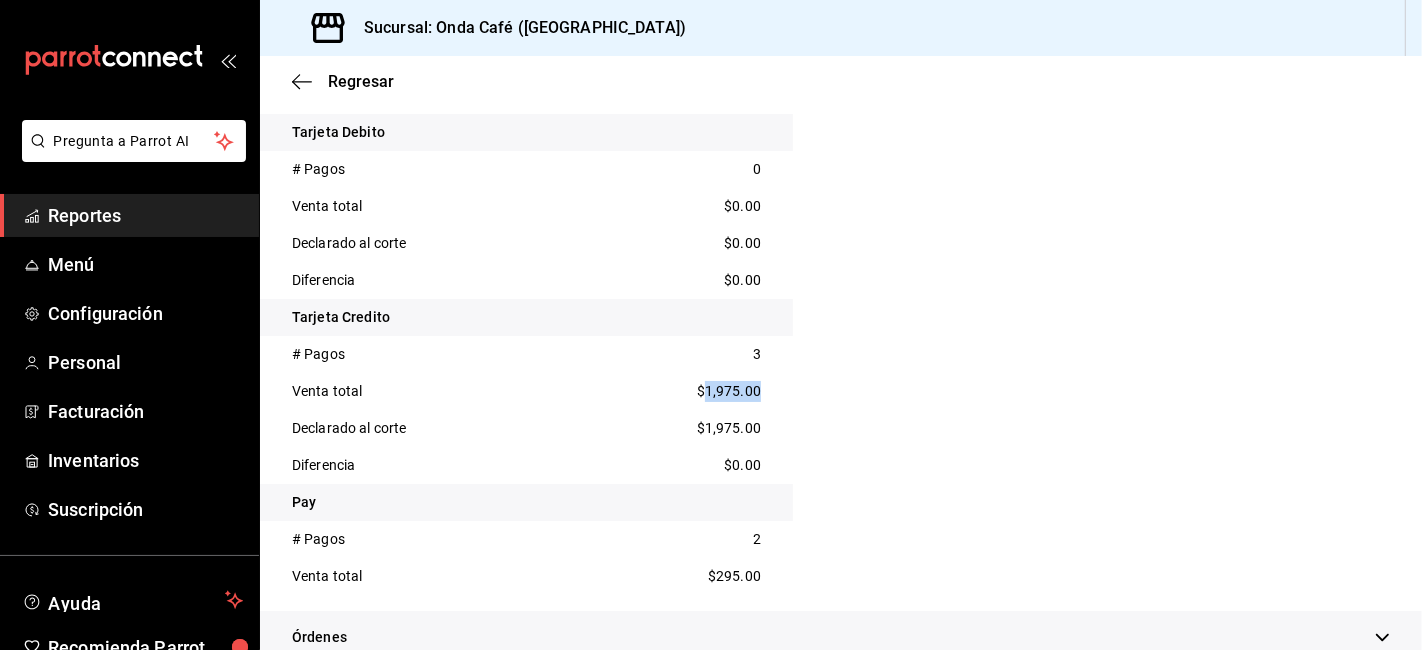 click on "$1,975.00" at bounding box center (729, 391) 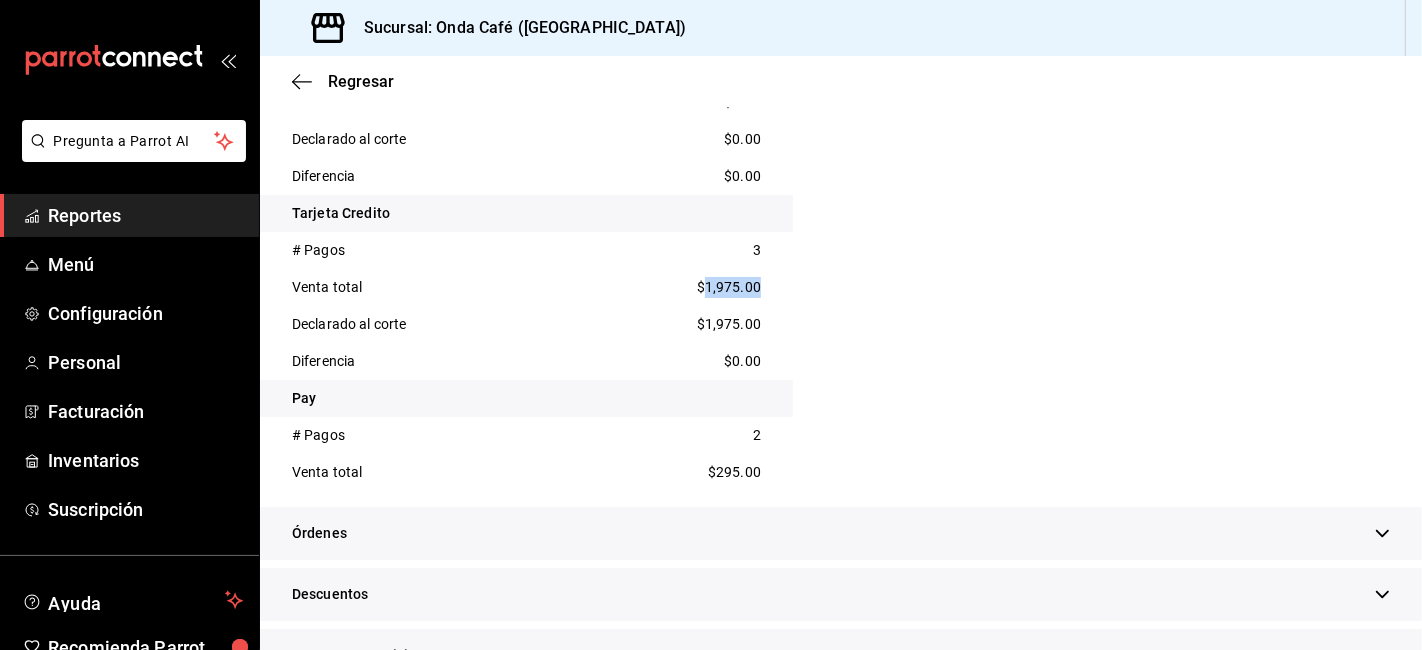 scroll, scrollTop: 1282, scrollLeft: 0, axis: vertical 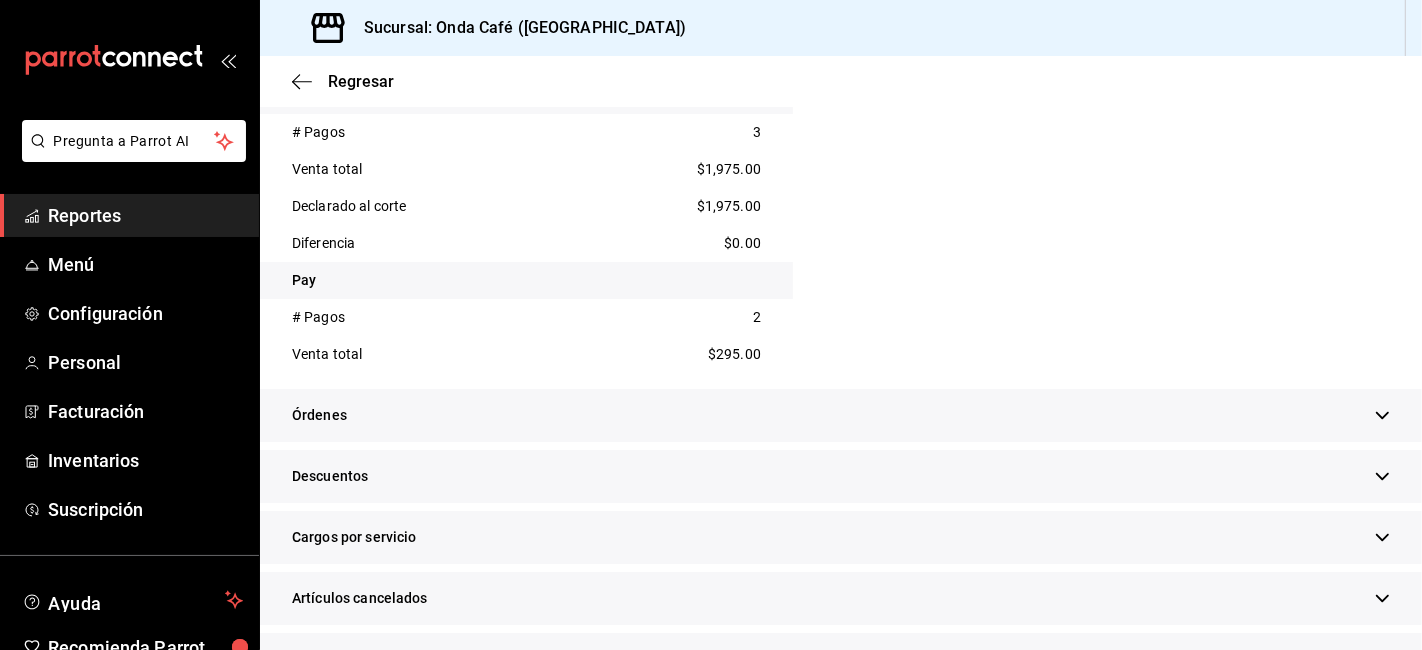 click on "Venta total $295.00" at bounding box center [526, 354] 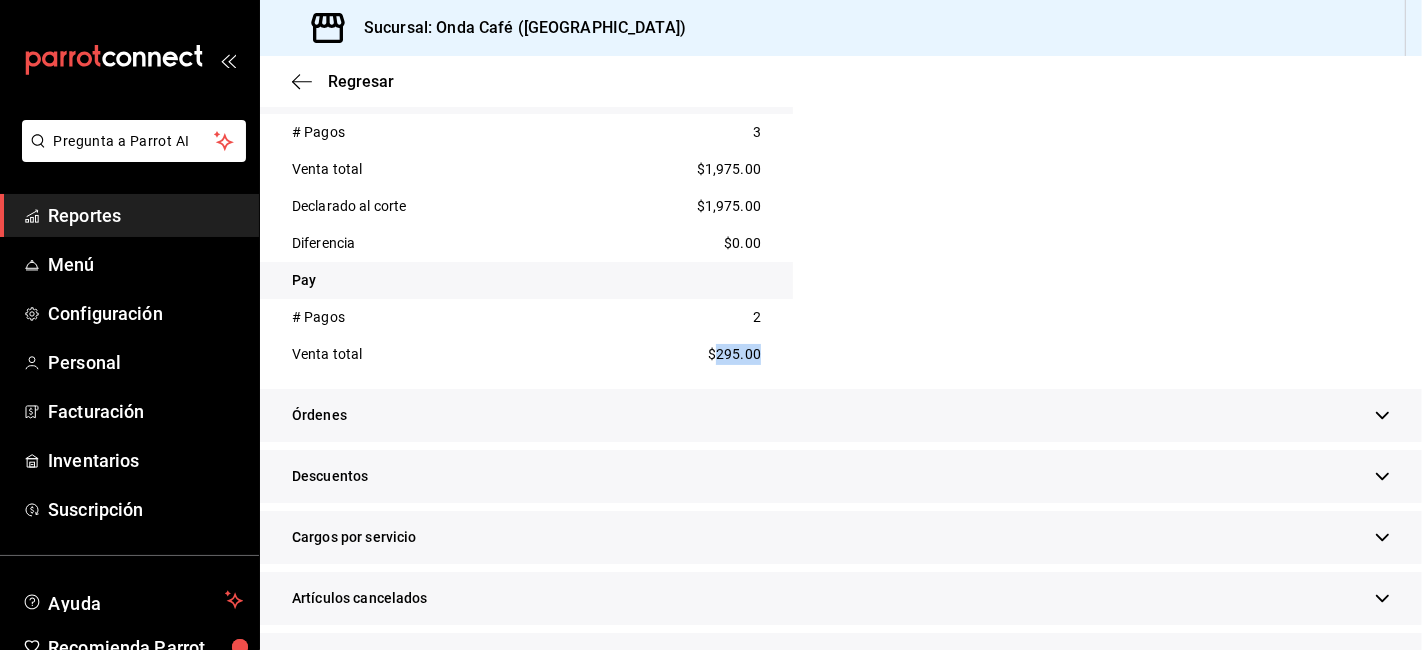click on "$295.00" at bounding box center [734, 354] 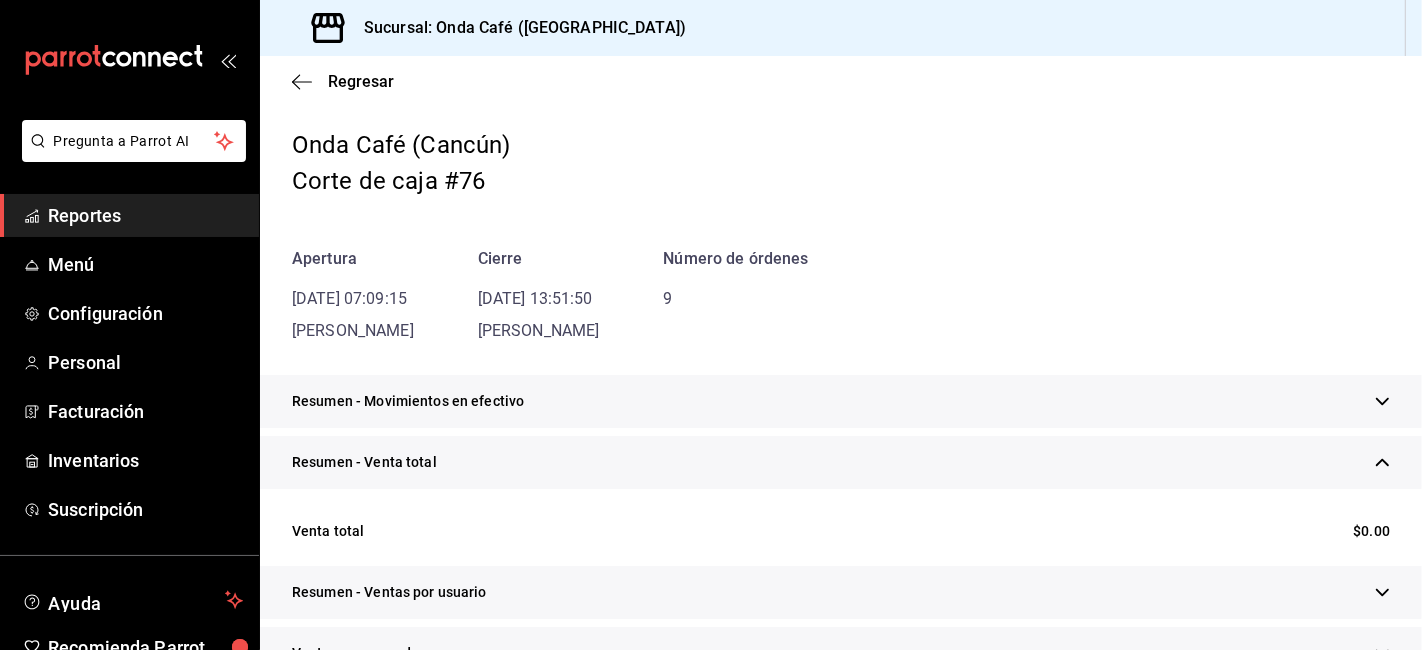 scroll, scrollTop: 171, scrollLeft: 0, axis: vertical 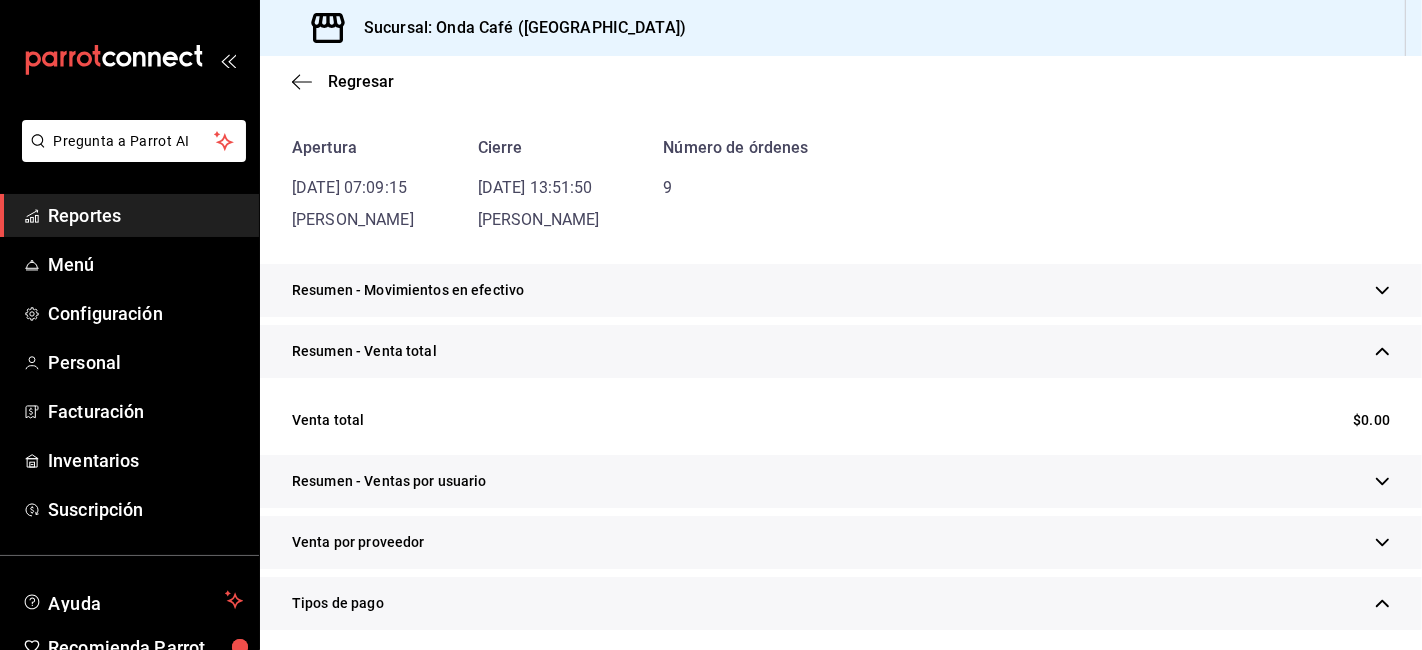 click on "Resumen - Movimientos en efectivo" at bounding box center [841, 290] 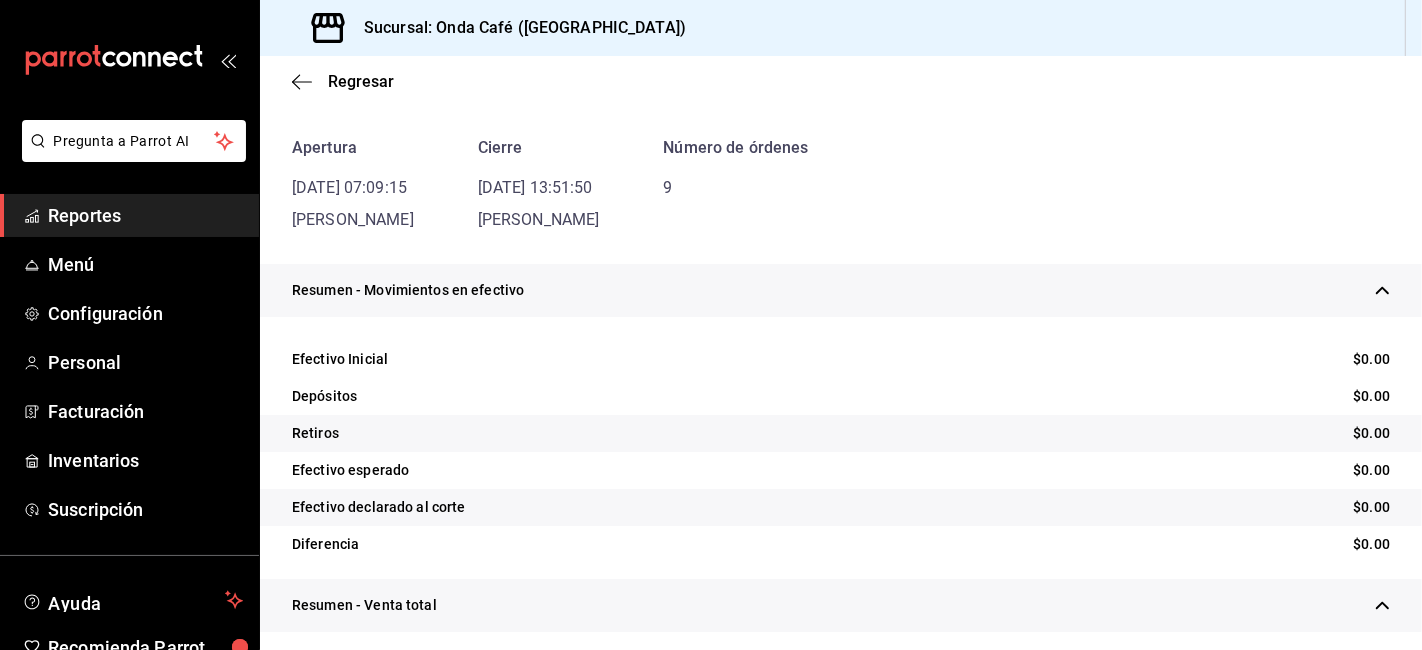 scroll, scrollTop: 505, scrollLeft: 0, axis: vertical 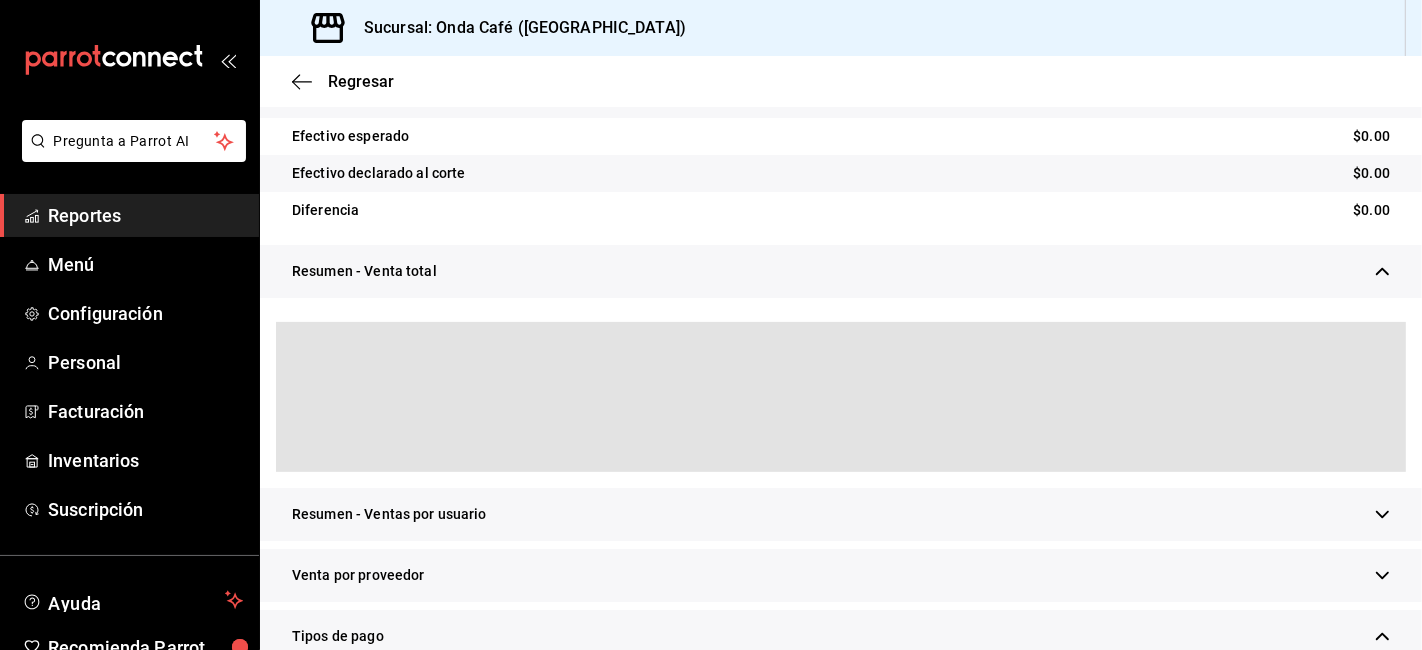 click on "Resumen - Venta total" at bounding box center [841, 271] 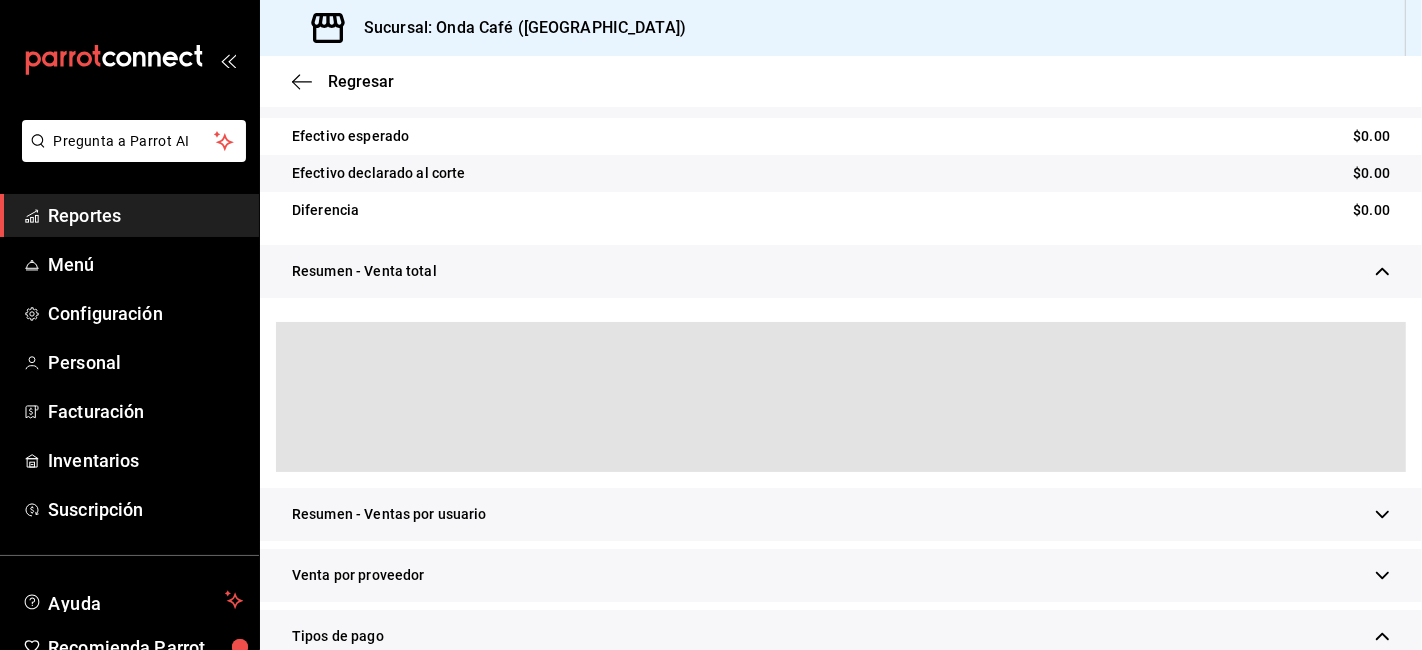 click 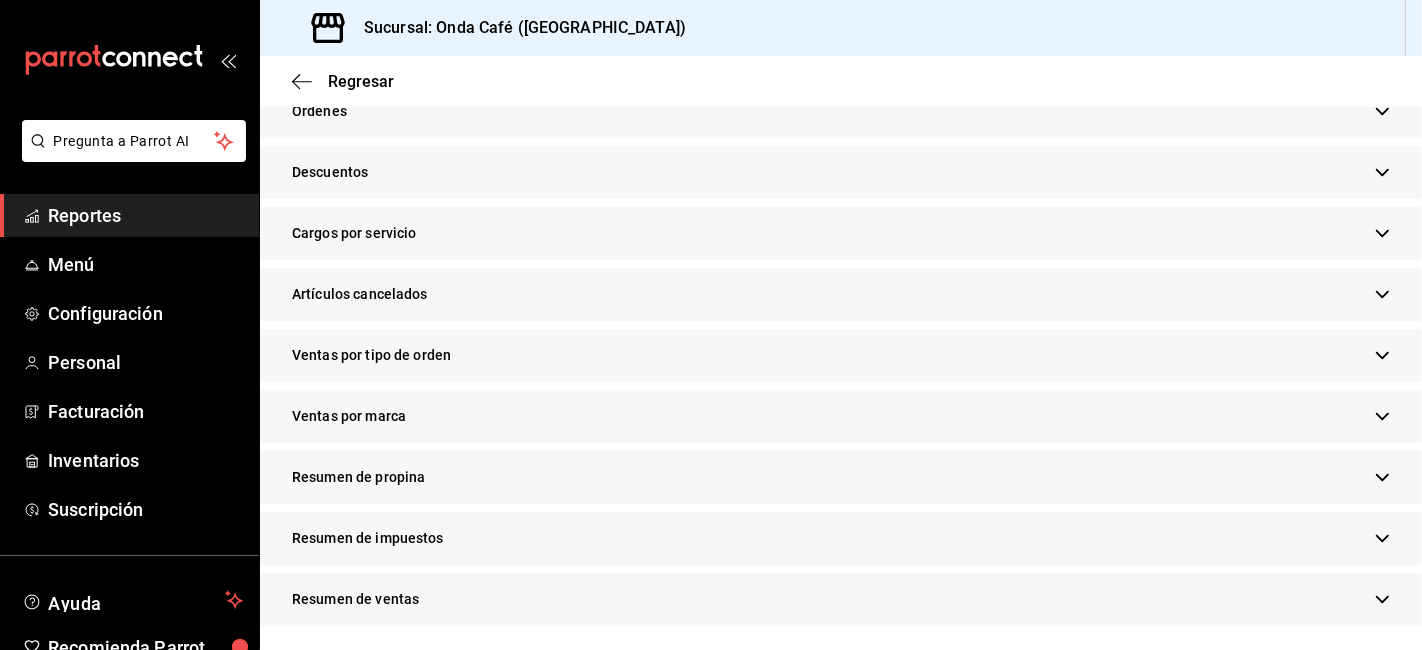 scroll, scrollTop: 1765, scrollLeft: 0, axis: vertical 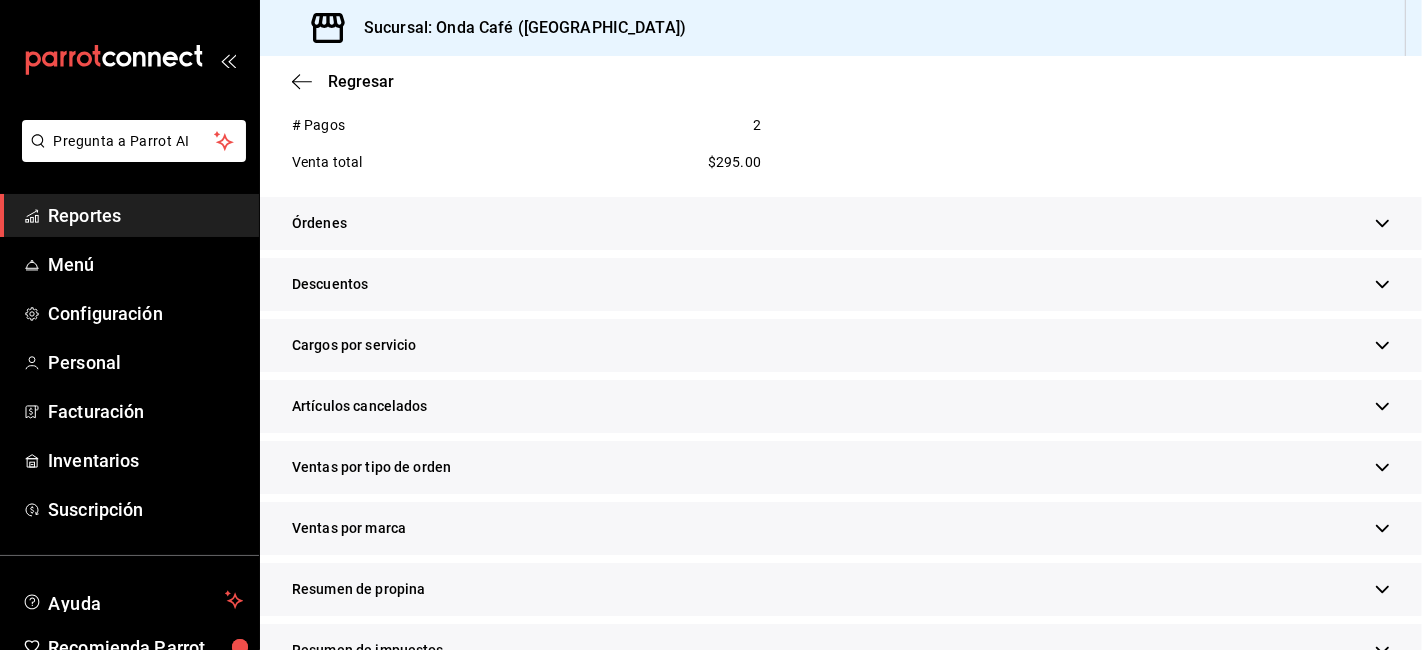 click on "Descuentos" at bounding box center (841, 284) 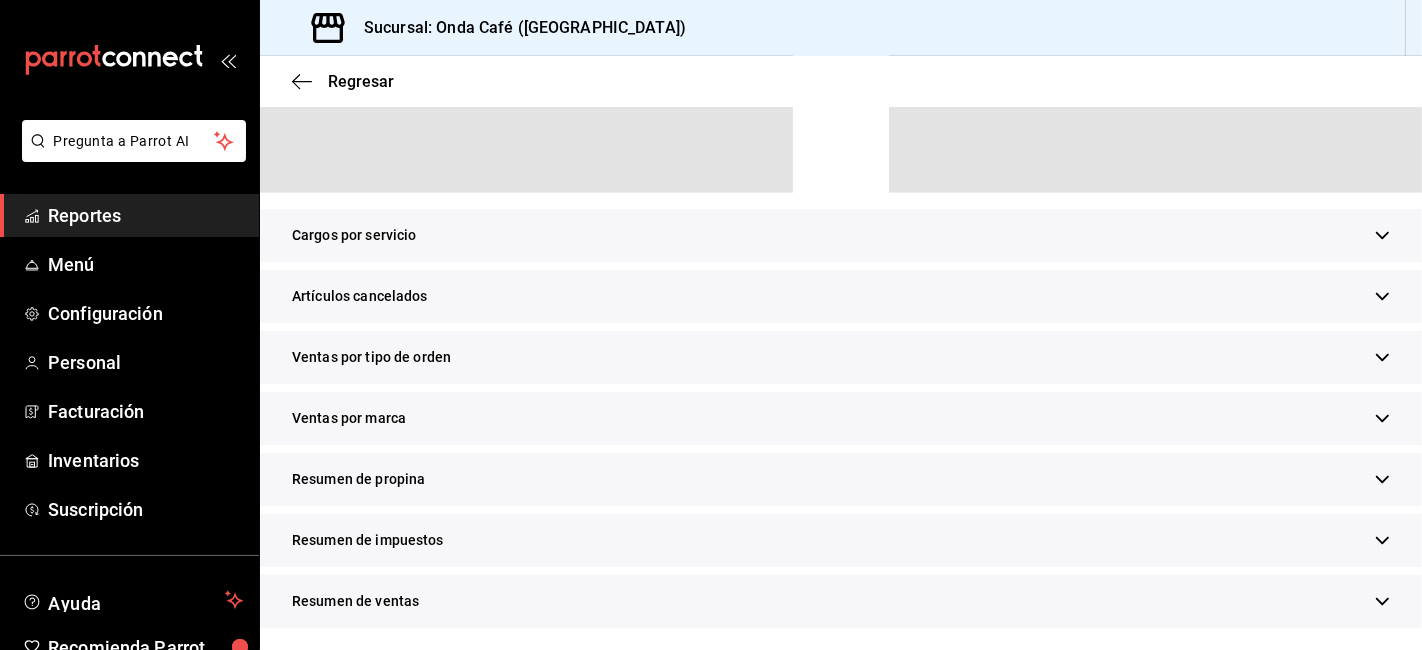 scroll, scrollTop: 2211, scrollLeft: 0, axis: vertical 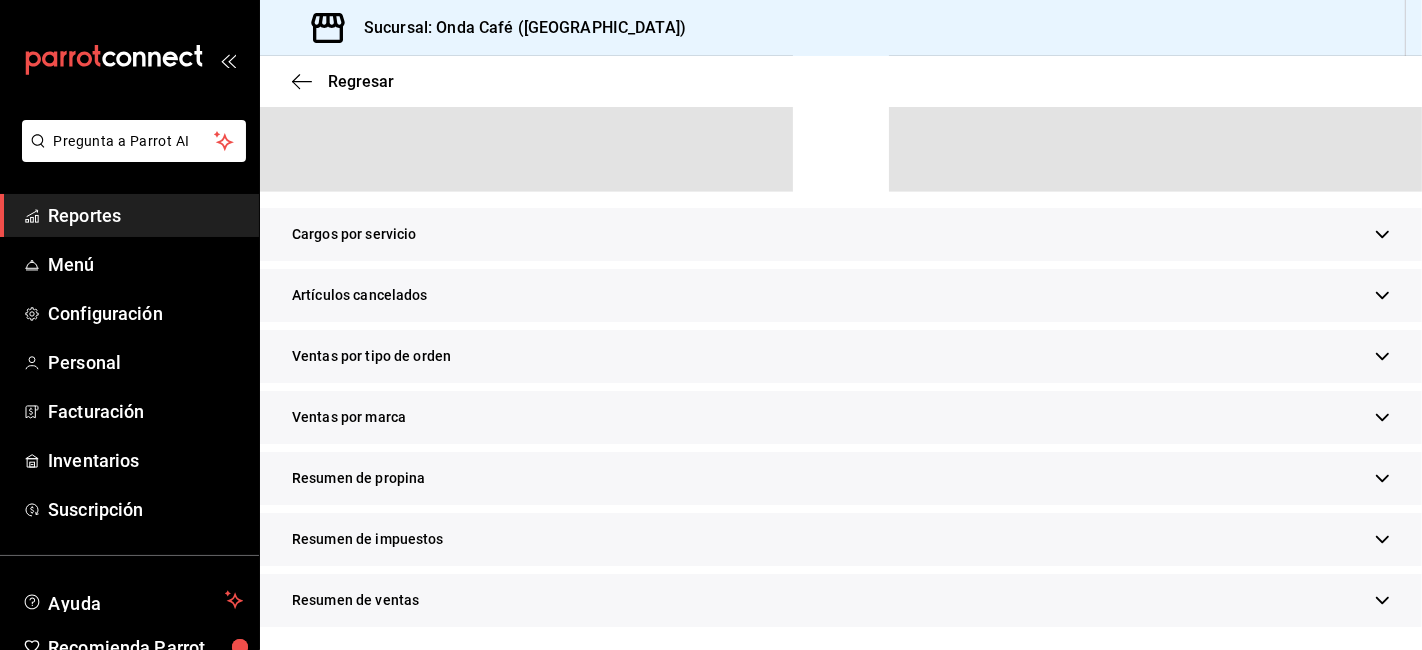 click on "Resumen de propina" at bounding box center (358, 478) 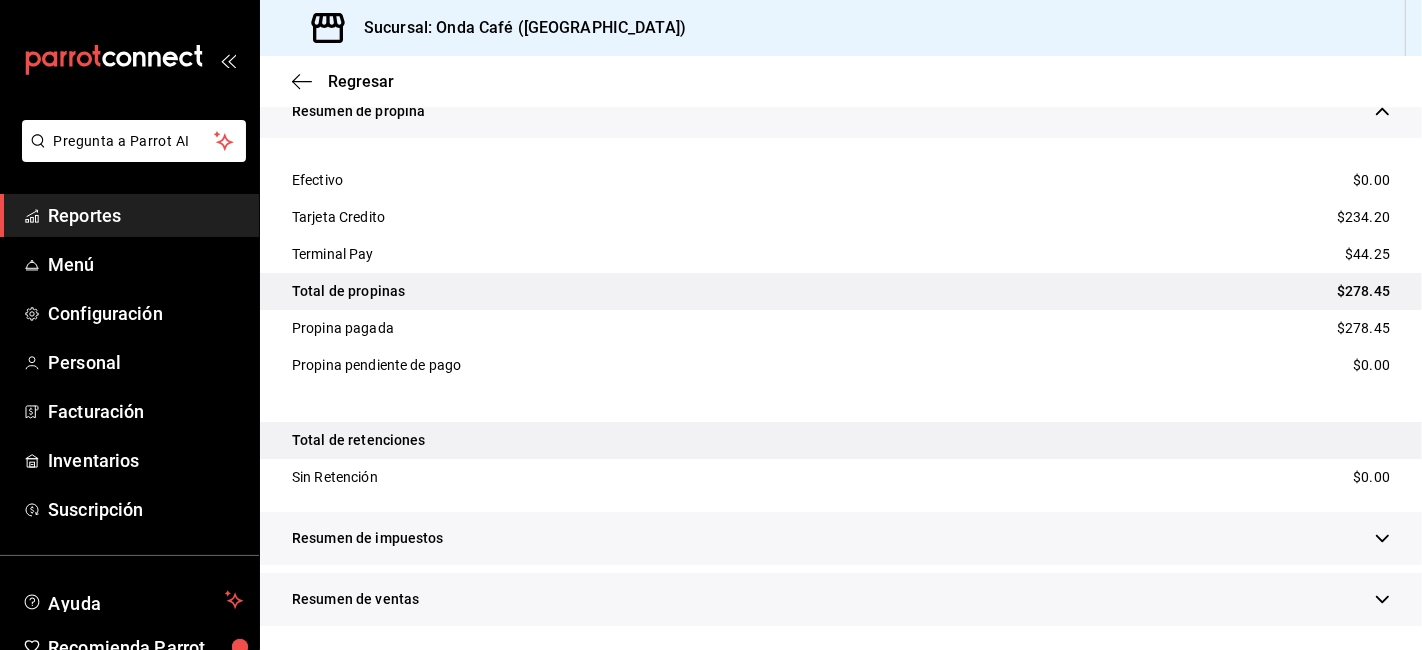 scroll, scrollTop: 2143, scrollLeft: 0, axis: vertical 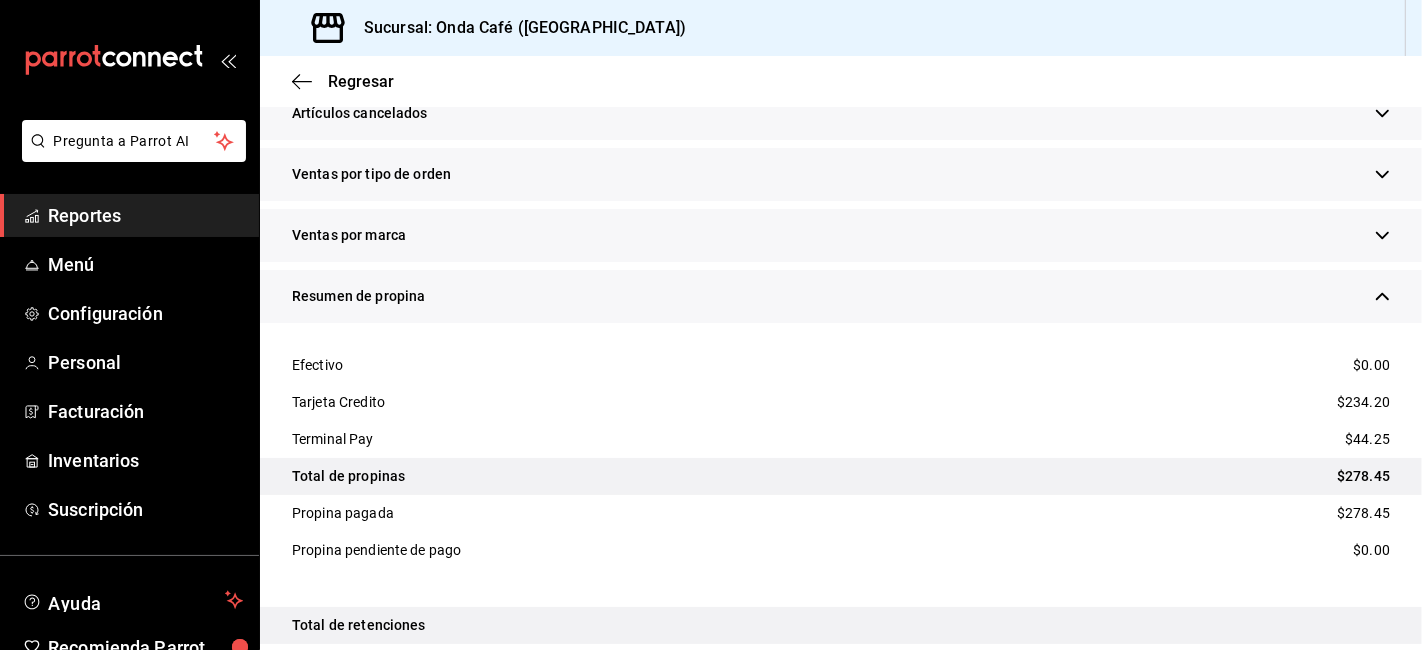 click on "$234.20" at bounding box center [1363, 402] 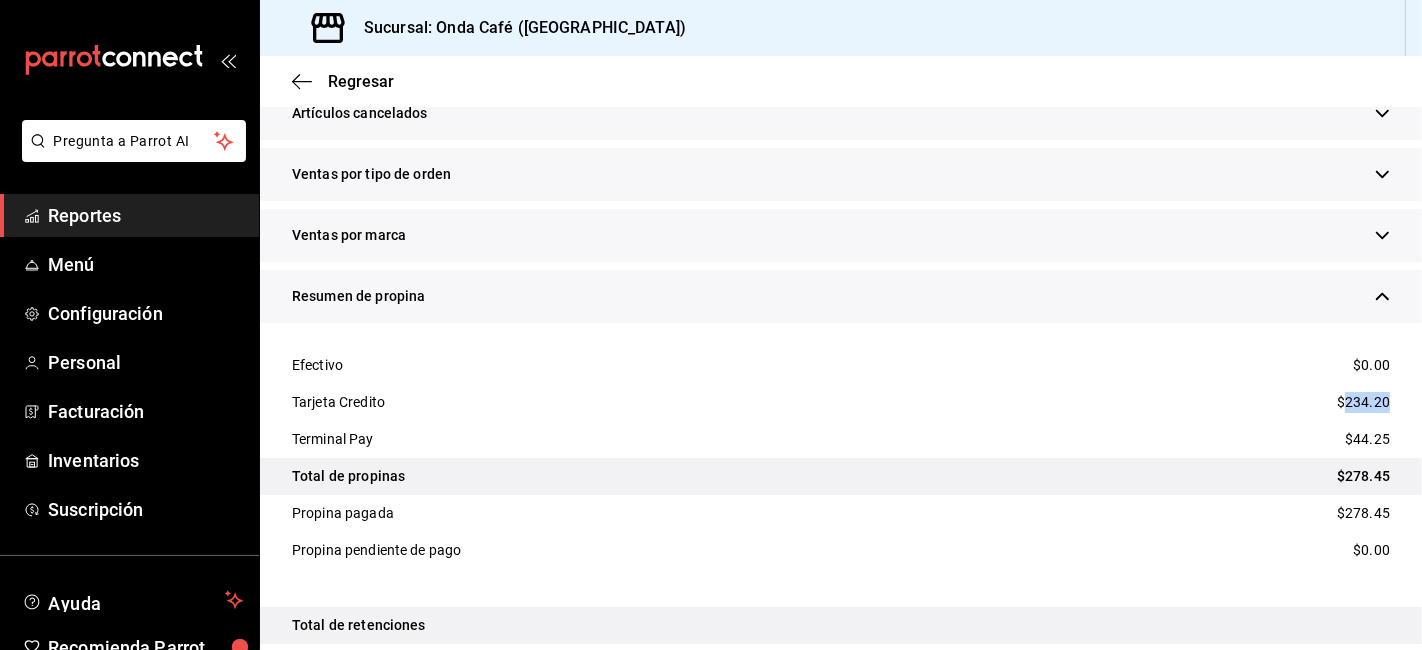click on "$234.20" at bounding box center [1363, 402] 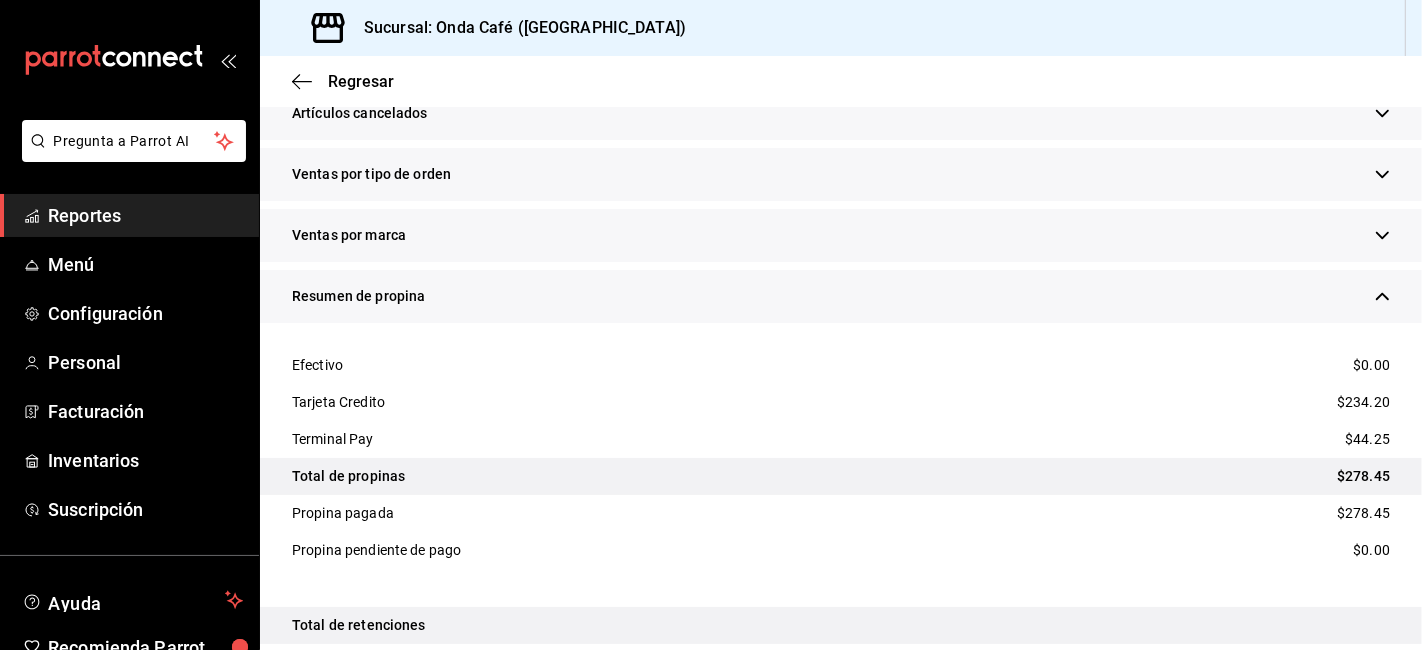 click on "$44.25" at bounding box center [1367, 439] 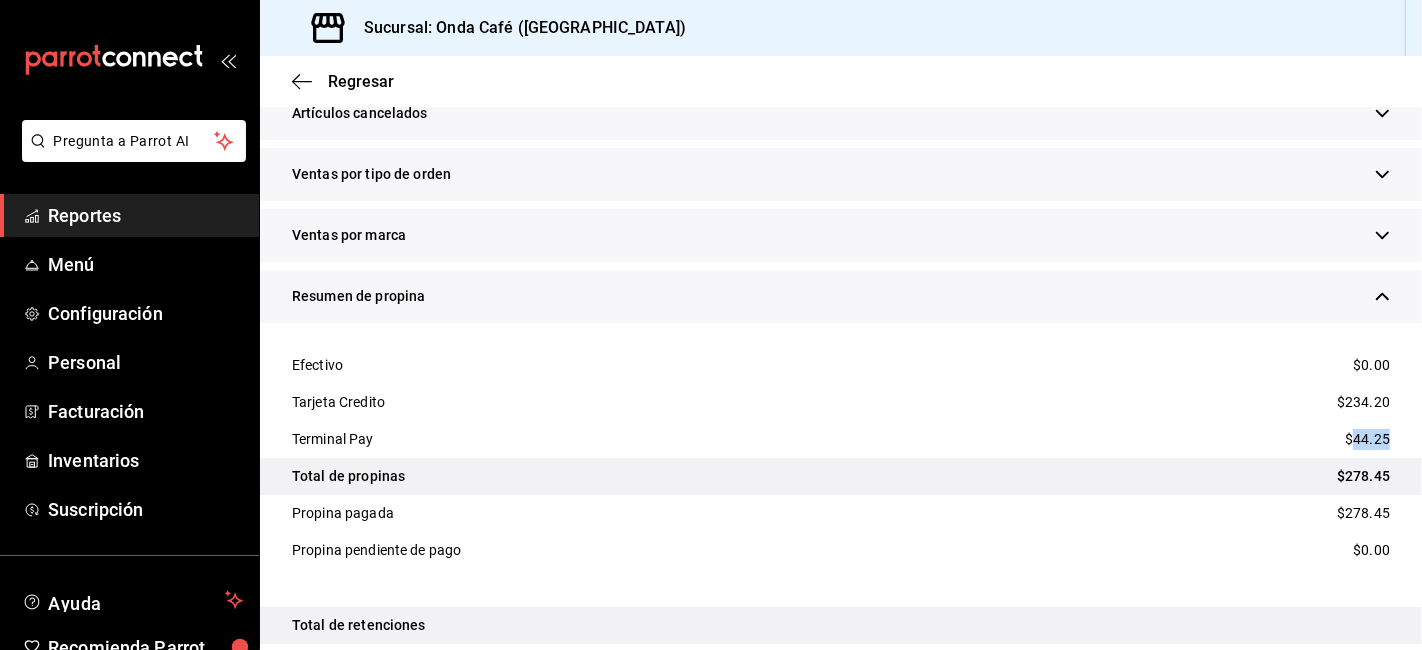 click on "$44.25" at bounding box center (1367, 439) 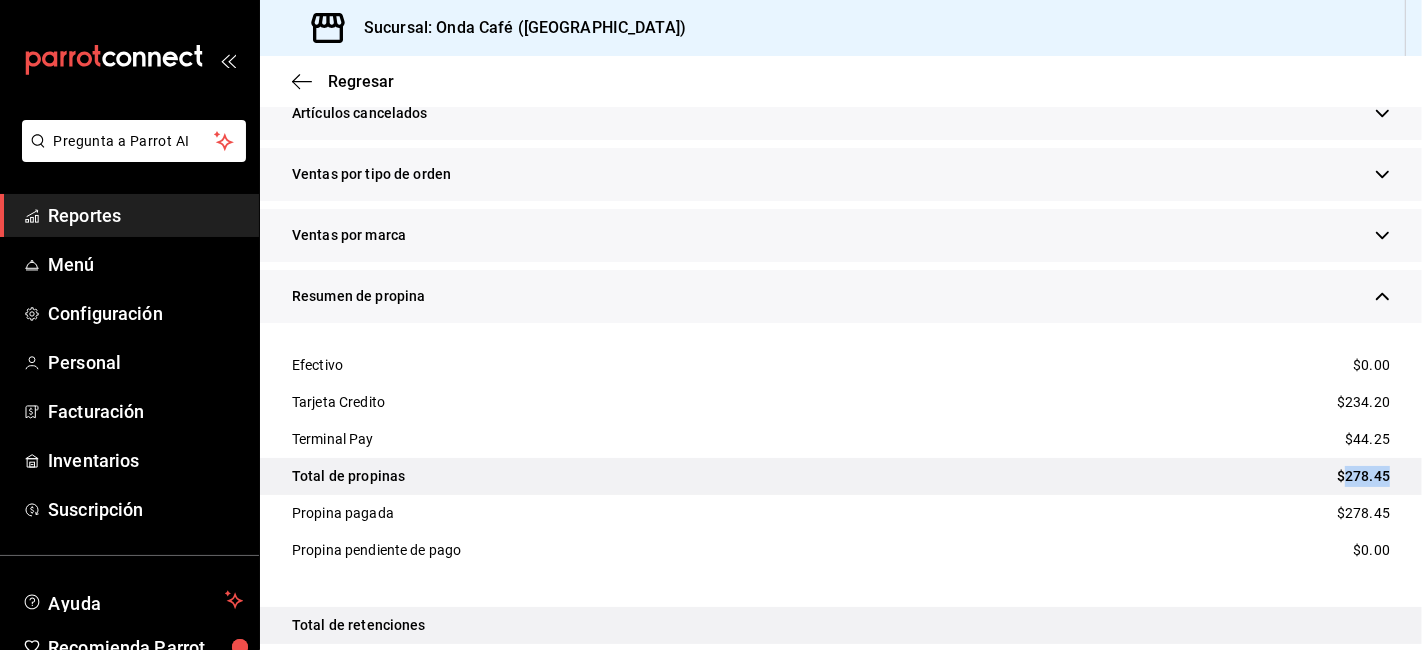 click on "$278.45" at bounding box center (1363, 476) 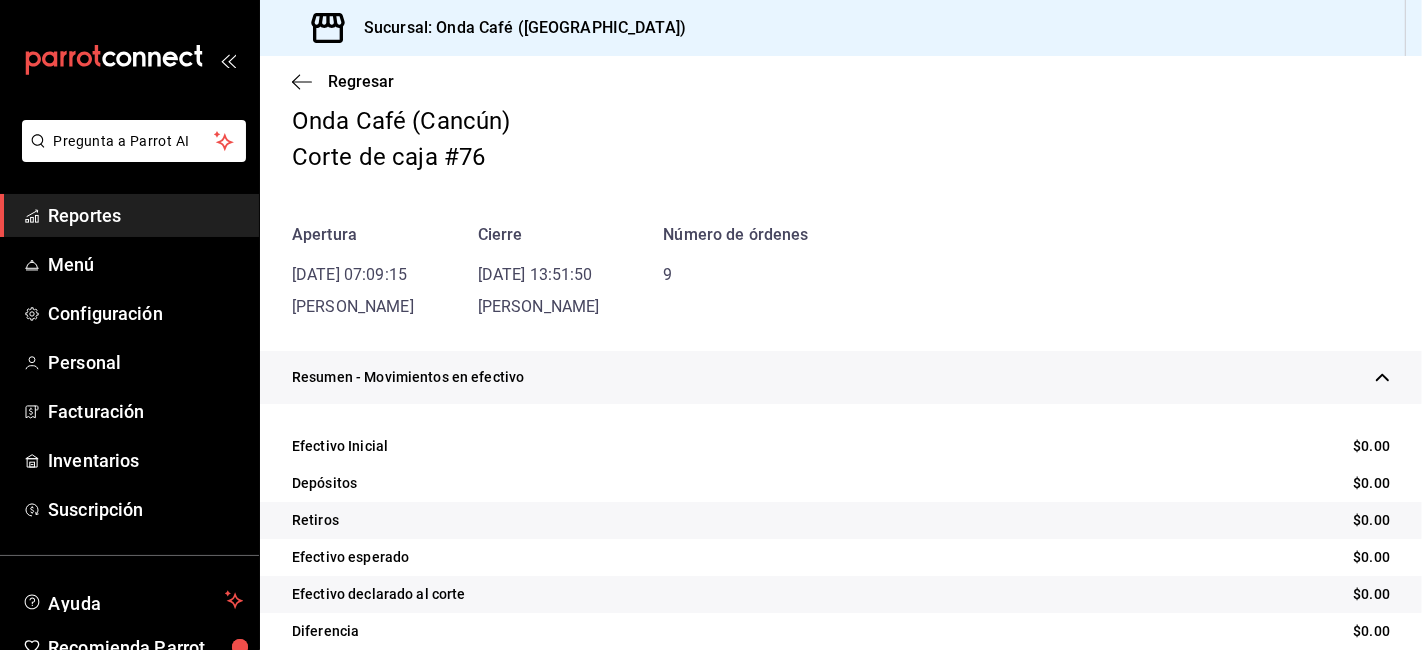 scroll, scrollTop: 0, scrollLeft: 0, axis: both 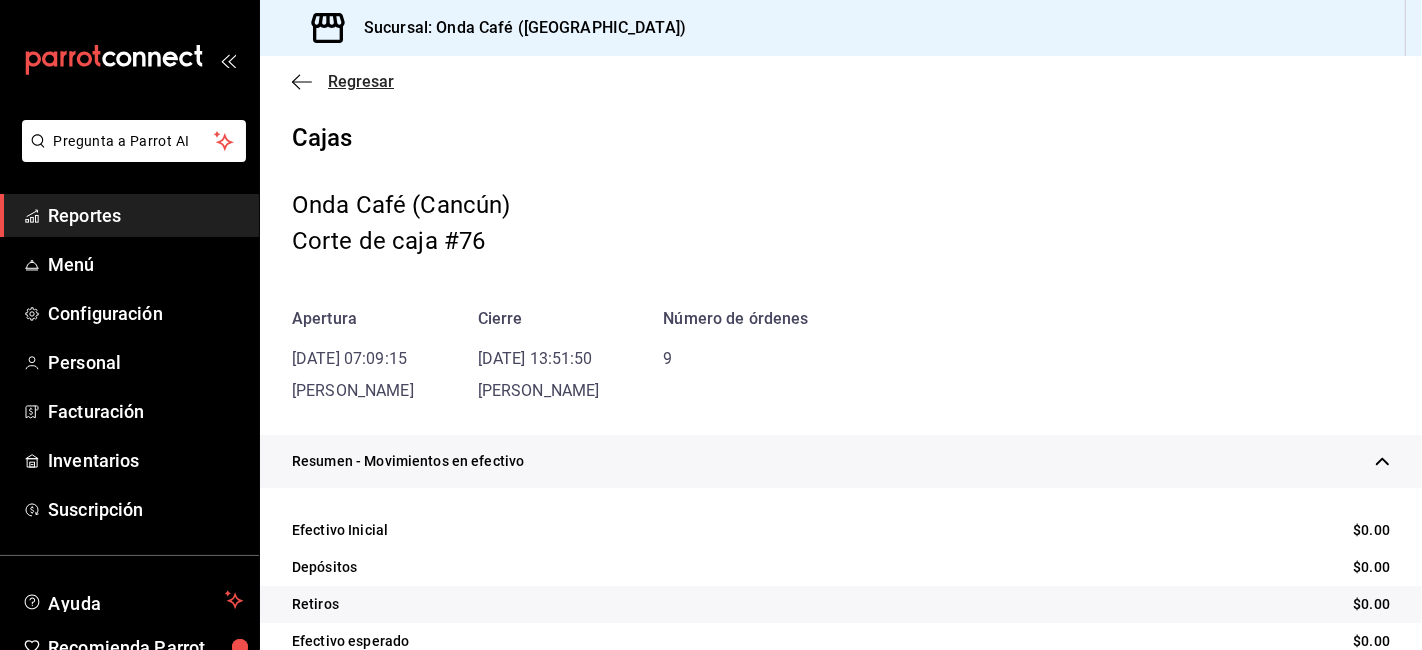 click 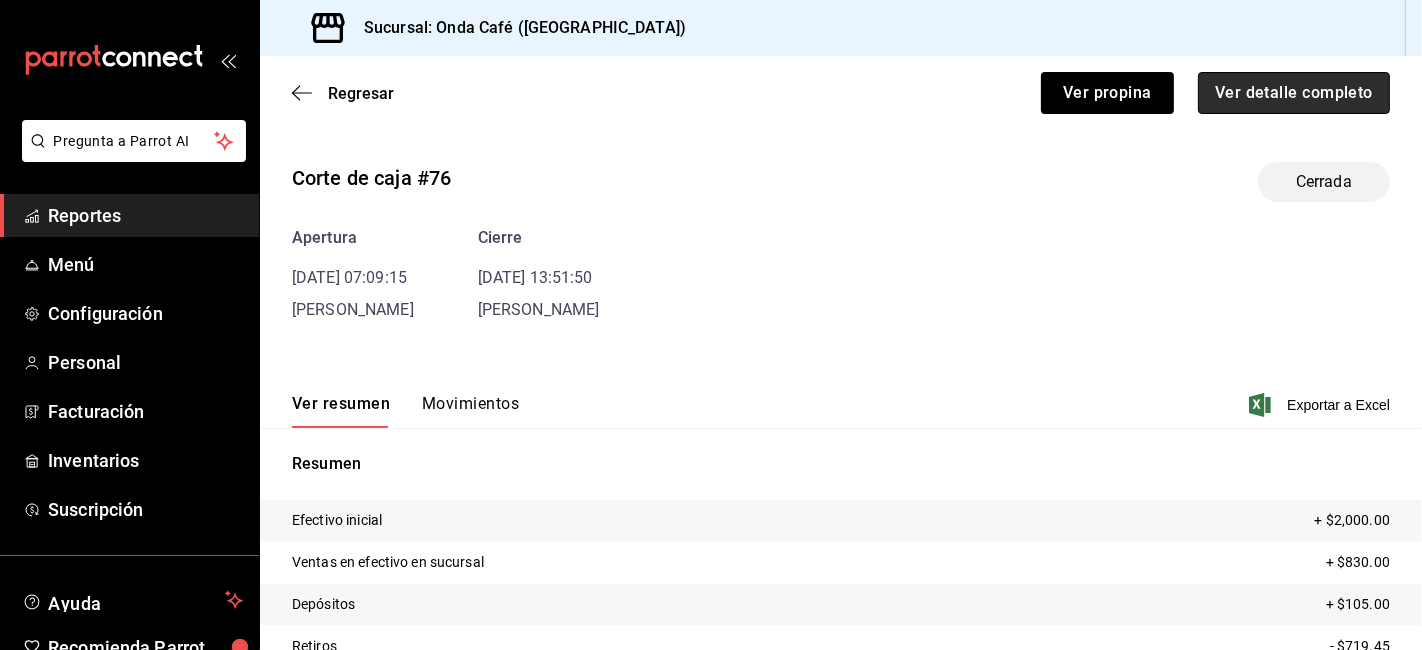click on "Ver detalle completo" at bounding box center (1294, 93) 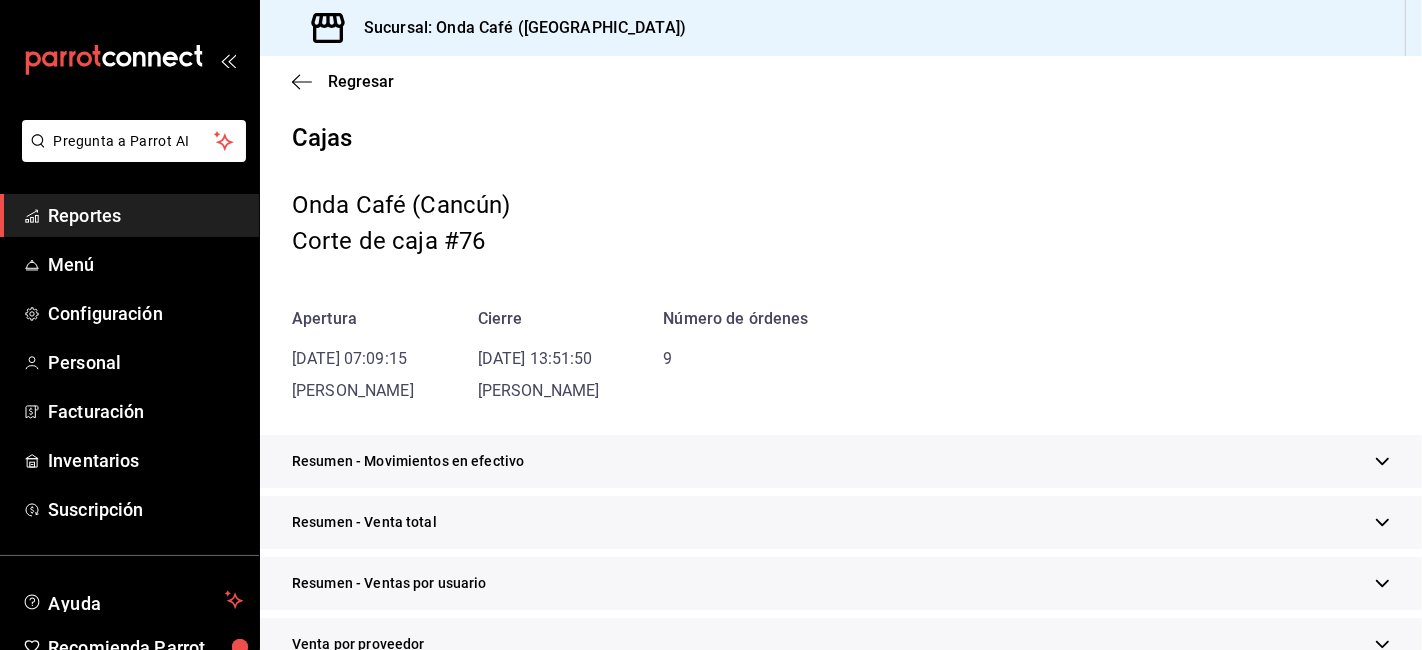 click on "Resumen - Venta total" at bounding box center [841, 522] 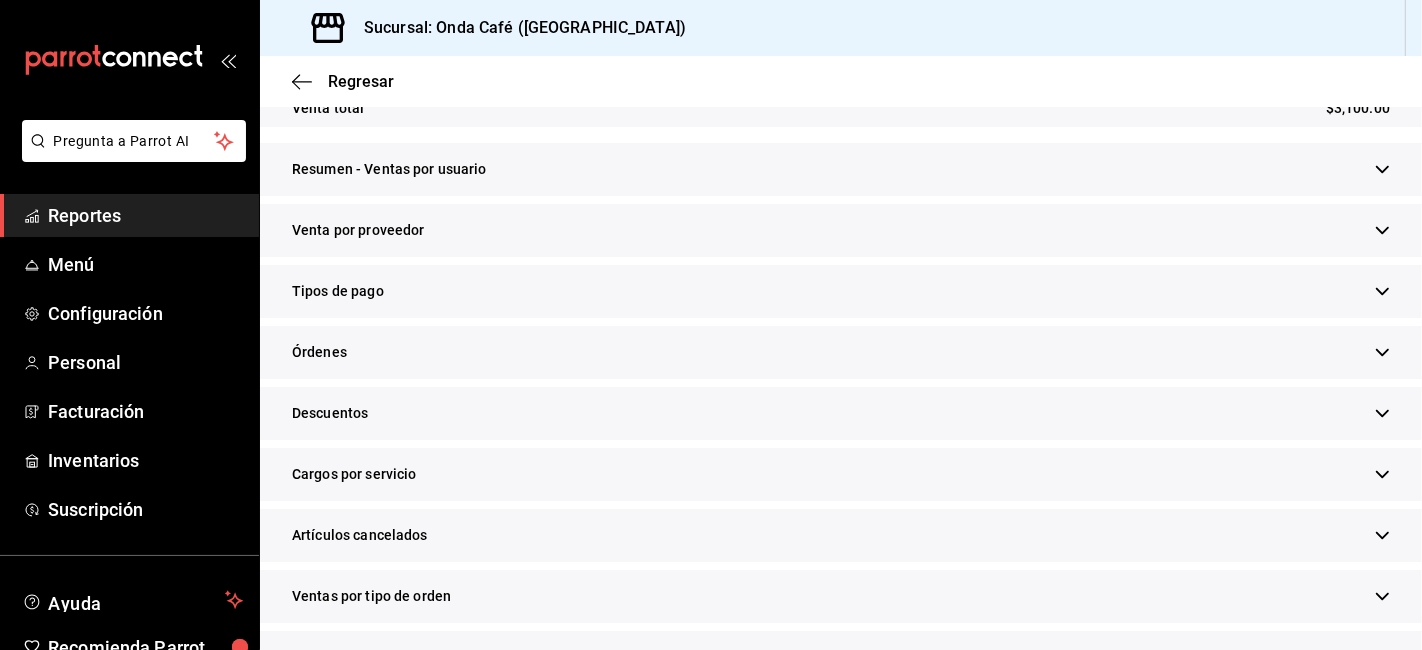 scroll, scrollTop: 555, scrollLeft: 0, axis: vertical 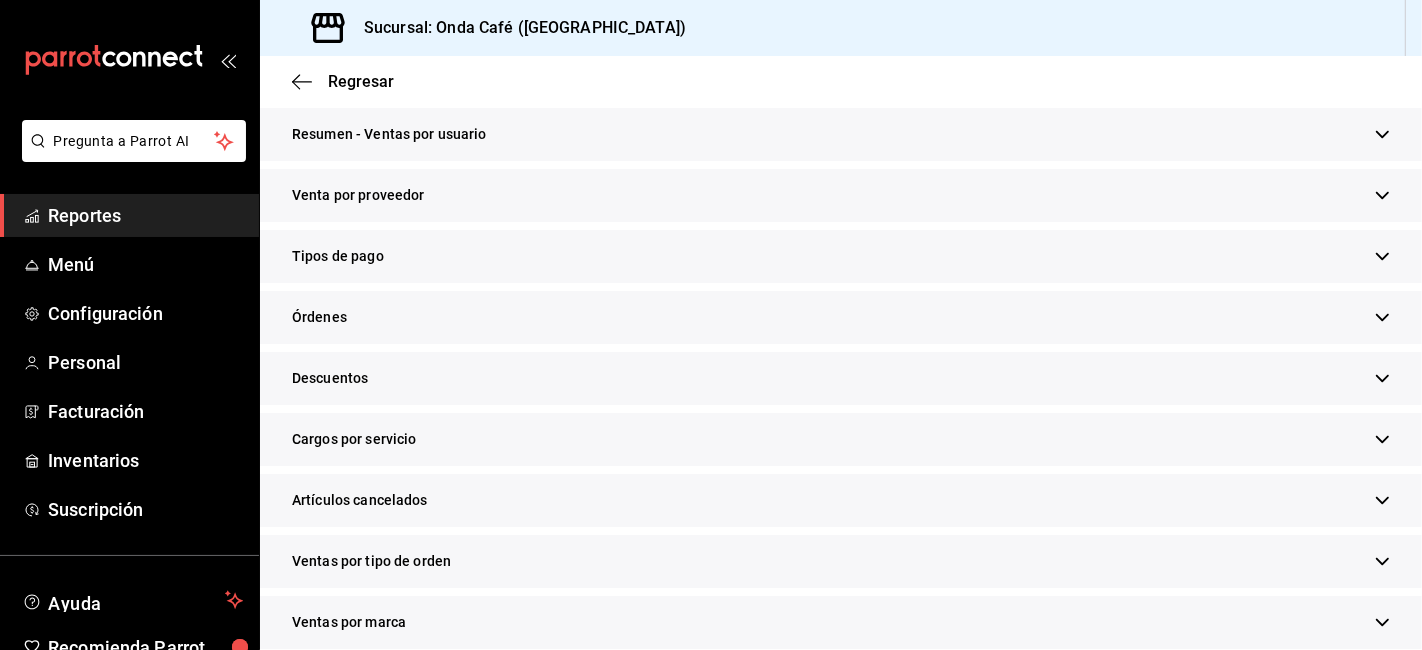 click on "Descuentos" at bounding box center [841, 378] 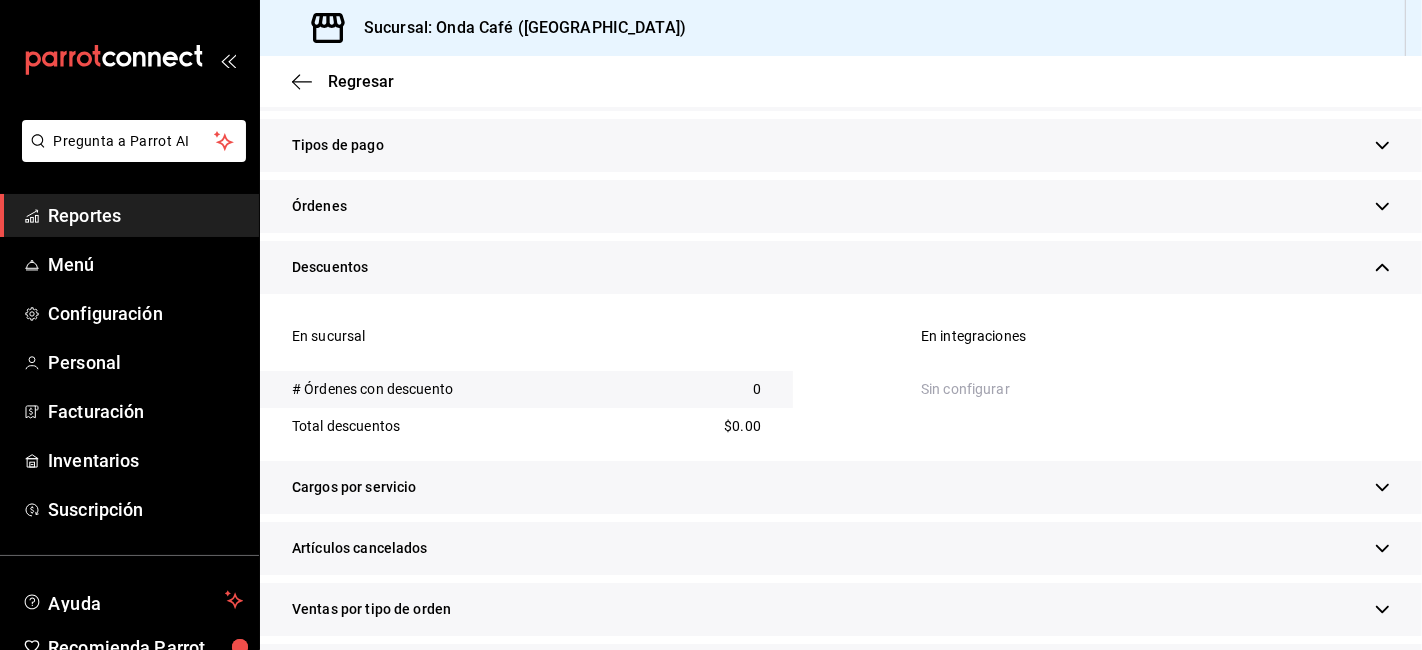 scroll, scrollTop: 222, scrollLeft: 0, axis: vertical 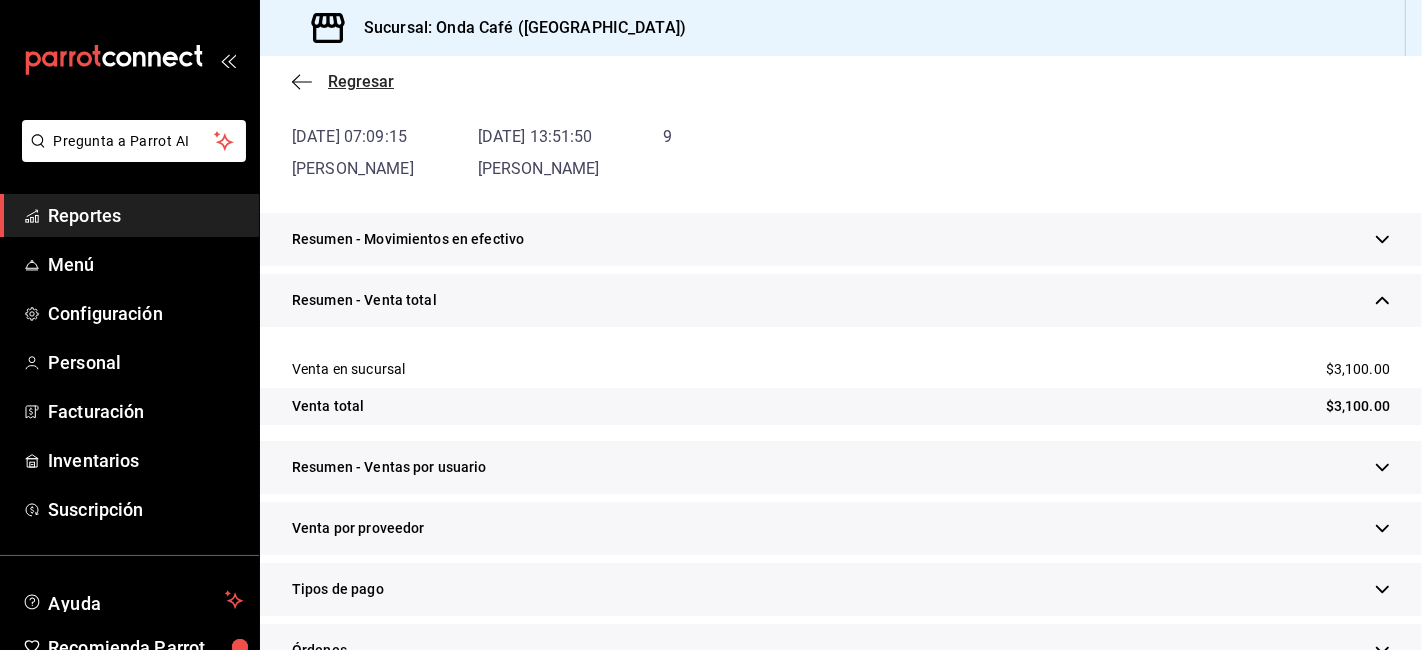 click 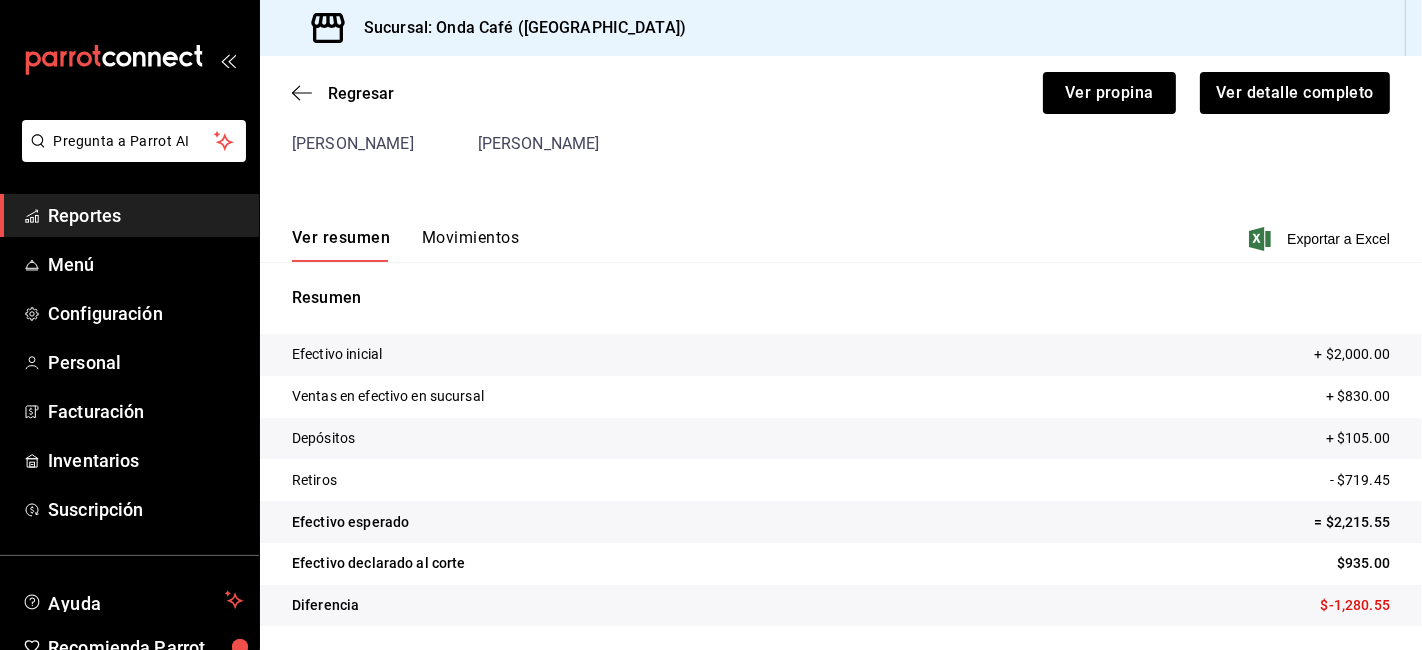 scroll, scrollTop: 166, scrollLeft: 0, axis: vertical 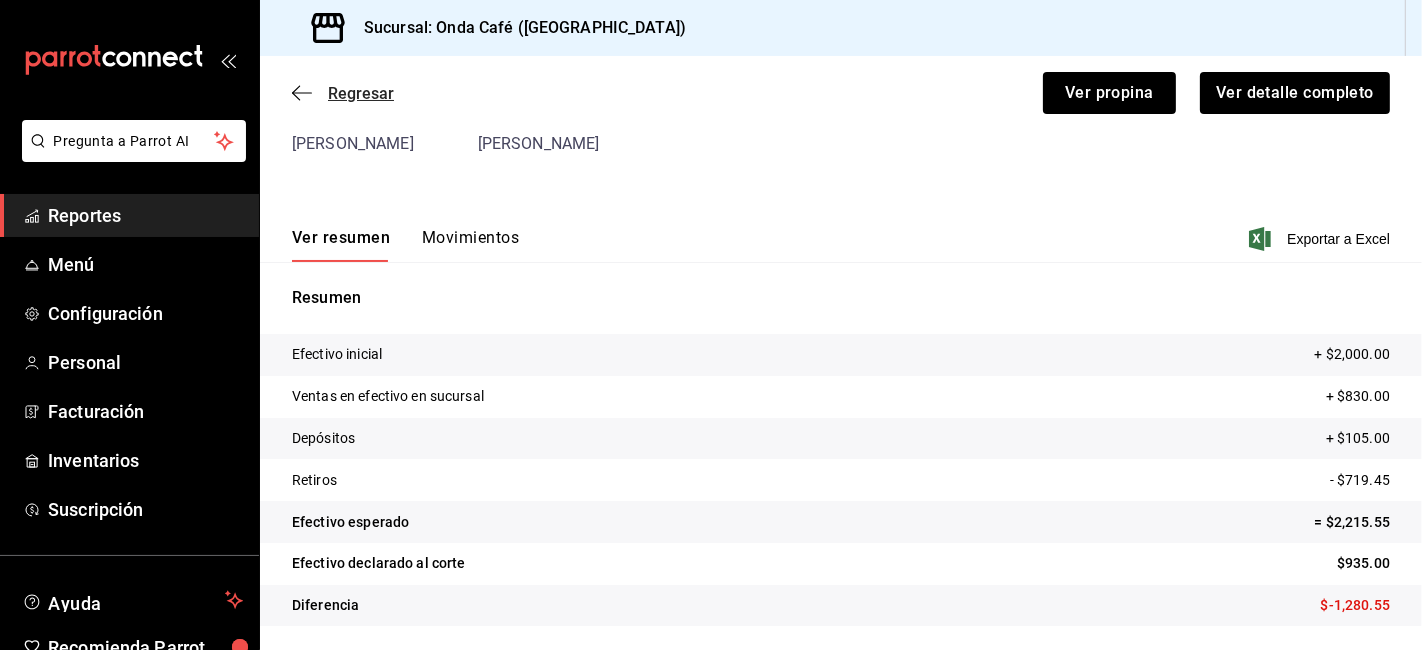 click 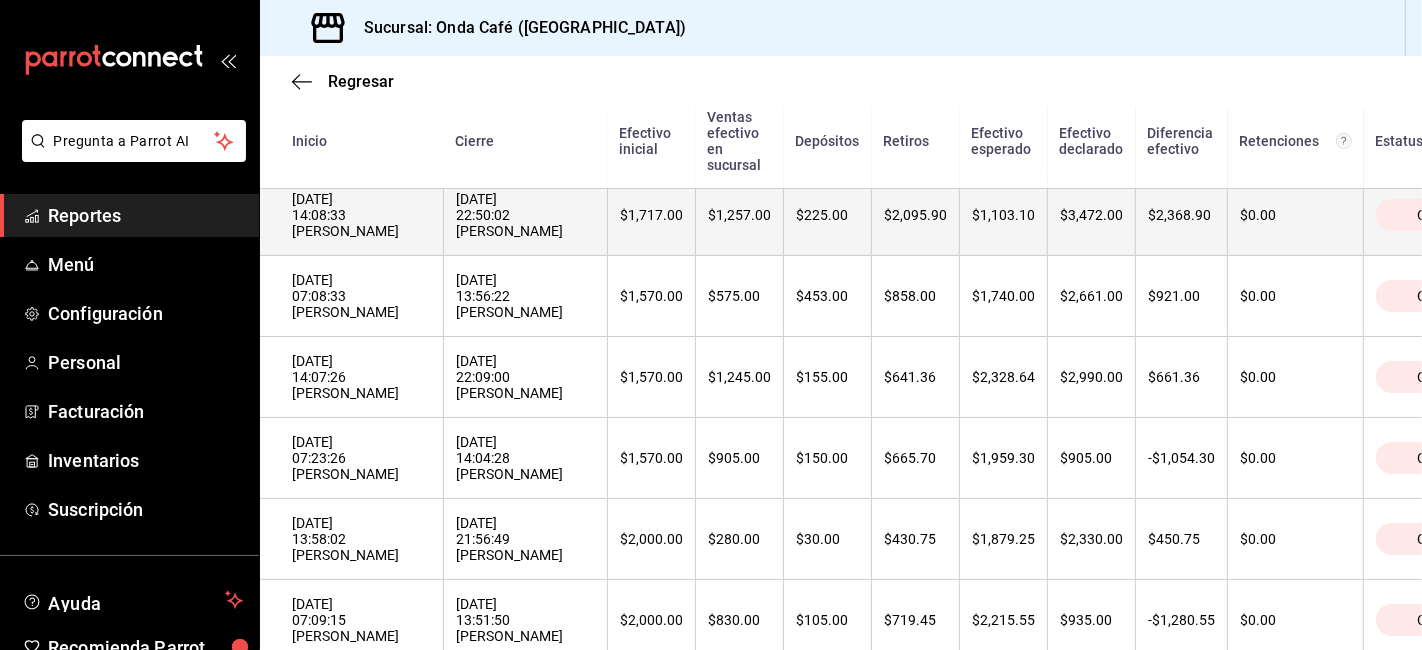 scroll, scrollTop: 831, scrollLeft: 0, axis: vertical 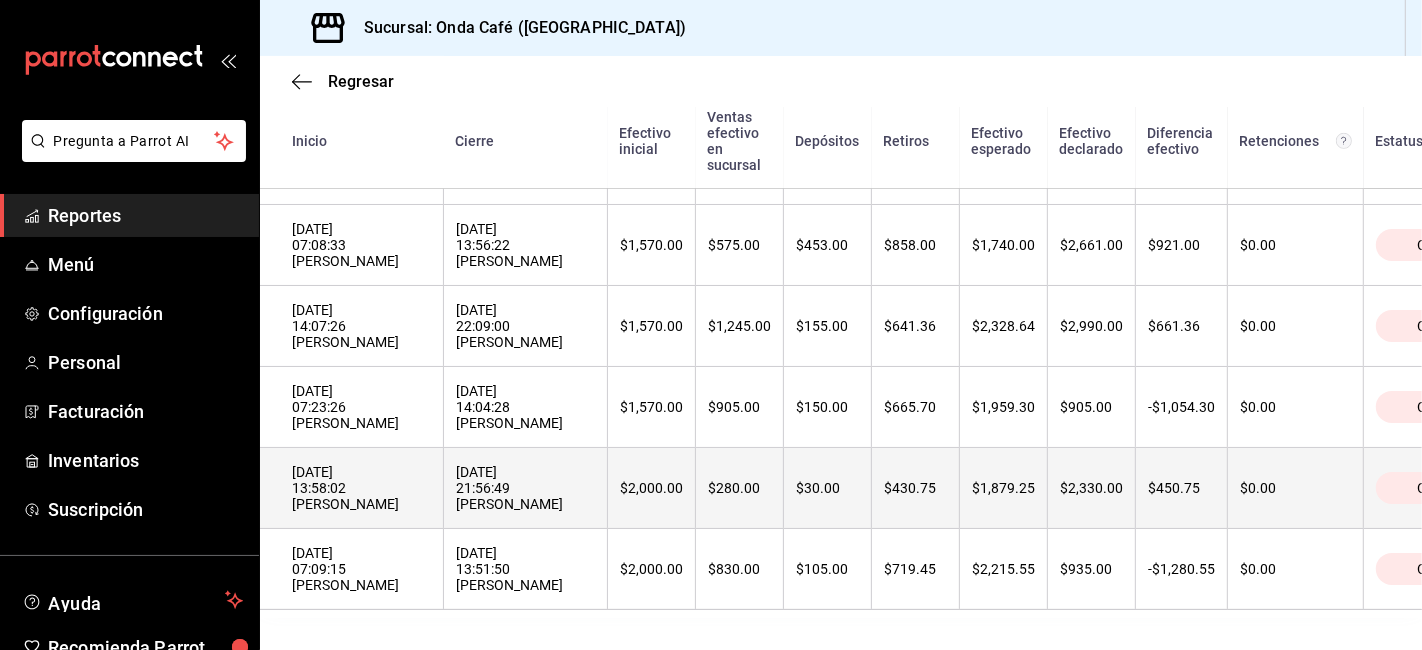 click on "[DATE]
13:58:02
[PERSON_NAME]" at bounding box center (361, 488) 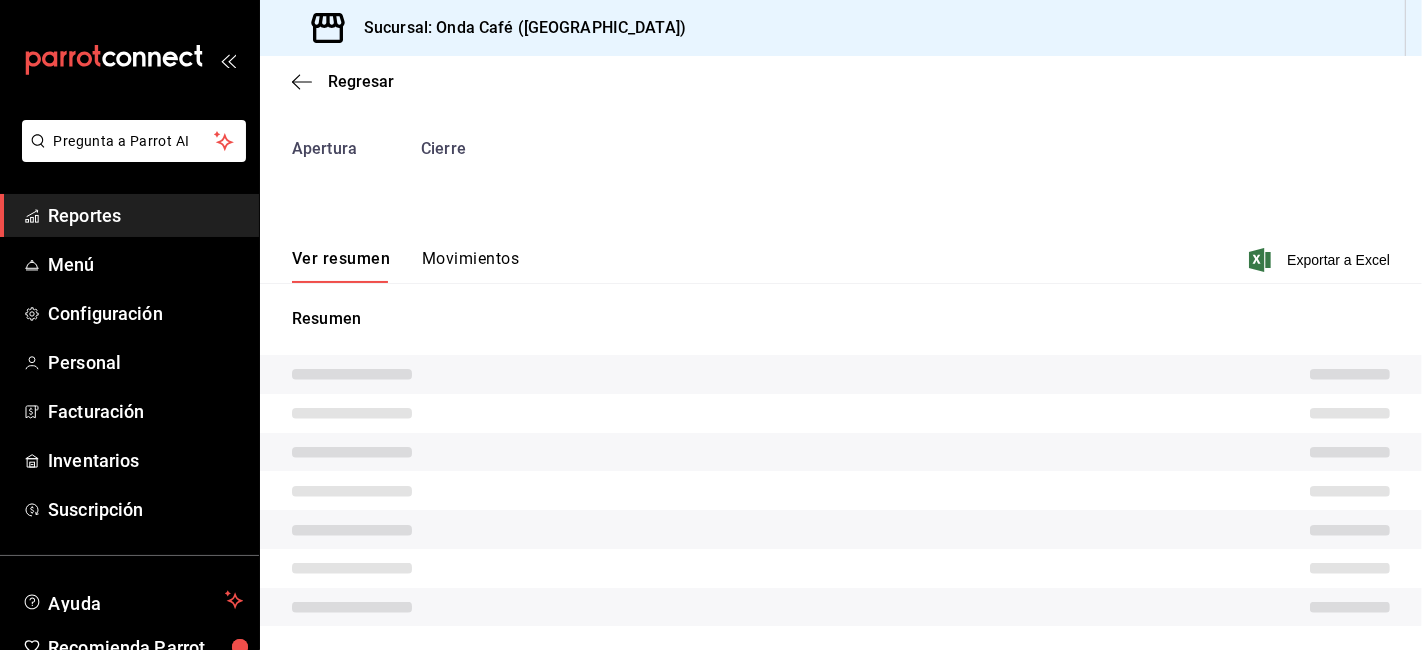 scroll, scrollTop: 86, scrollLeft: 0, axis: vertical 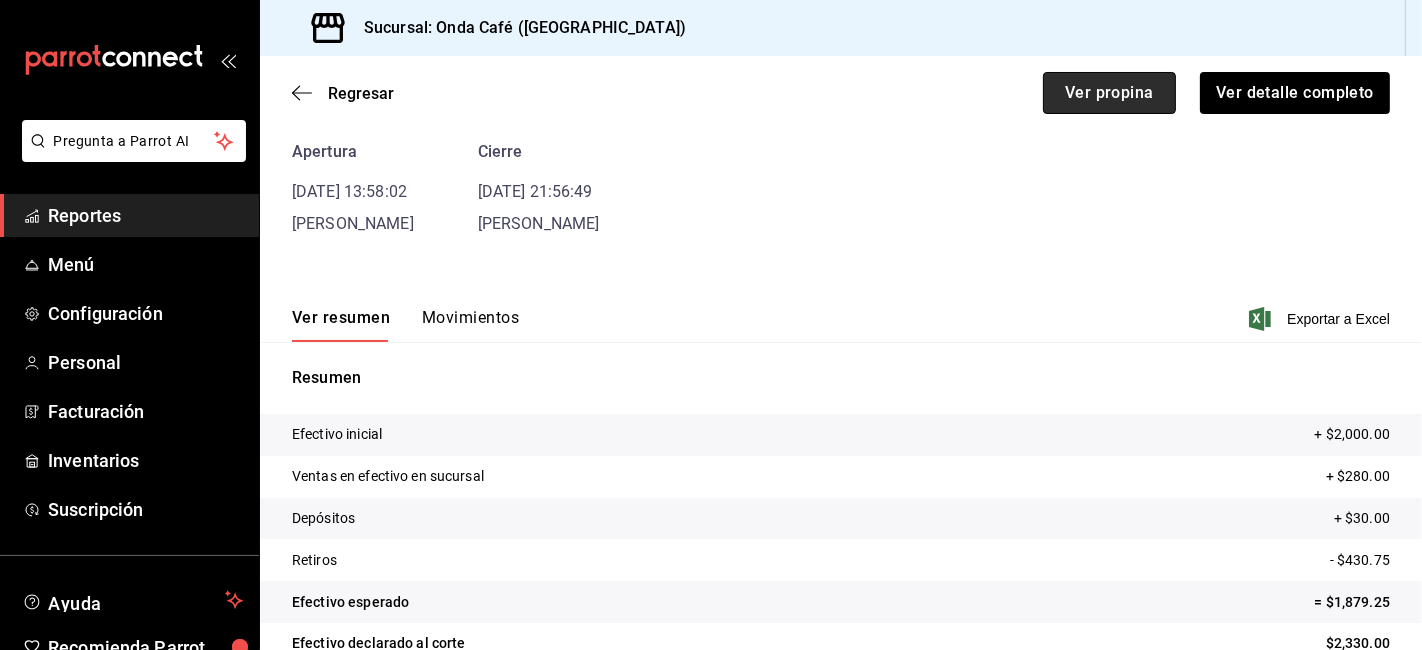 click on "Ver propina" at bounding box center (1109, 93) 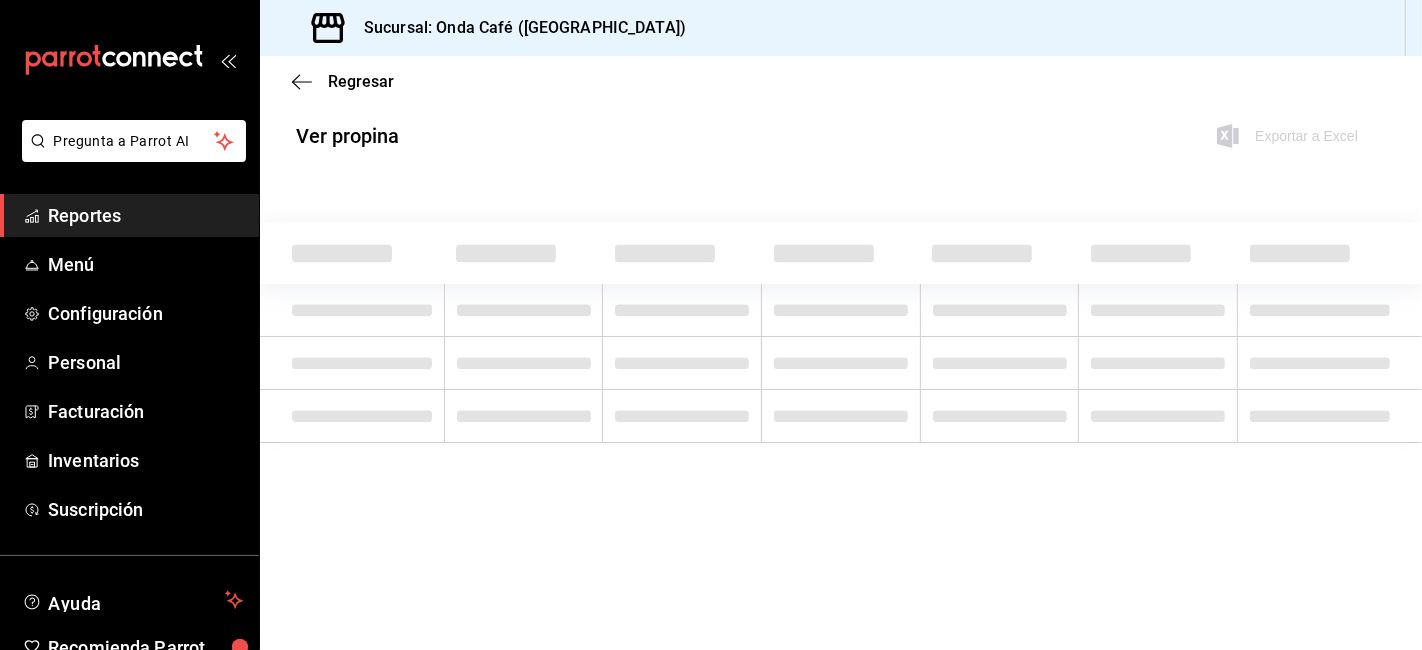 scroll, scrollTop: 0, scrollLeft: 0, axis: both 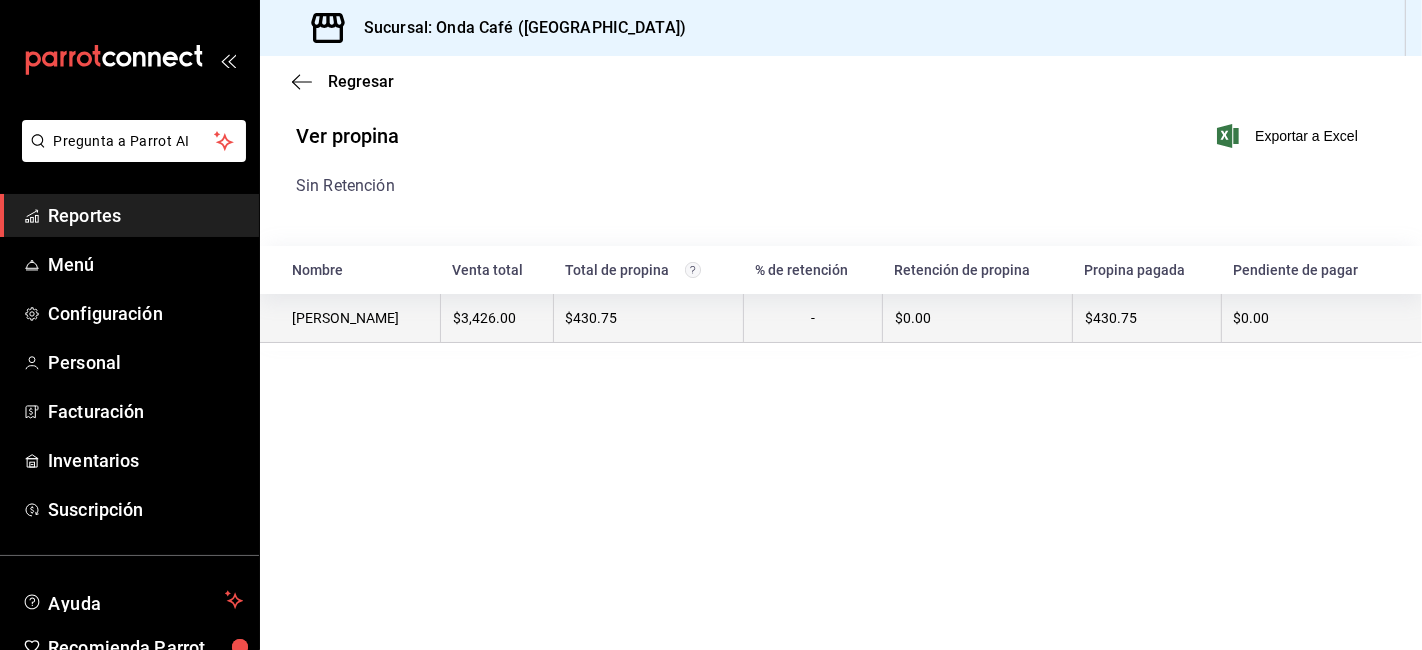 click on "$3,426.00" at bounding box center (496, 318) 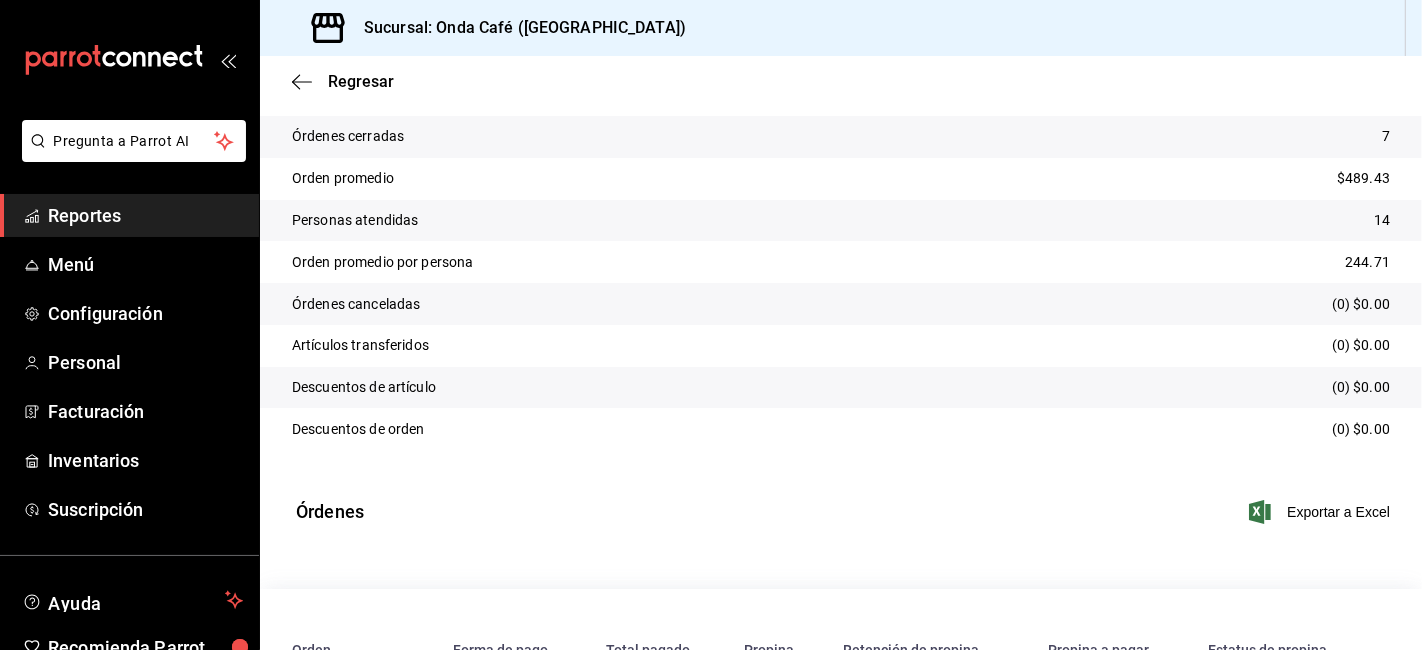 scroll, scrollTop: 0, scrollLeft: 0, axis: both 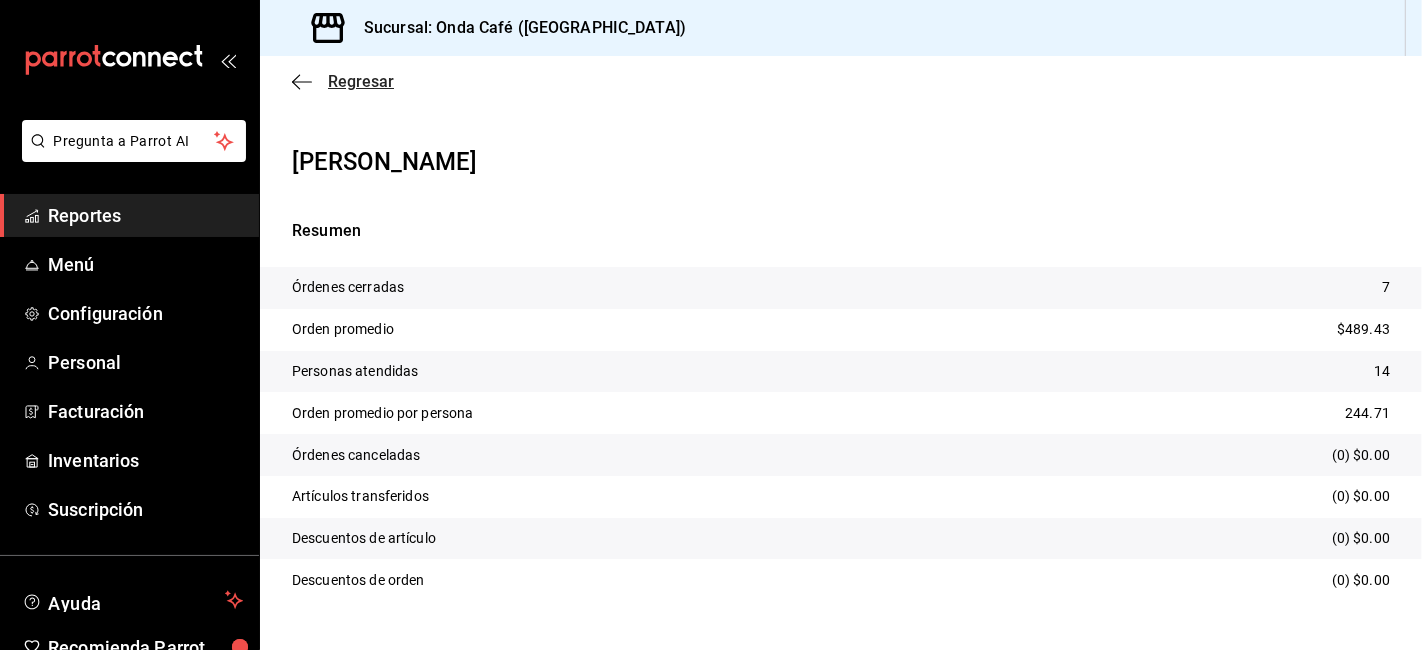 click 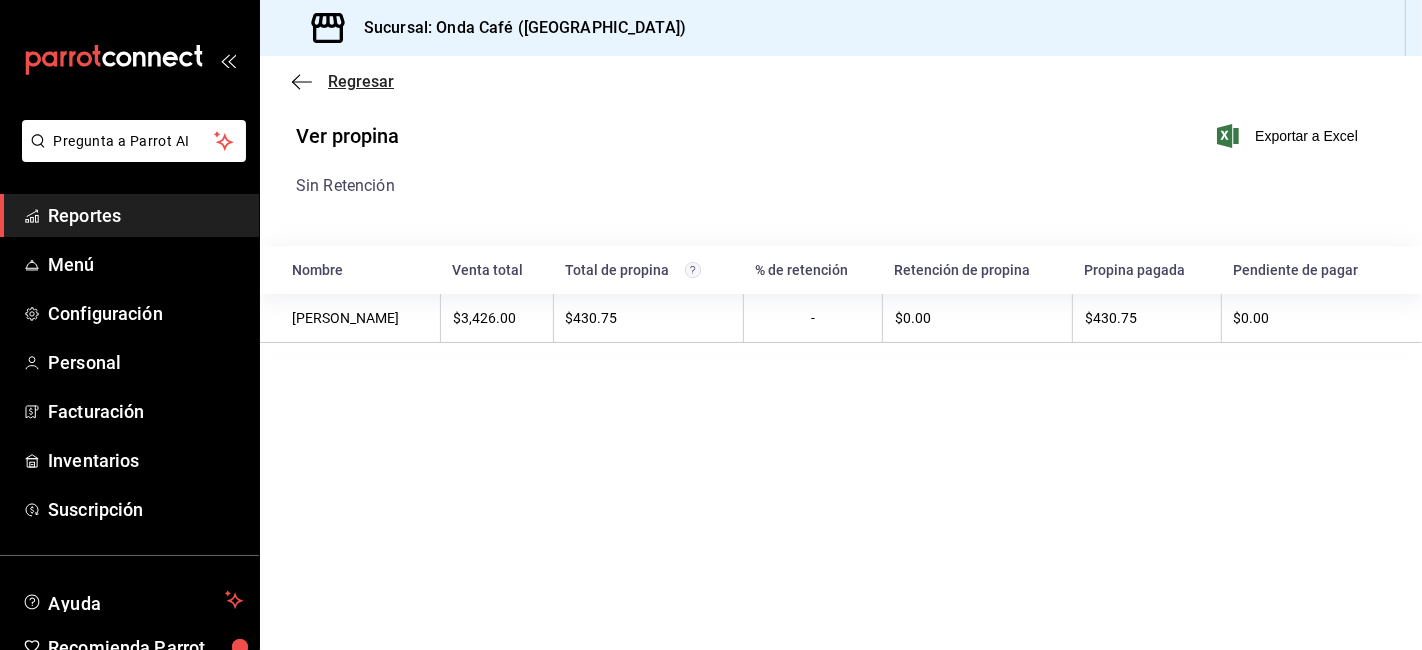 click 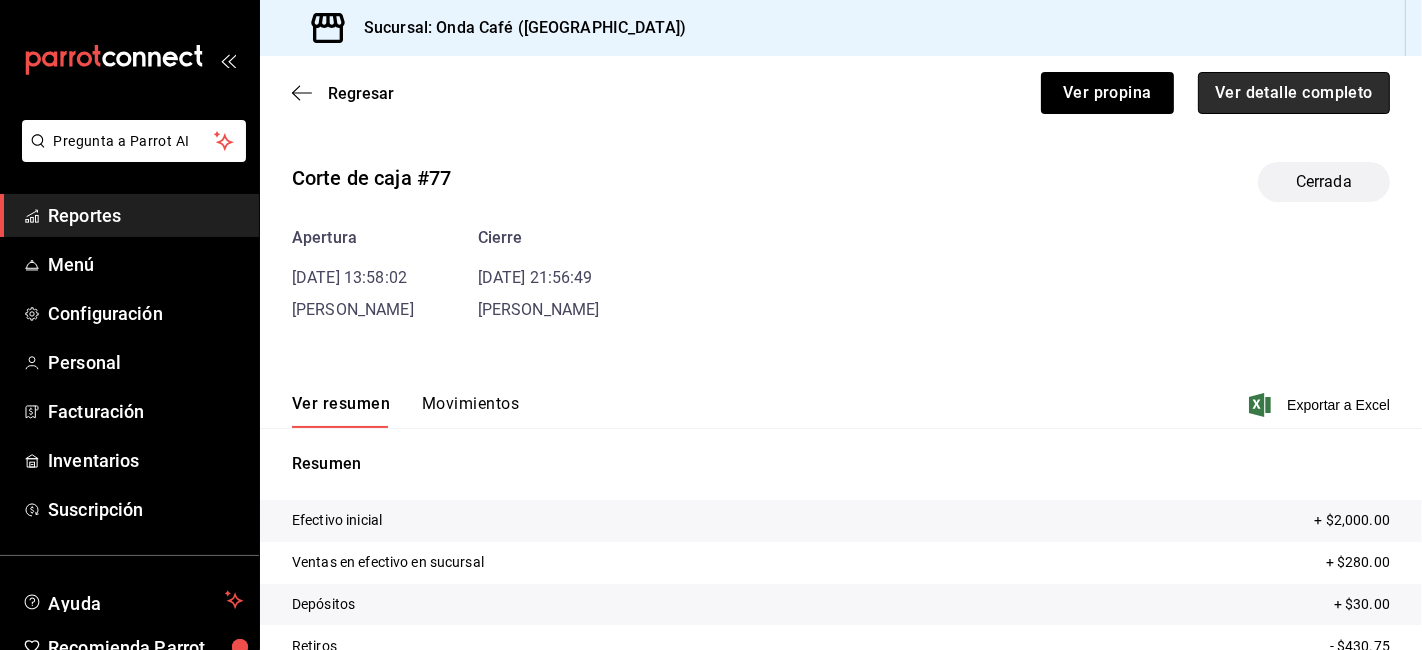 click on "Ver detalle completo" at bounding box center [1294, 93] 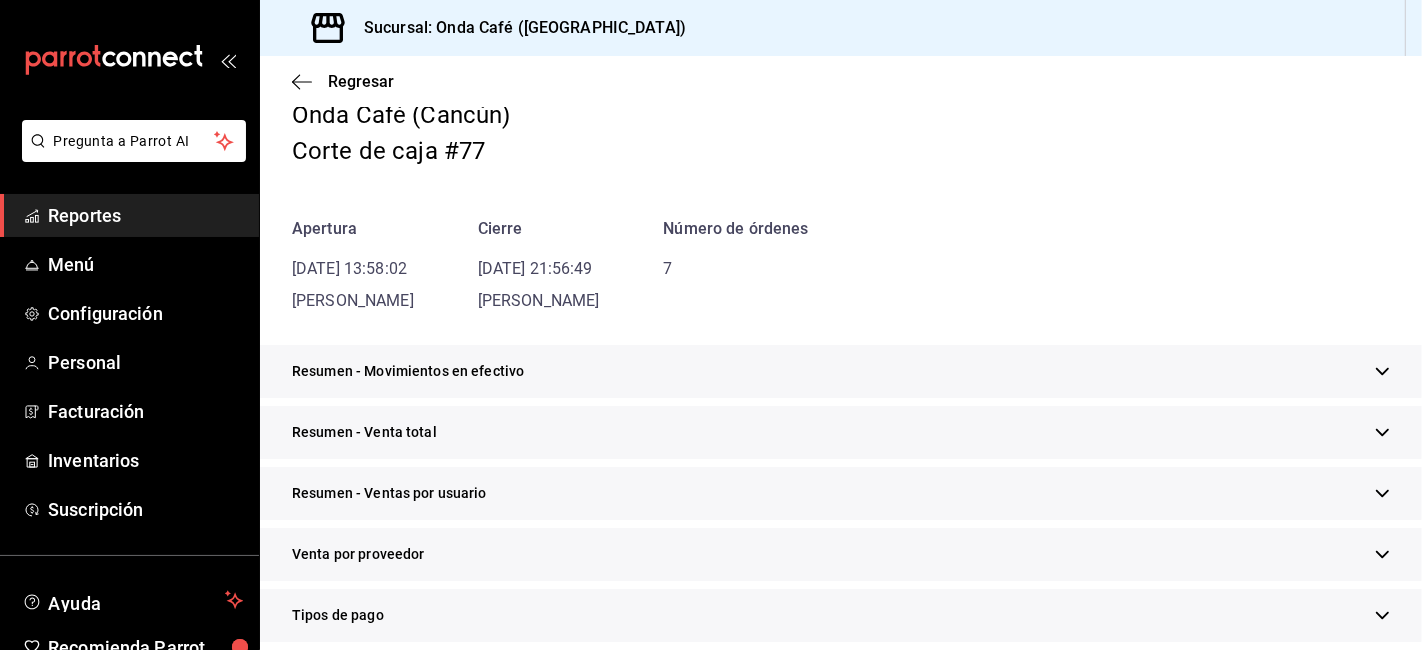 scroll, scrollTop: 111, scrollLeft: 0, axis: vertical 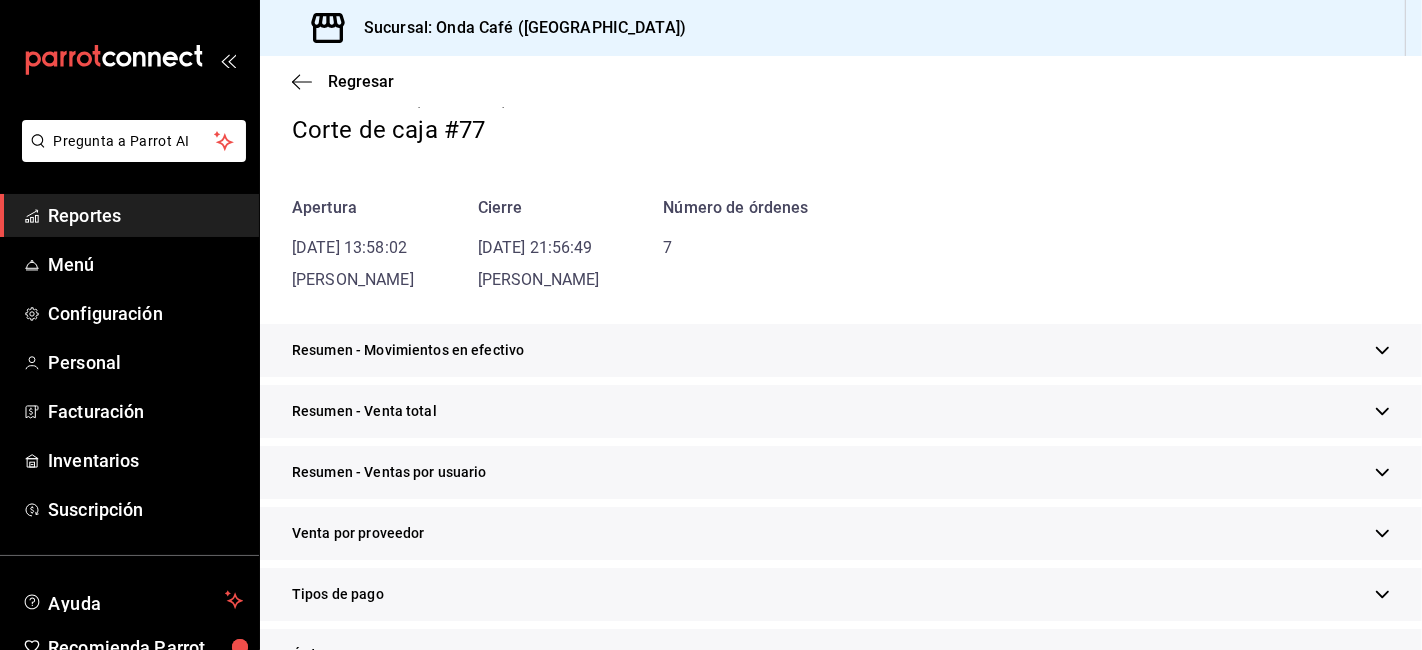 click on "Resumen - Venta total" at bounding box center (841, 411) 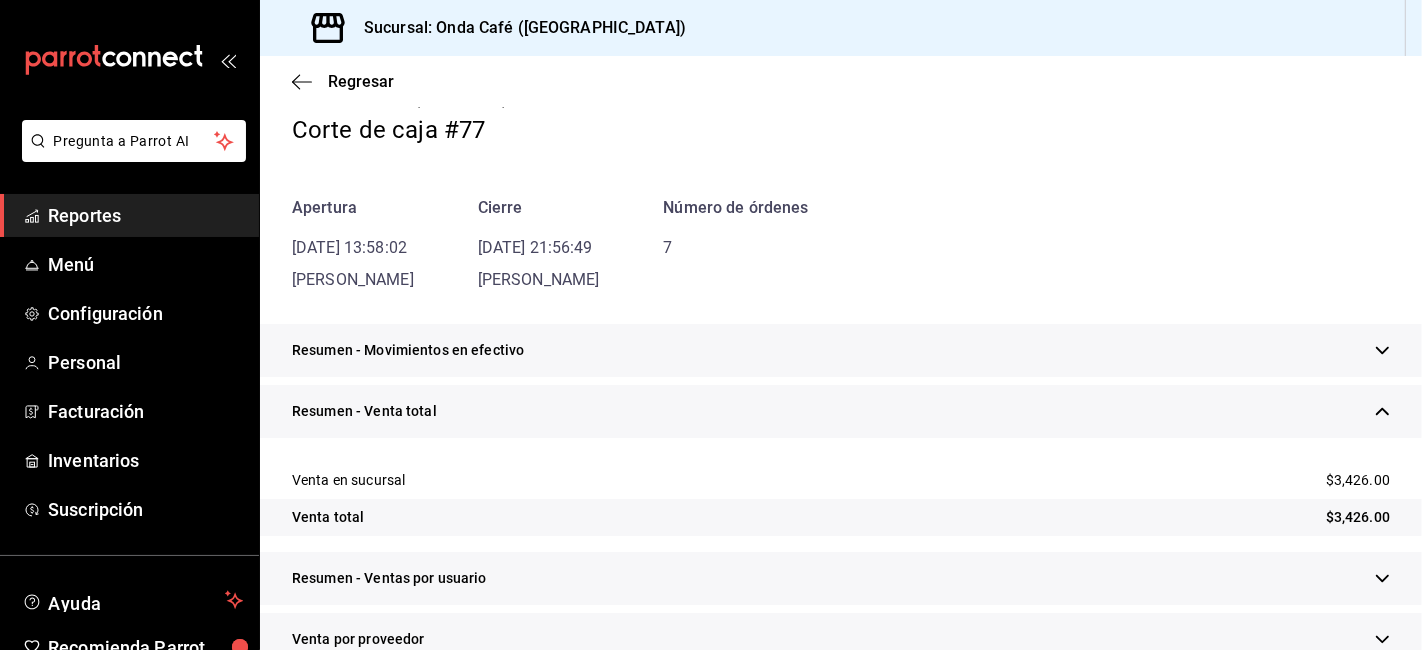 scroll, scrollTop: 333, scrollLeft: 0, axis: vertical 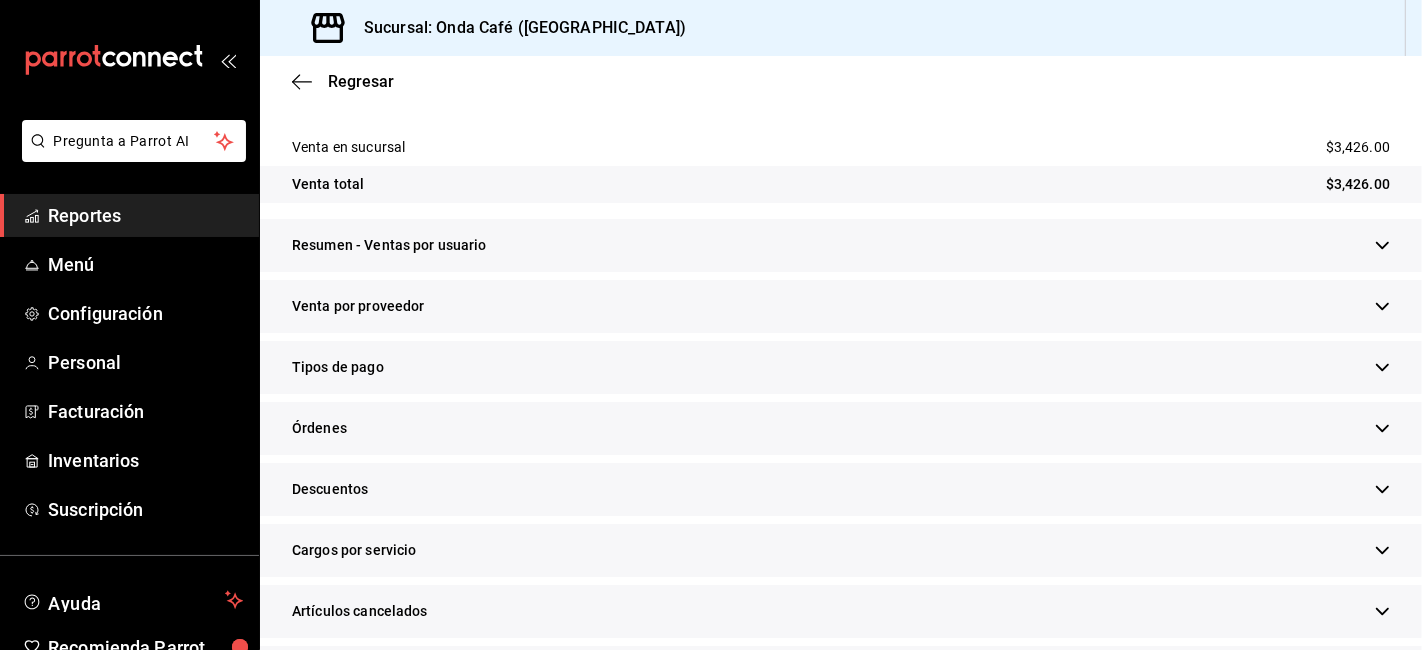 click on "Tipos de pago" at bounding box center [841, 367] 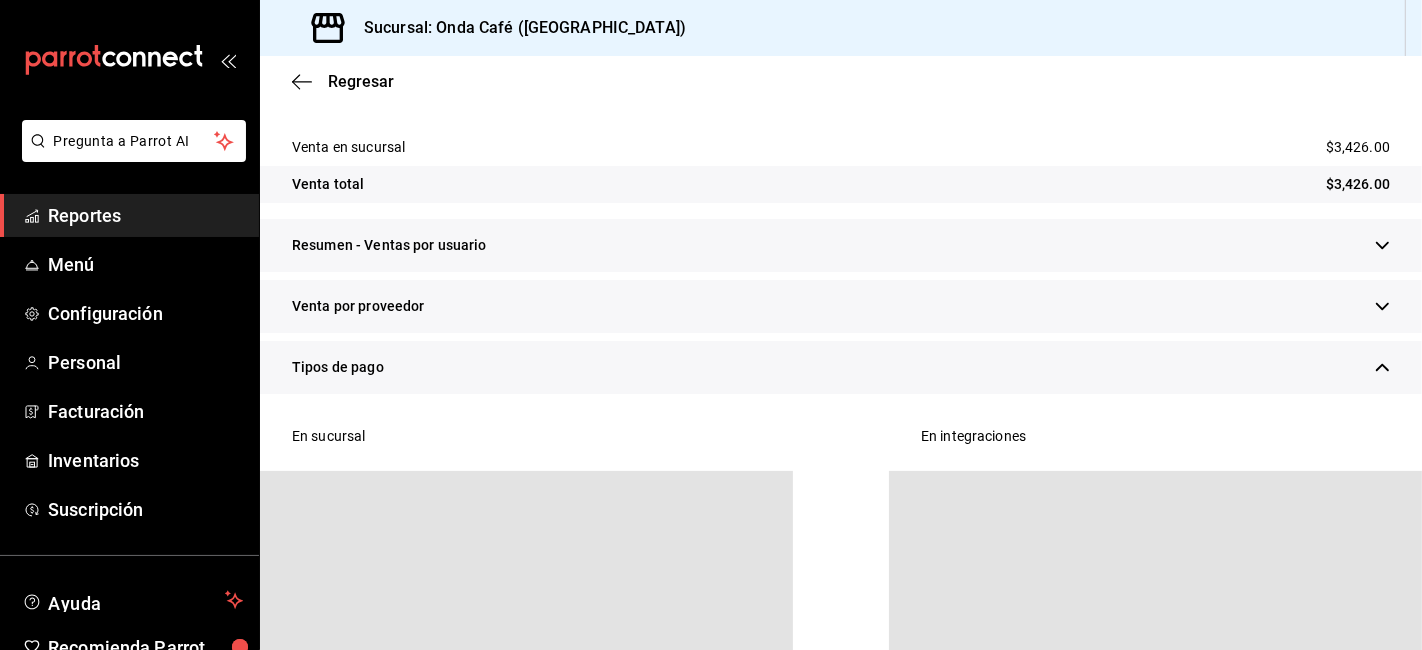 scroll, scrollTop: 666, scrollLeft: 0, axis: vertical 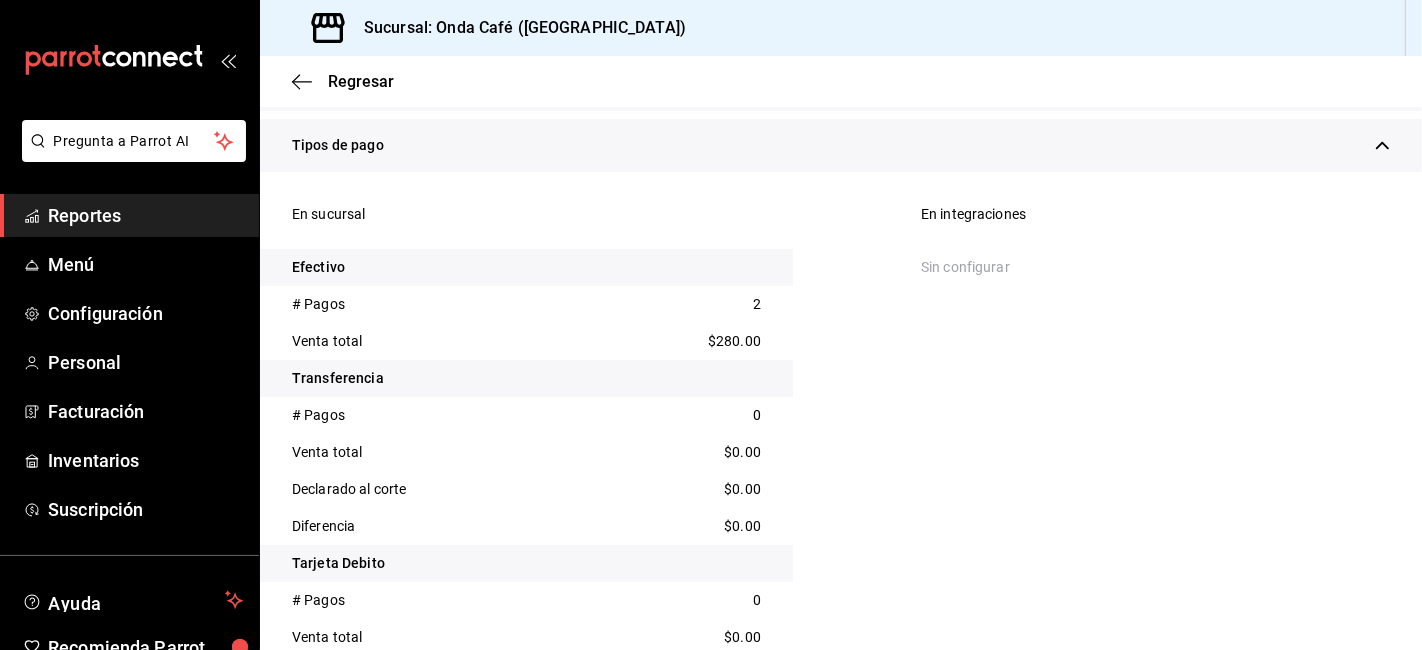 click on "$280.00" at bounding box center [734, 341] 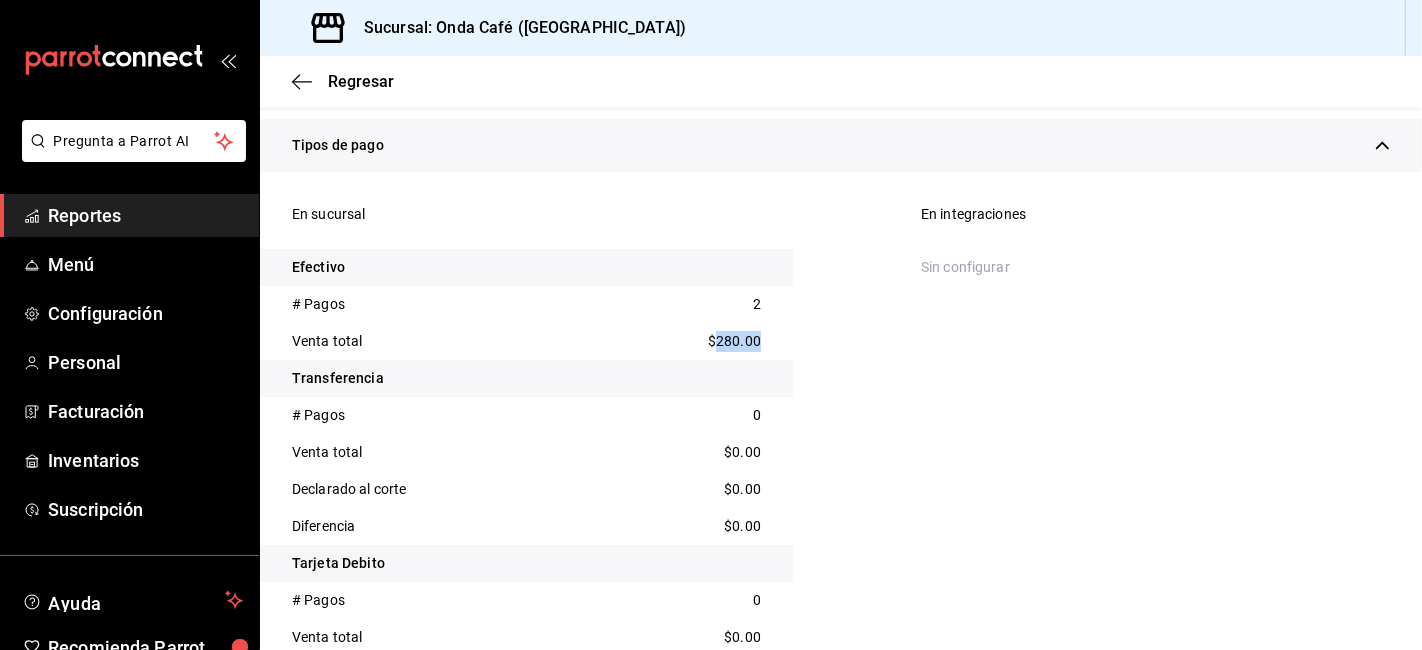 click on "$280.00" at bounding box center (734, 341) 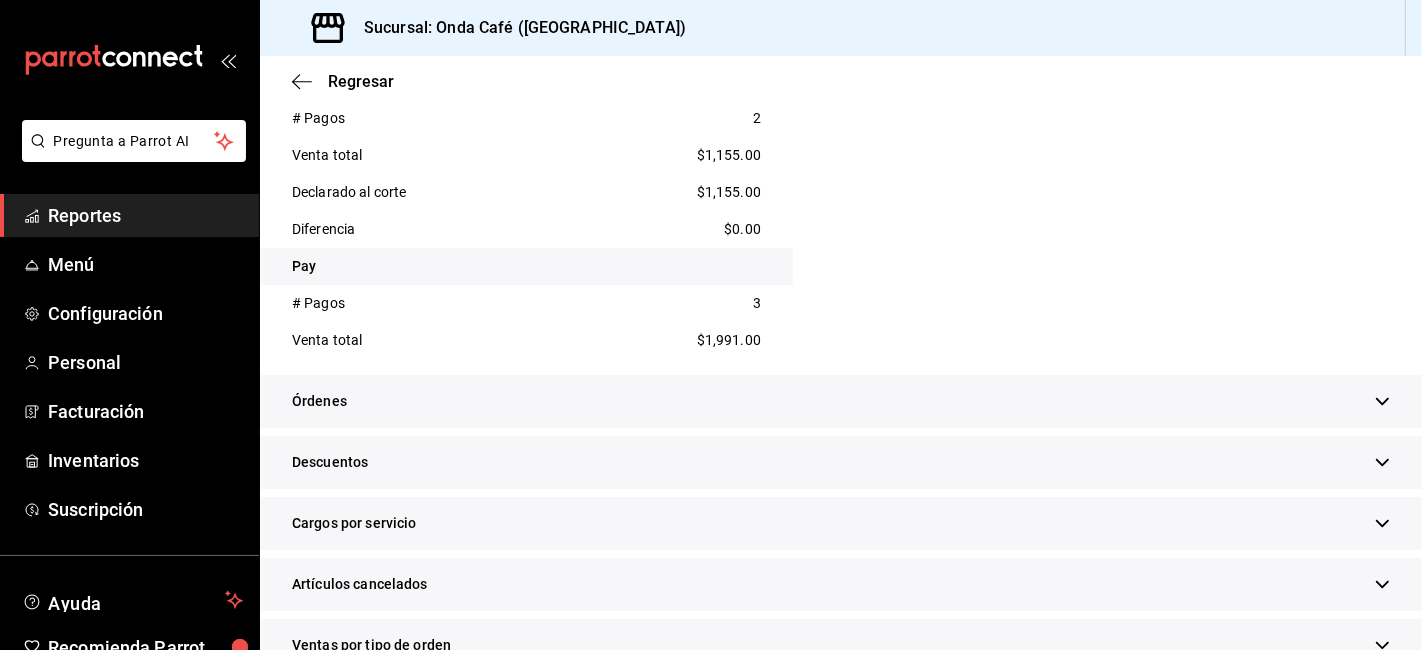 scroll, scrollTop: 1222, scrollLeft: 0, axis: vertical 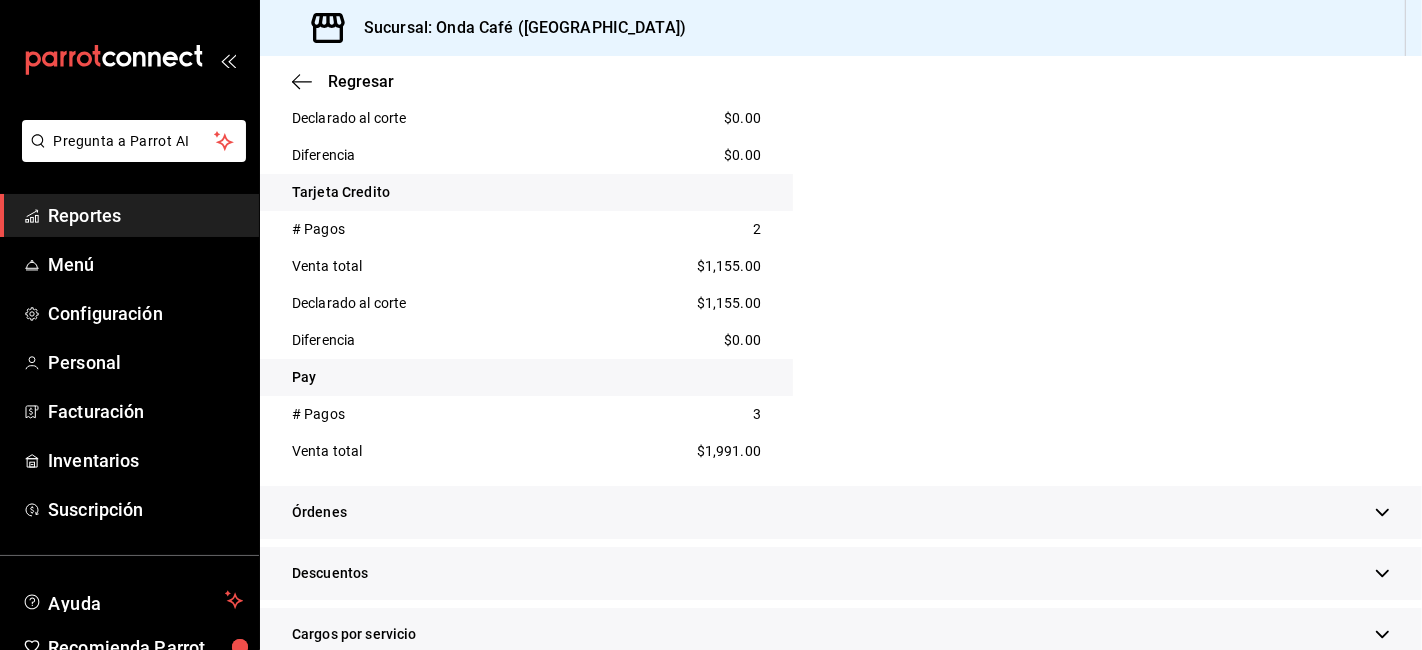 click on "$1,155.00" at bounding box center (729, 266) 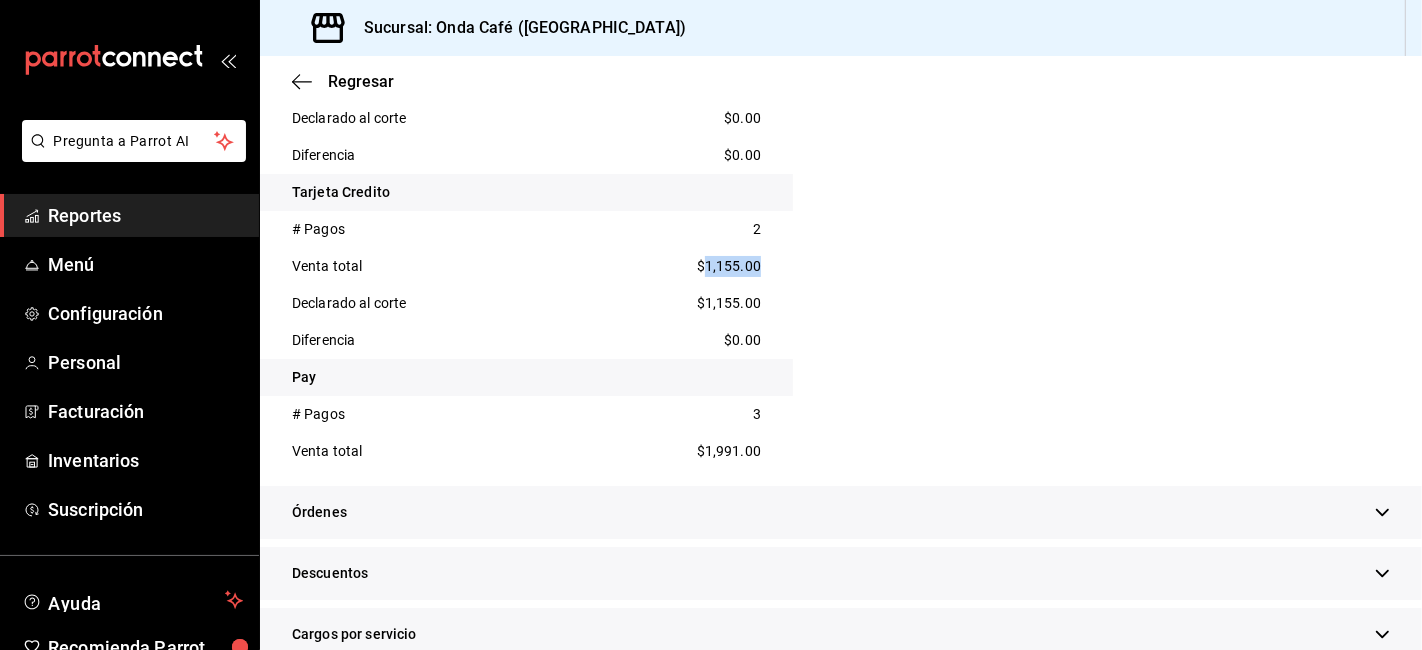 click on "$1,155.00" at bounding box center [729, 266] 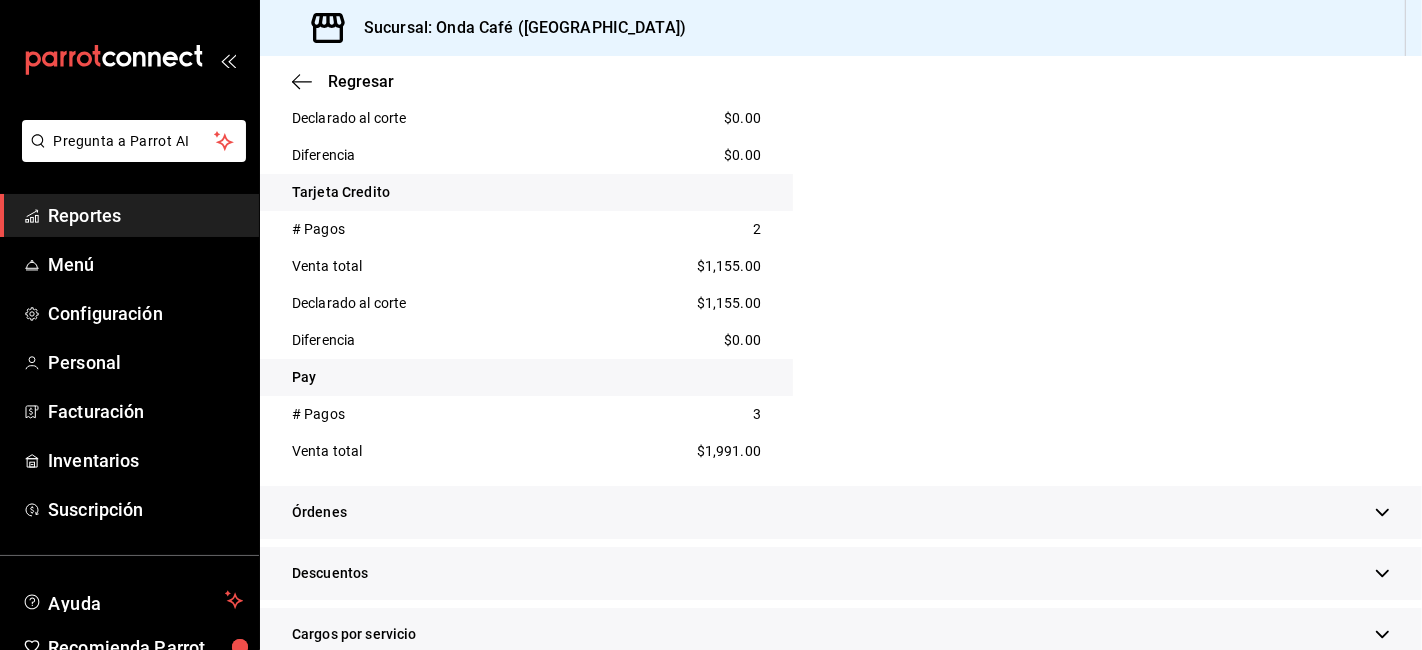 click on "$1,991.00" at bounding box center [729, 451] 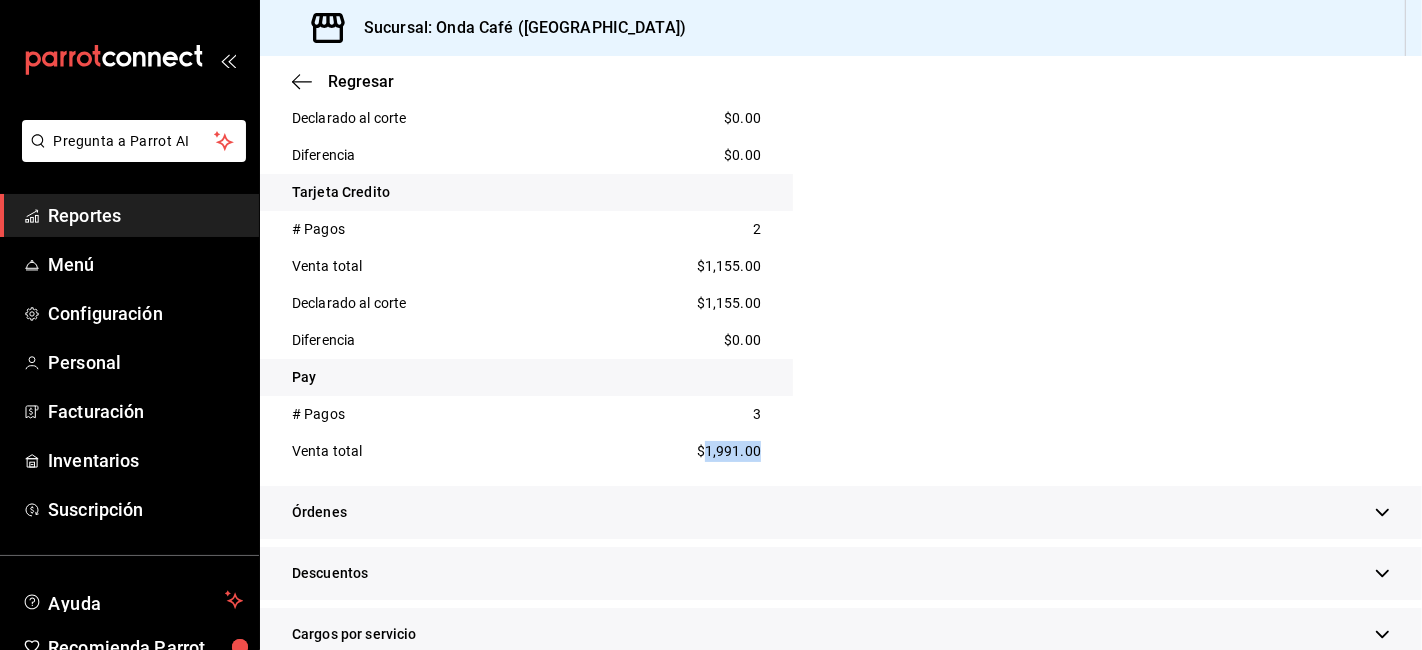 click on "$1,991.00" at bounding box center [729, 451] 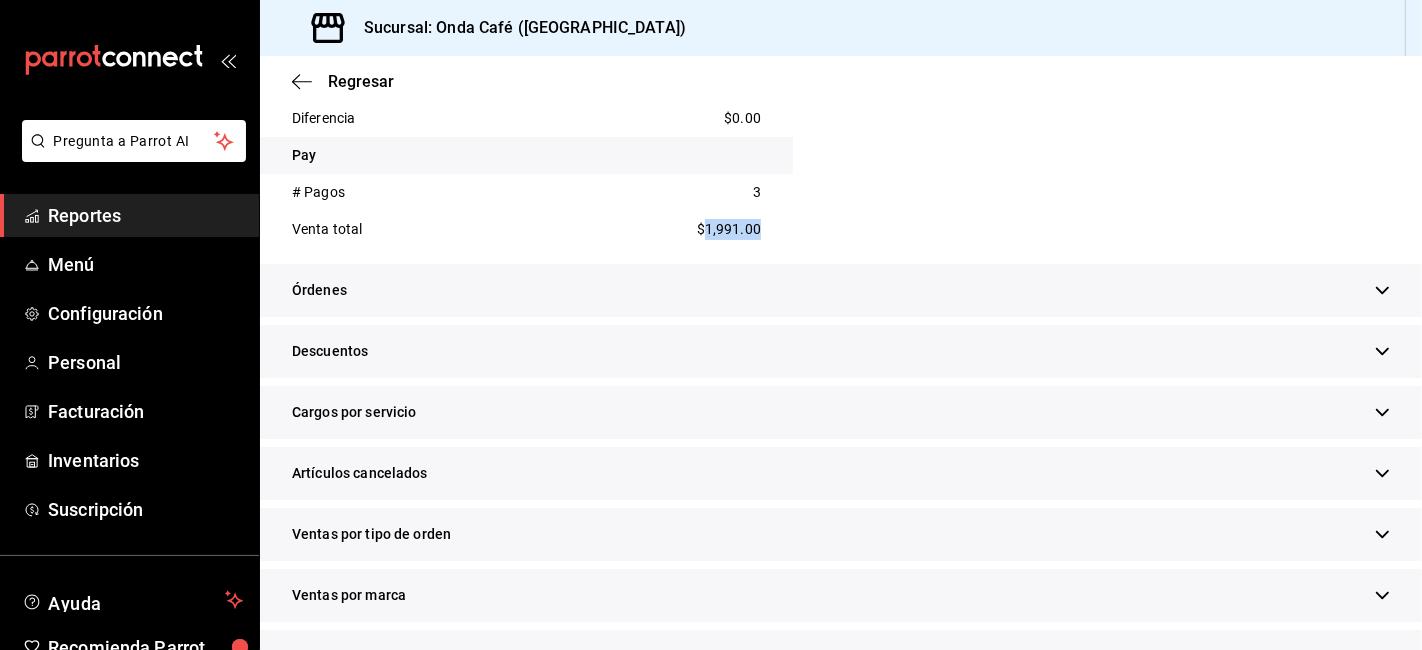 scroll, scrollTop: 1622, scrollLeft: 0, axis: vertical 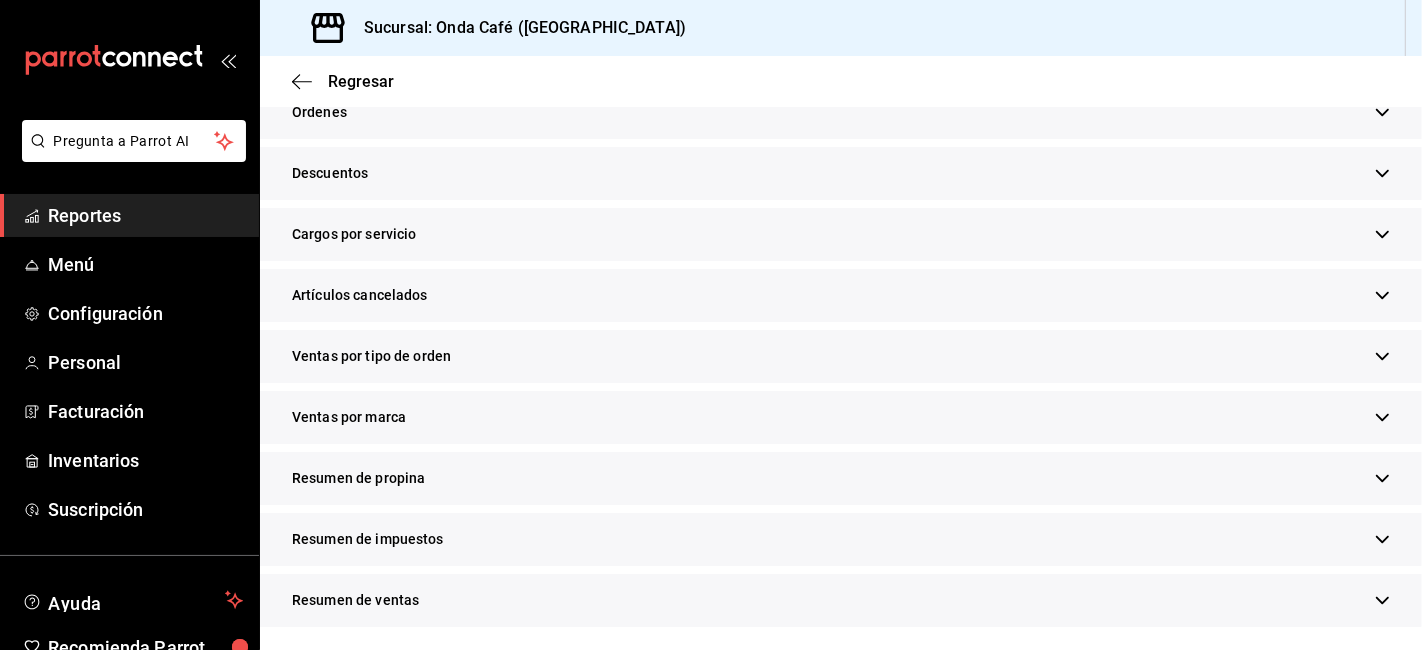 click on "Descuentos" at bounding box center [841, 173] 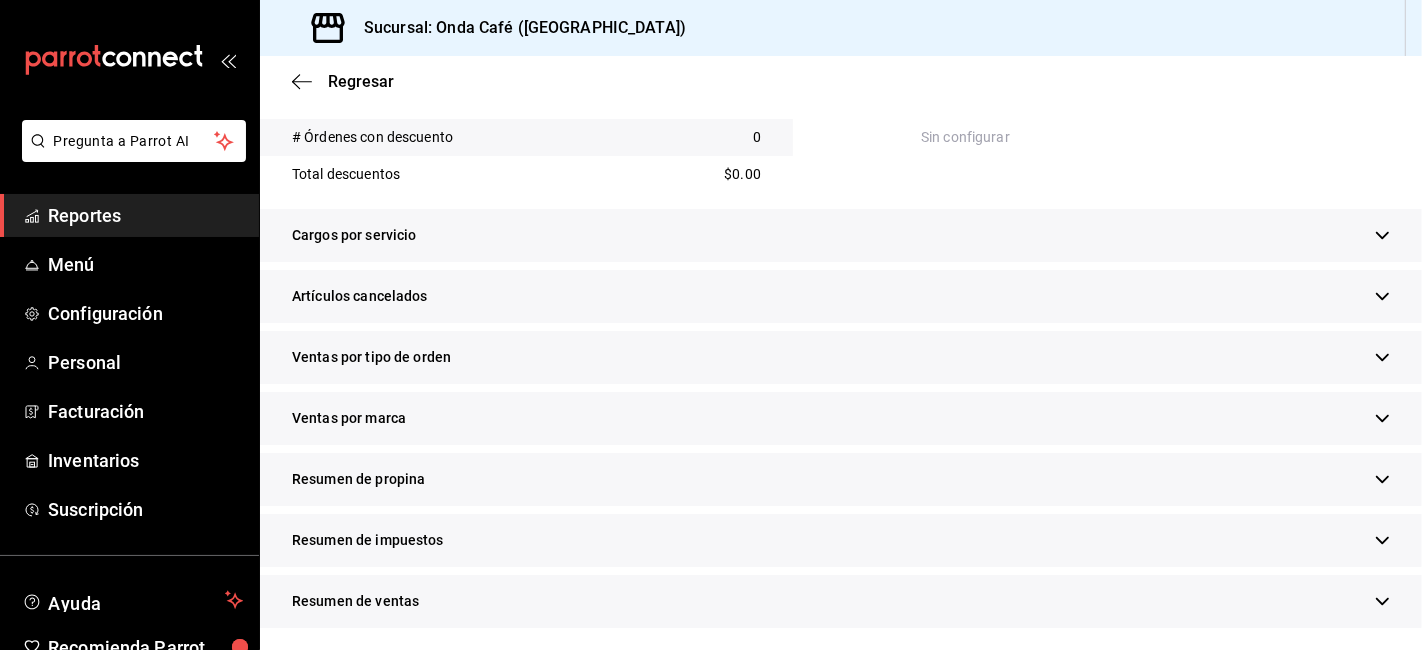 scroll, scrollTop: 1781, scrollLeft: 0, axis: vertical 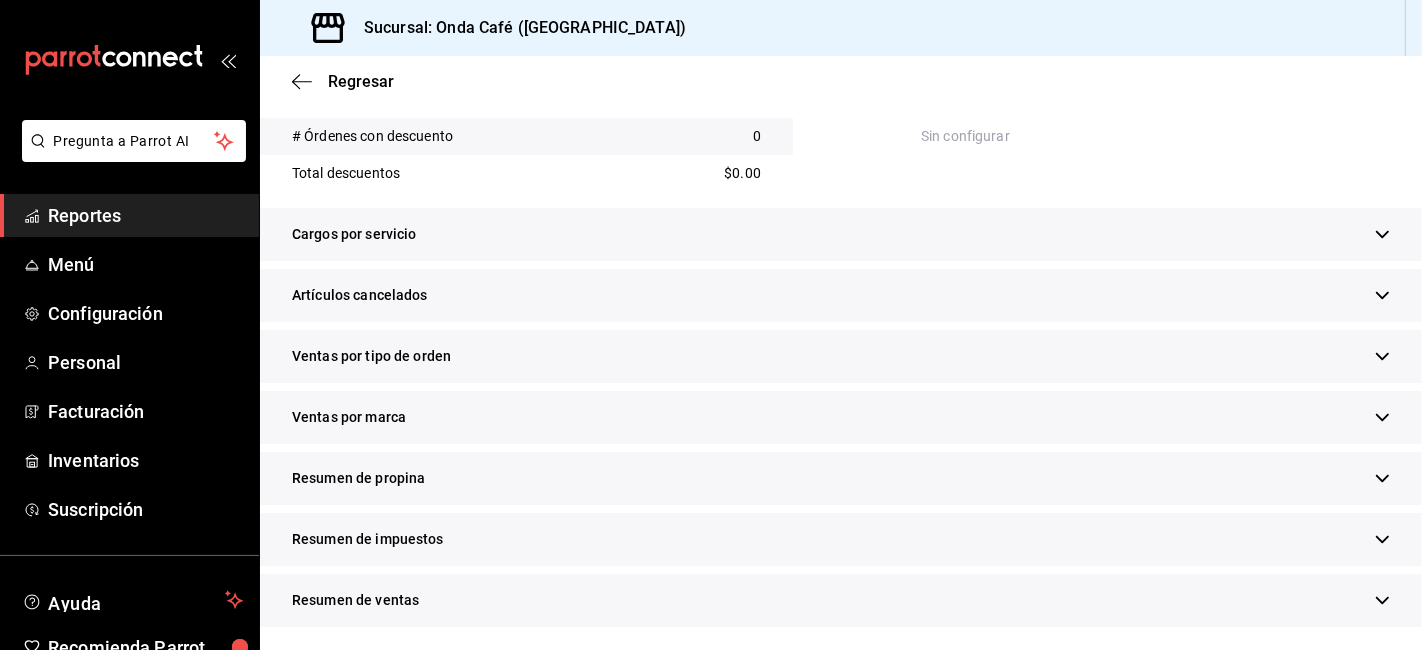 click on "Resumen de propina" at bounding box center (358, 478) 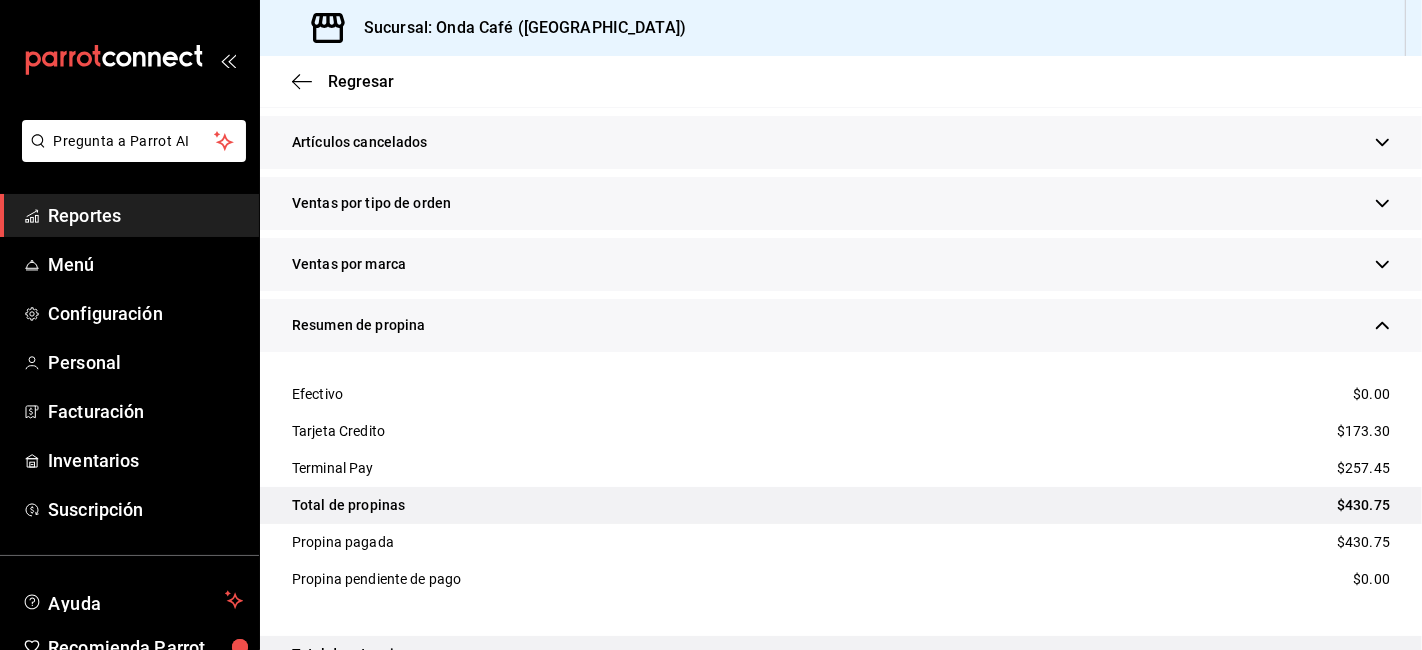 scroll, scrollTop: 2003, scrollLeft: 0, axis: vertical 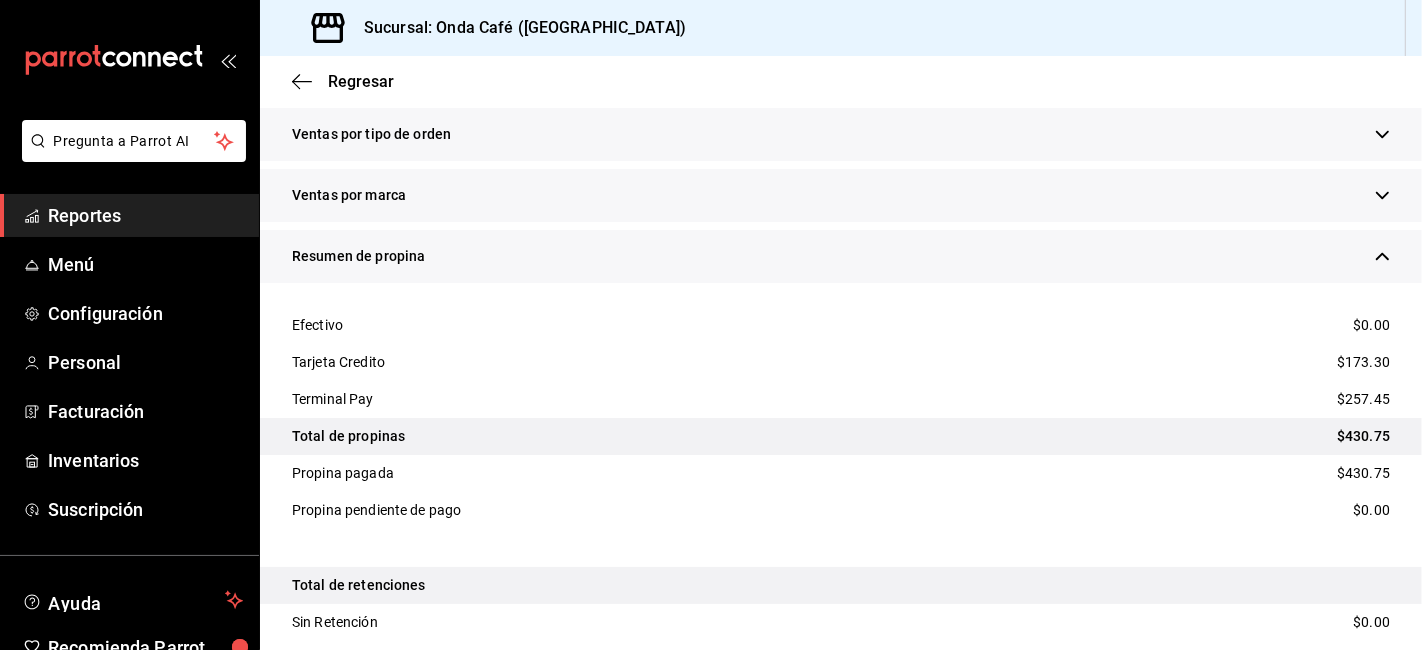 click on "$430.75" at bounding box center [1363, 436] 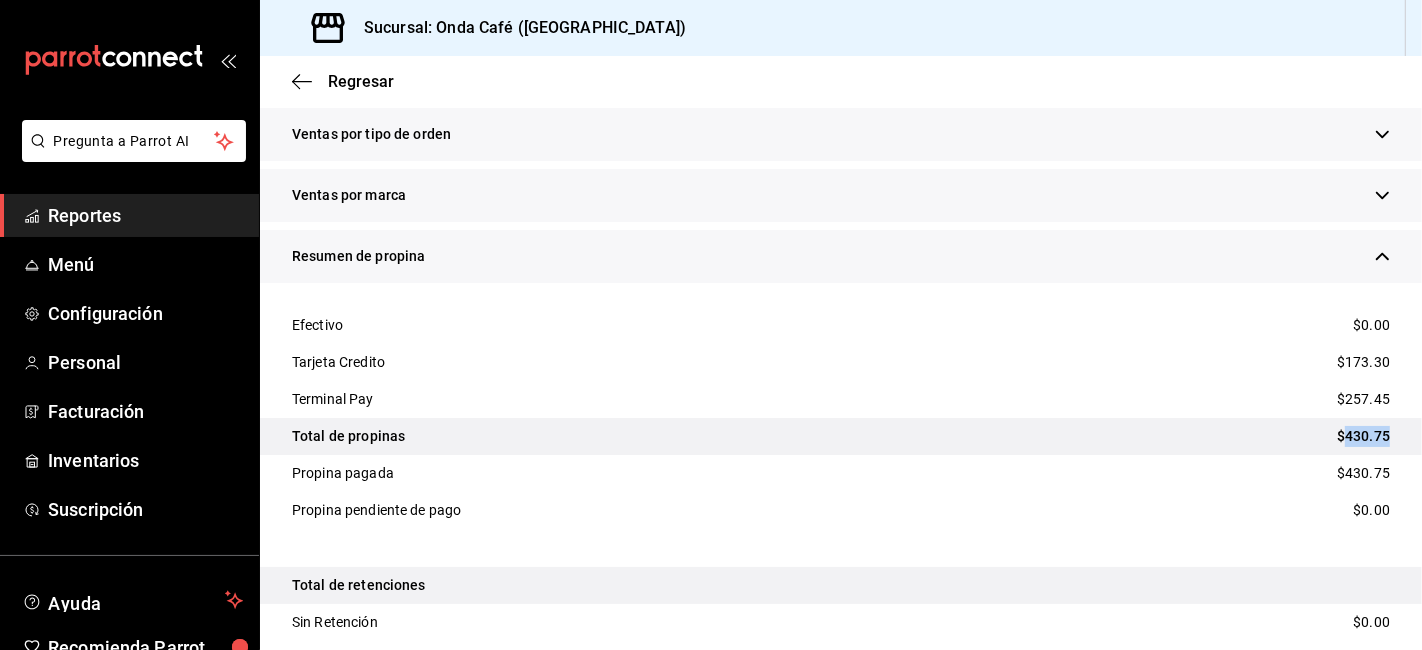 click on "$430.75" at bounding box center (1363, 436) 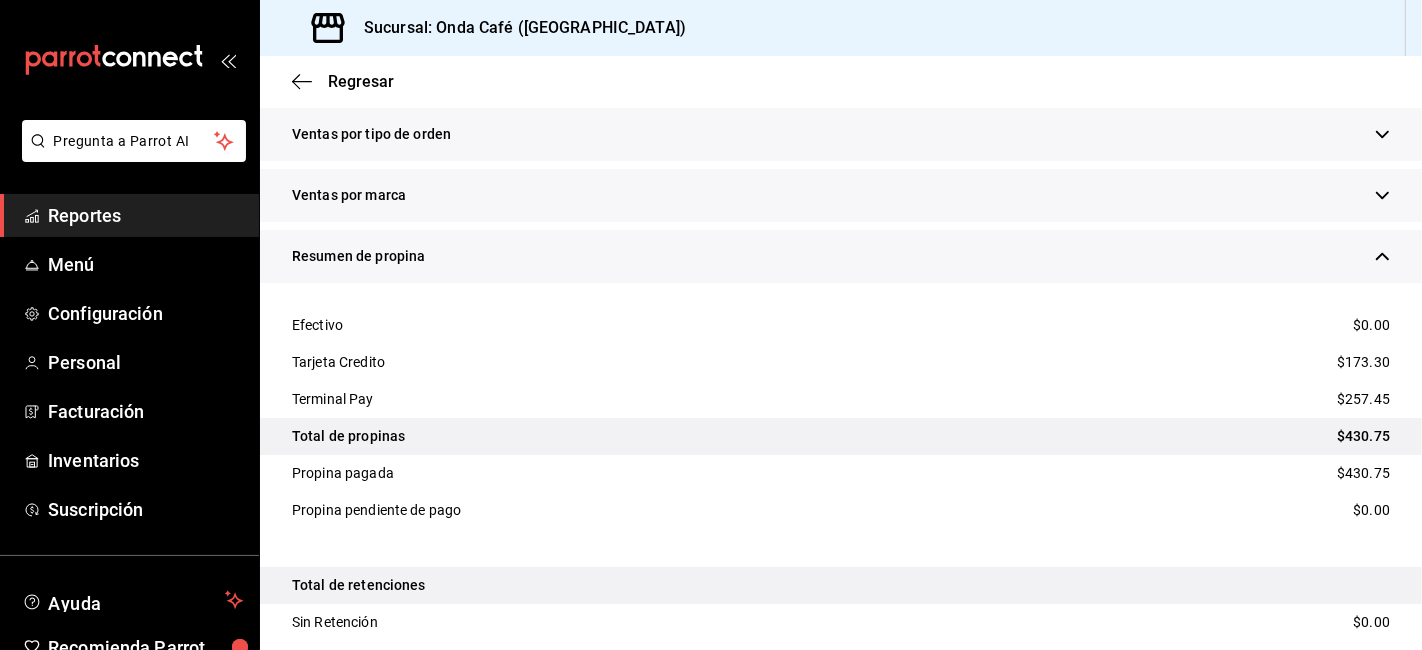 click on "$173.30" at bounding box center (1363, 362) 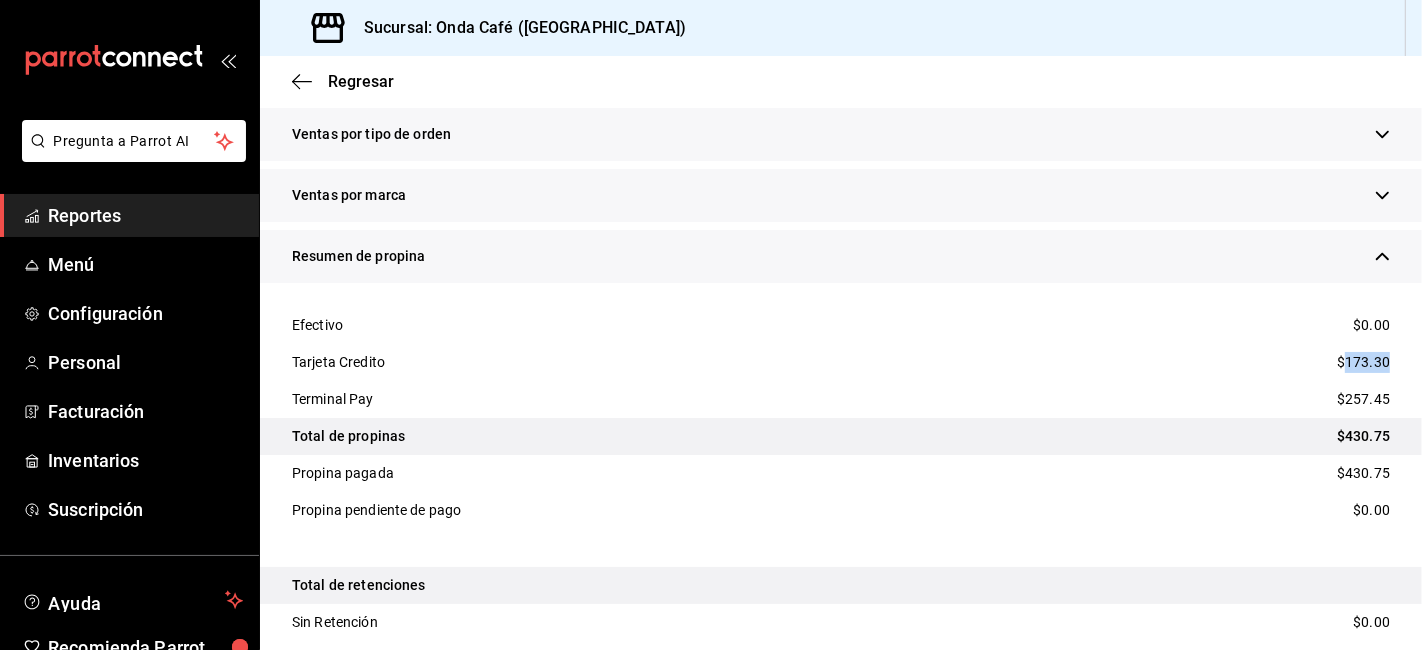 click on "$173.30" at bounding box center (1363, 362) 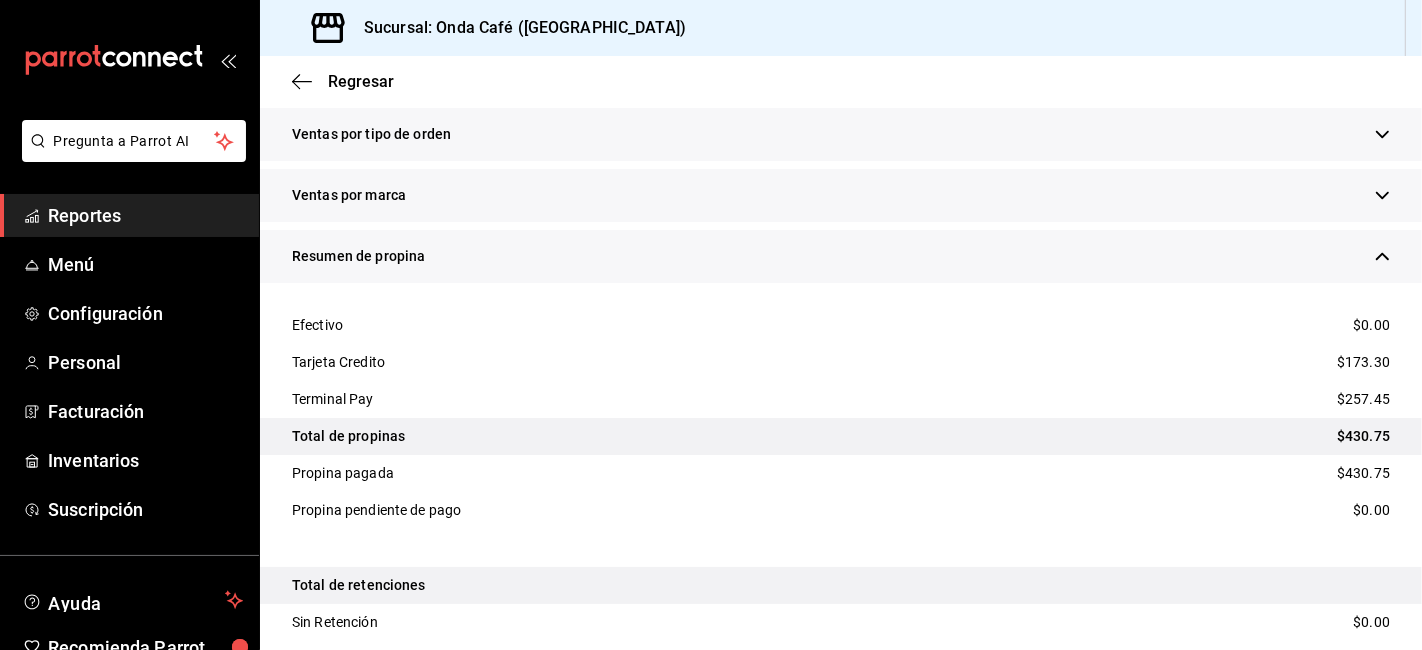 click on "$257.45" at bounding box center (1363, 399) 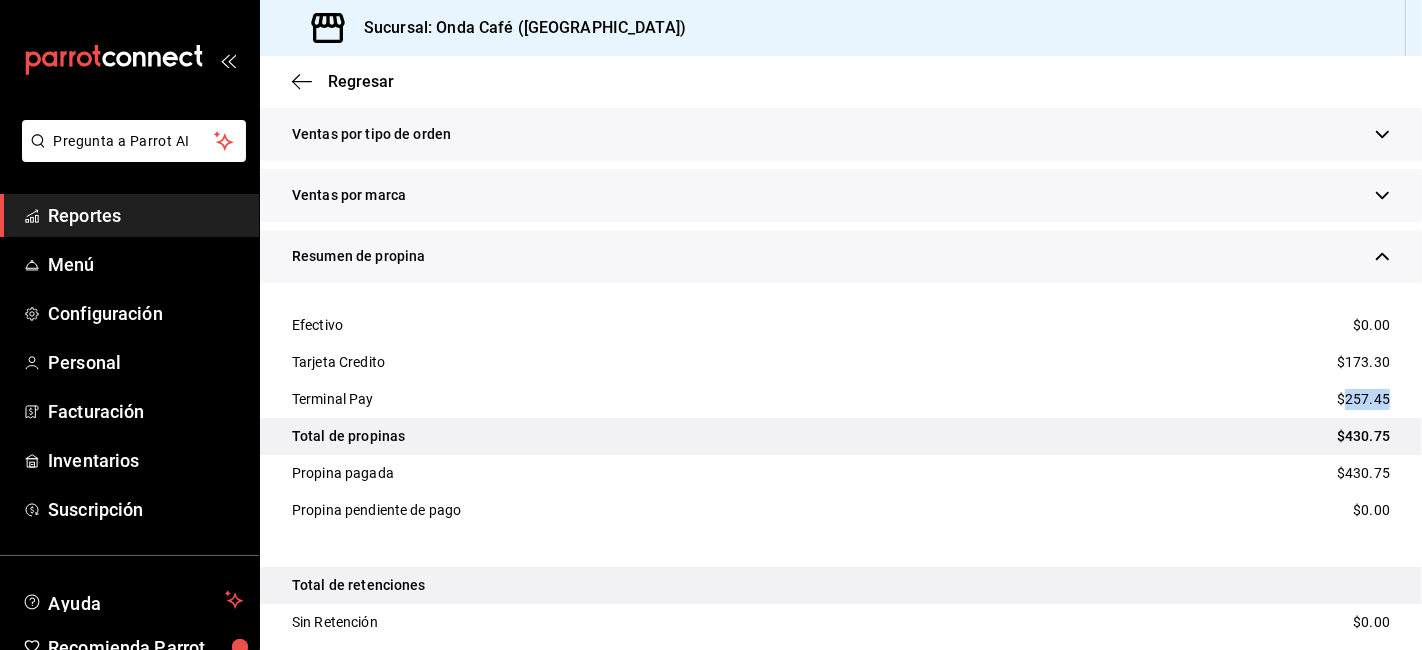 click on "$257.45" at bounding box center (1363, 399) 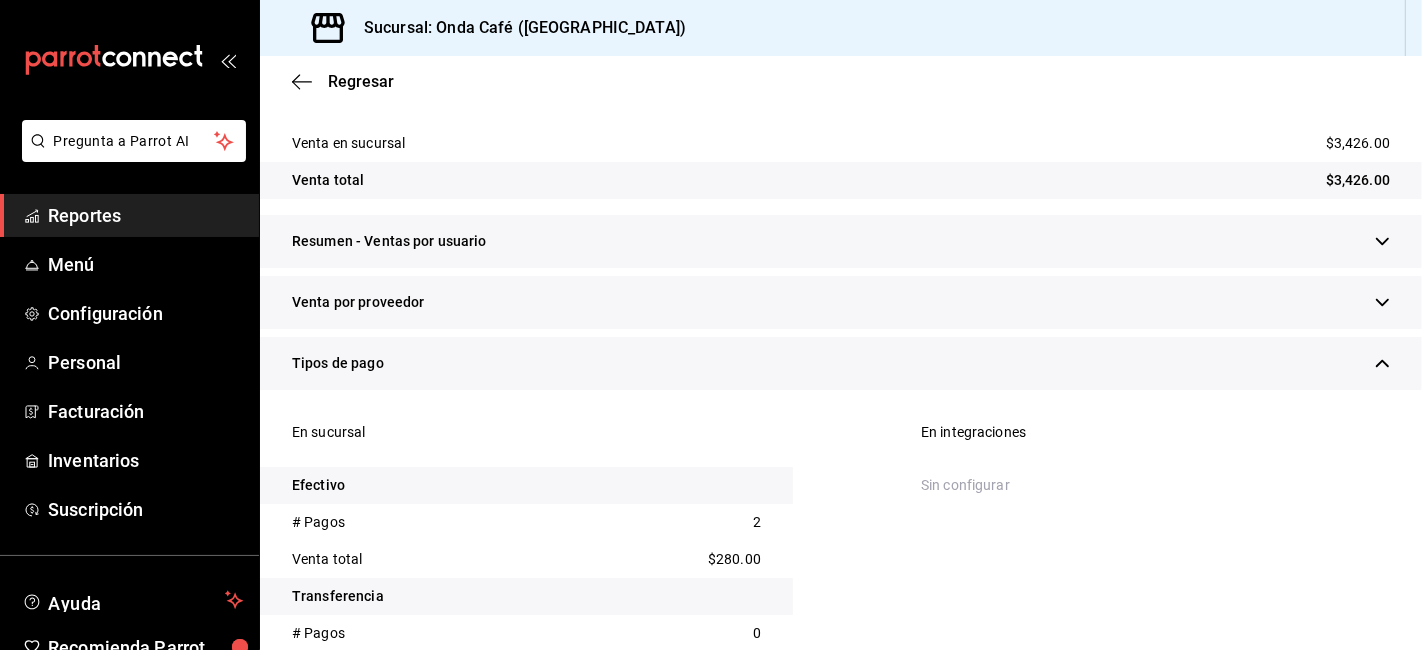 scroll, scrollTop: 337, scrollLeft: 0, axis: vertical 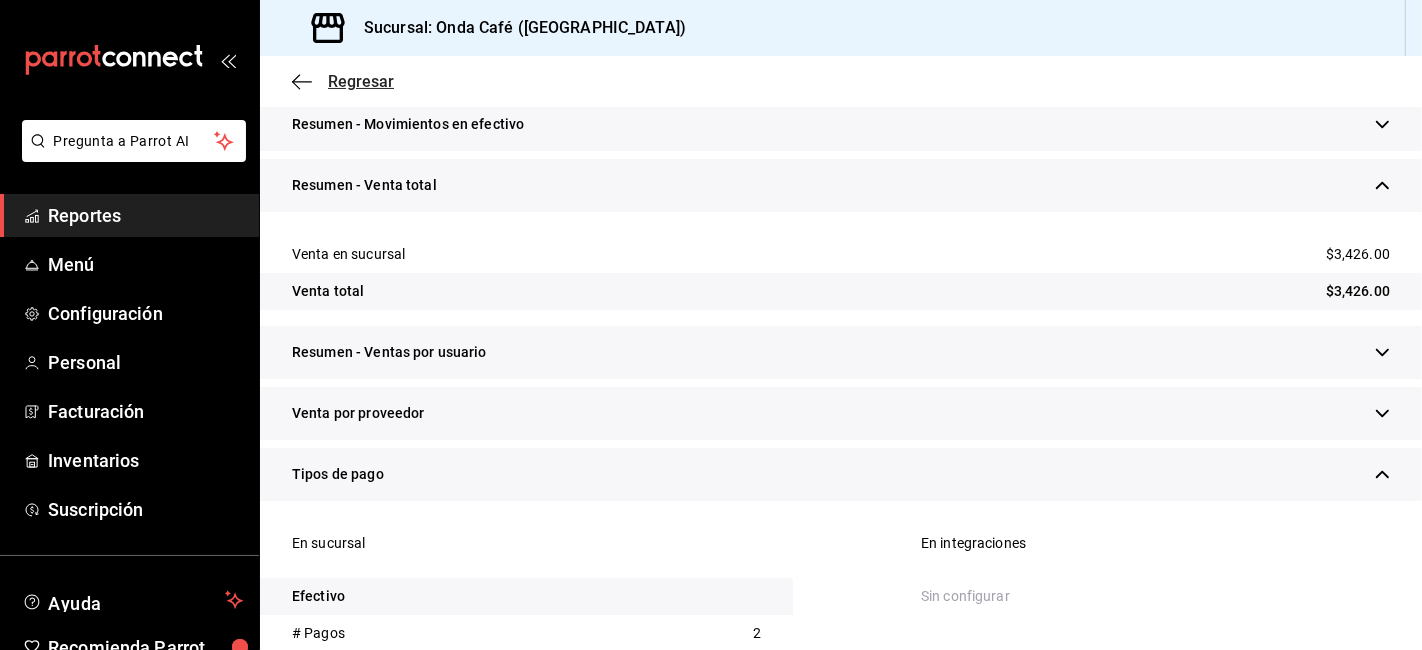 click 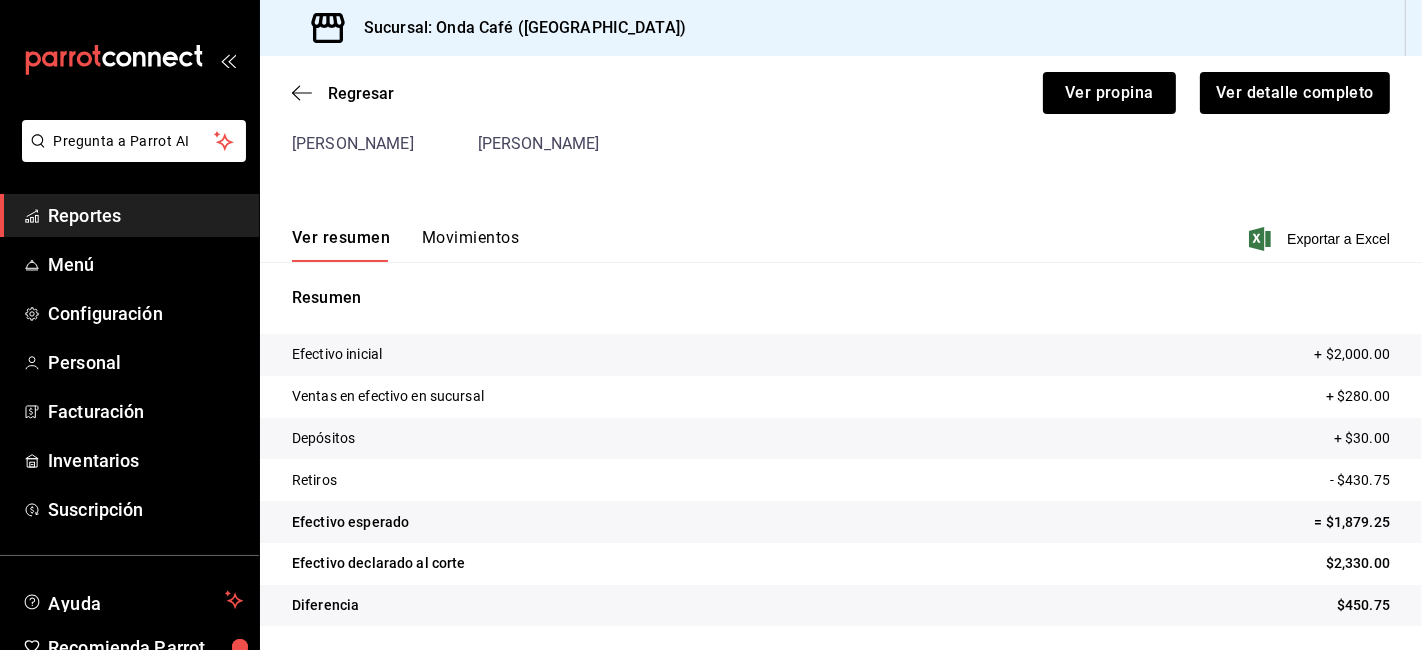 scroll, scrollTop: 166, scrollLeft: 0, axis: vertical 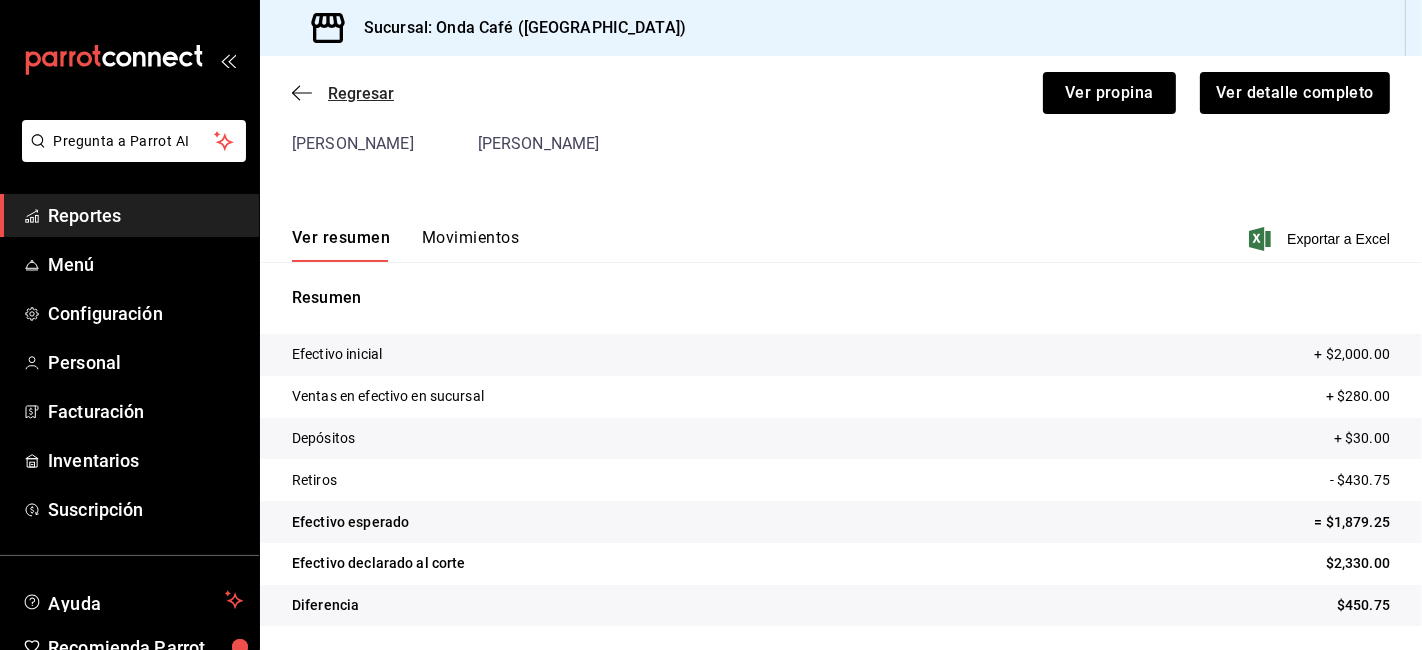 click 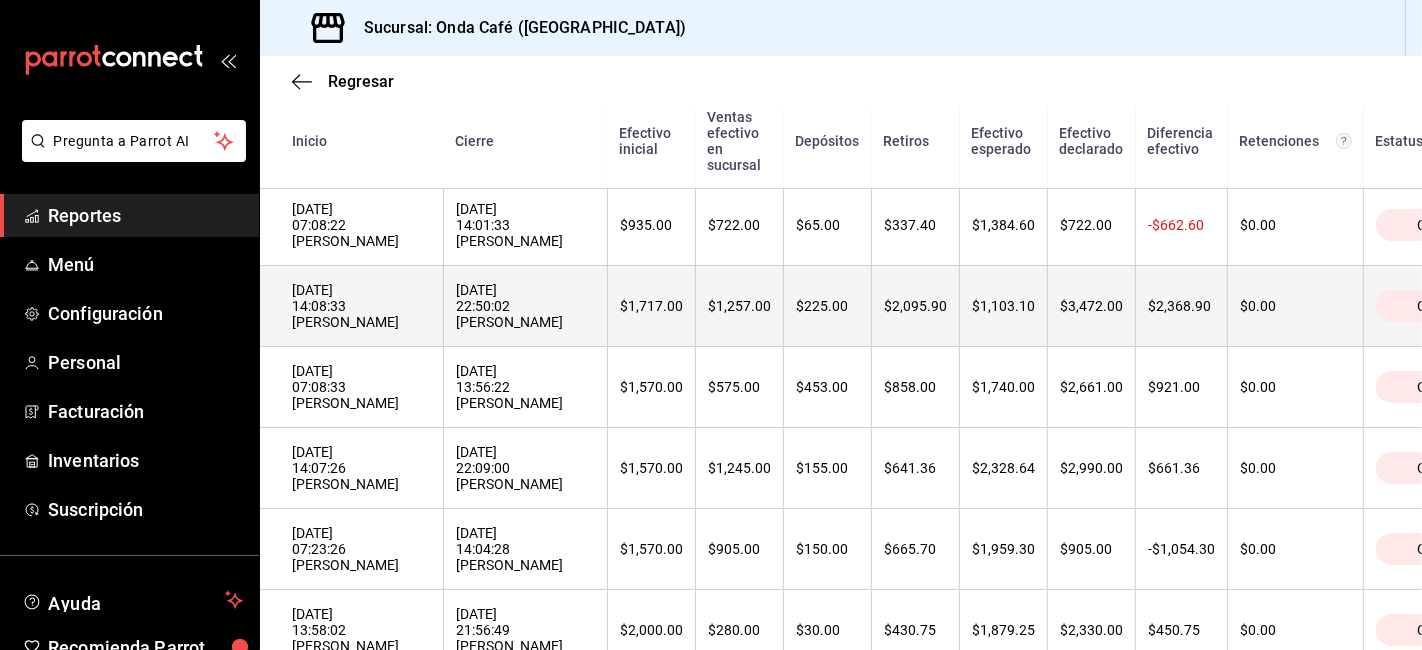 scroll, scrollTop: 831, scrollLeft: 0, axis: vertical 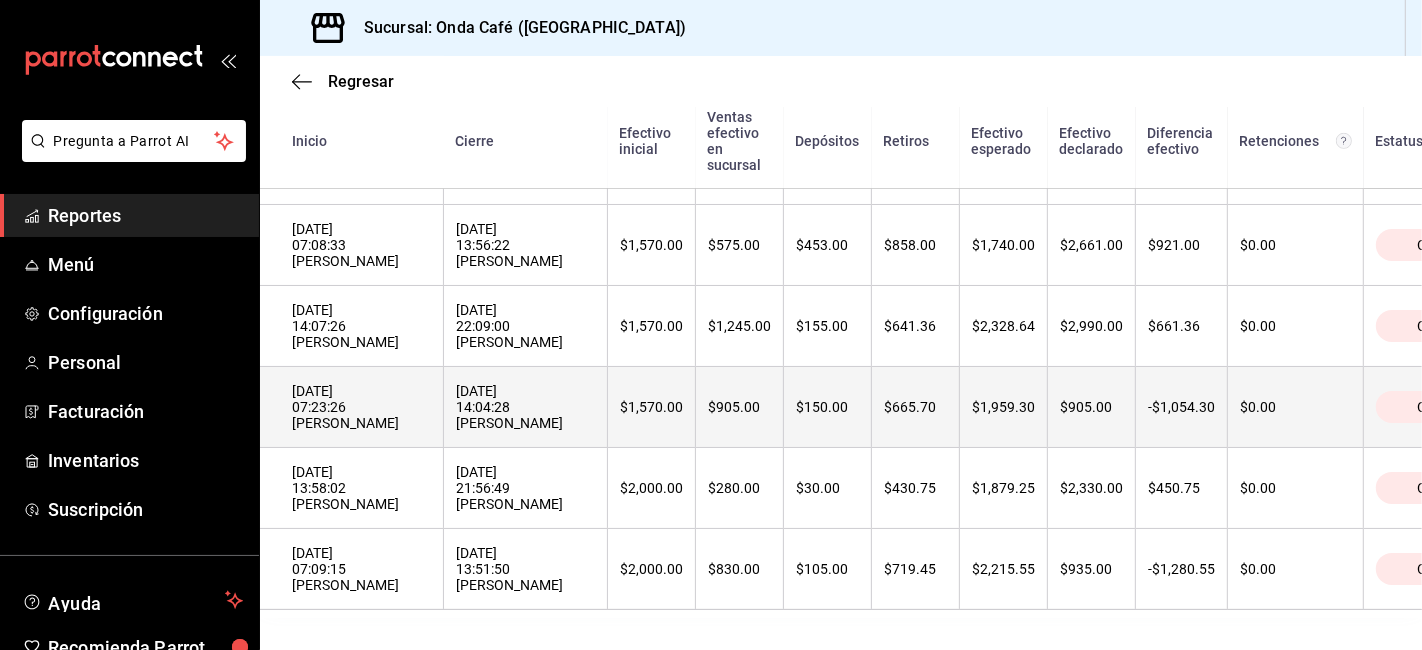 click on "[DATE]
07:23:26
[PERSON_NAME]" at bounding box center (361, 407) 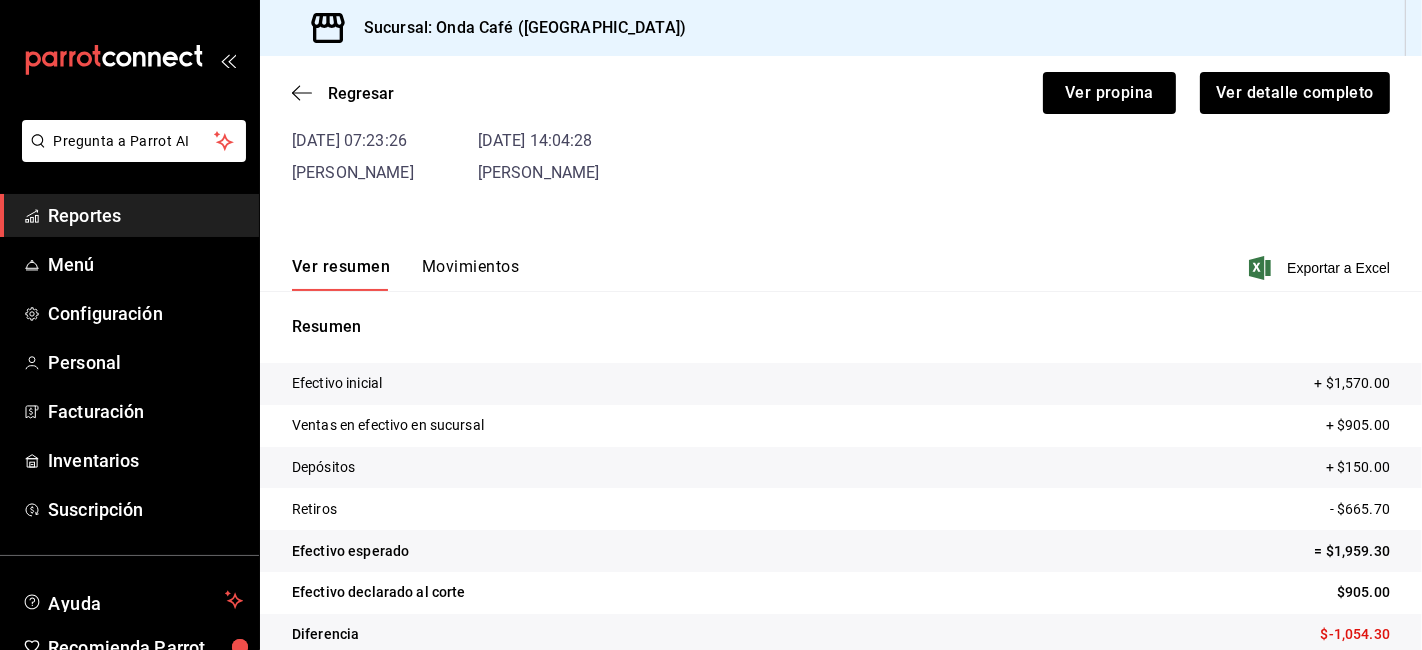 scroll, scrollTop: 165, scrollLeft: 0, axis: vertical 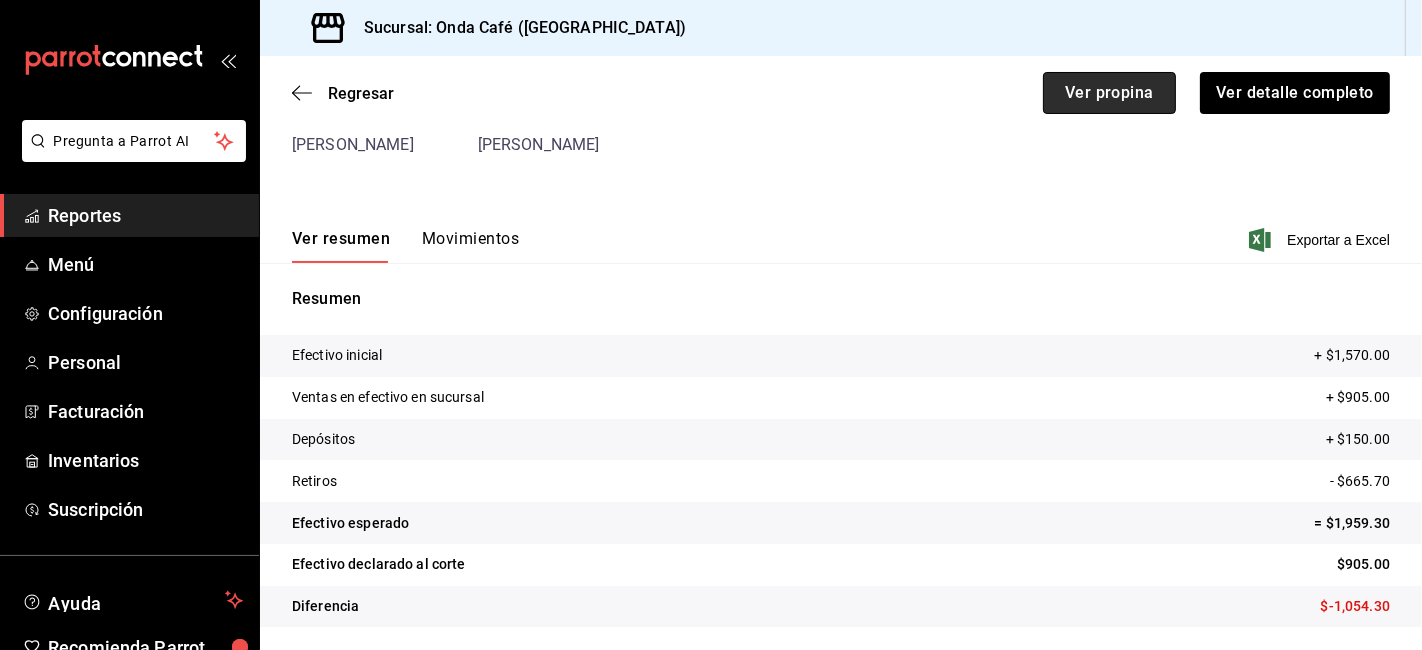 click on "Ver propina" at bounding box center (1109, 93) 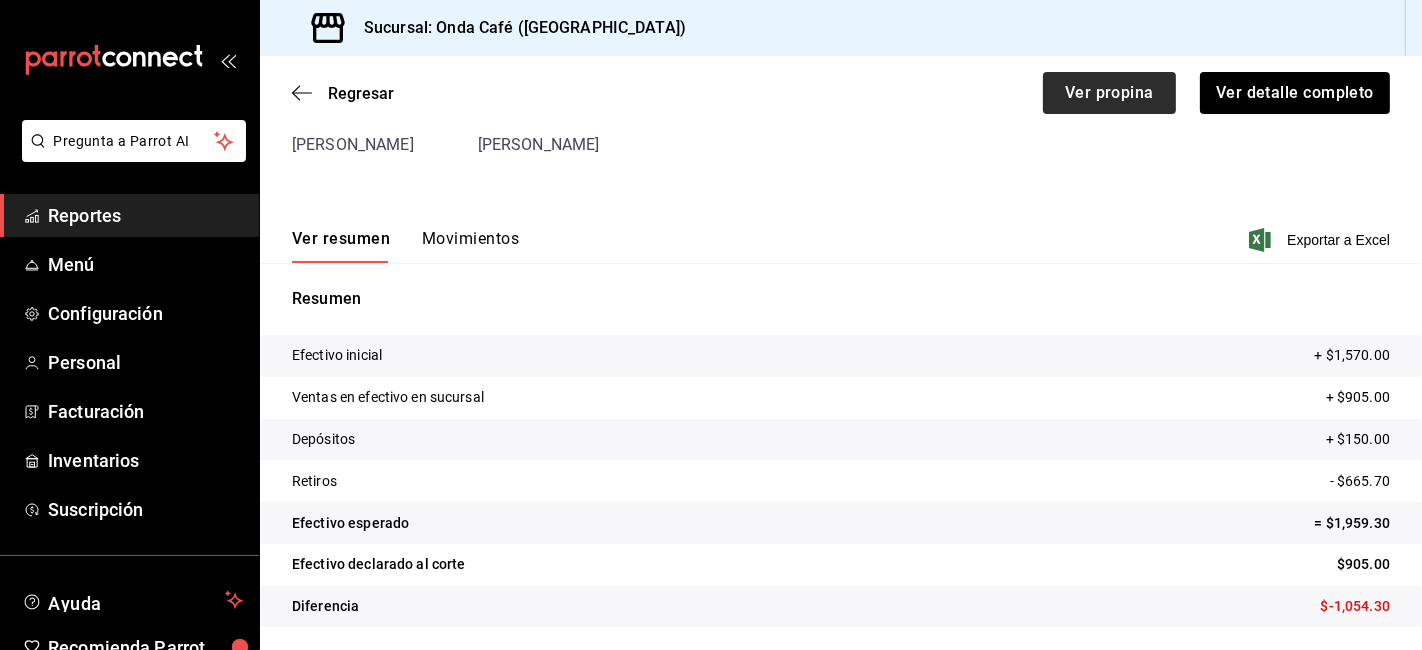 scroll, scrollTop: 0, scrollLeft: 0, axis: both 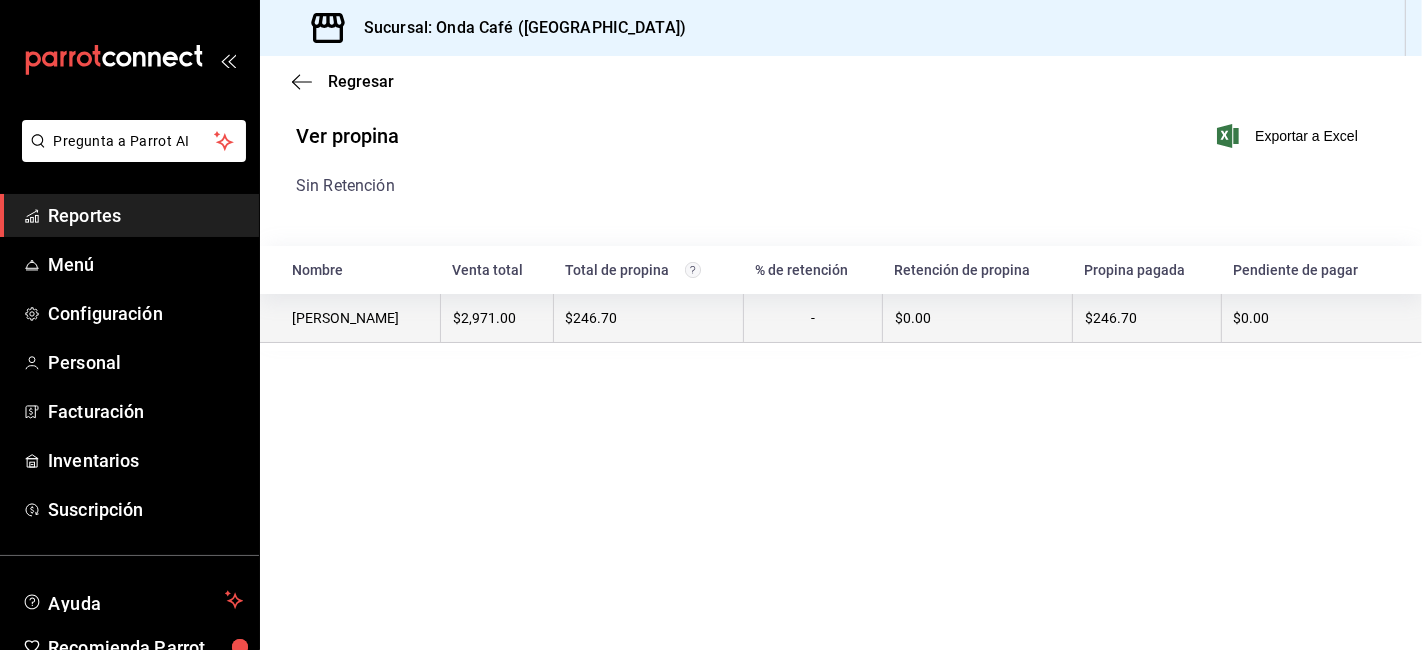 click on "$246.70" at bounding box center (648, 318) 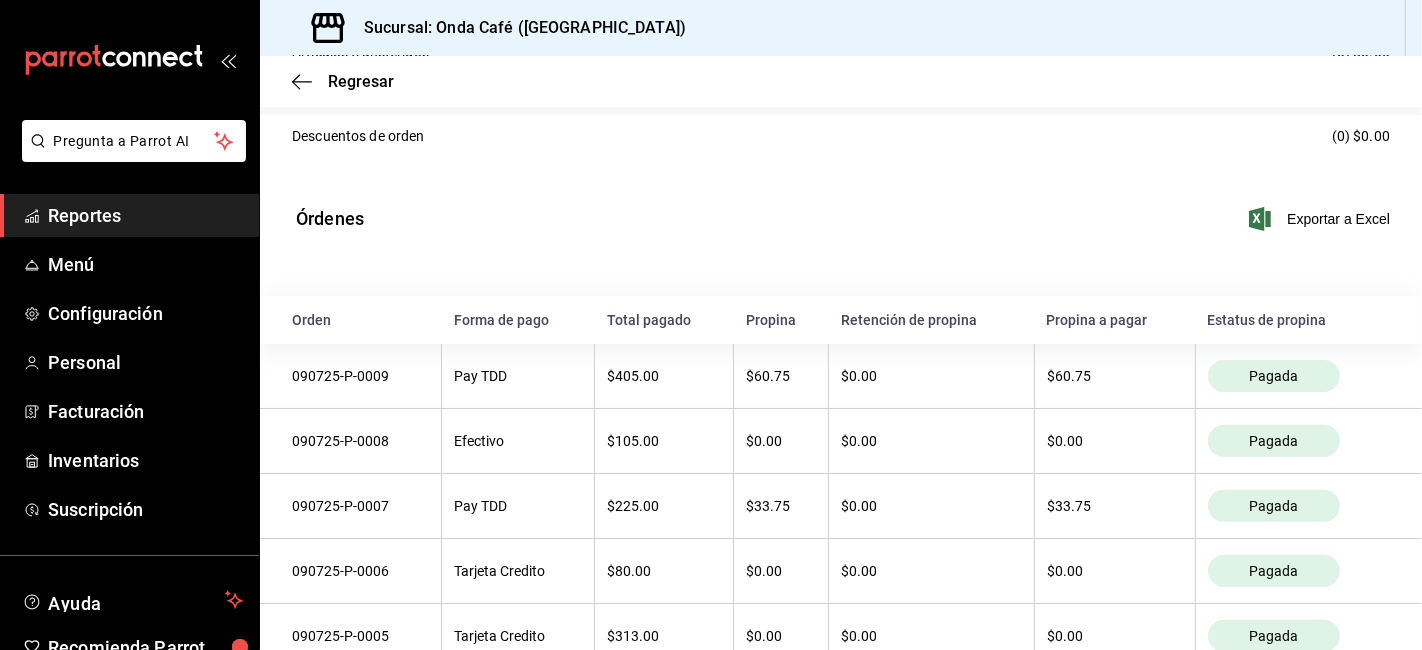 scroll, scrollTop: 0, scrollLeft: 0, axis: both 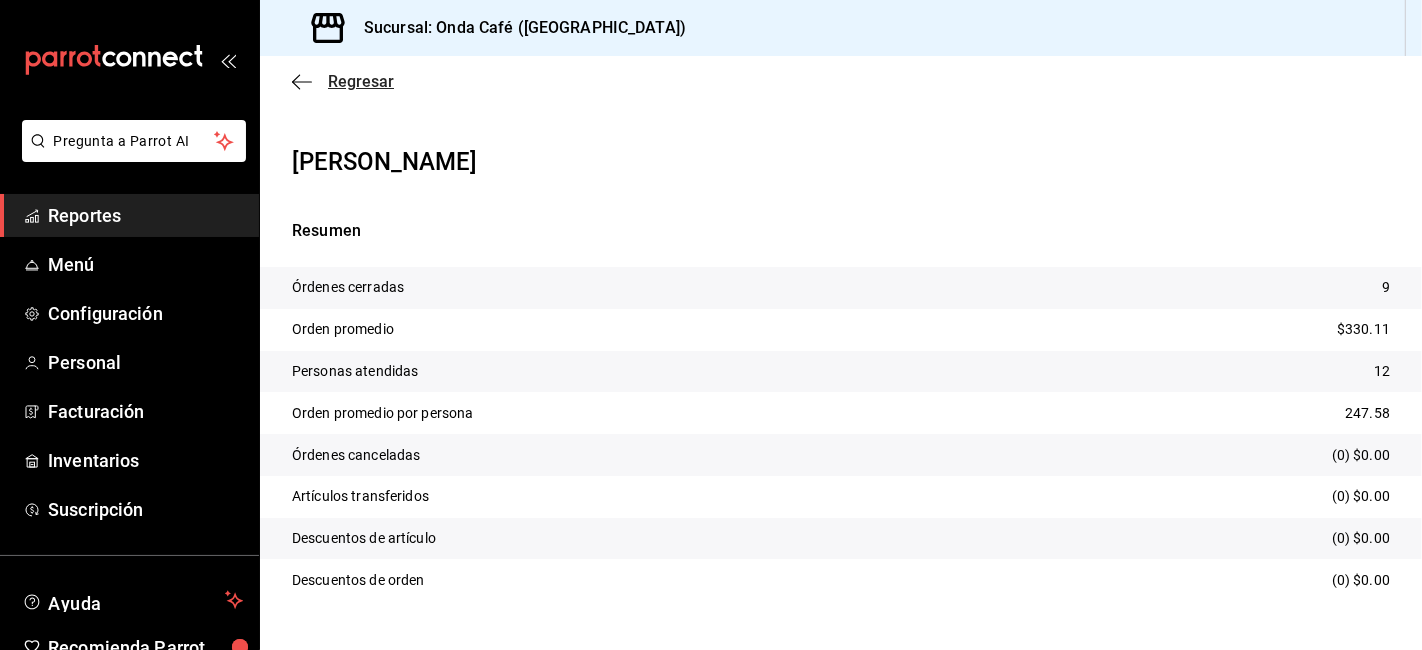 click 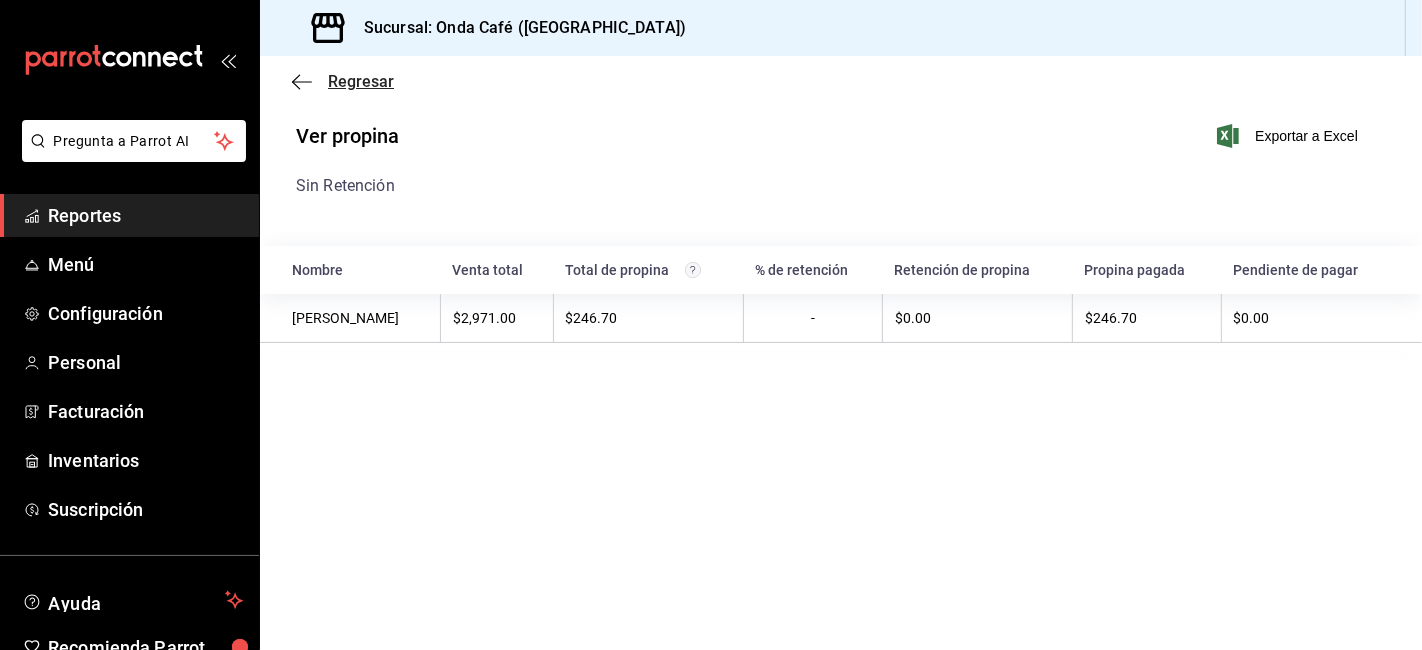 click 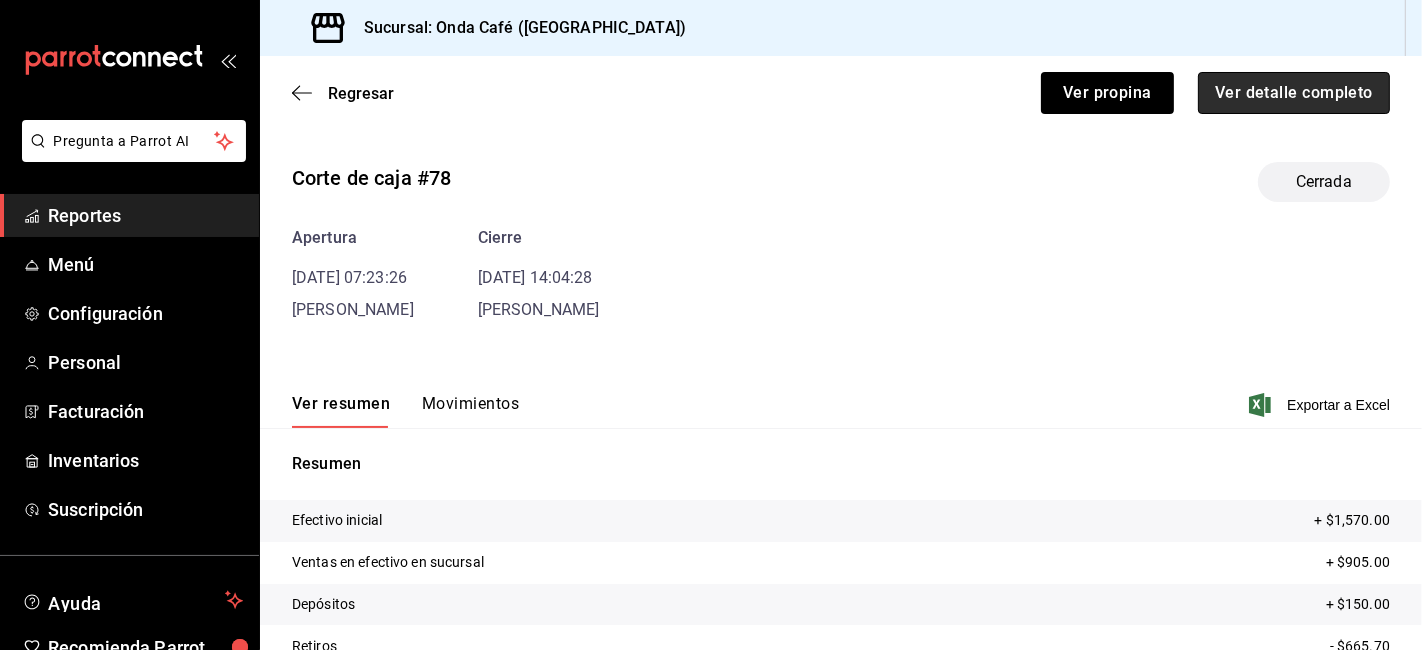 click on "Ver detalle completo" at bounding box center (1294, 93) 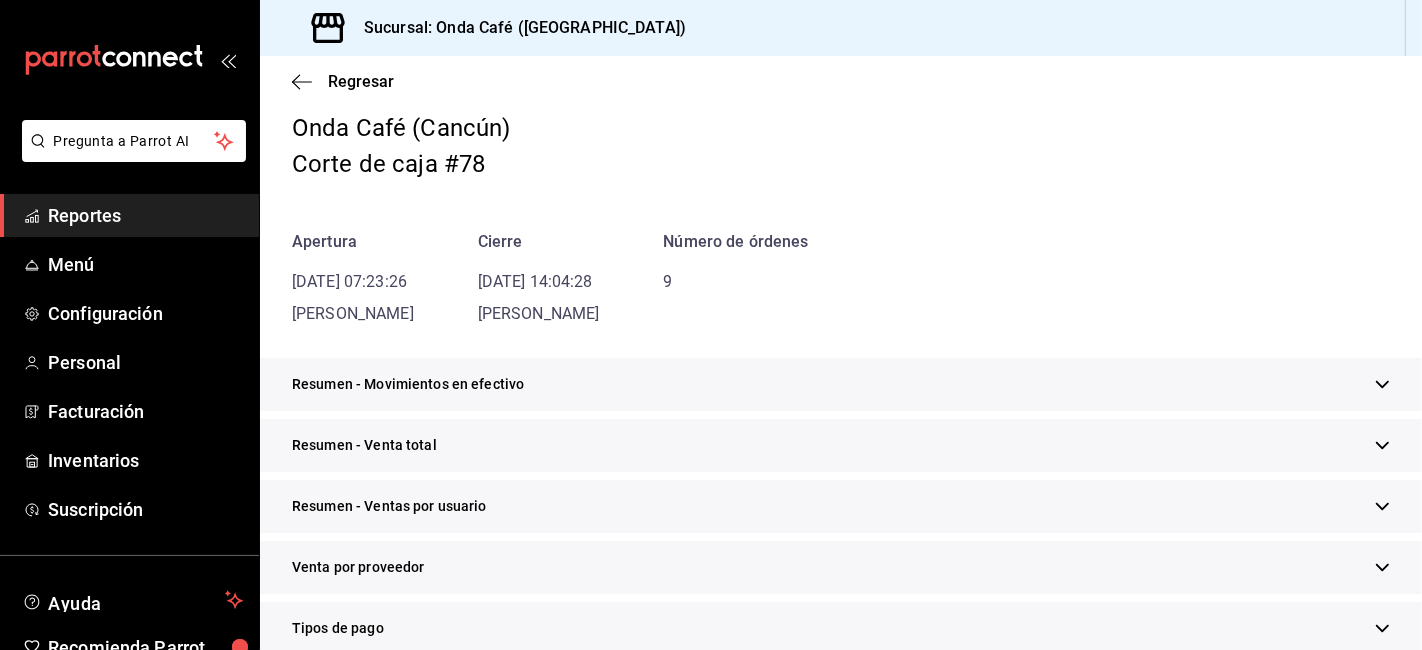 scroll, scrollTop: 111, scrollLeft: 0, axis: vertical 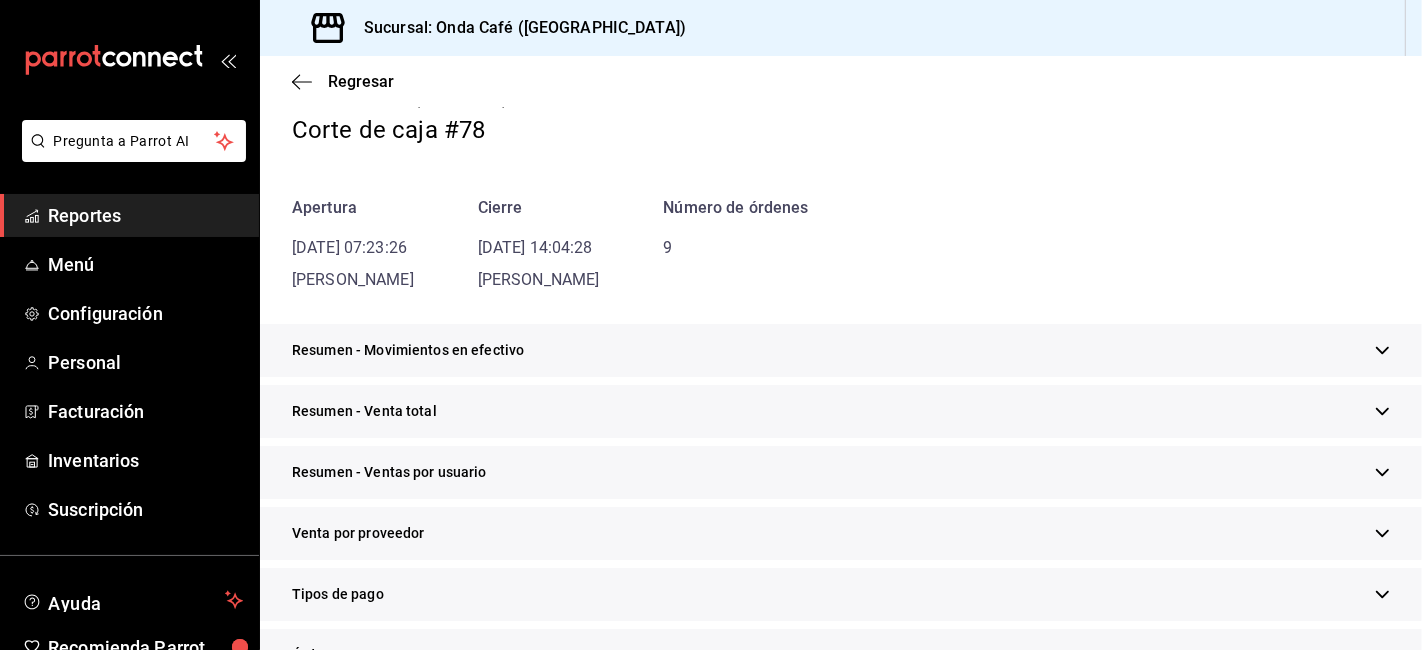 click on "Resumen - Venta total" at bounding box center (841, 411) 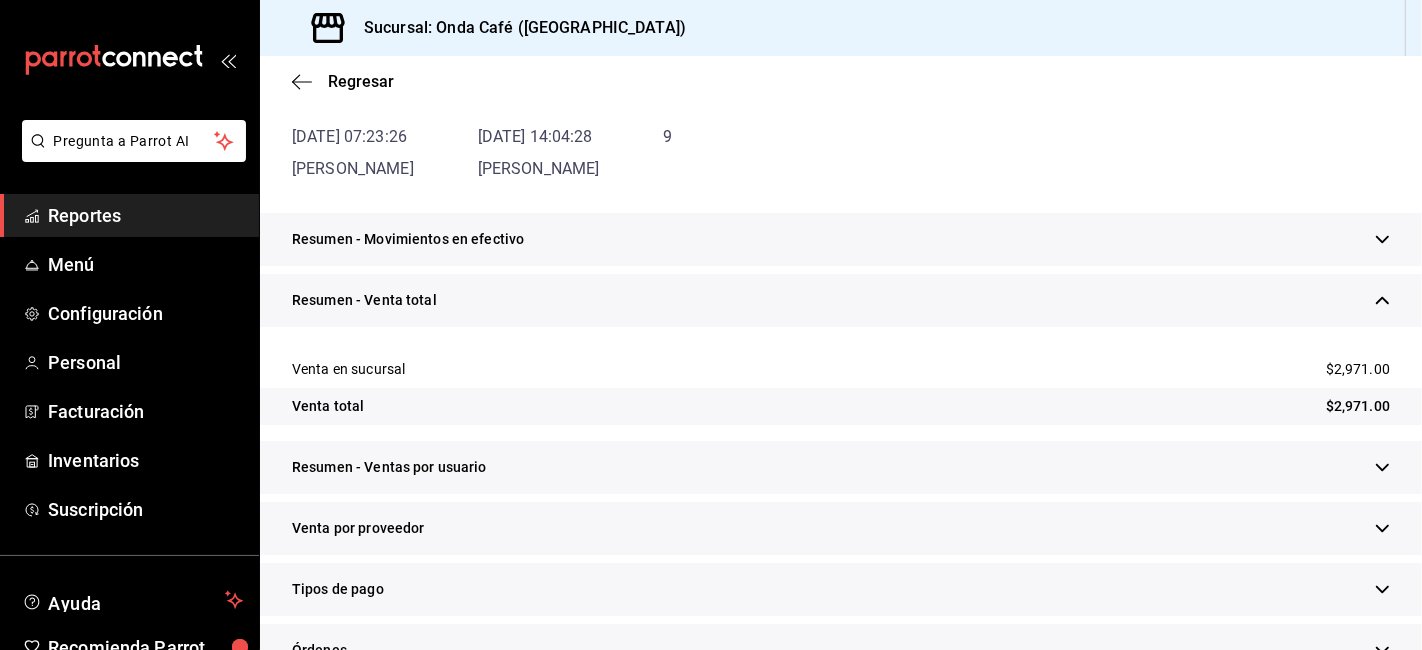 scroll, scrollTop: 333, scrollLeft: 0, axis: vertical 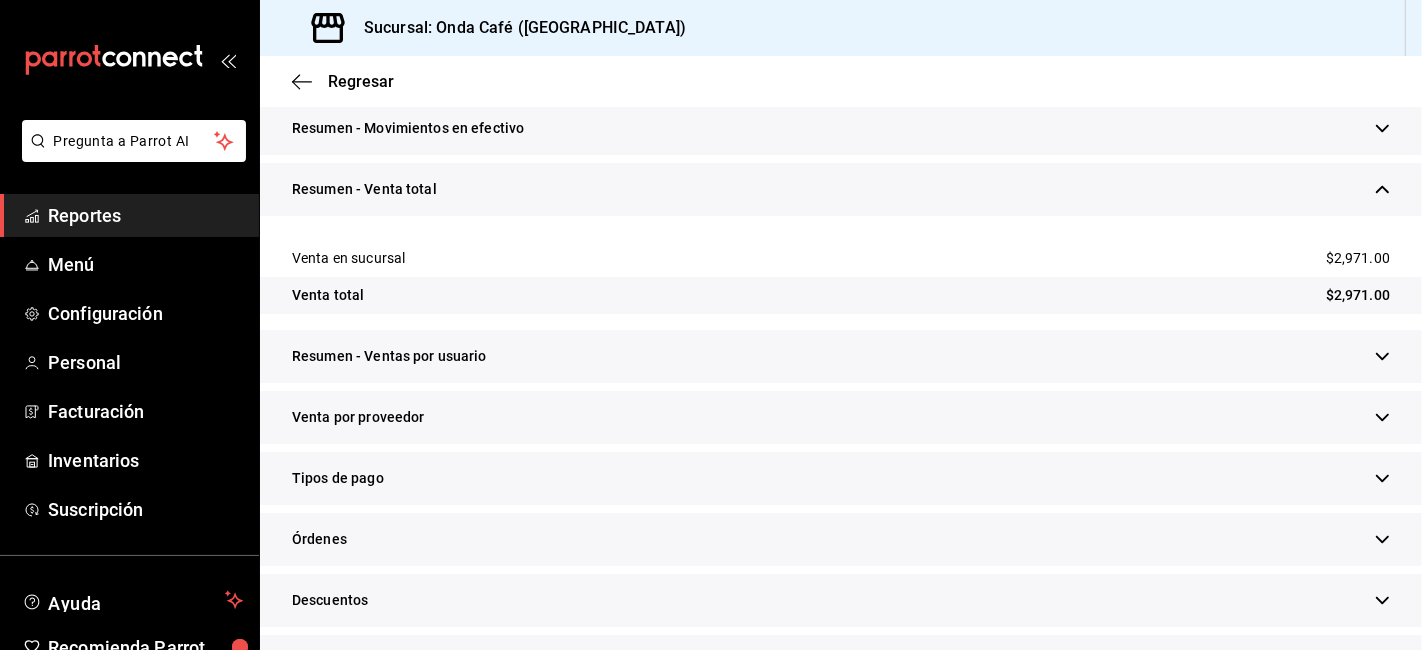 click on "Tipos de pago" at bounding box center [338, 478] 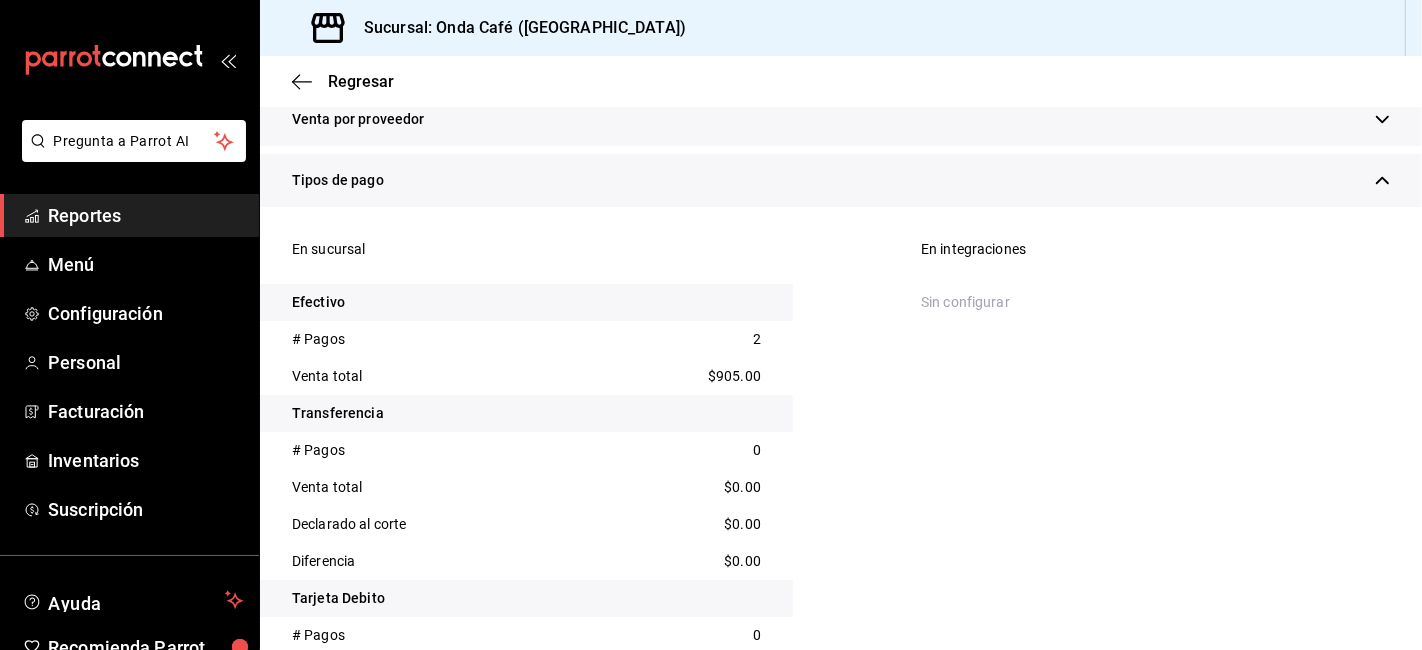 scroll, scrollTop: 666, scrollLeft: 0, axis: vertical 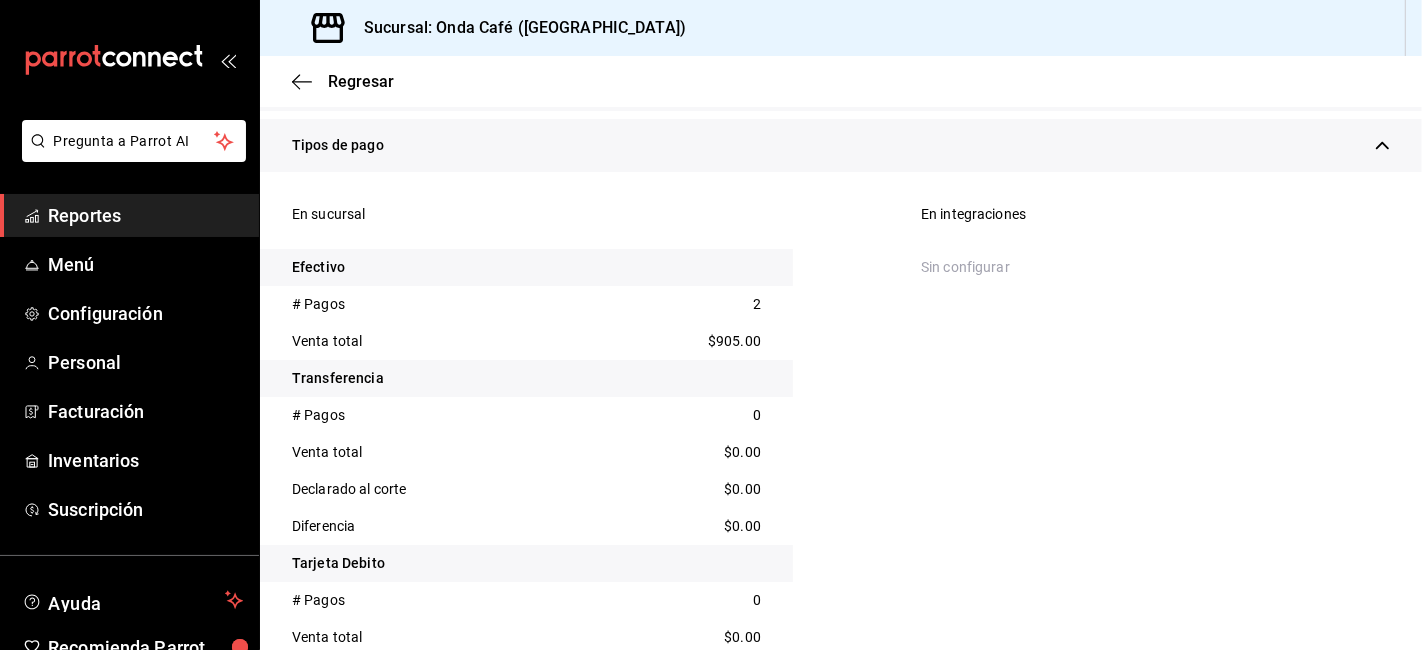 click on "$905.00" at bounding box center (734, 341) 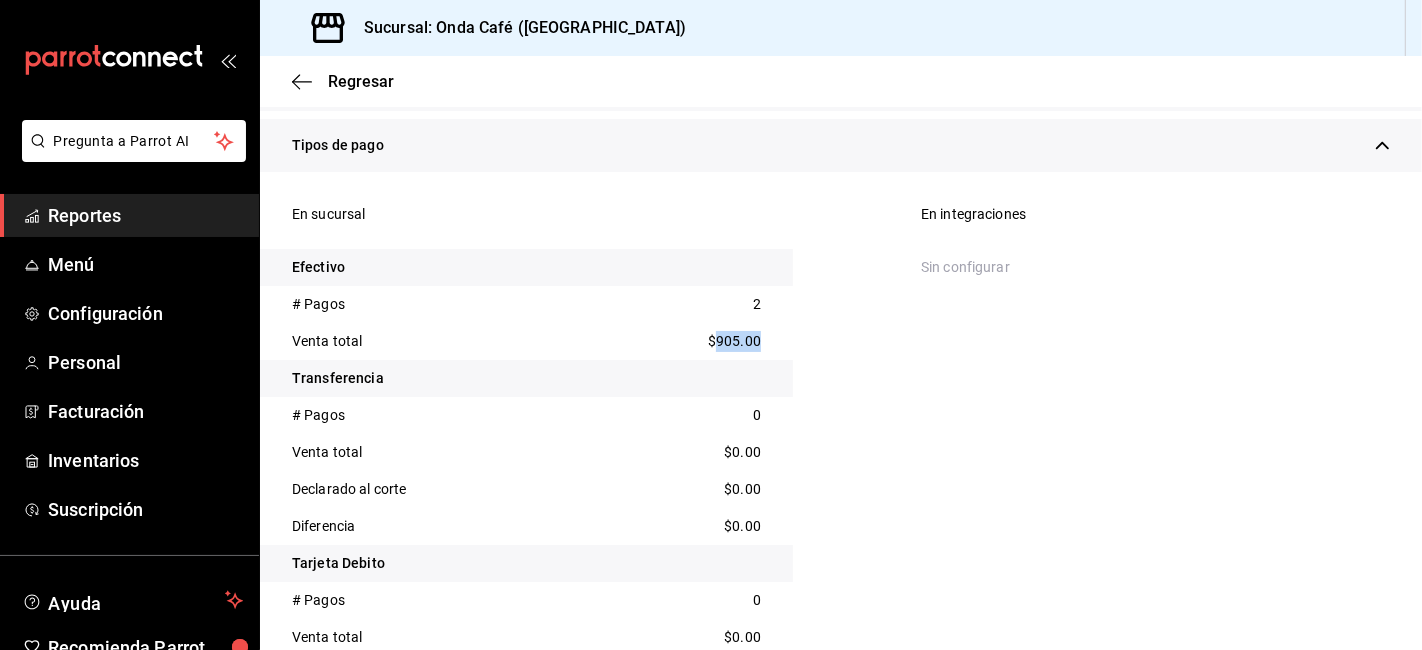 click on "$905.00" at bounding box center [734, 341] 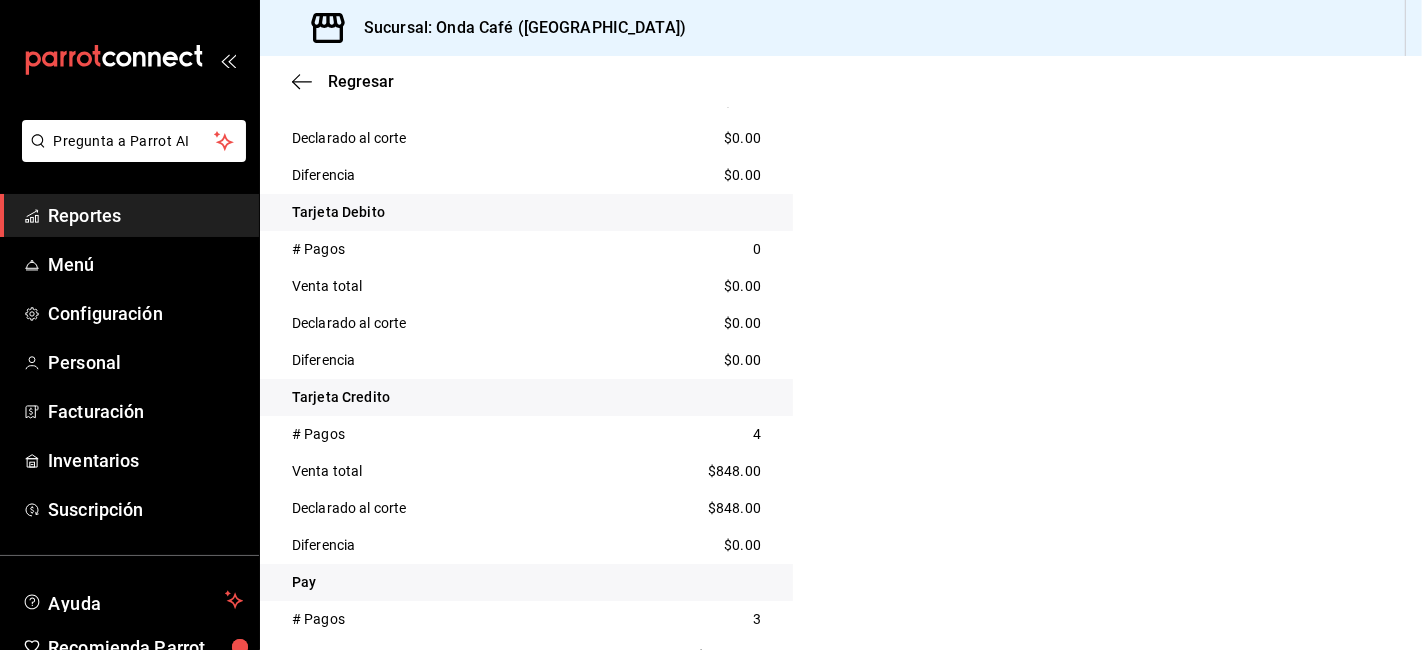 scroll, scrollTop: 1222, scrollLeft: 0, axis: vertical 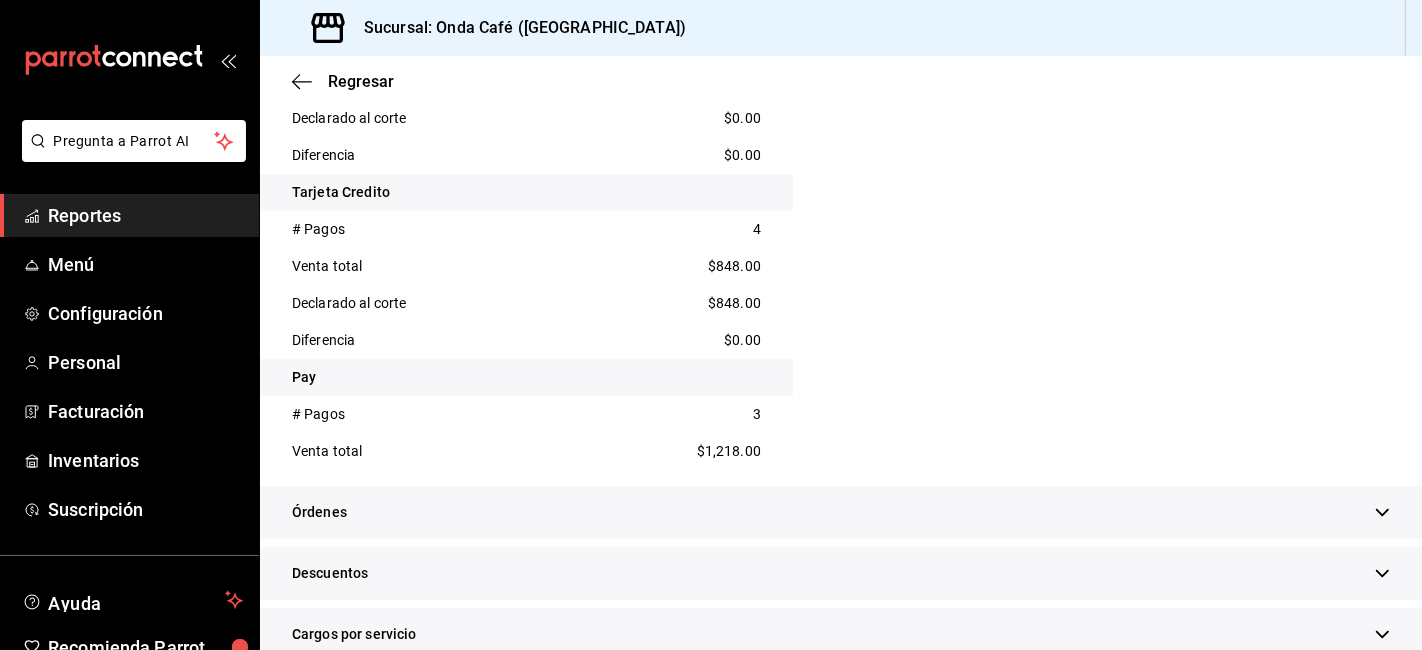 click on "$848.00" at bounding box center (734, 266) 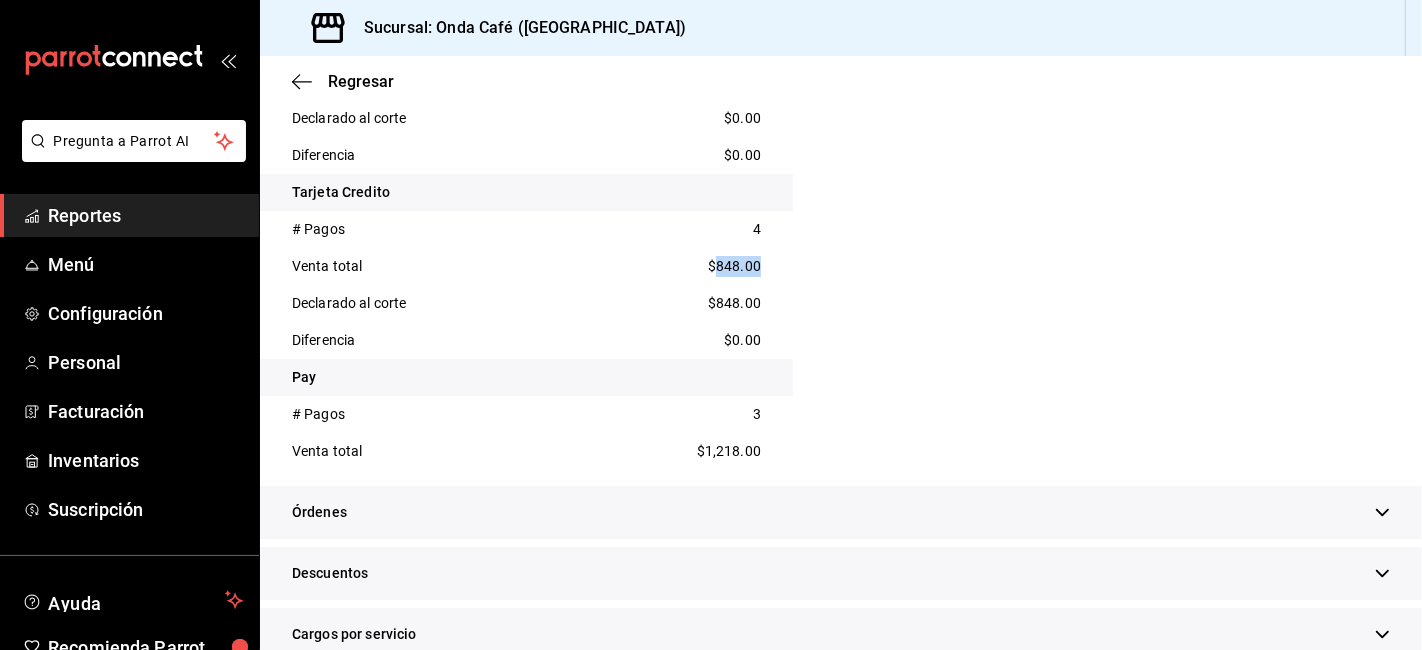 click on "$848.00" at bounding box center [734, 266] 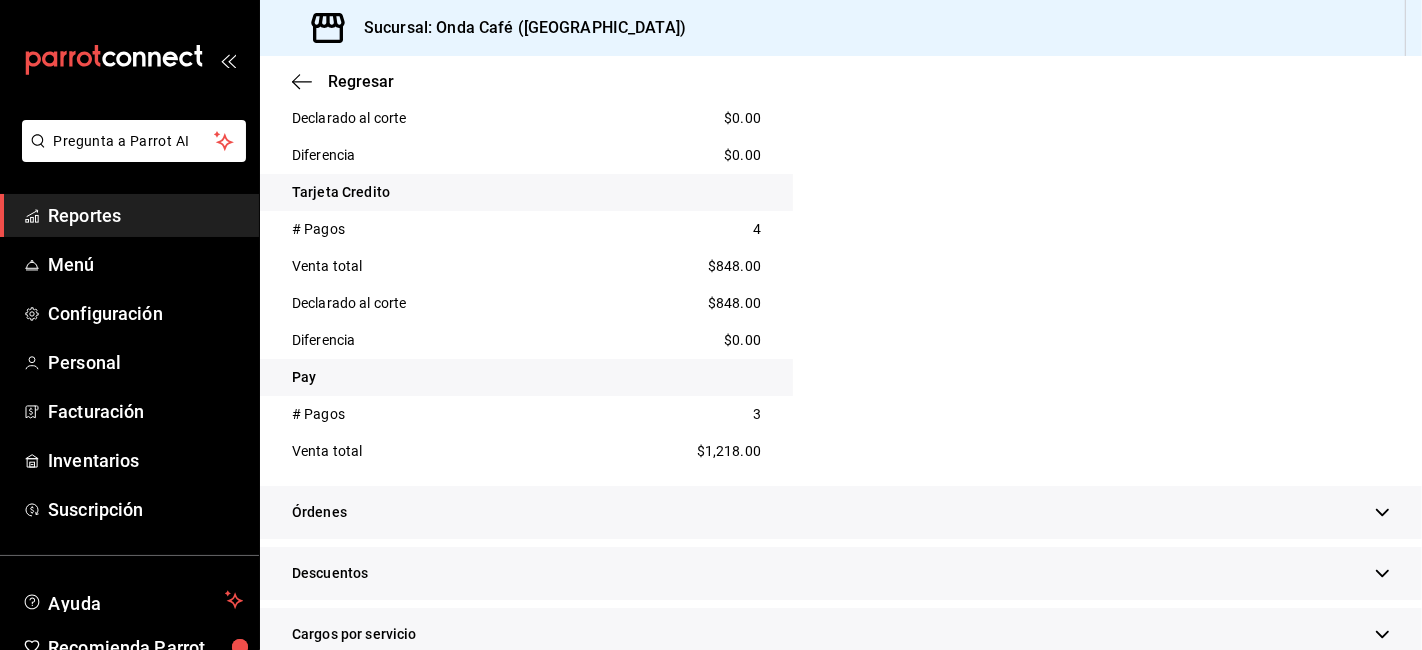 click on "Venta total $1,218.00" at bounding box center [526, 451] 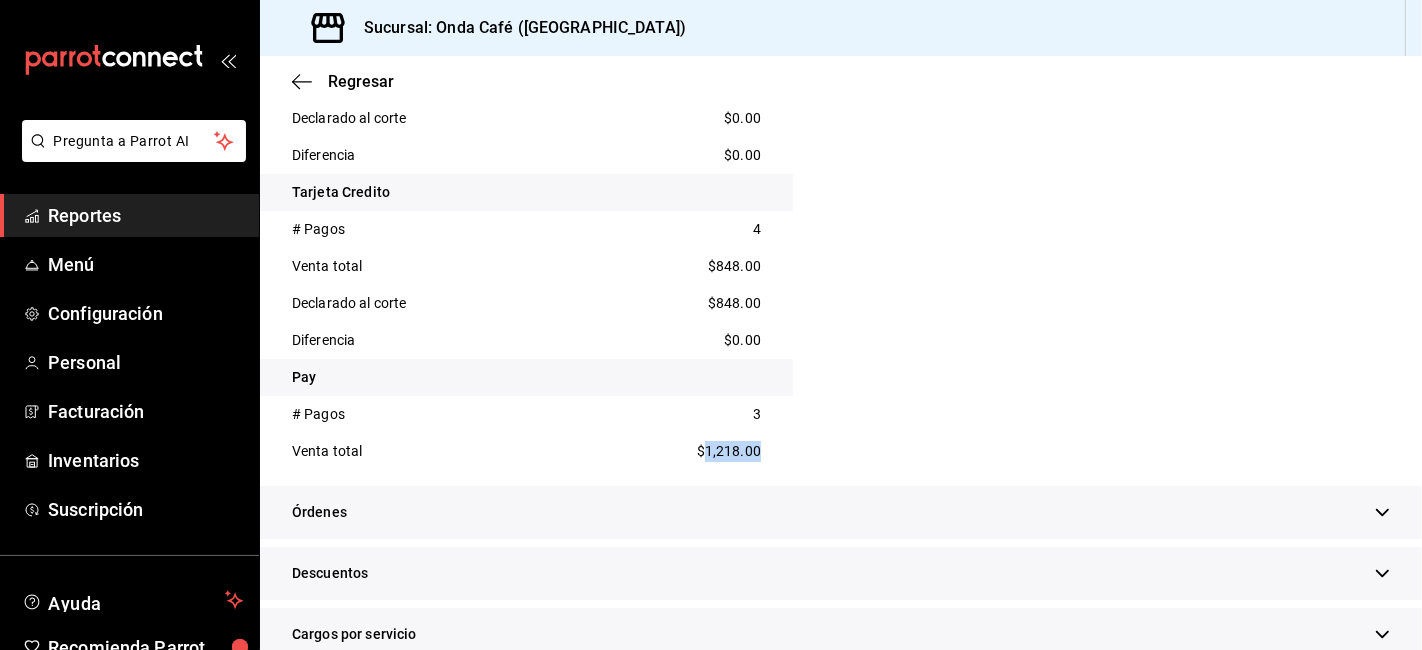 click on "Venta total $1,218.00" at bounding box center (526, 451) 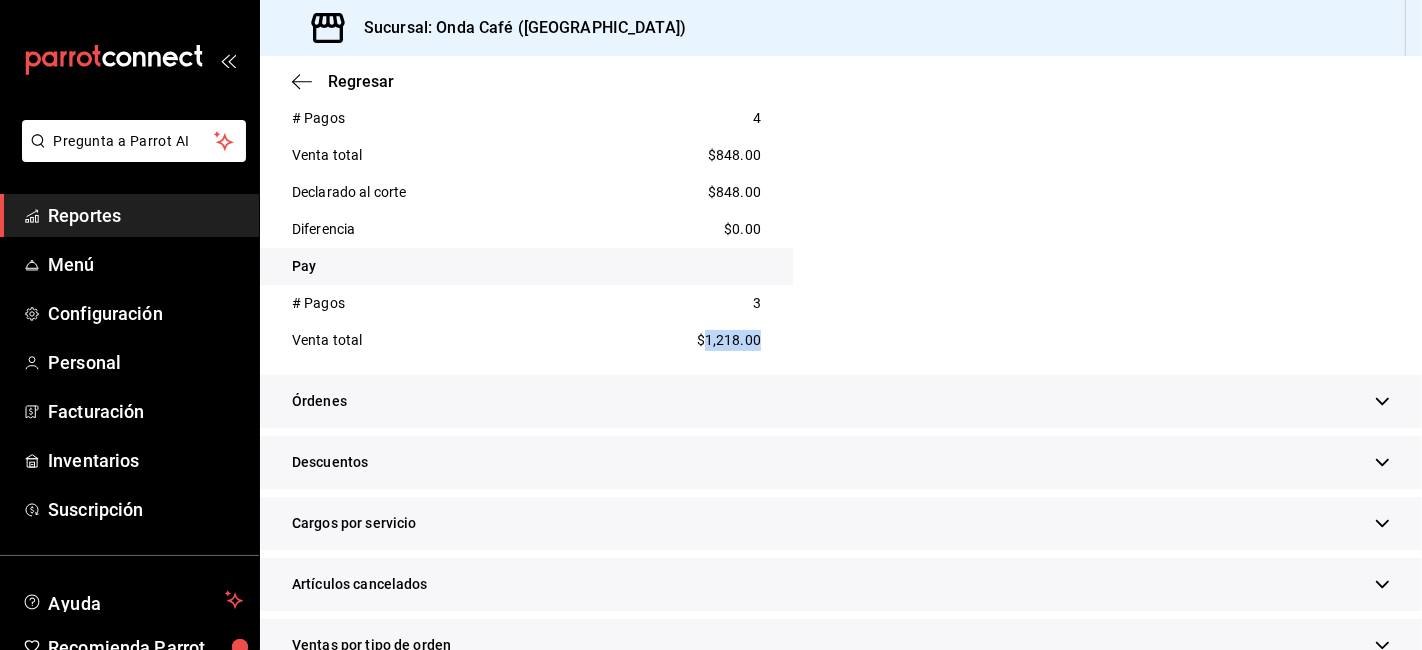 scroll, scrollTop: 1622, scrollLeft: 0, axis: vertical 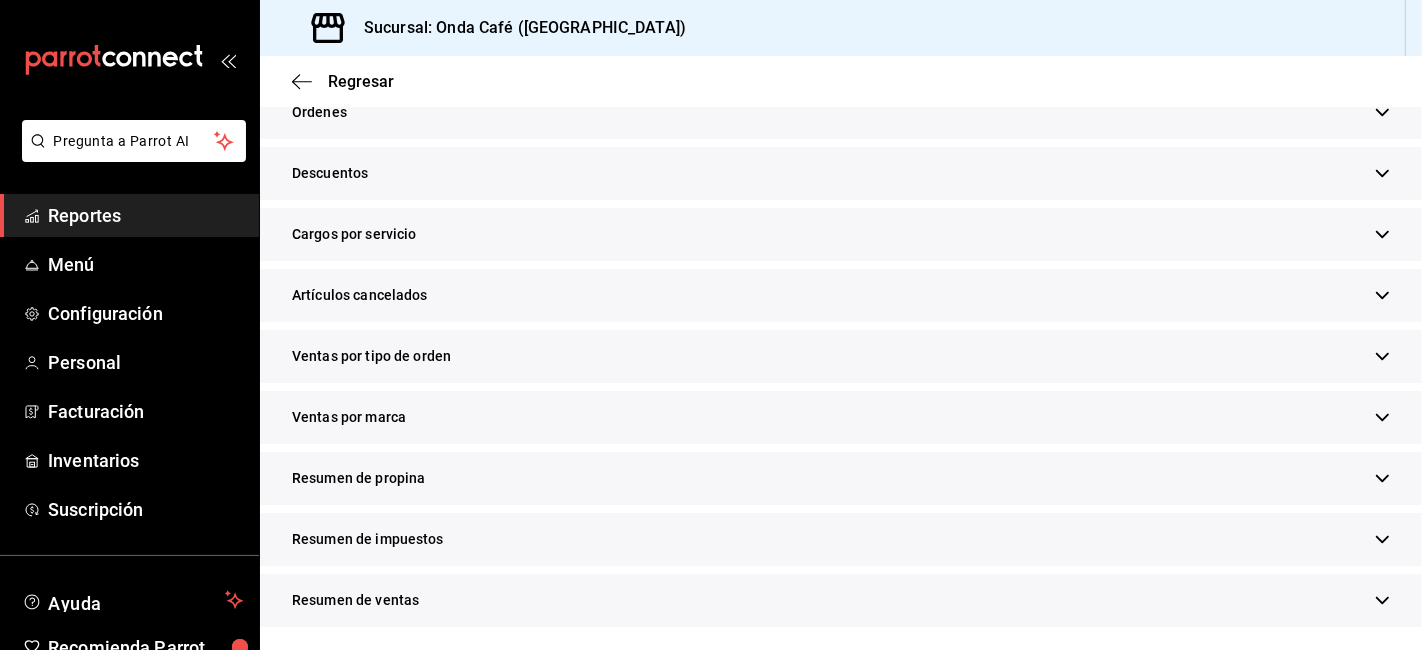 click on "Resumen de propina" at bounding box center (358, 478) 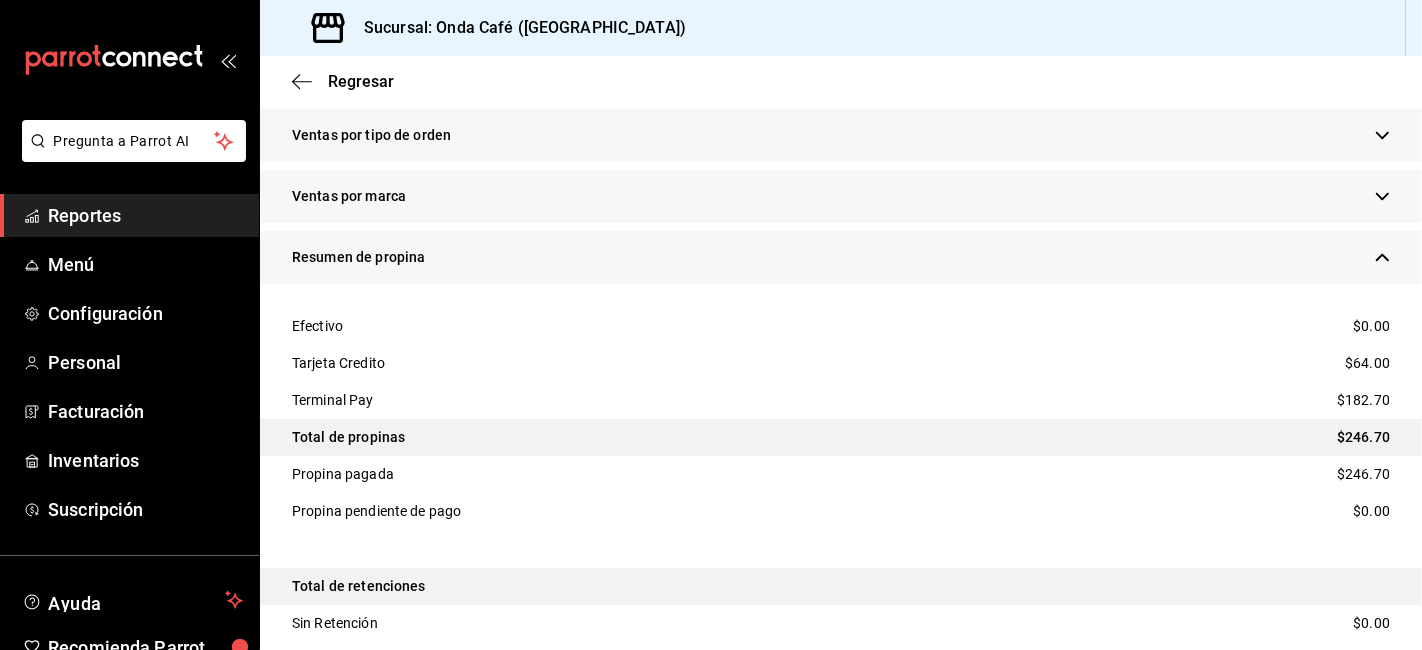 scroll, scrollTop: 1845, scrollLeft: 0, axis: vertical 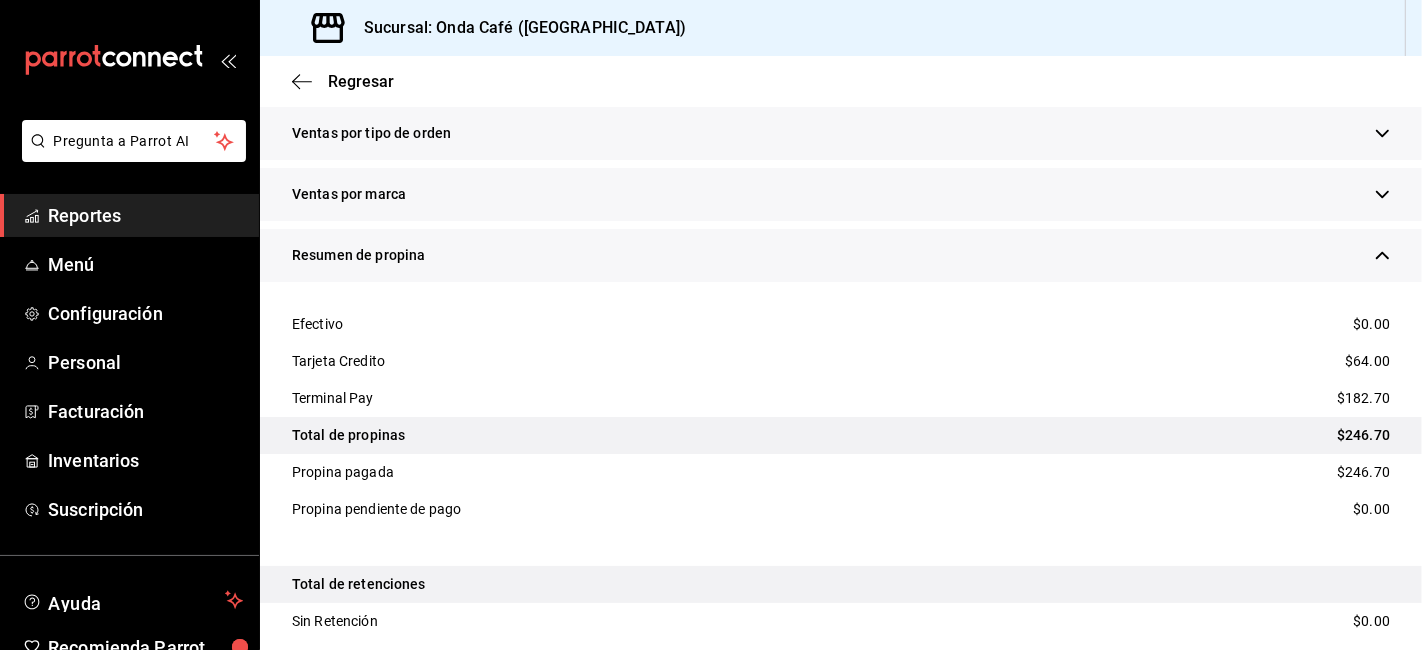 click on "$64.00" at bounding box center (1367, 361) 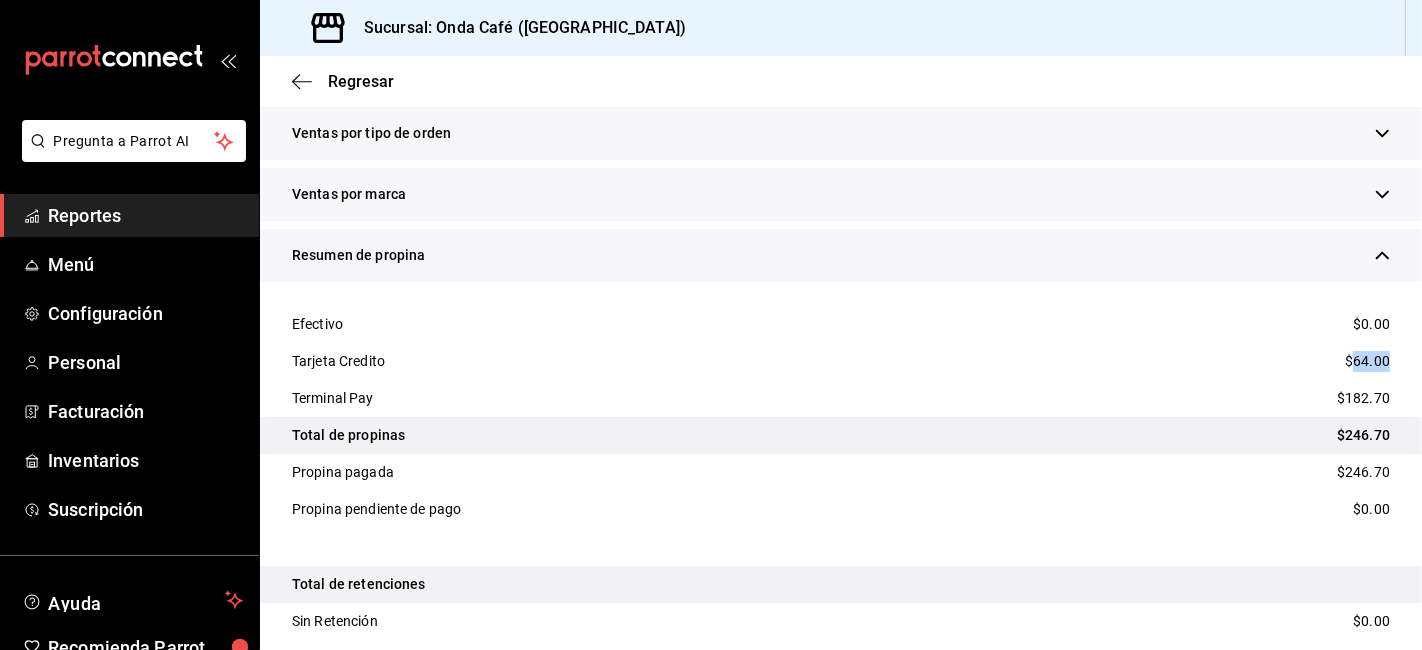 click on "$64.00" at bounding box center [1367, 361] 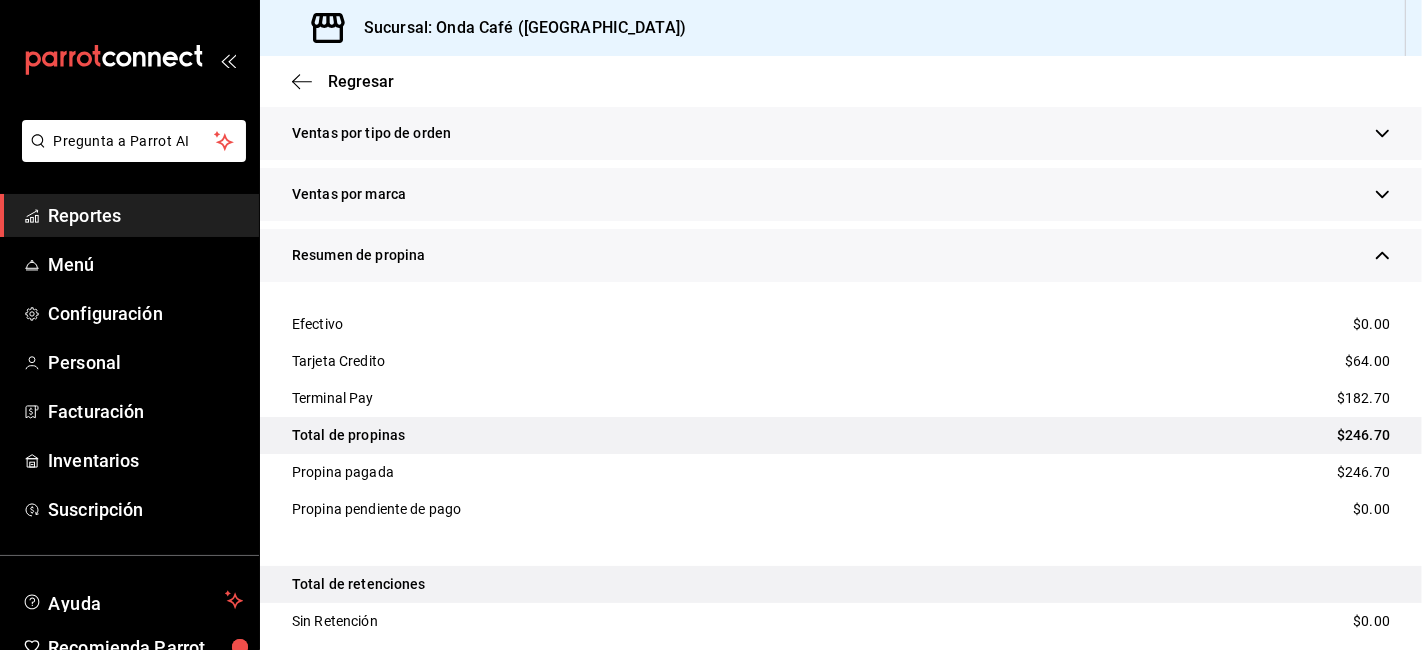 click on "$182.70" at bounding box center (1363, 398) 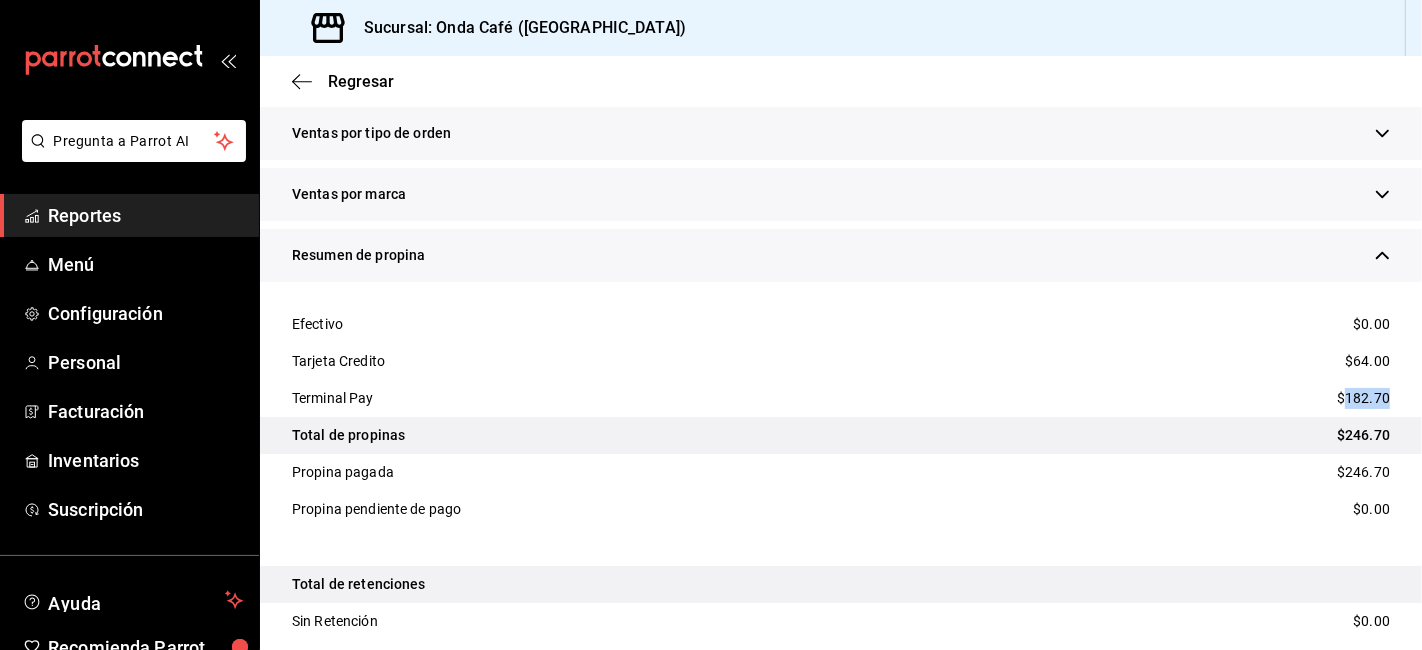 click on "$182.70" at bounding box center [1363, 398] 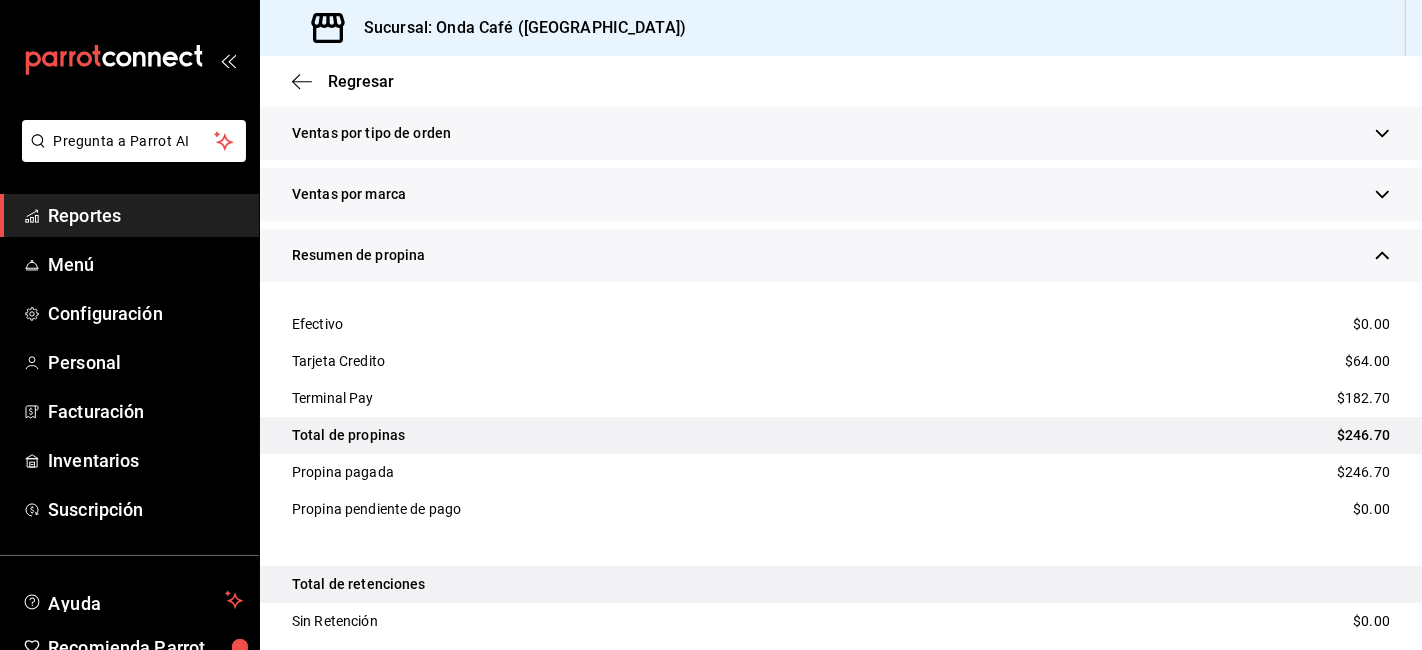 click on "Total de propinas $246.70" at bounding box center (841, 435) 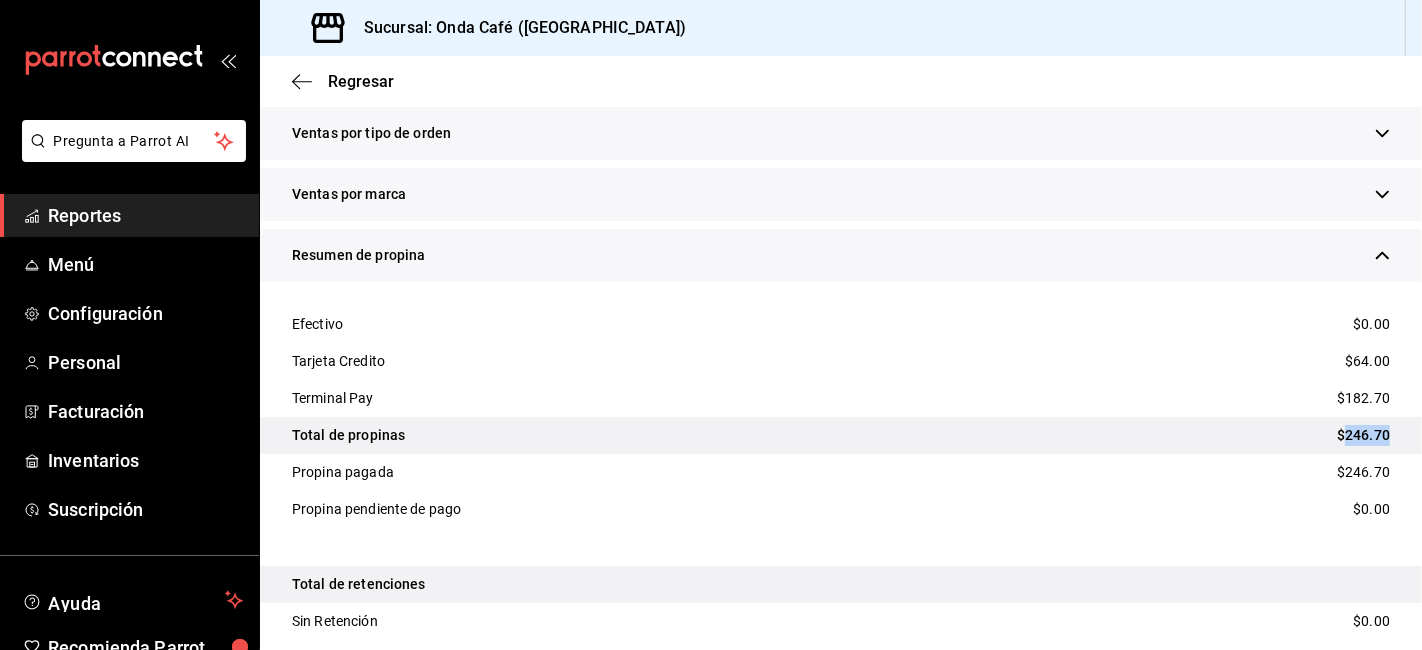 click on "$246.70" at bounding box center [1363, 435] 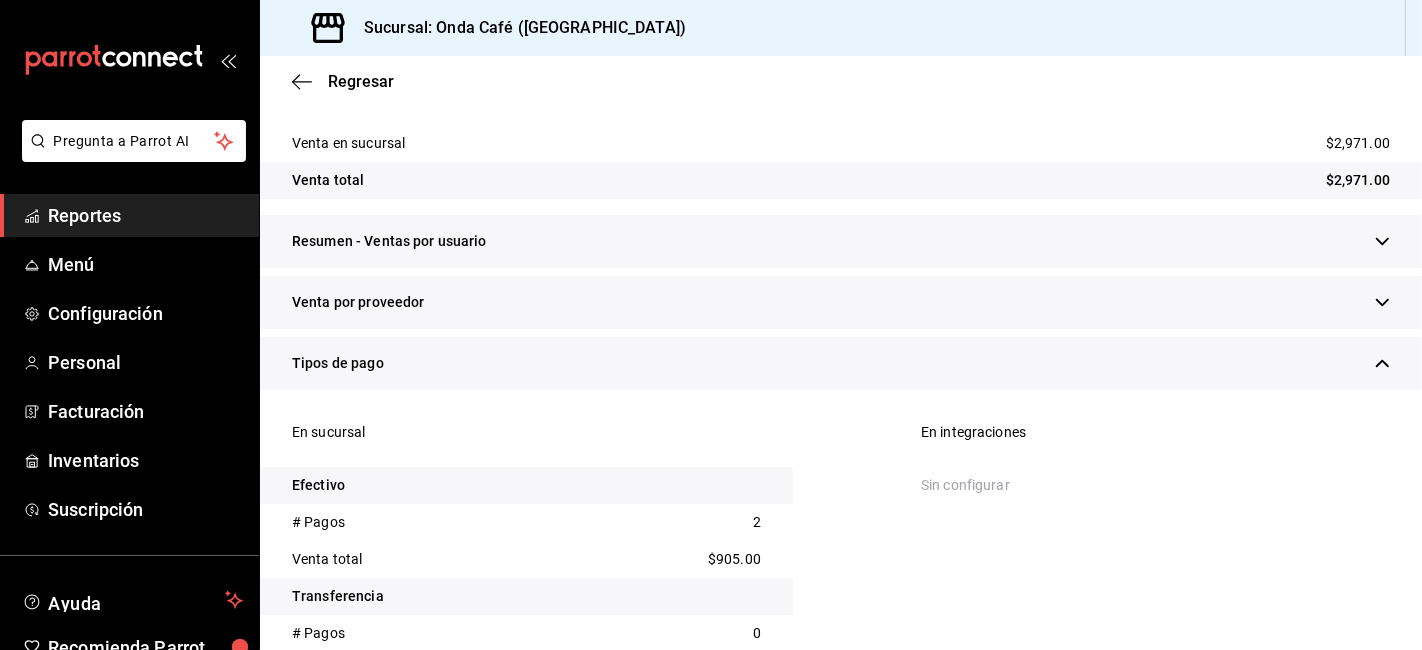 scroll, scrollTop: 289, scrollLeft: 0, axis: vertical 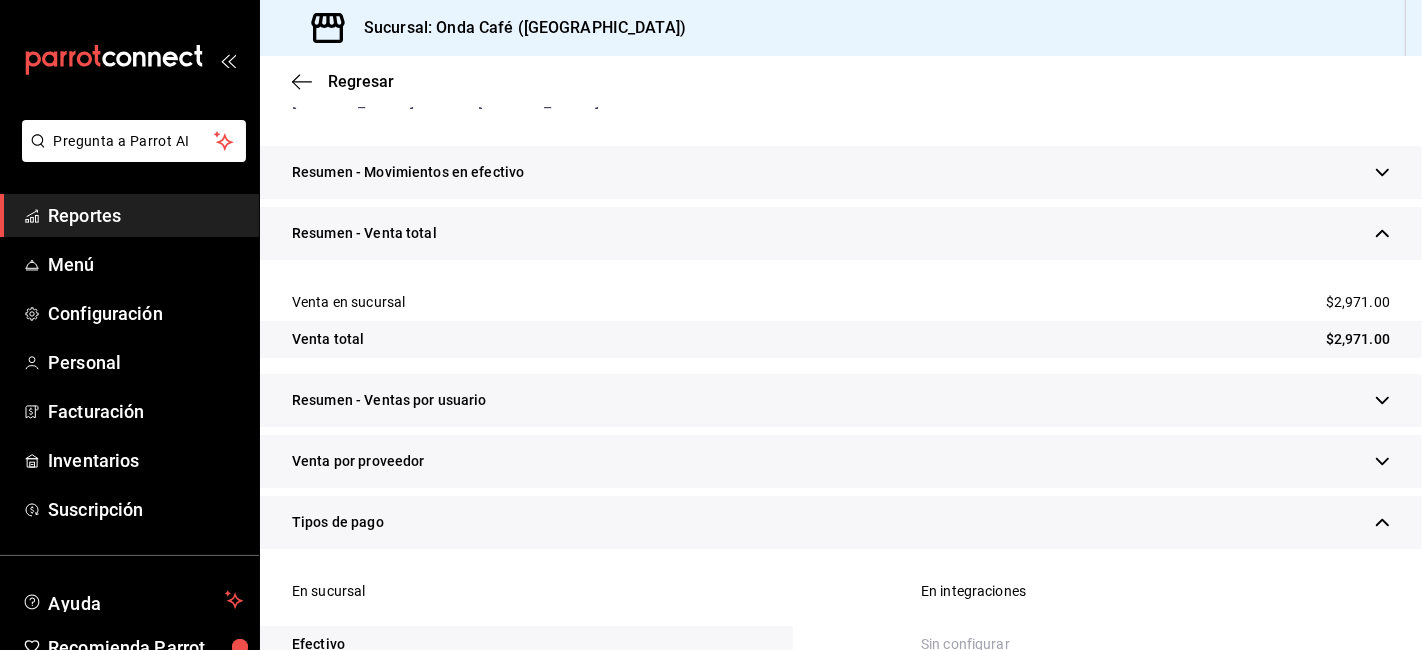 click on "Regresar" at bounding box center (841, 81) 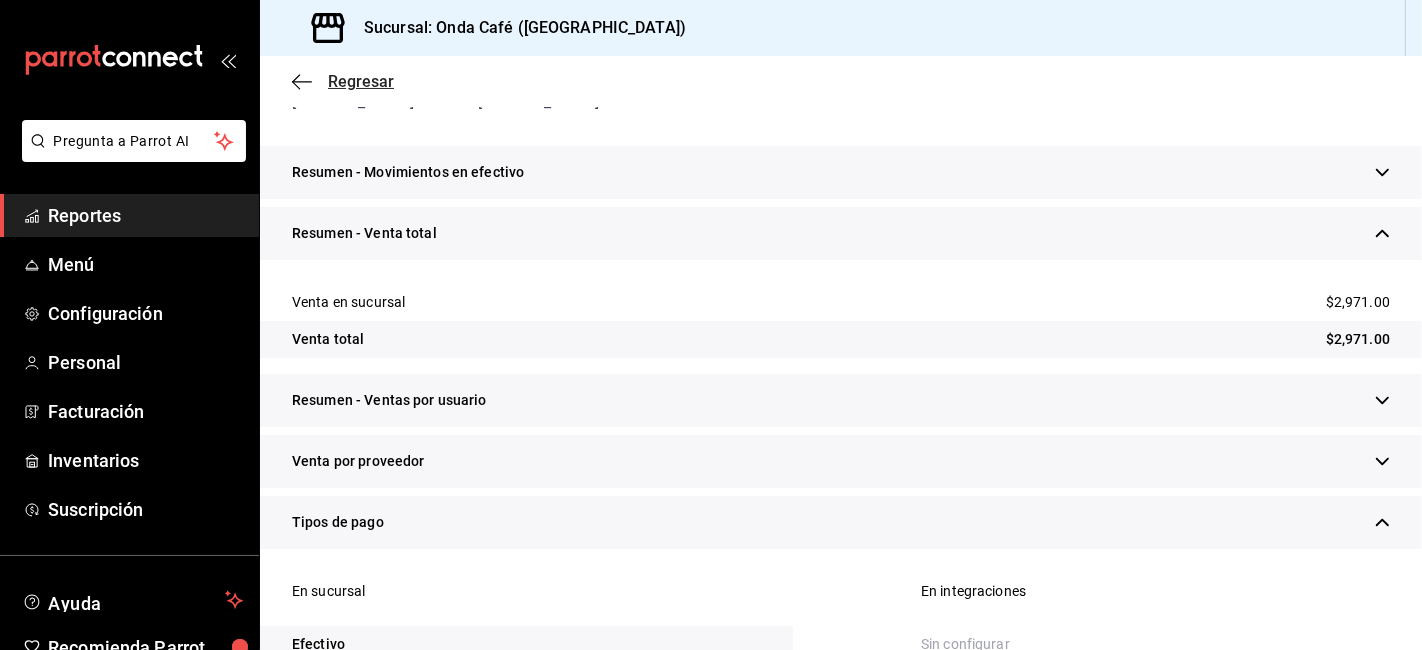 click 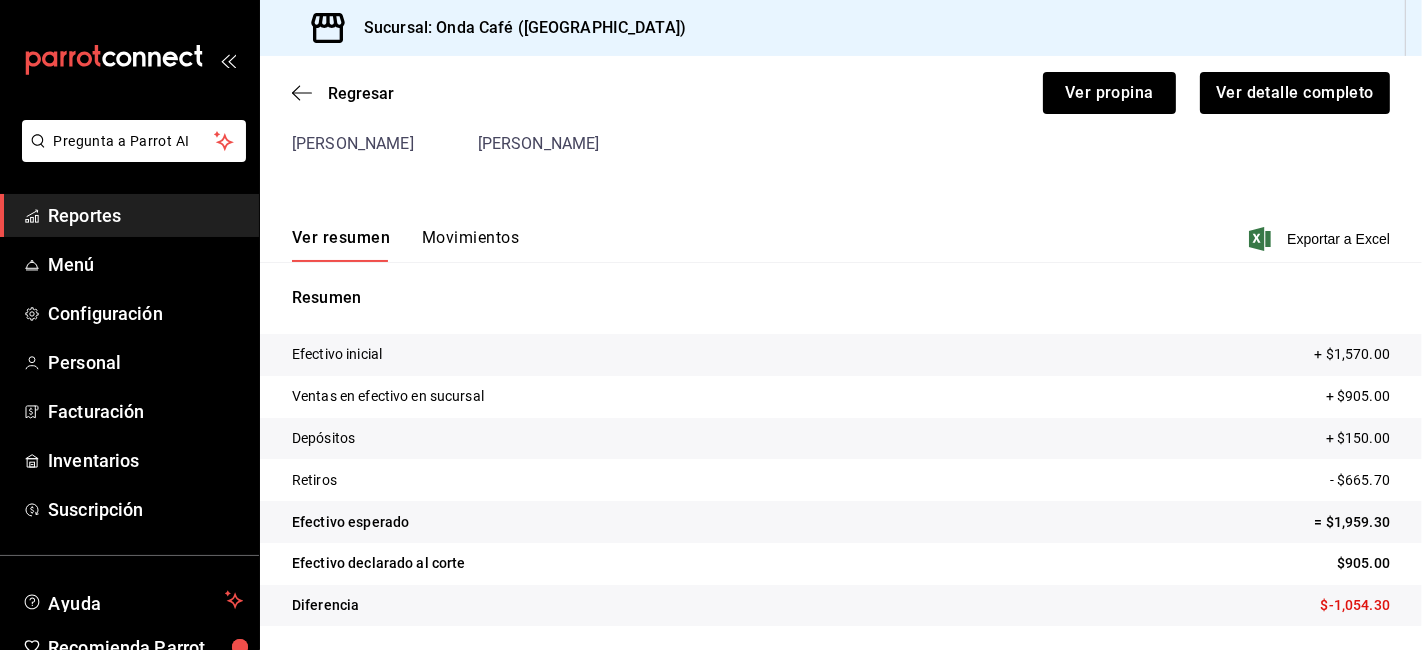 scroll, scrollTop: 166, scrollLeft: 0, axis: vertical 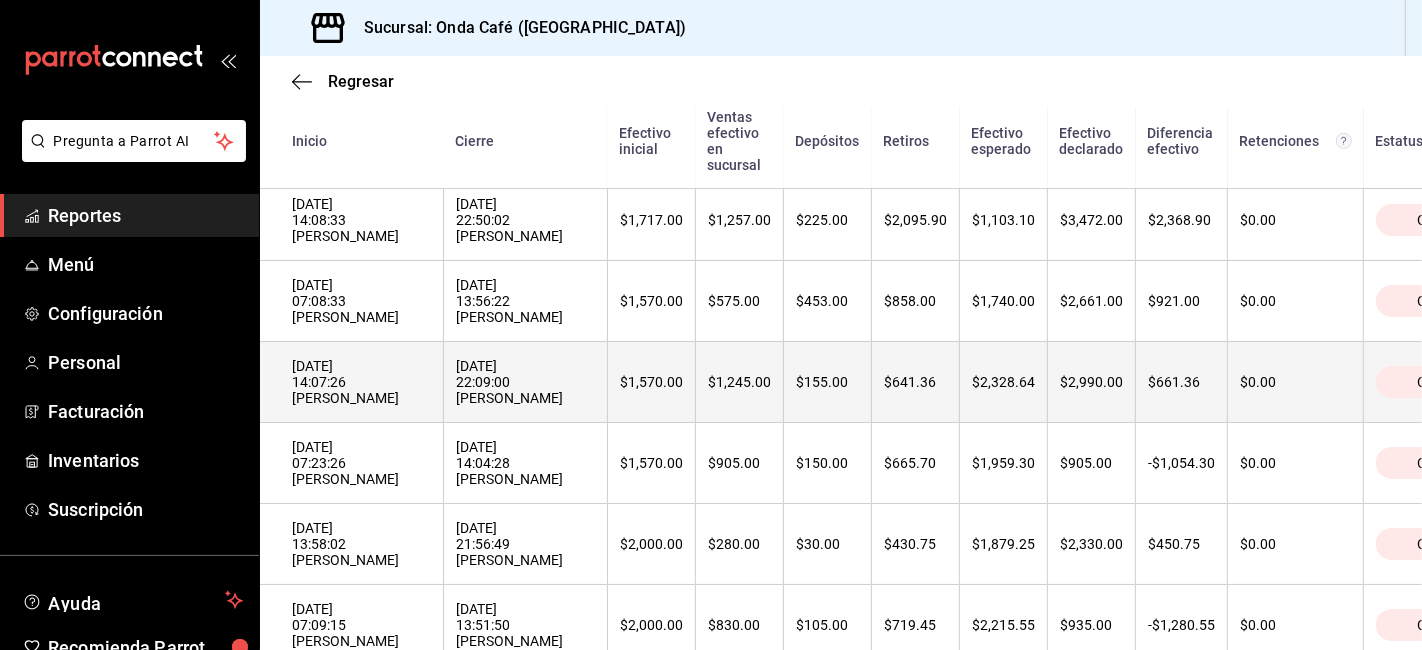 click on "[DATE]
14:07:26
[PERSON_NAME]" at bounding box center [361, 382] 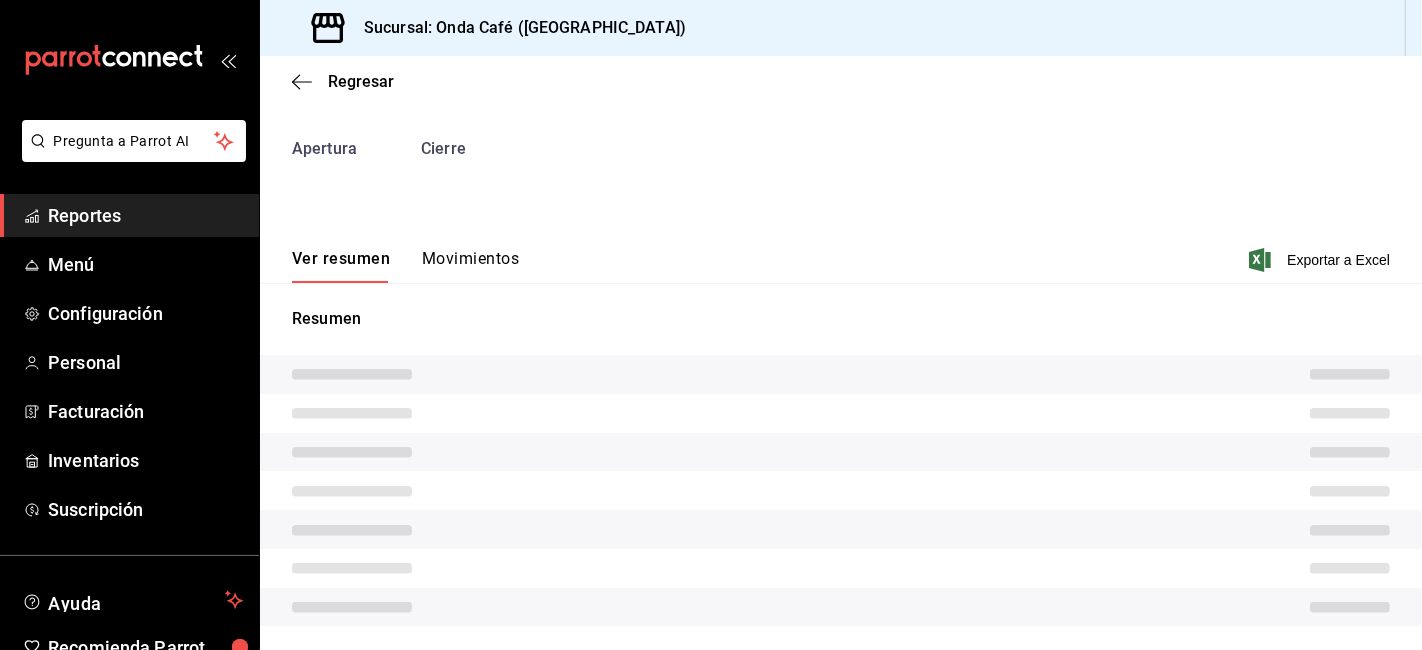 scroll, scrollTop: 86, scrollLeft: 0, axis: vertical 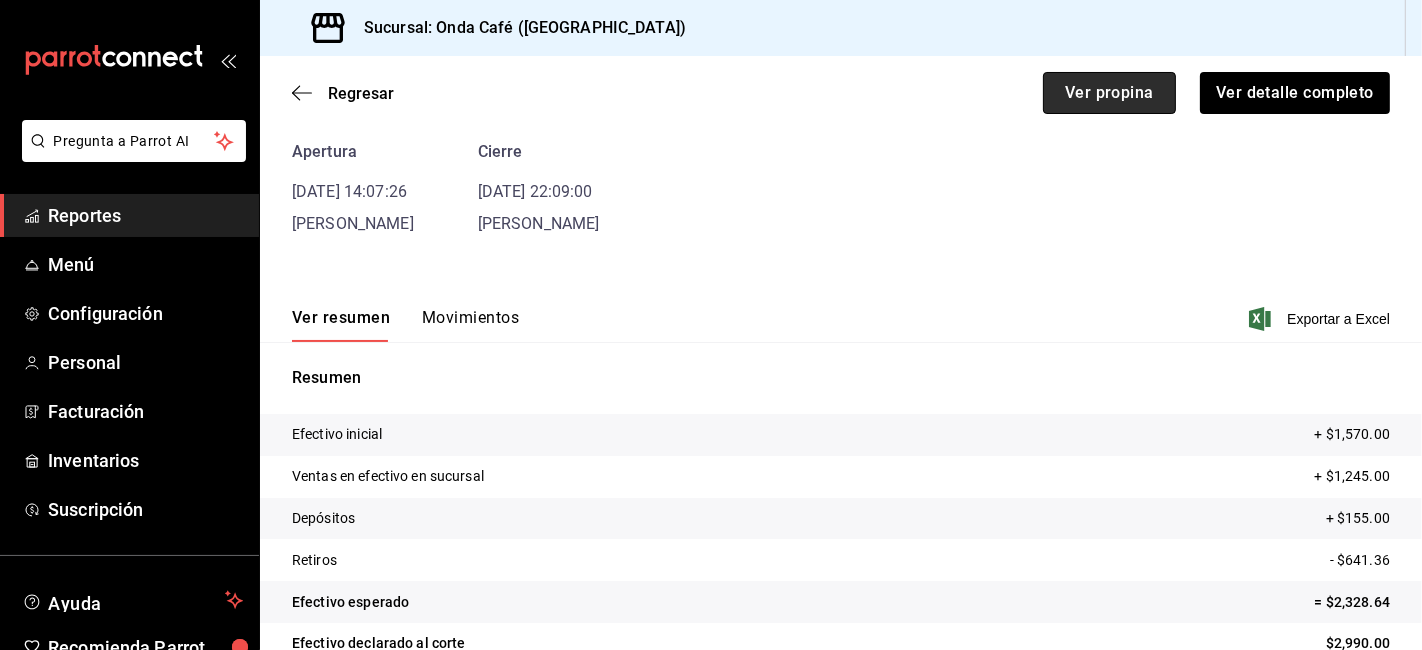 click on "Ver propina" at bounding box center [1109, 93] 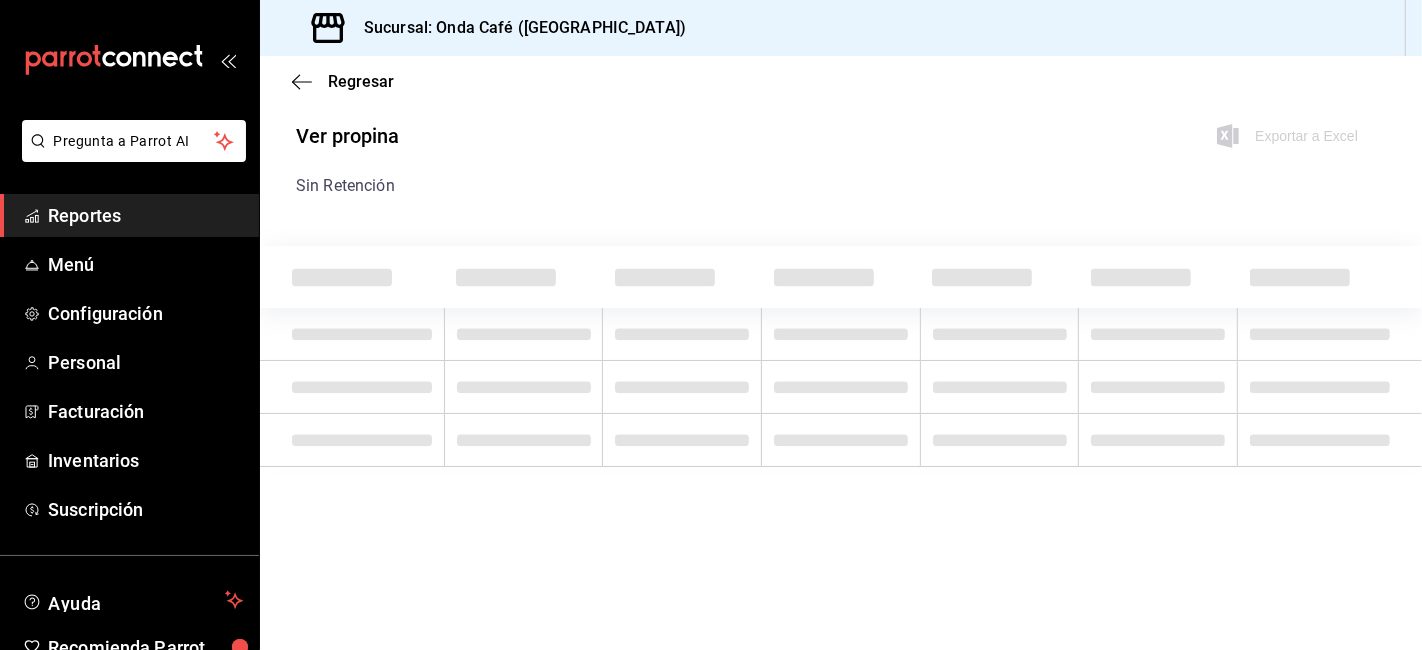 scroll, scrollTop: 0, scrollLeft: 0, axis: both 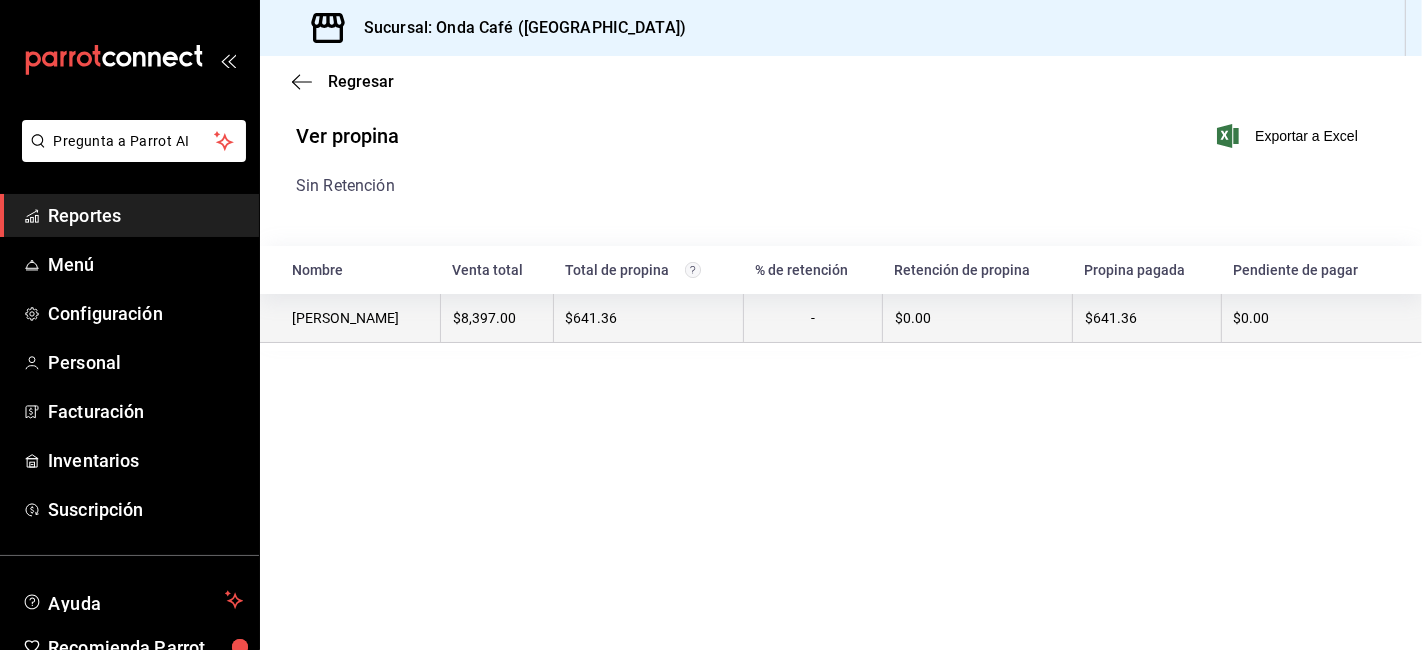 click on "-" at bounding box center (812, 318) 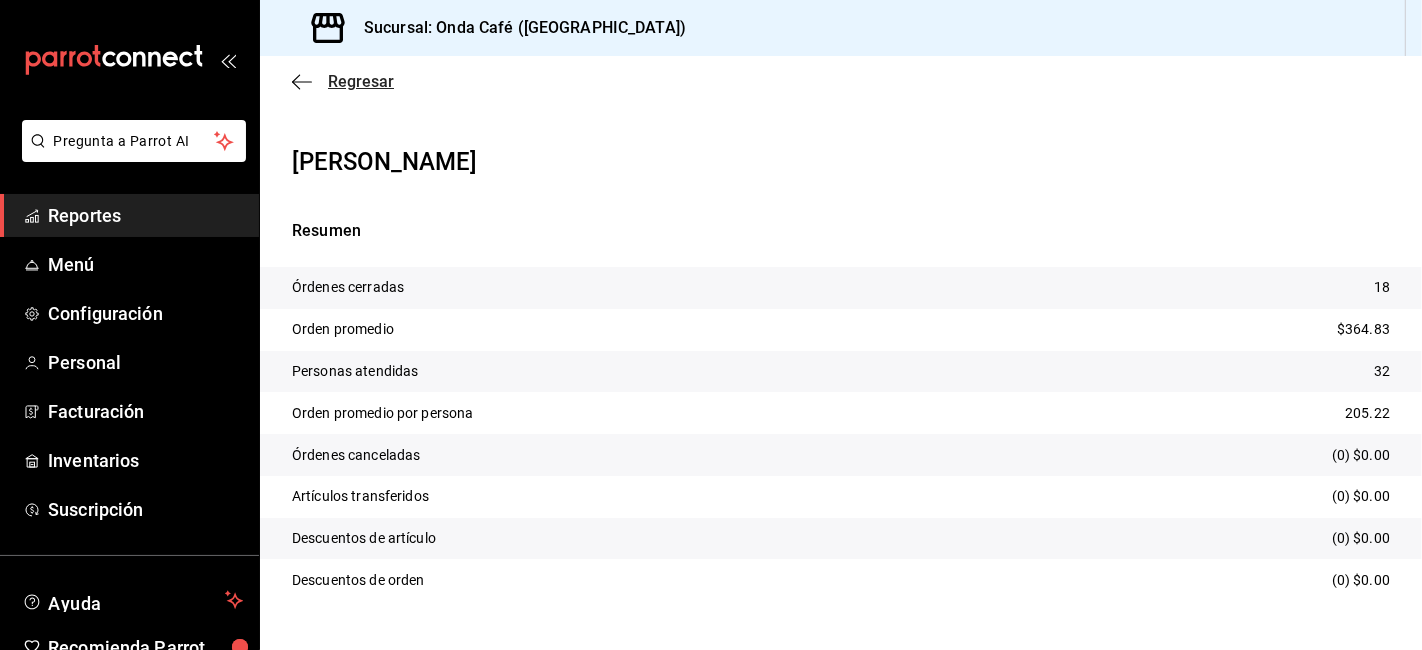 click 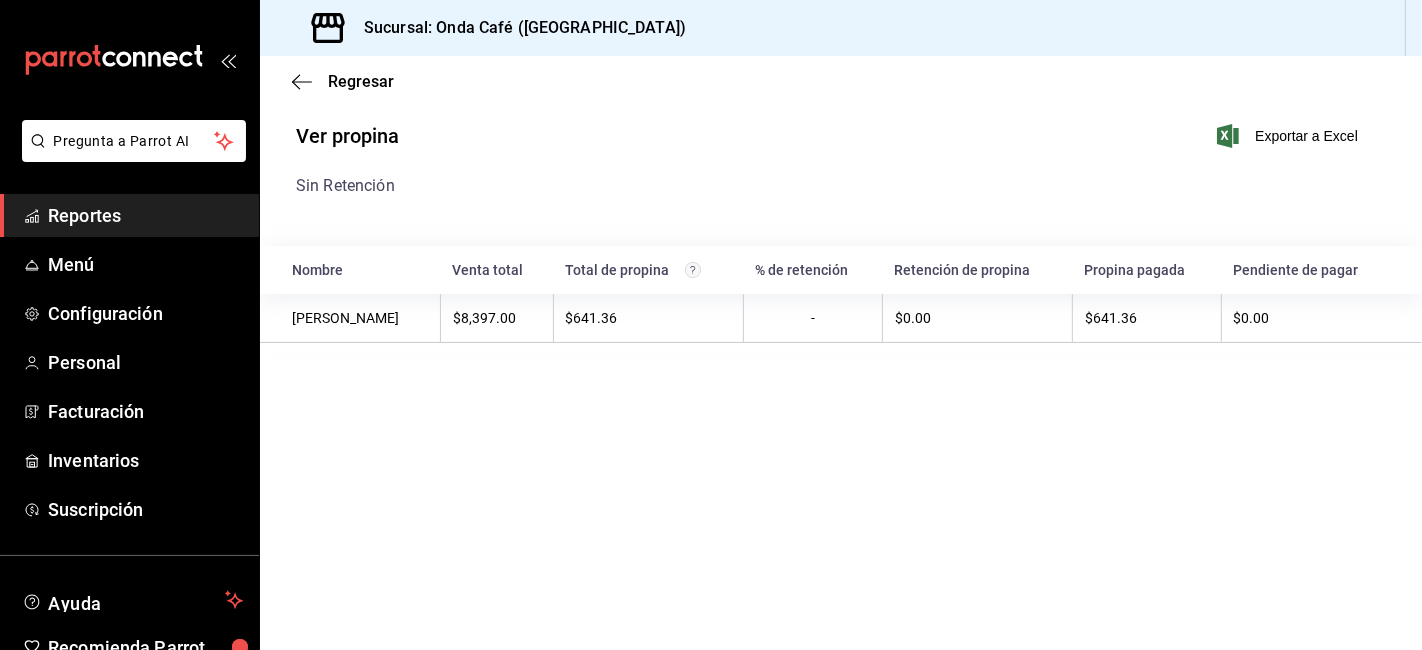 click 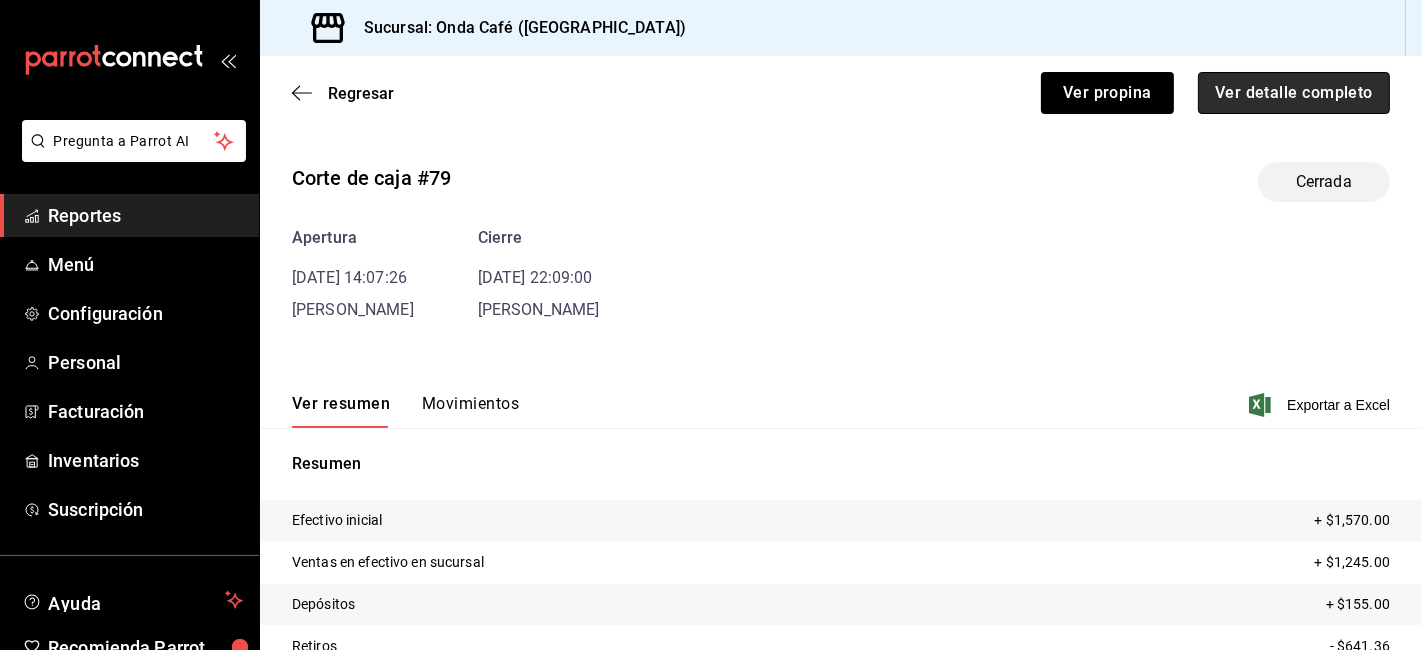 click on "Ver detalle completo" at bounding box center (1294, 93) 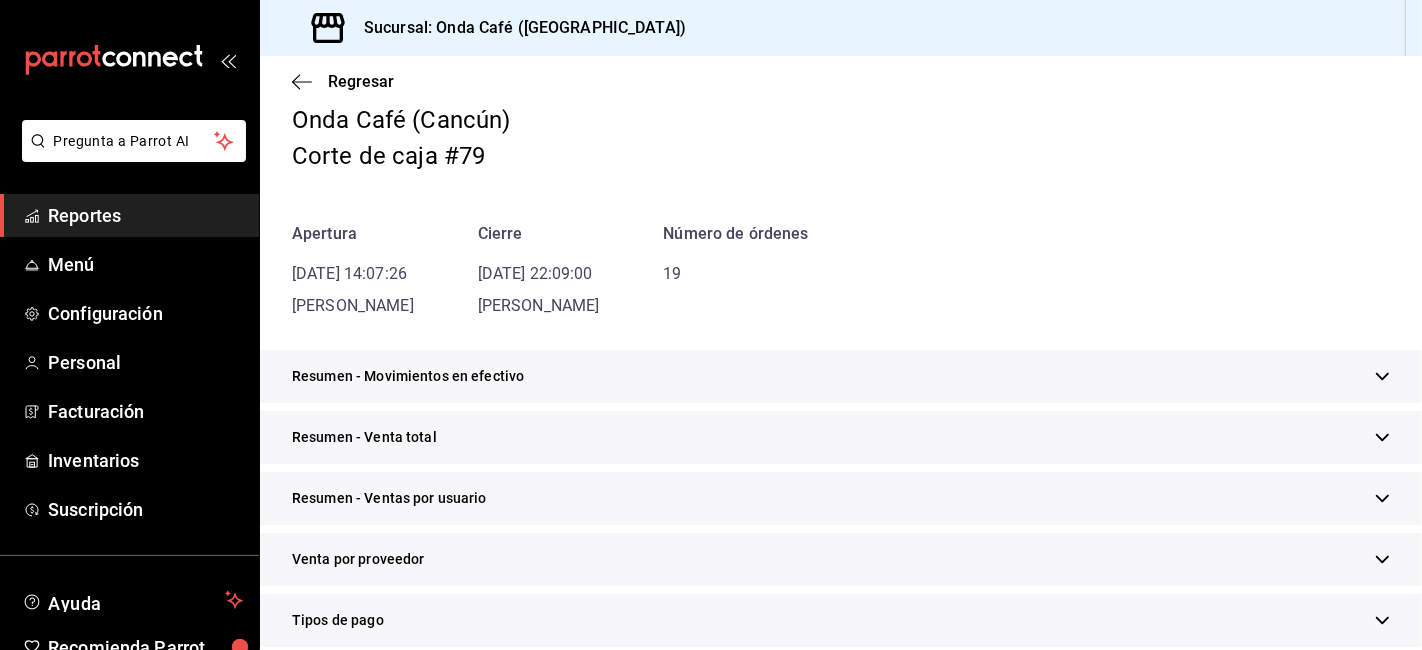 scroll, scrollTop: 222, scrollLeft: 0, axis: vertical 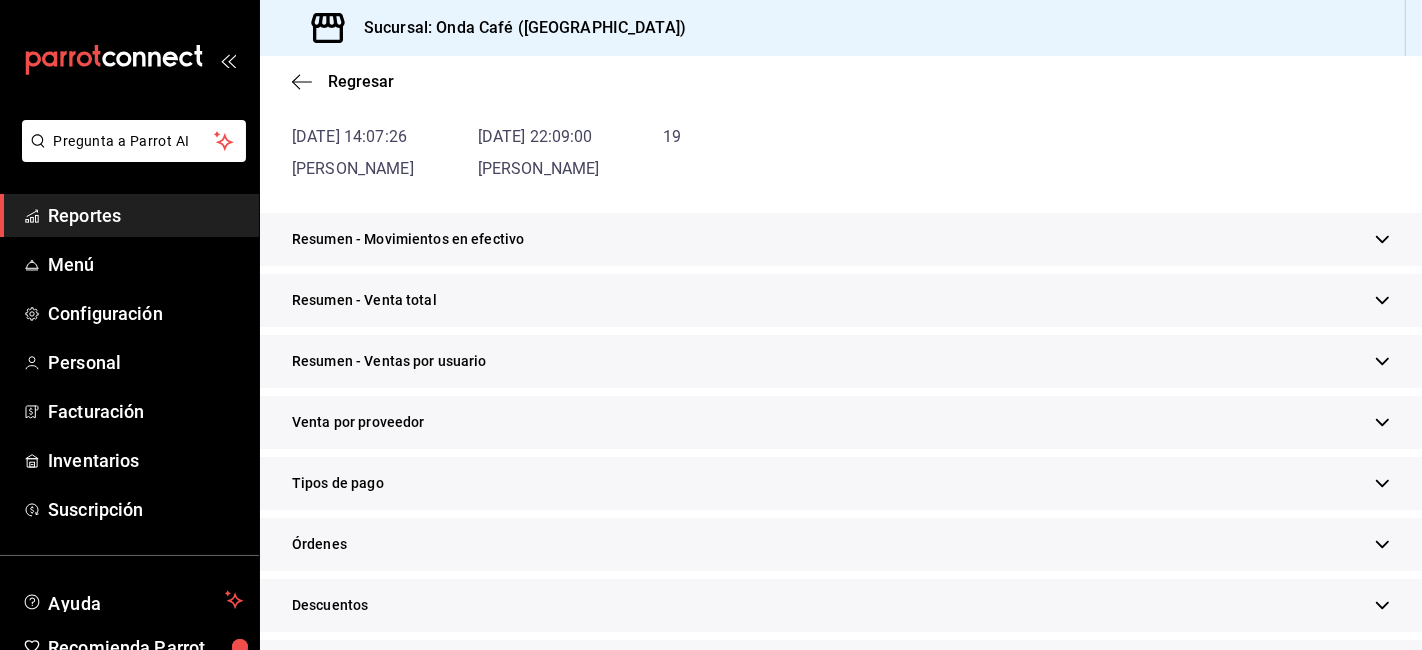 click on "Resumen - Venta total" at bounding box center [841, 300] 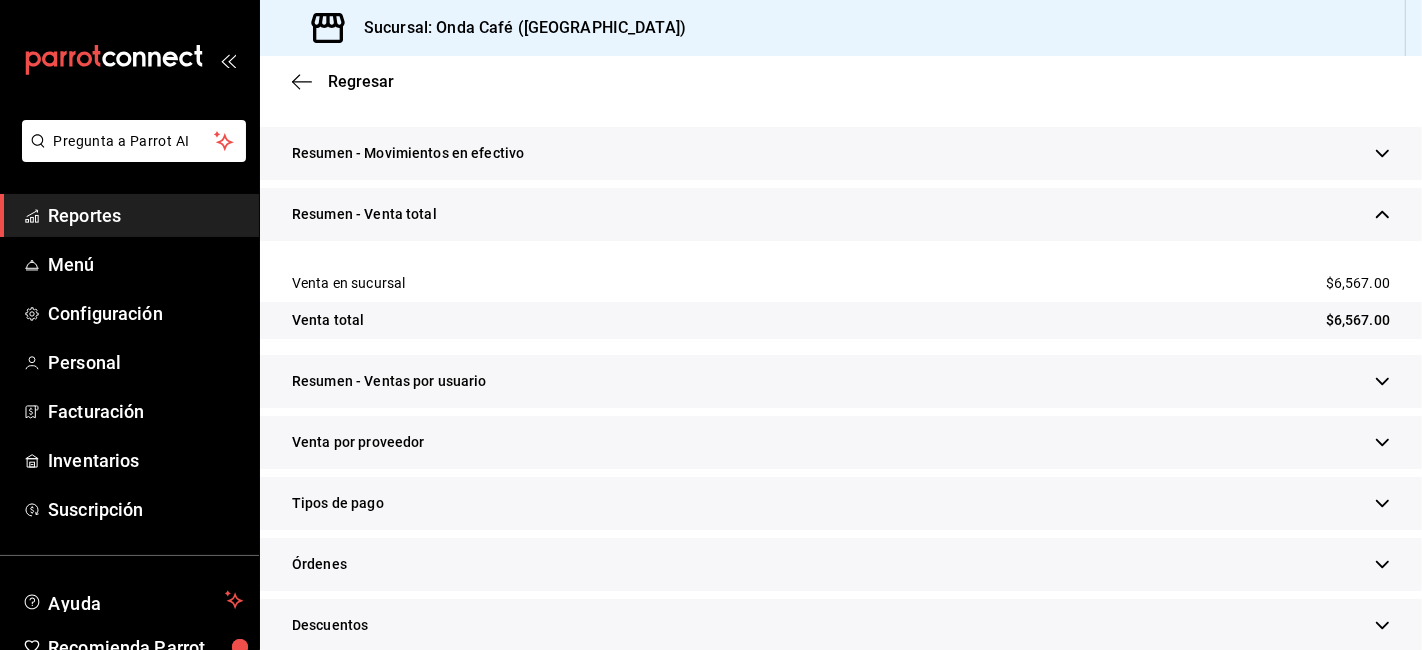 scroll, scrollTop: 444, scrollLeft: 0, axis: vertical 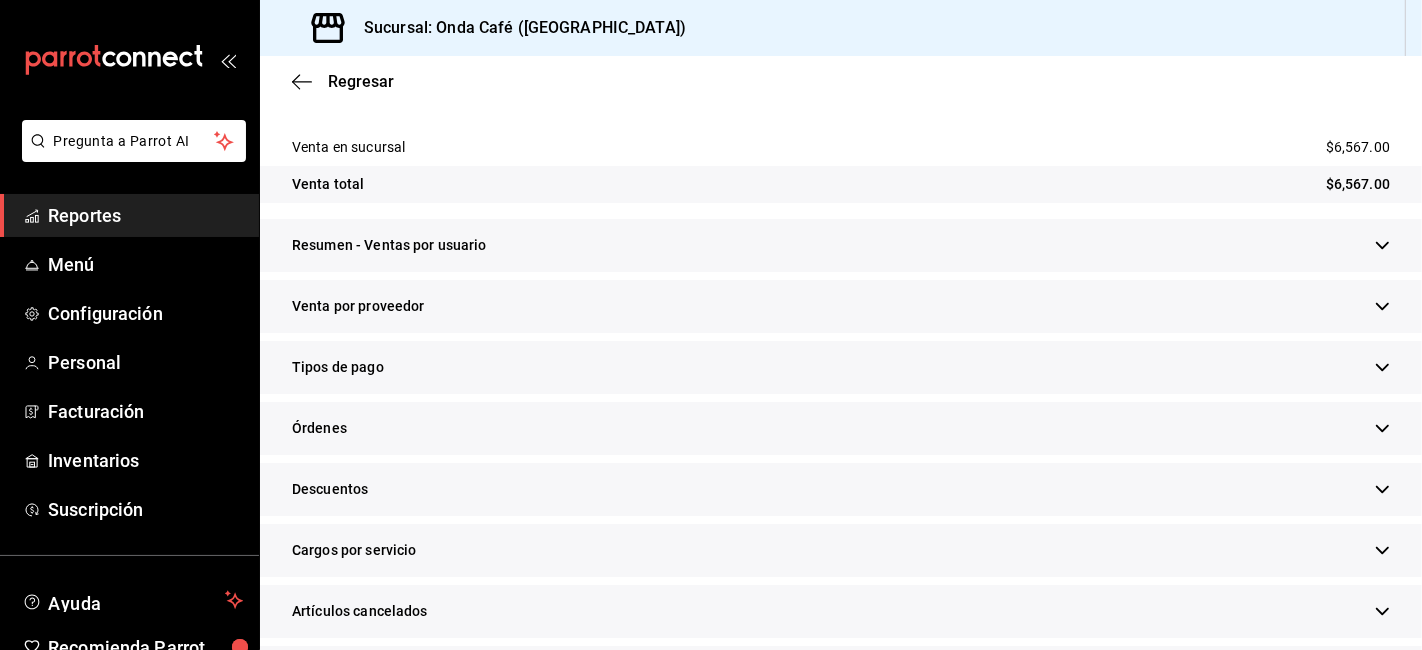 click on "Tipos de pago" at bounding box center [841, 367] 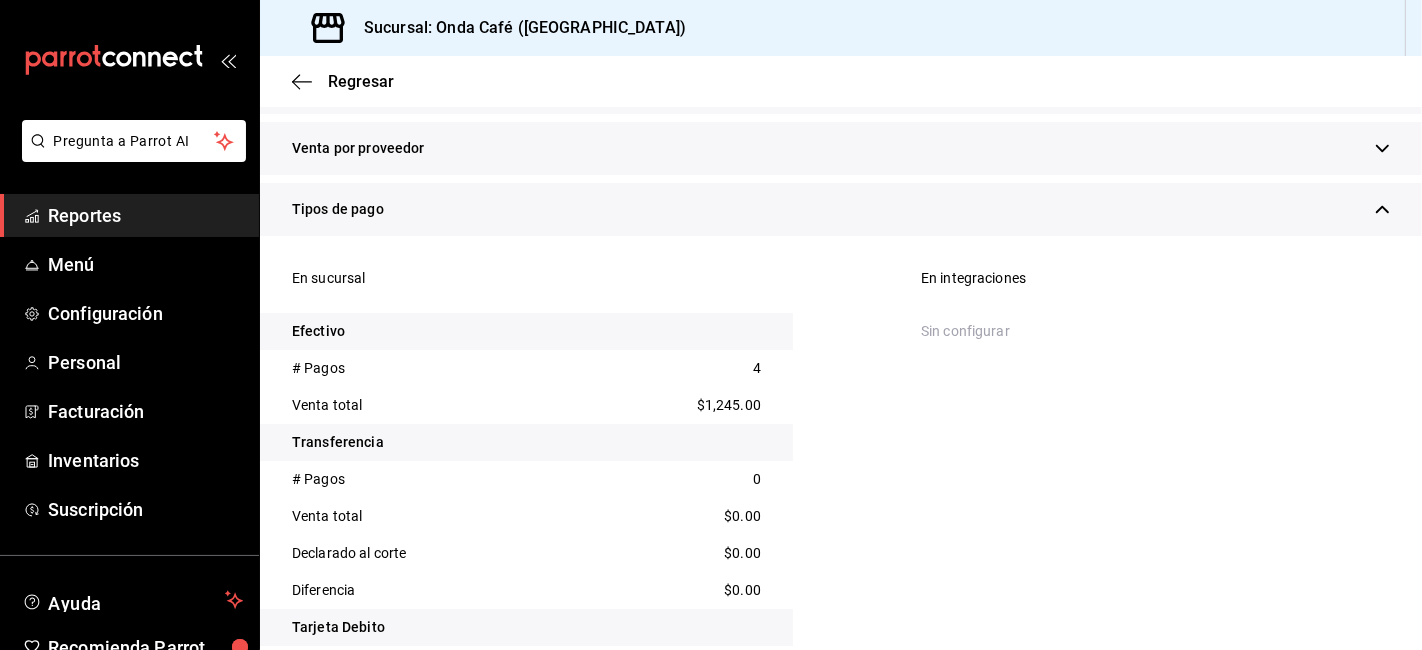 scroll, scrollTop: 666, scrollLeft: 0, axis: vertical 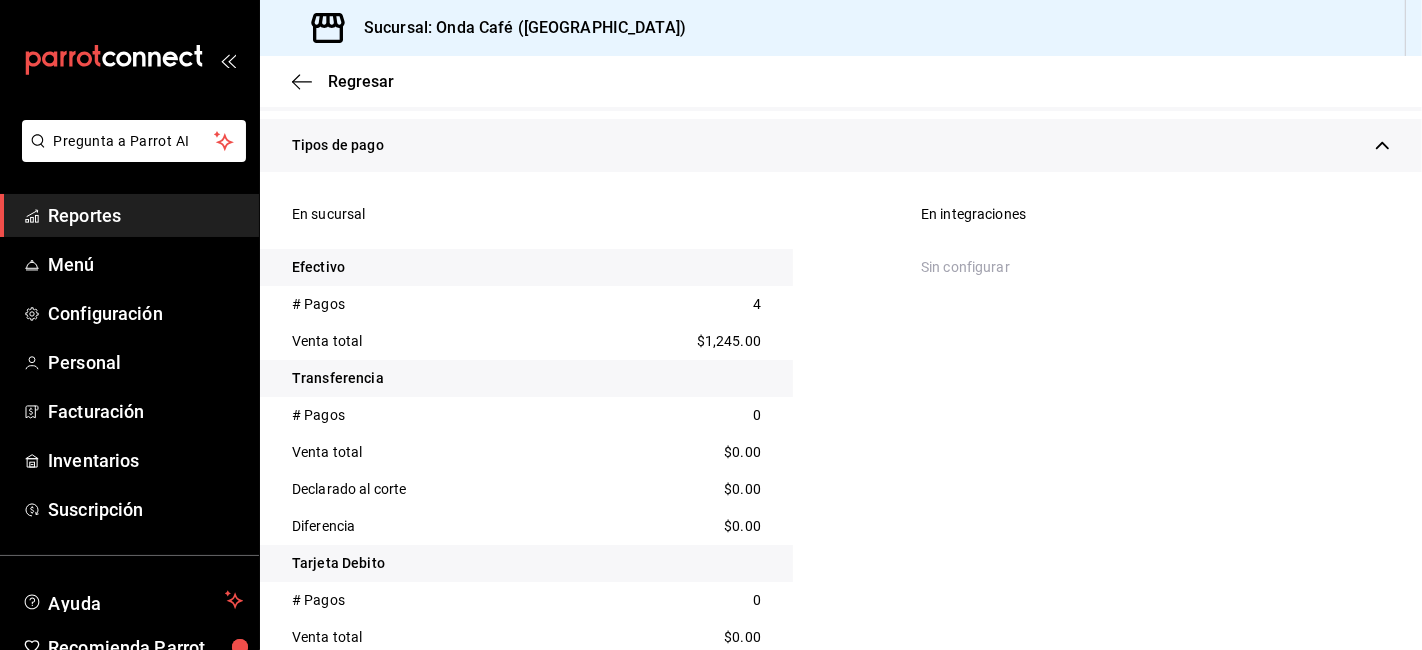 click on "$1,245.00" at bounding box center [729, 341] 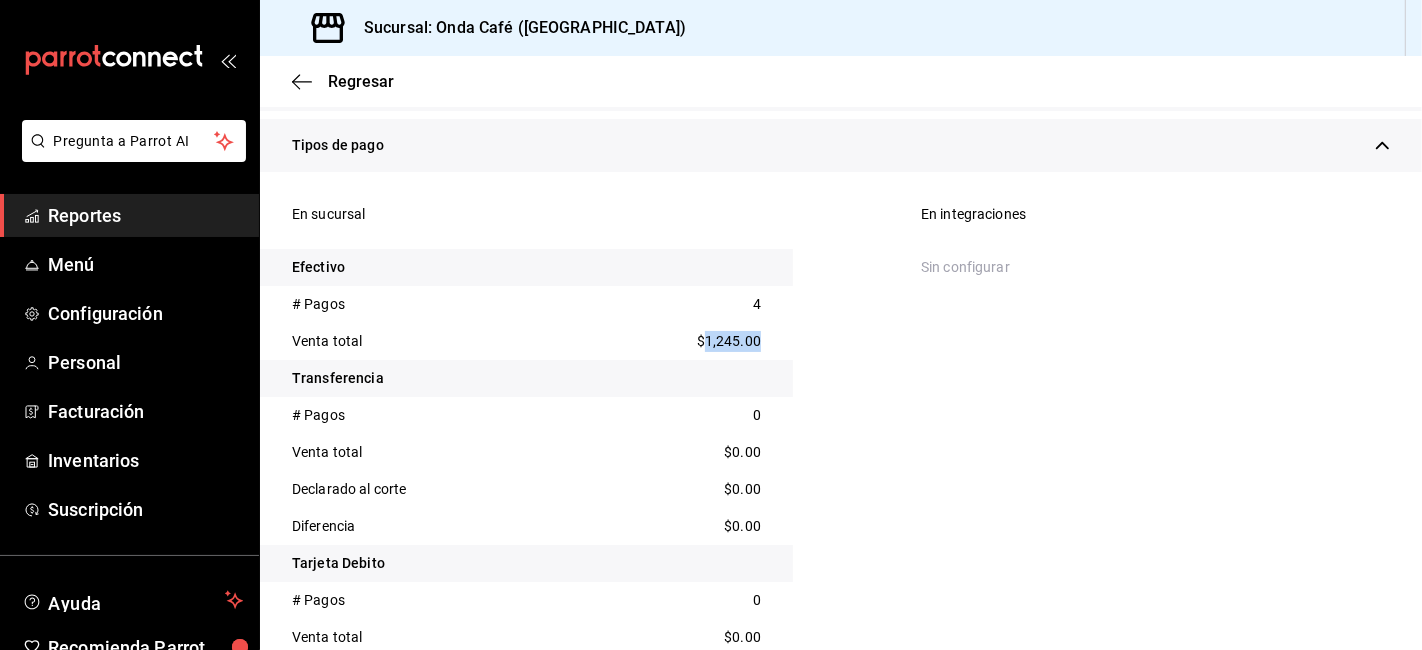 click on "$1,245.00" at bounding box center (729, 341) 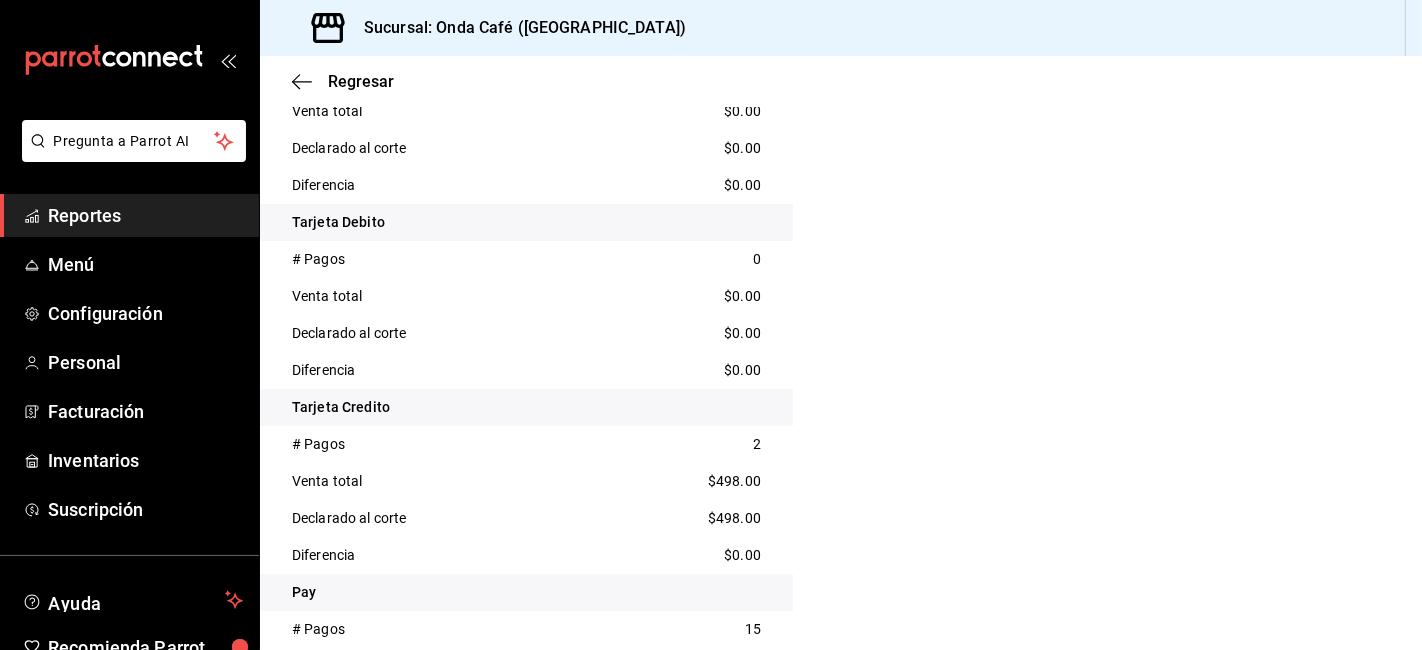 scroll, scrollTop: 1111, scrollLeft: 0, axis: vertical 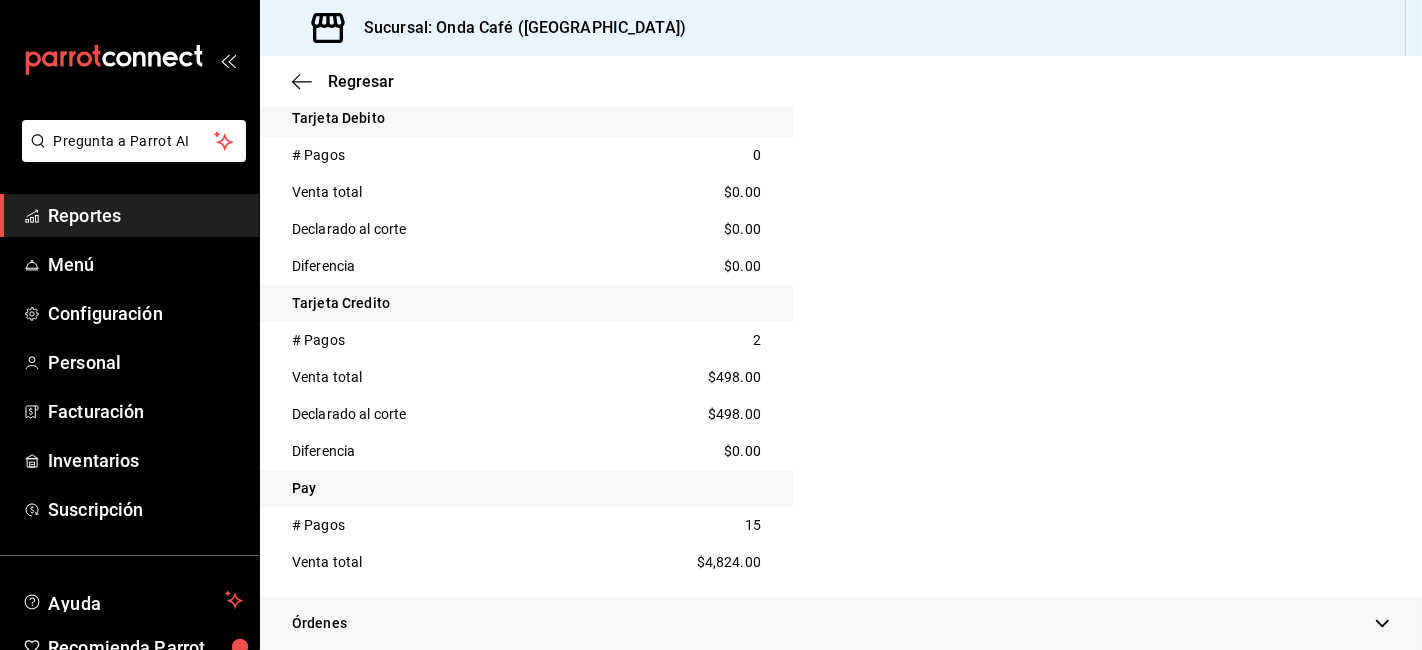 click on "$498.00" at bounding box center [734, 377] 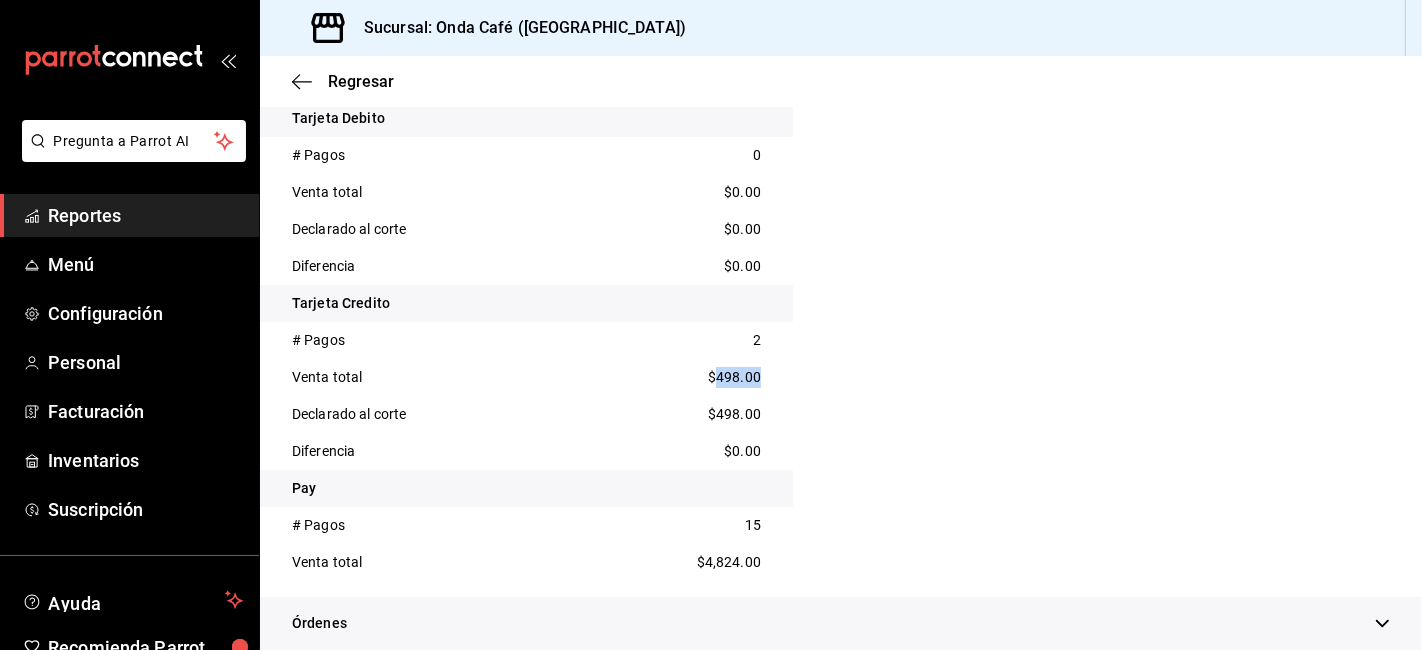 click on "$498.00" at bounding box center [734, 377] 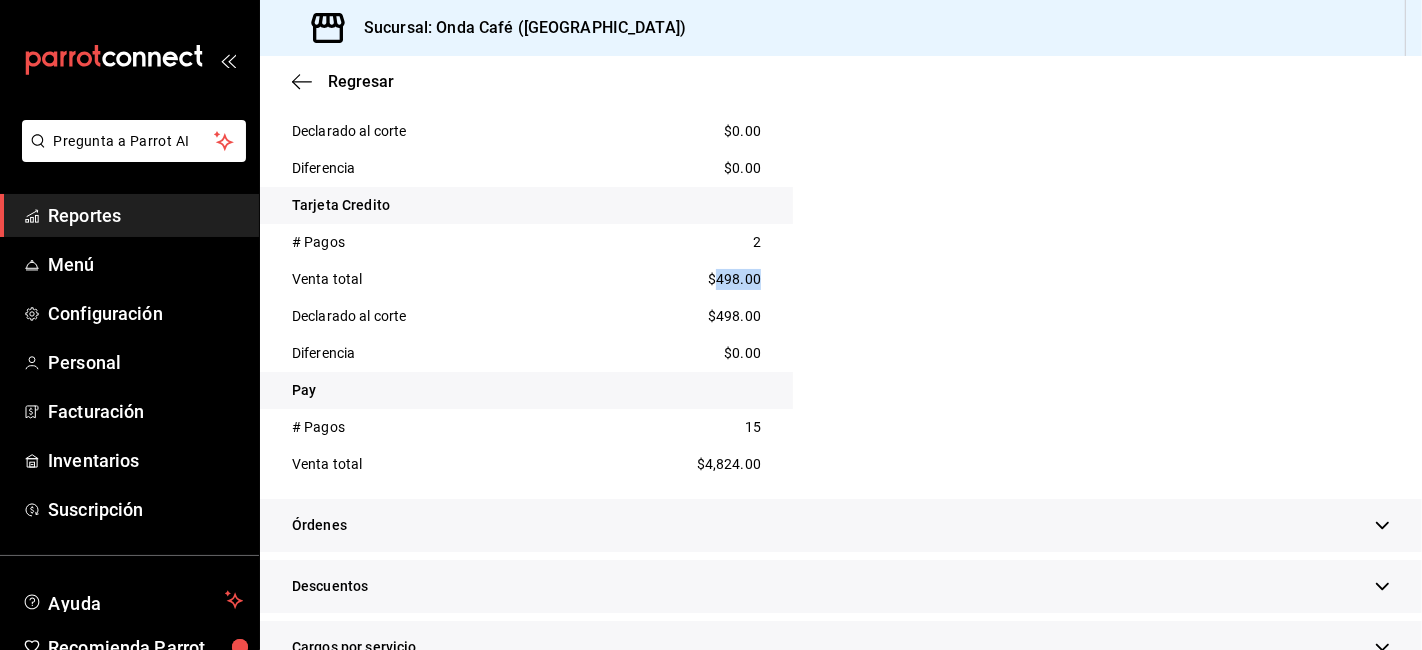 scroll, scrollTop: 1333, scrollLeft: 0, axis: vertical 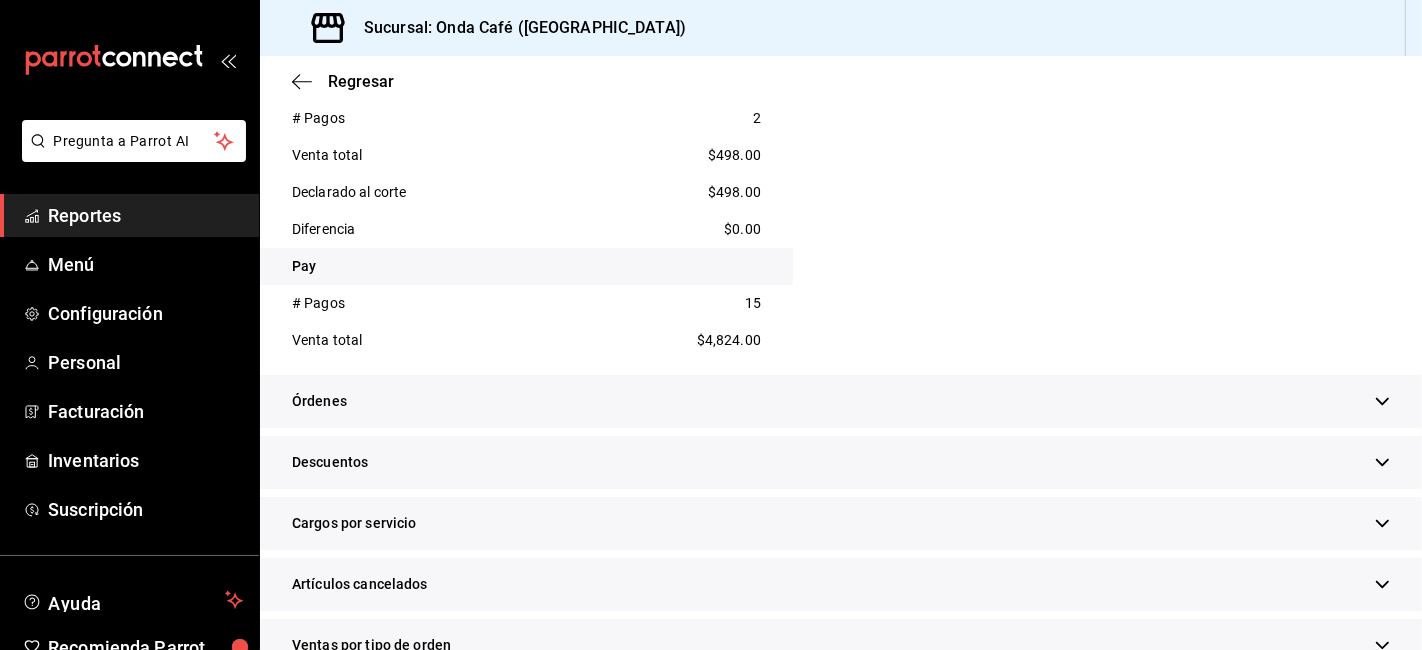 click on "$4,824.00" at bounding box center [729, 340] 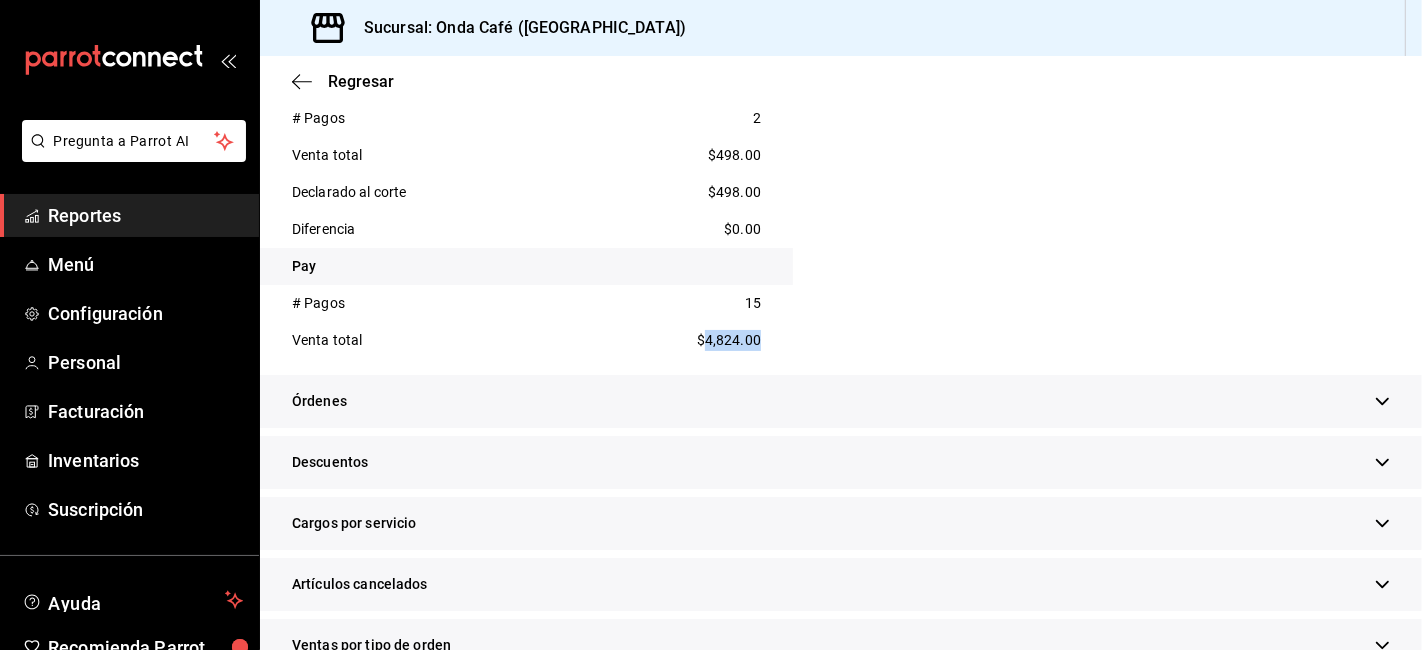 click on "$4,824.00" at bounding box center [729, 340] 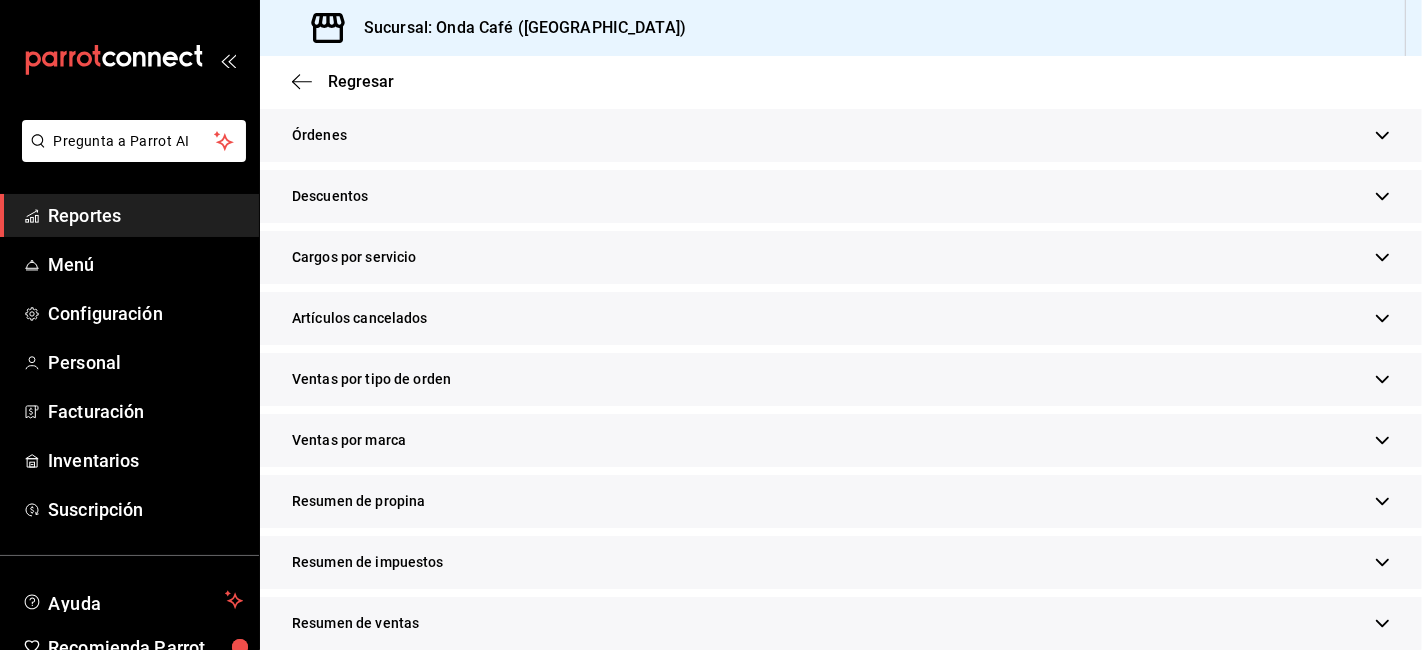 scroll, scrollTop: 1622, scrollLeft: 0, axis: vertical 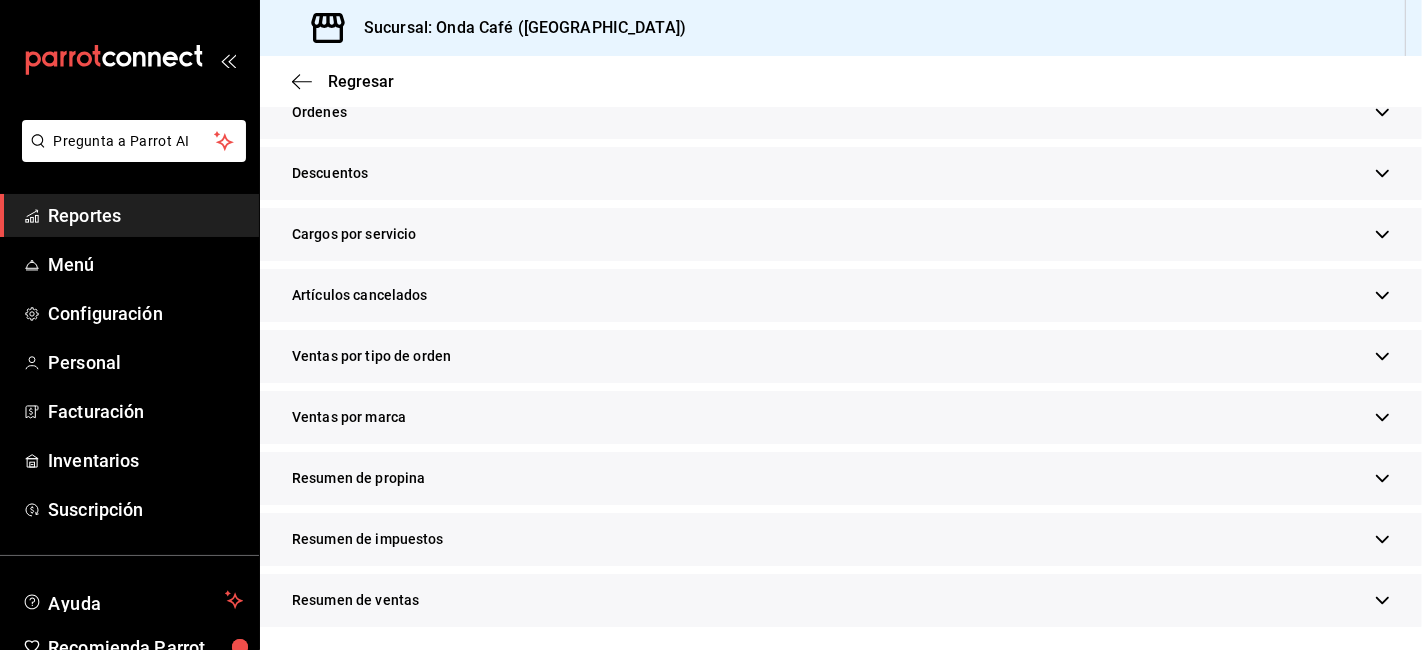click on "Resumen de propina" at bounding box center (841, 478) 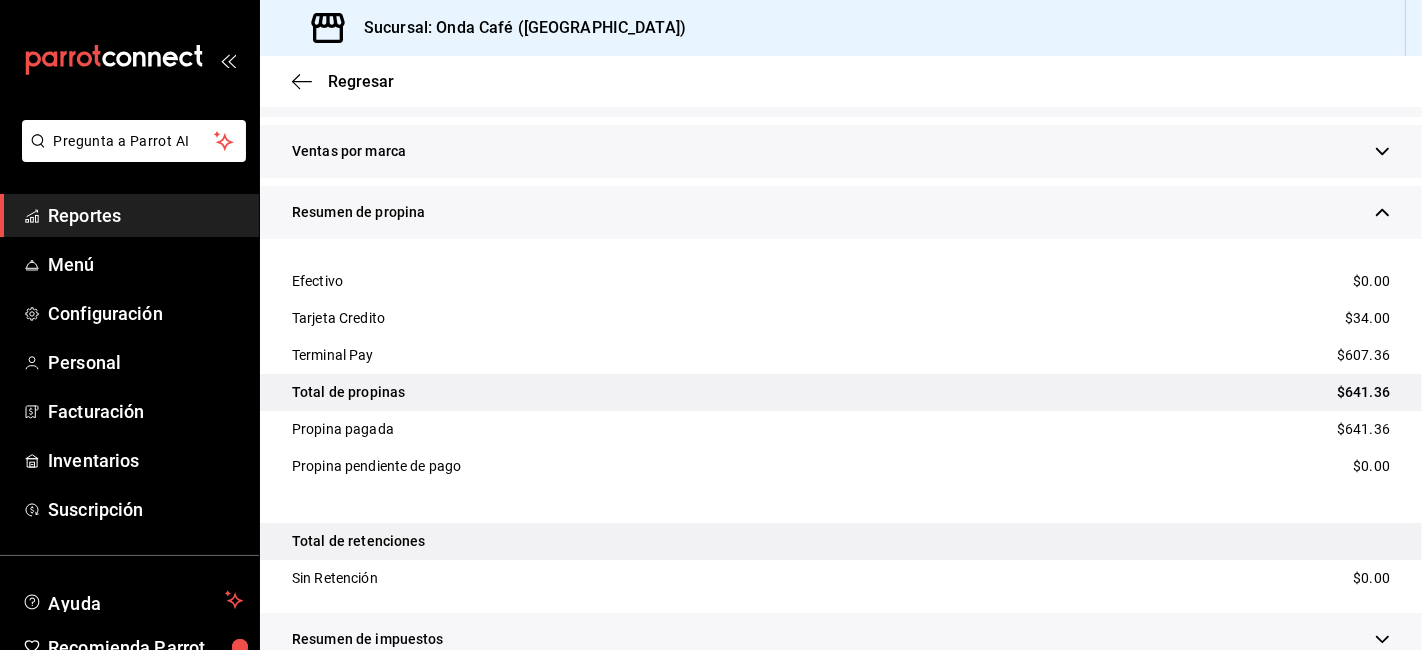 scroll, scrollTop: 1988, scrollLeft: 0, axis: vertical 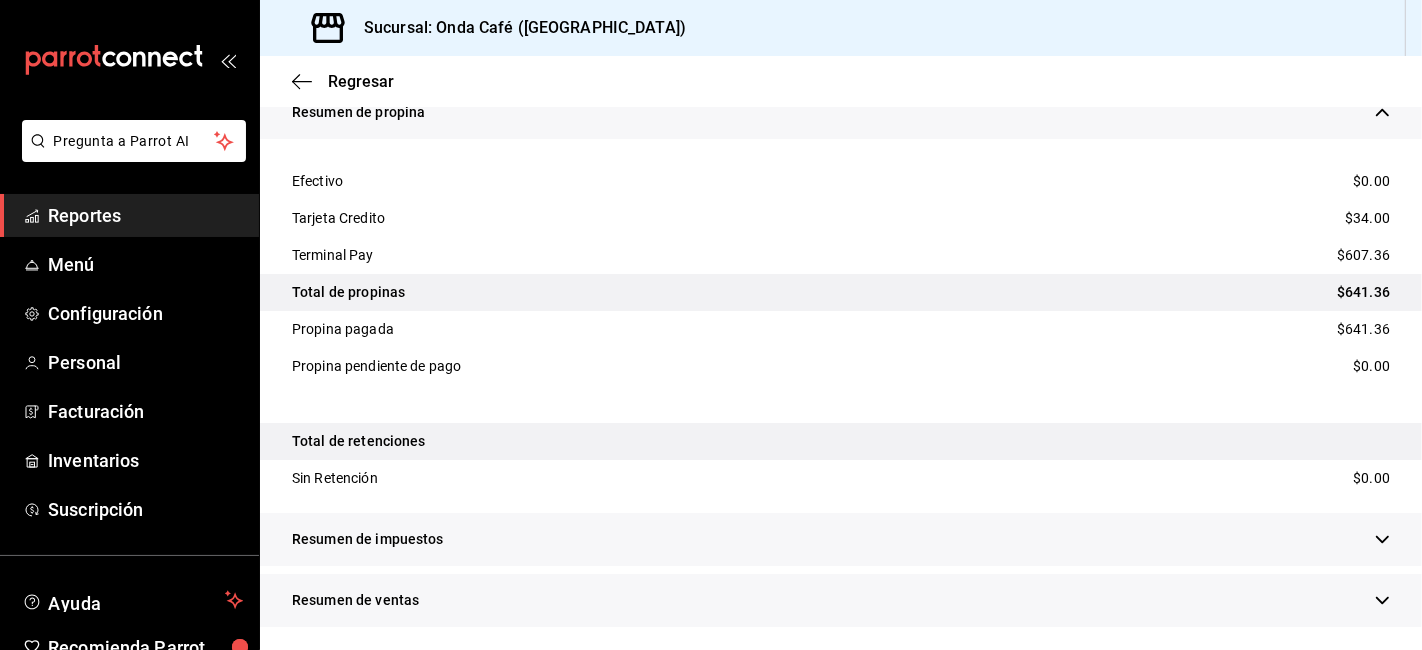 click on "$34.00" at bounding box center (1367, 218) 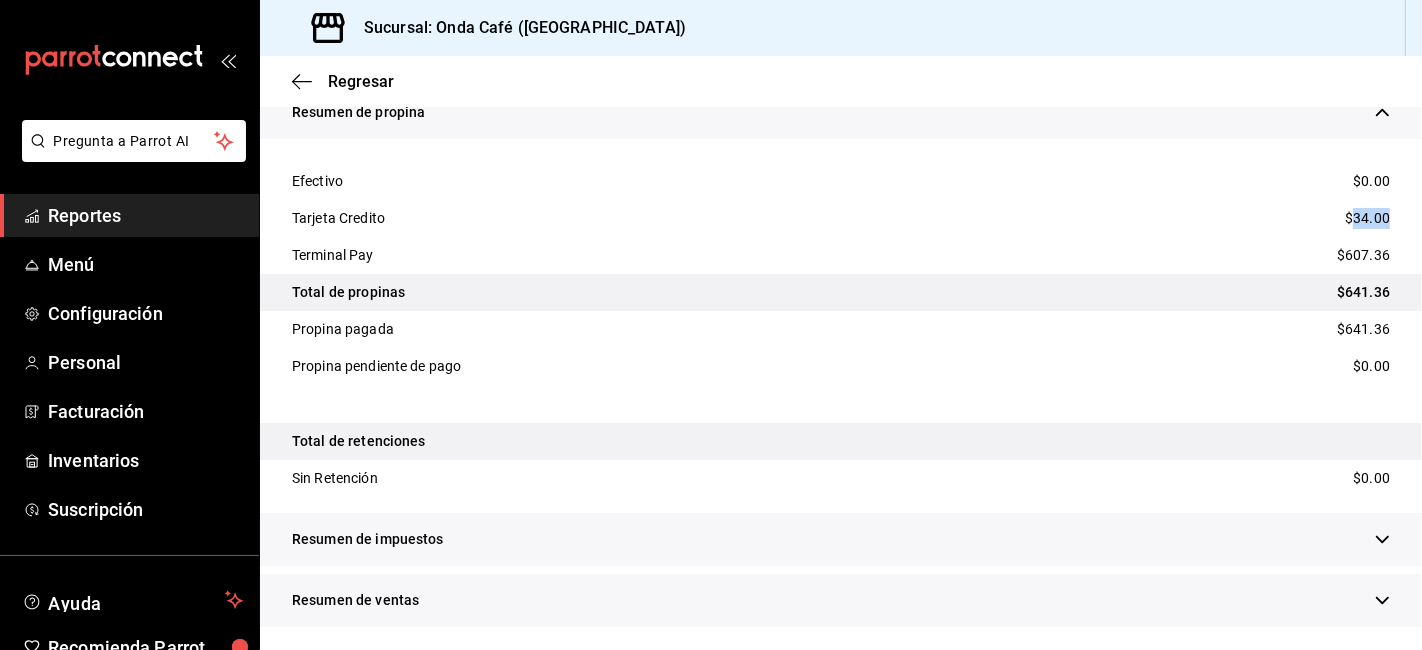 click on "$34.00" at bounding box center (1367, 218) 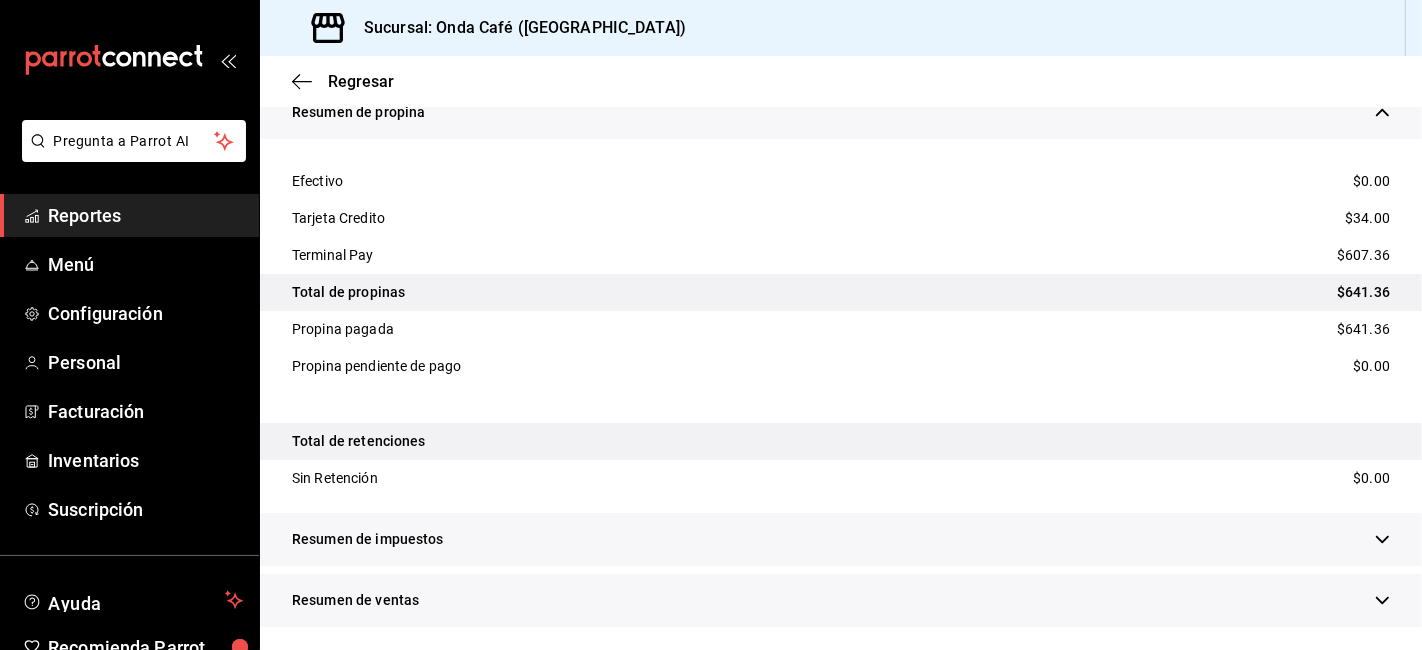 click on "$607.36" at bounding box center [1363, 255] 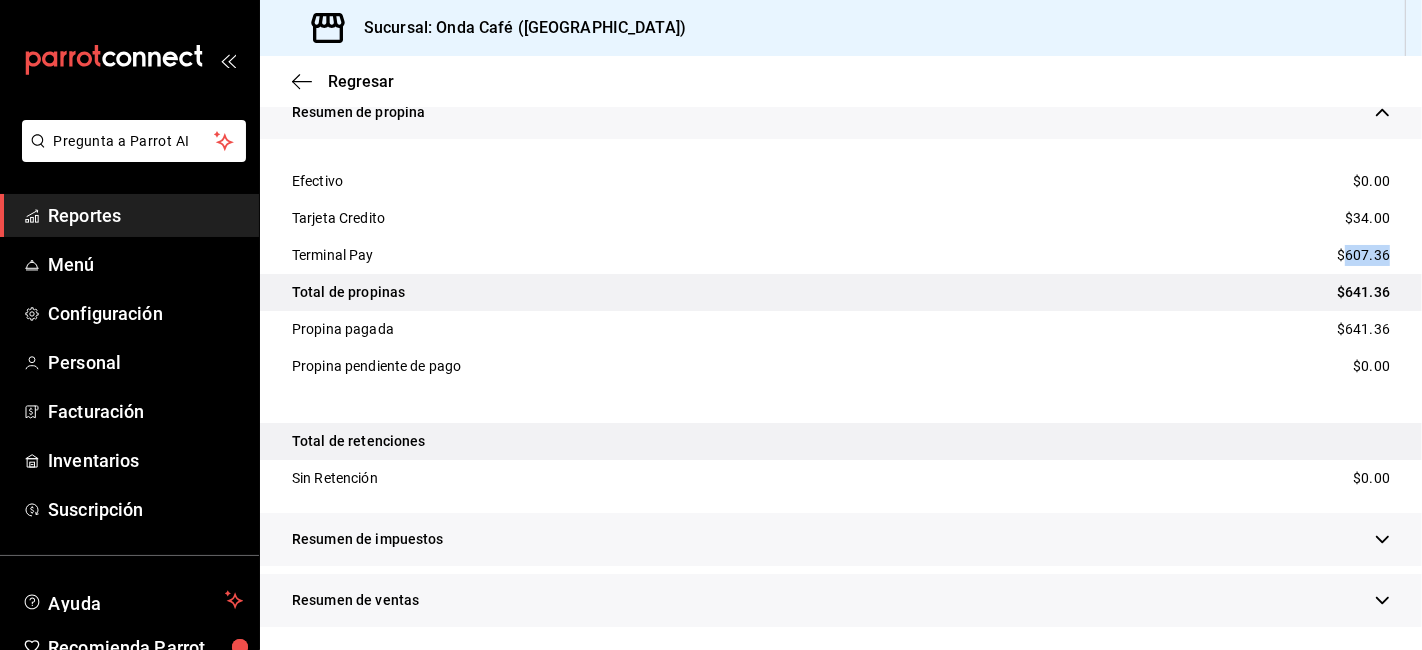 click on "$607.36" at bounding box center [1363, 255] 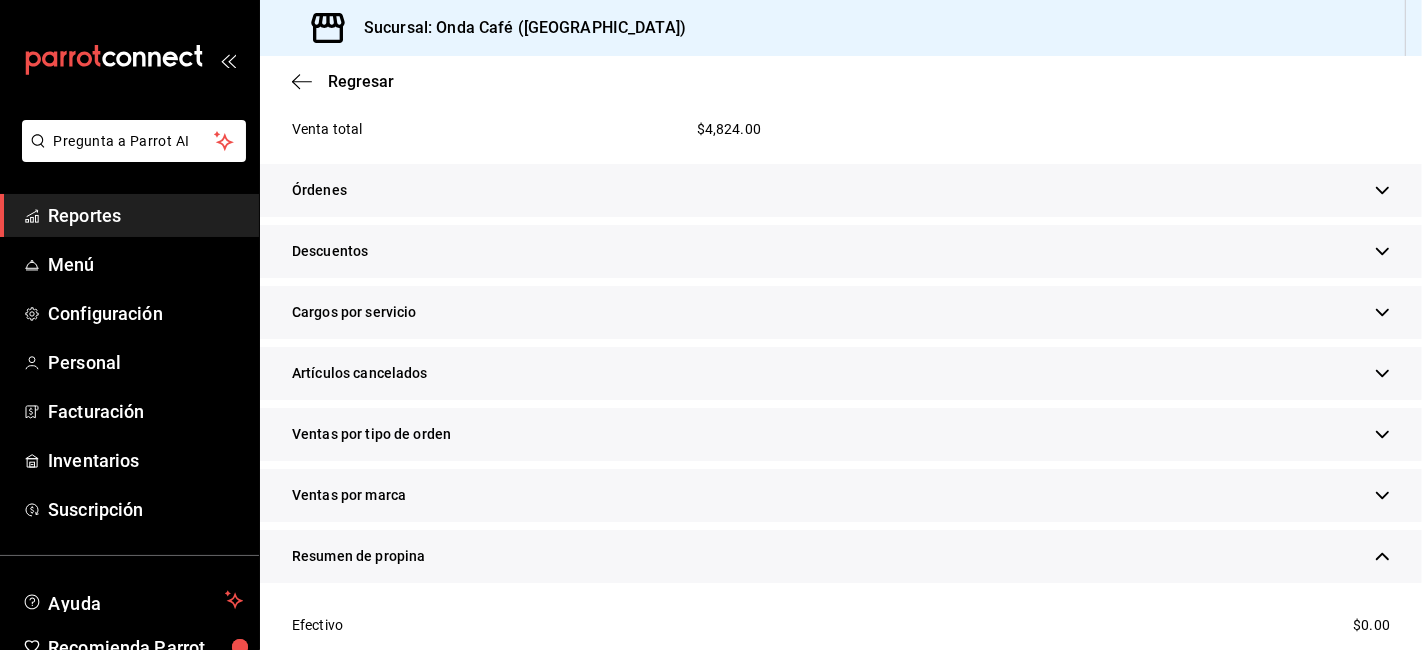 scroll, scrollTop: 1766, scrollLeft: 0, axis: vertical 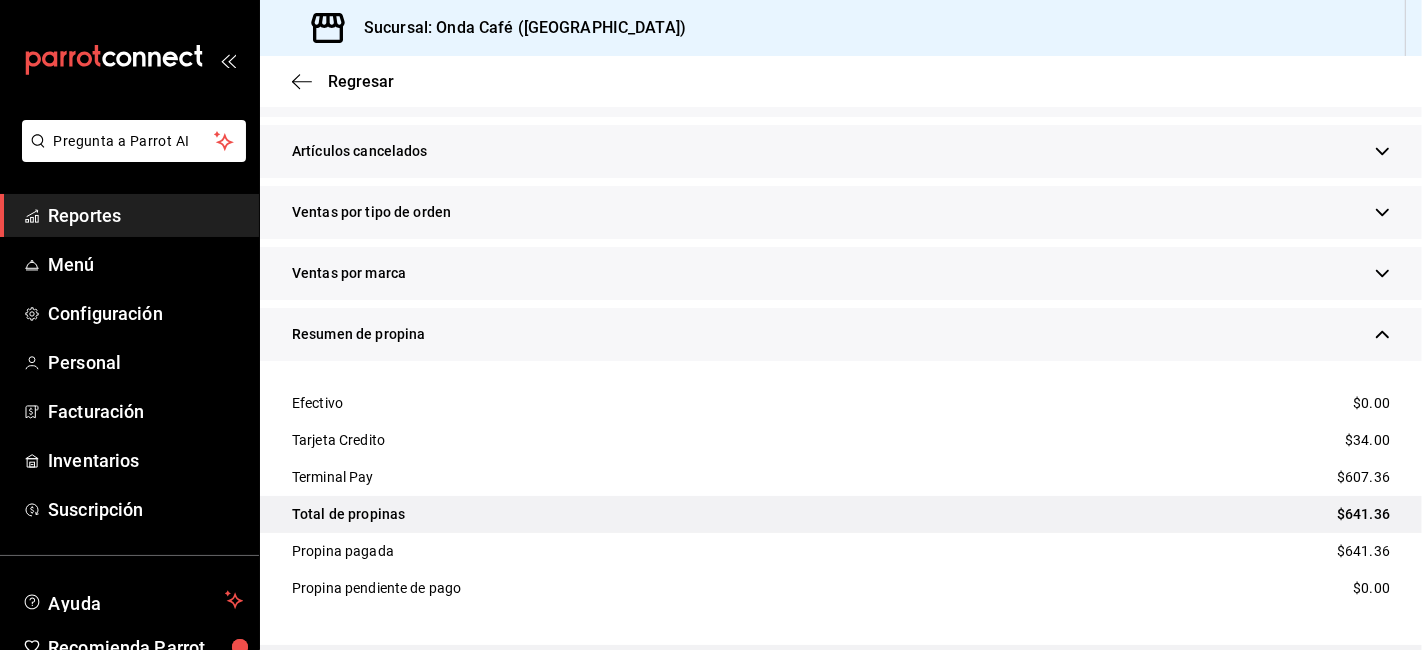 click on "$641.36" at bounding box center [1363, 514] 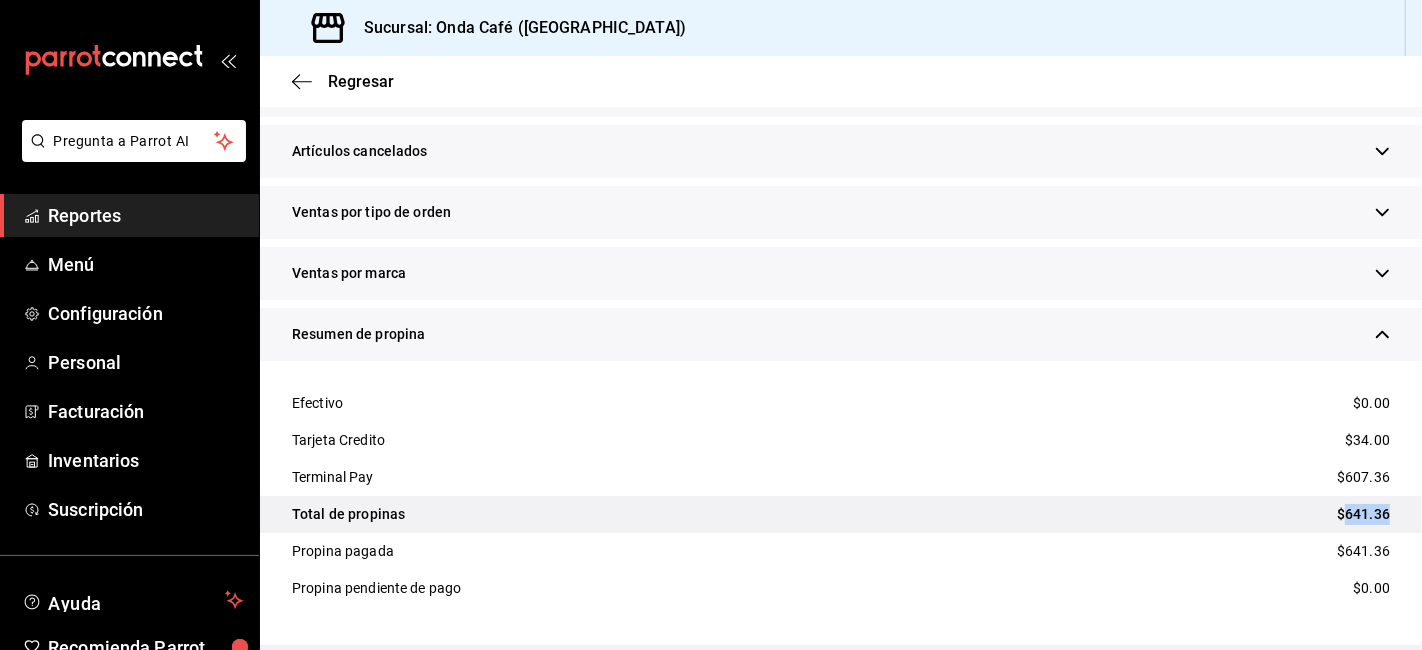 click on "$641.36" at bounding box center [1363, 514] 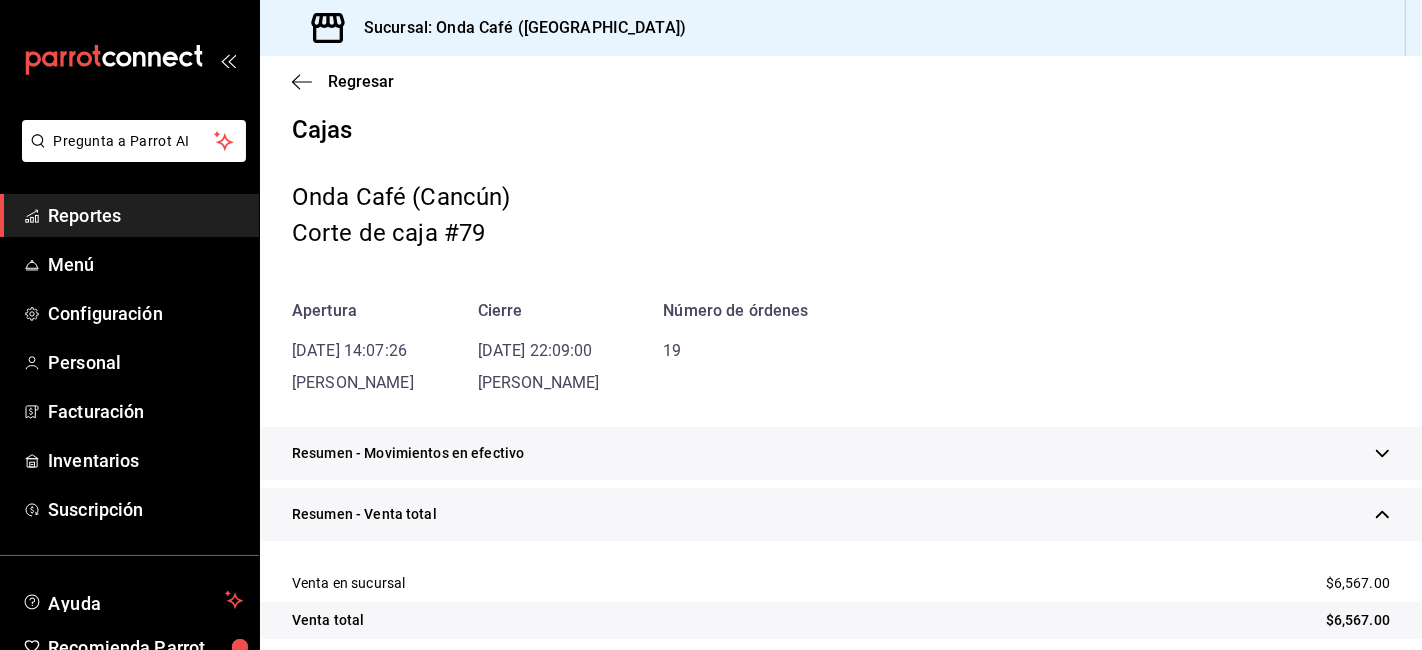 scroll, scrollTop: 0, scrollLeft: 0, axis: both 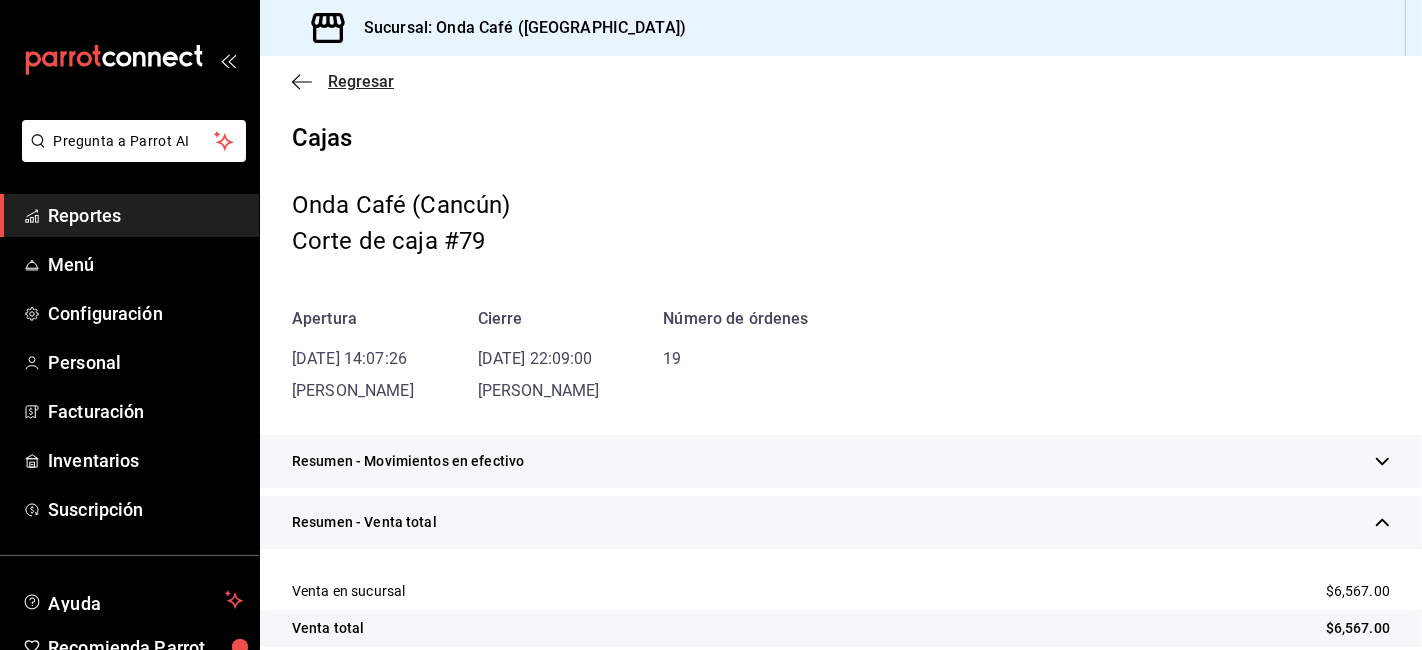 click 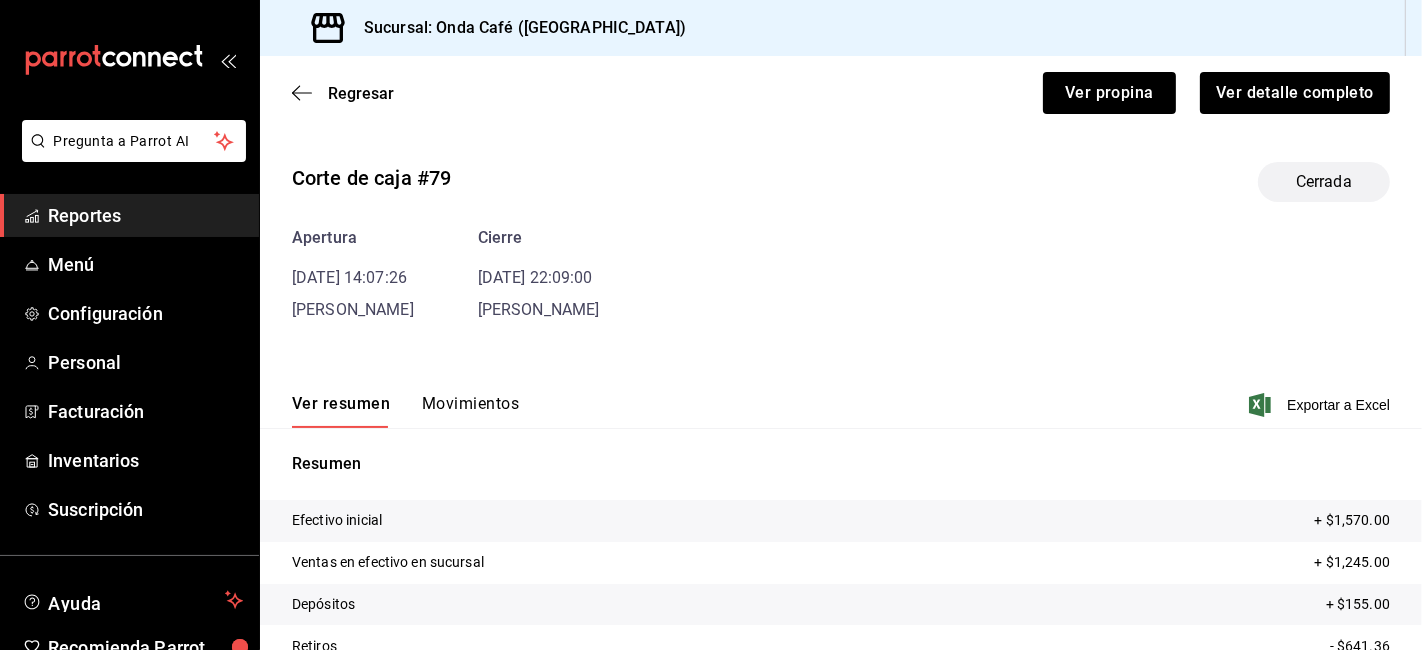 click on "Regresar Ver propina Ver detalle completo" at bounding box center (841, 93) 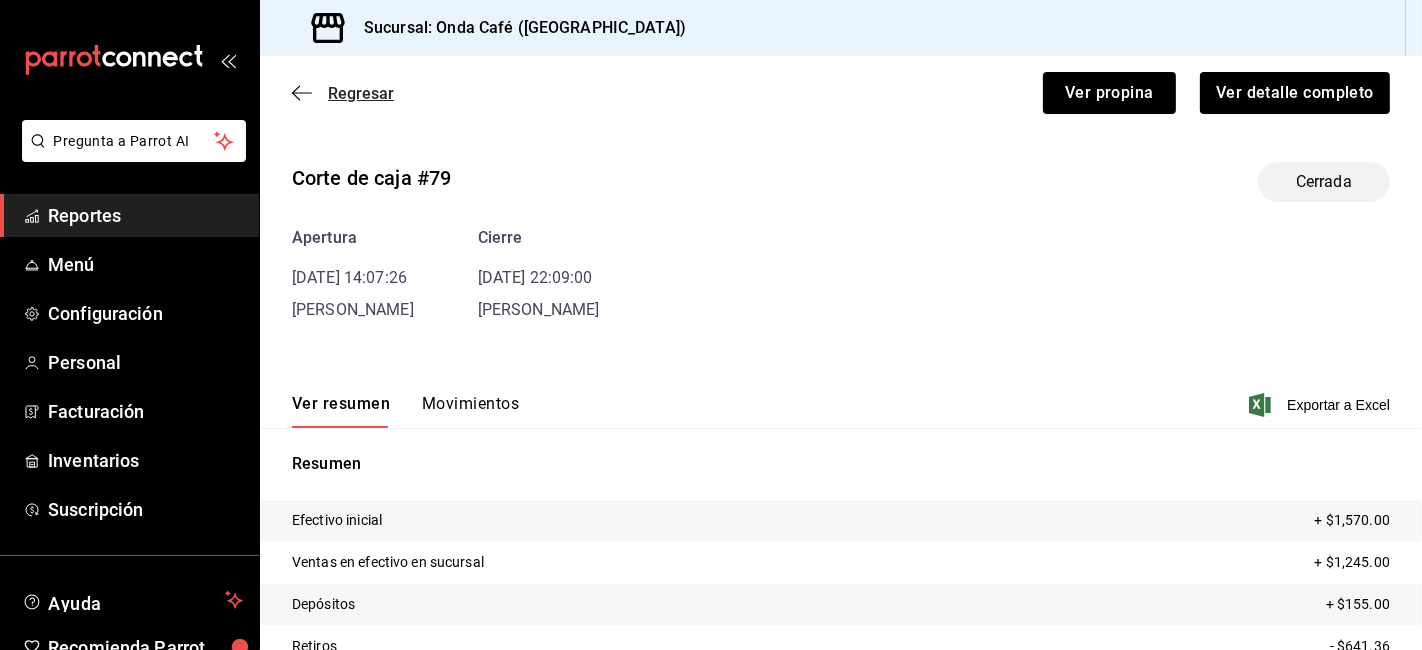 click 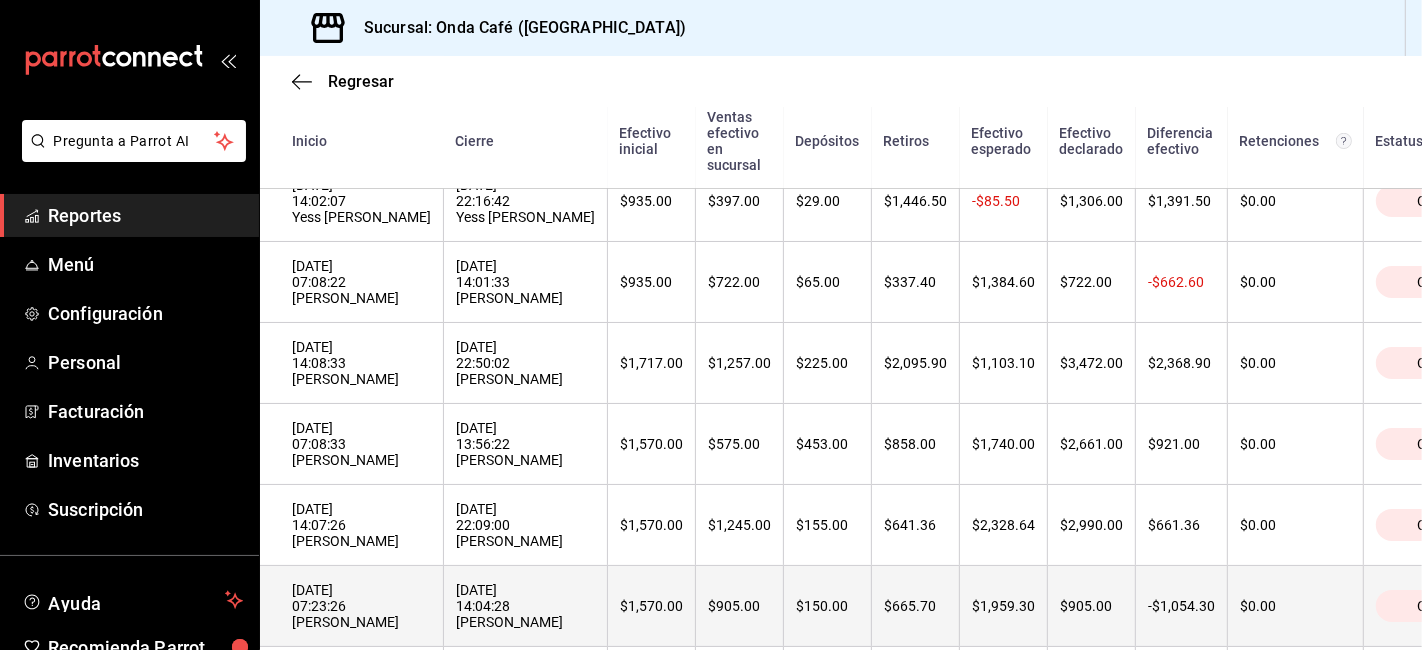 scroll, scrollTop: 497, scrollLeft: 0, axis: vertical 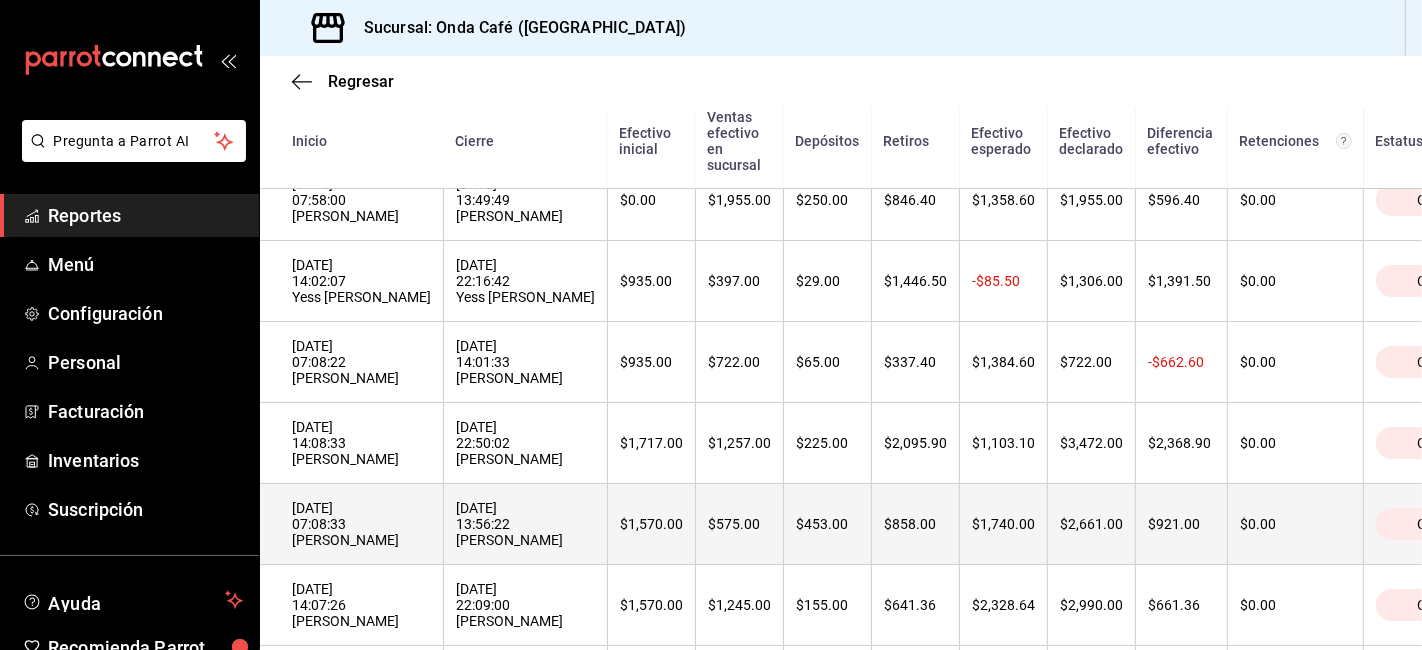 click on "[DATE]
07:08:33
[PERSON_NAME]" at bounding box center [361, 524] 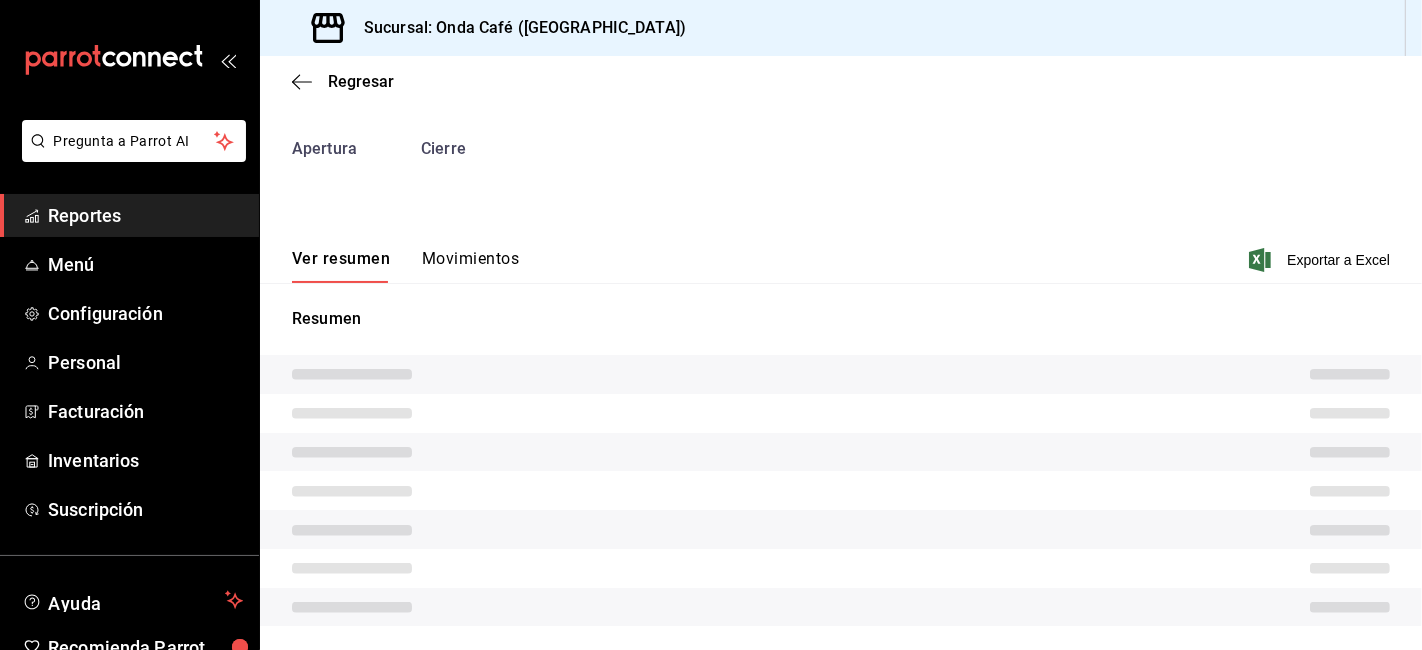 scroll, scrollTop: 86, scrollLeft: 0, axis: vertical 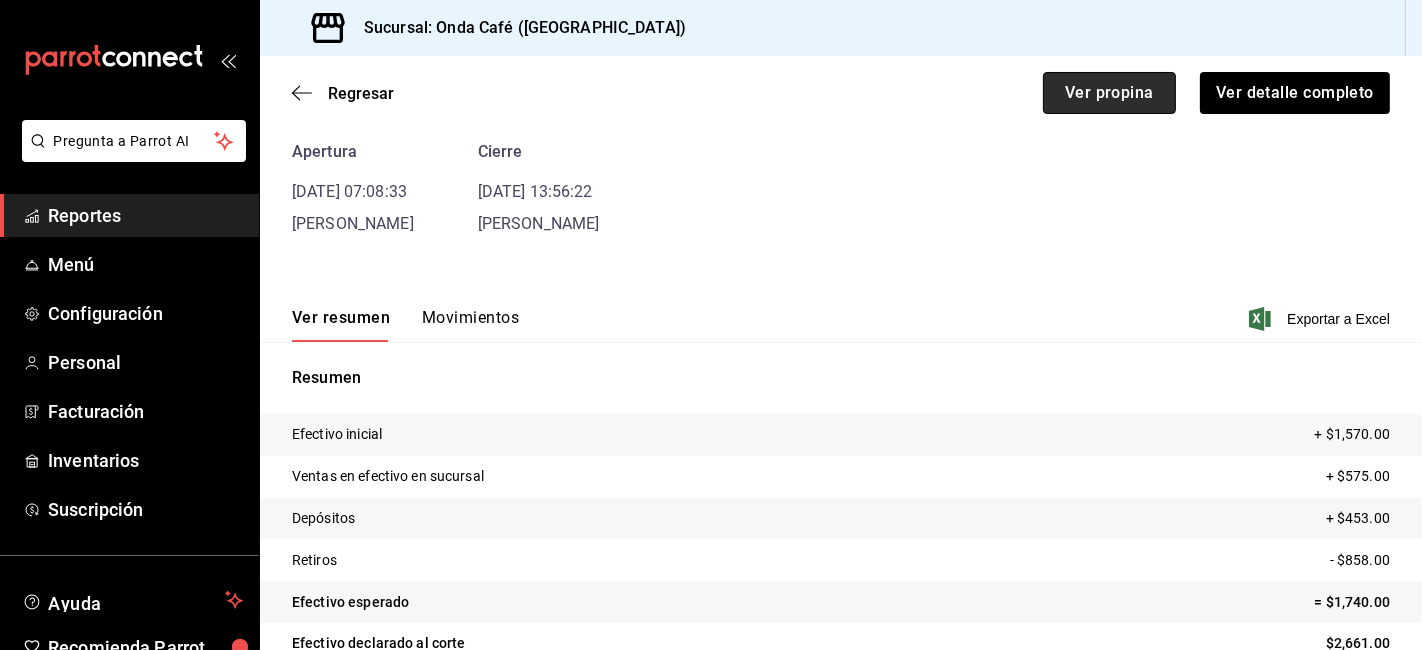 click on "Ver propina" at bounding box center [1109, 93] 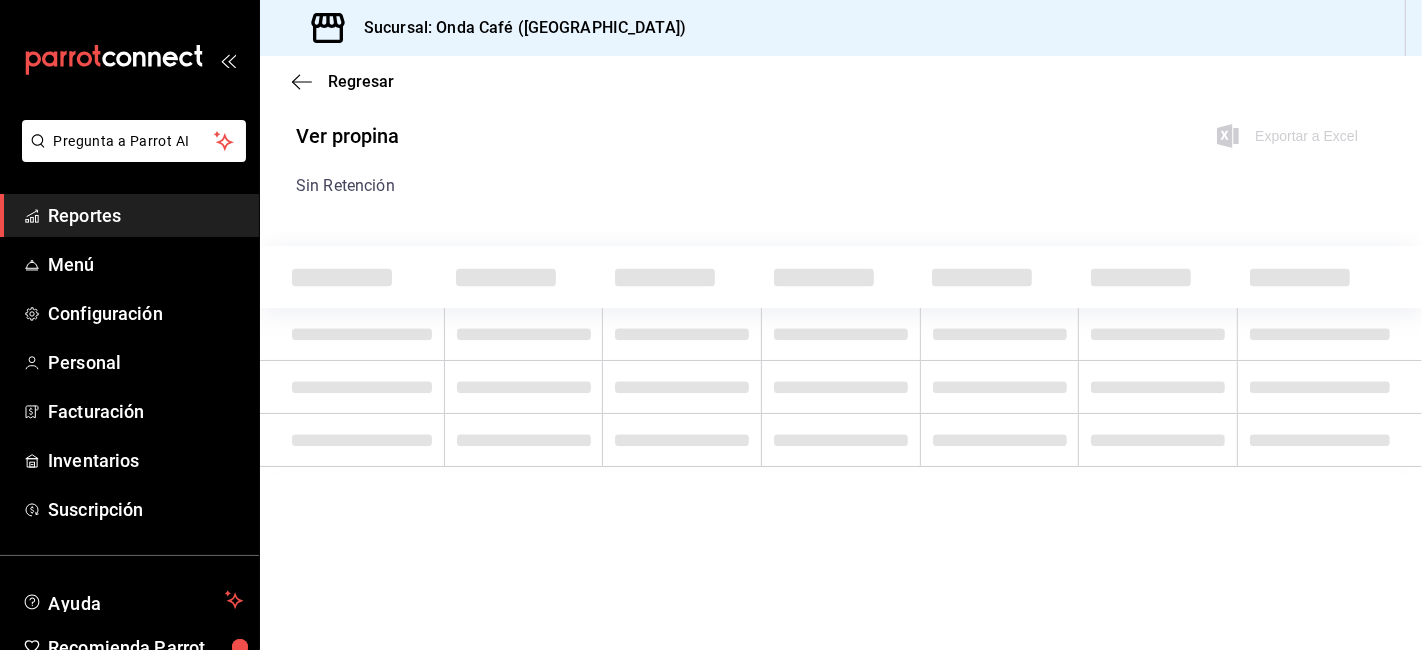 scroll, scrollTop: 0, scrollLeft: 0, axis: both 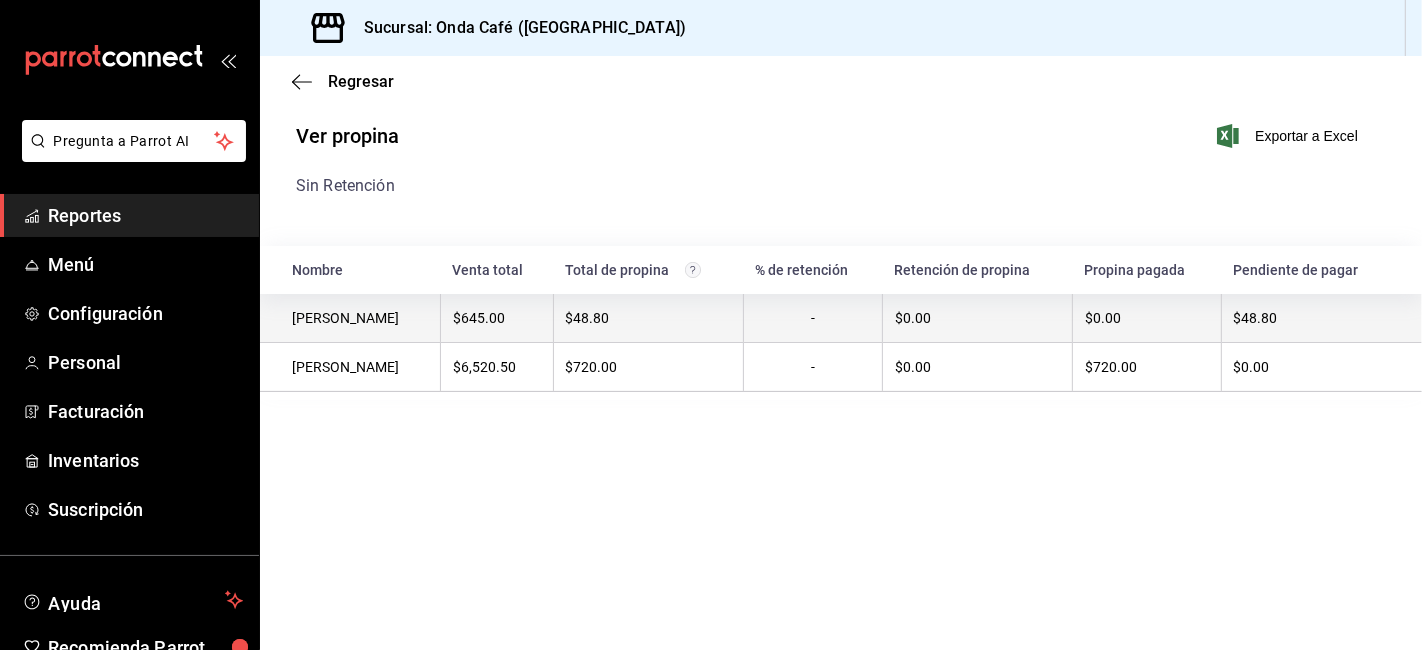 click on "$645.00" at bounding box center (497, 318) 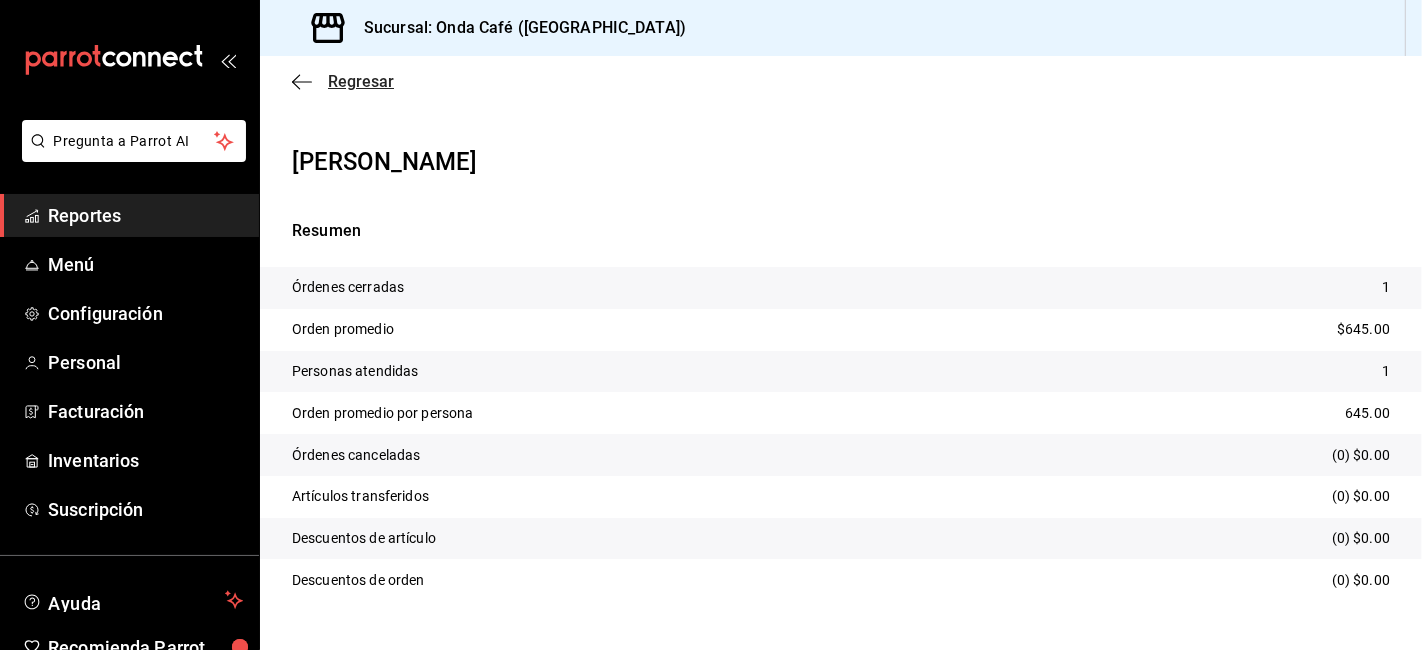 click 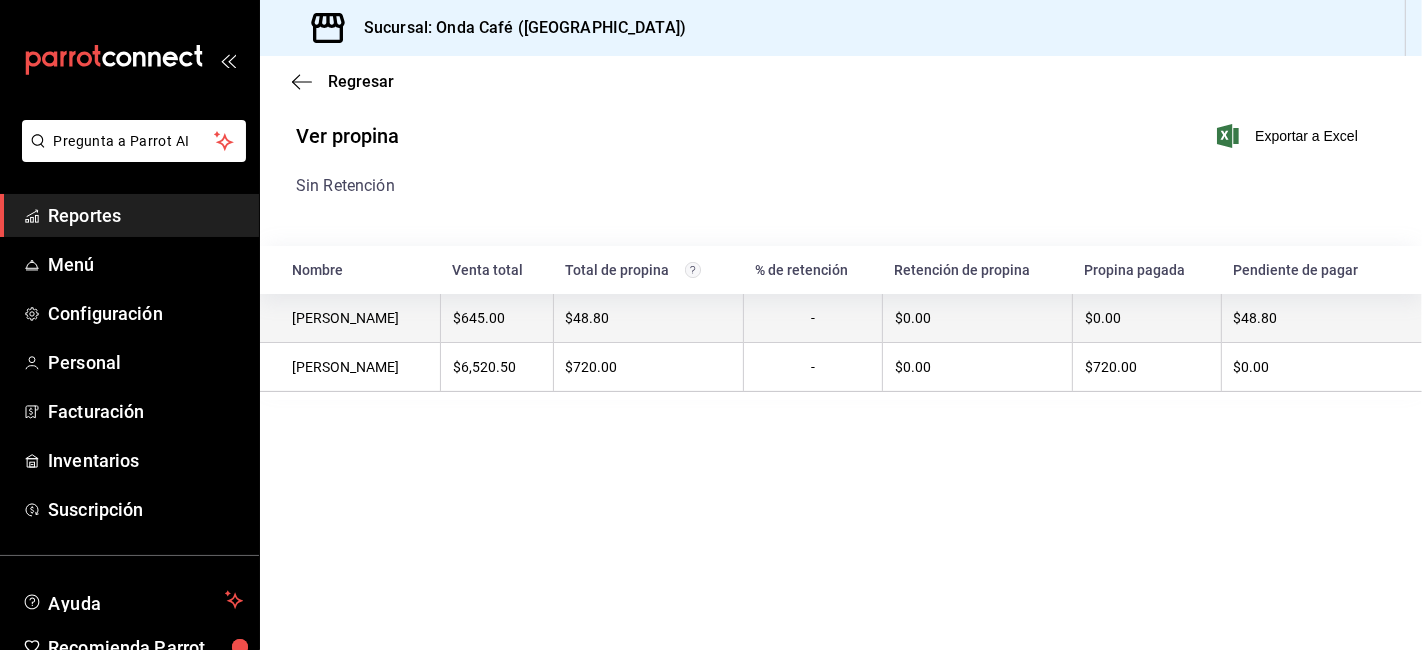 click on "$645.00" at bounding box center [496, 318] 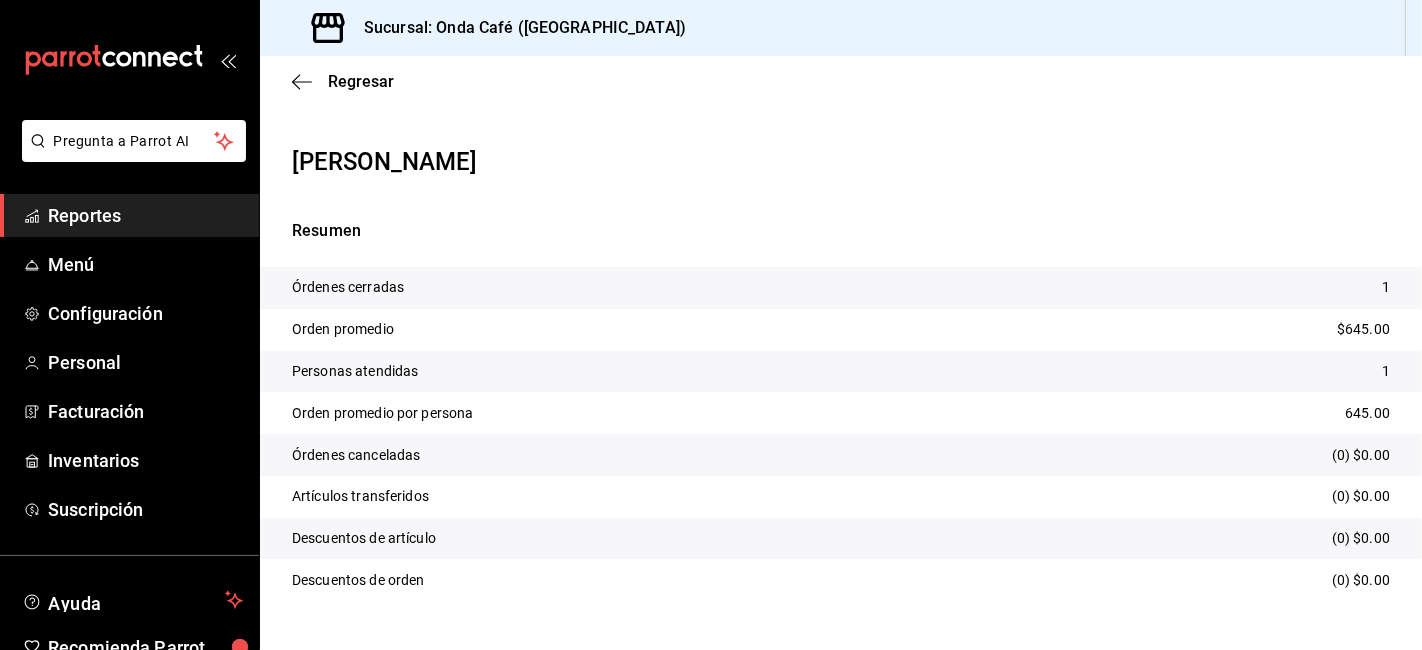 scroll, scrollTop: 229, scrollLeft: 0, axis: vertical 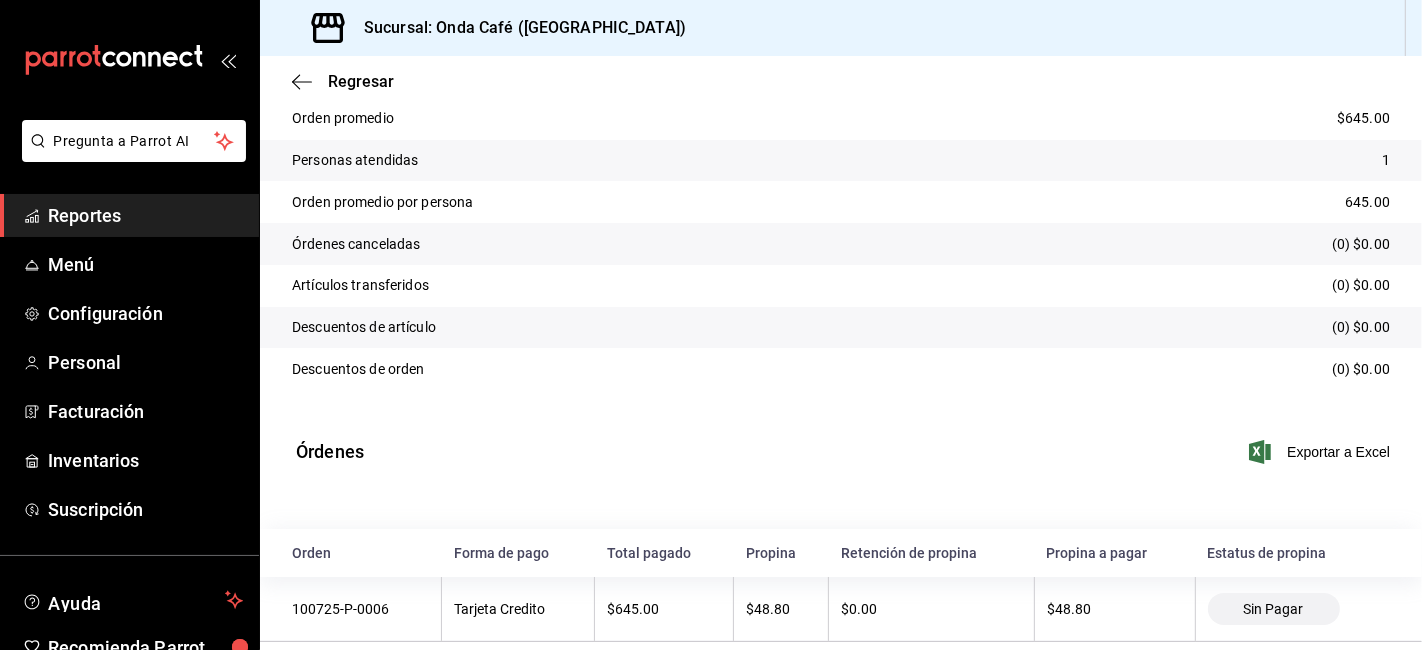click on "Sin Pagar" at bounding box center [1274, 609] 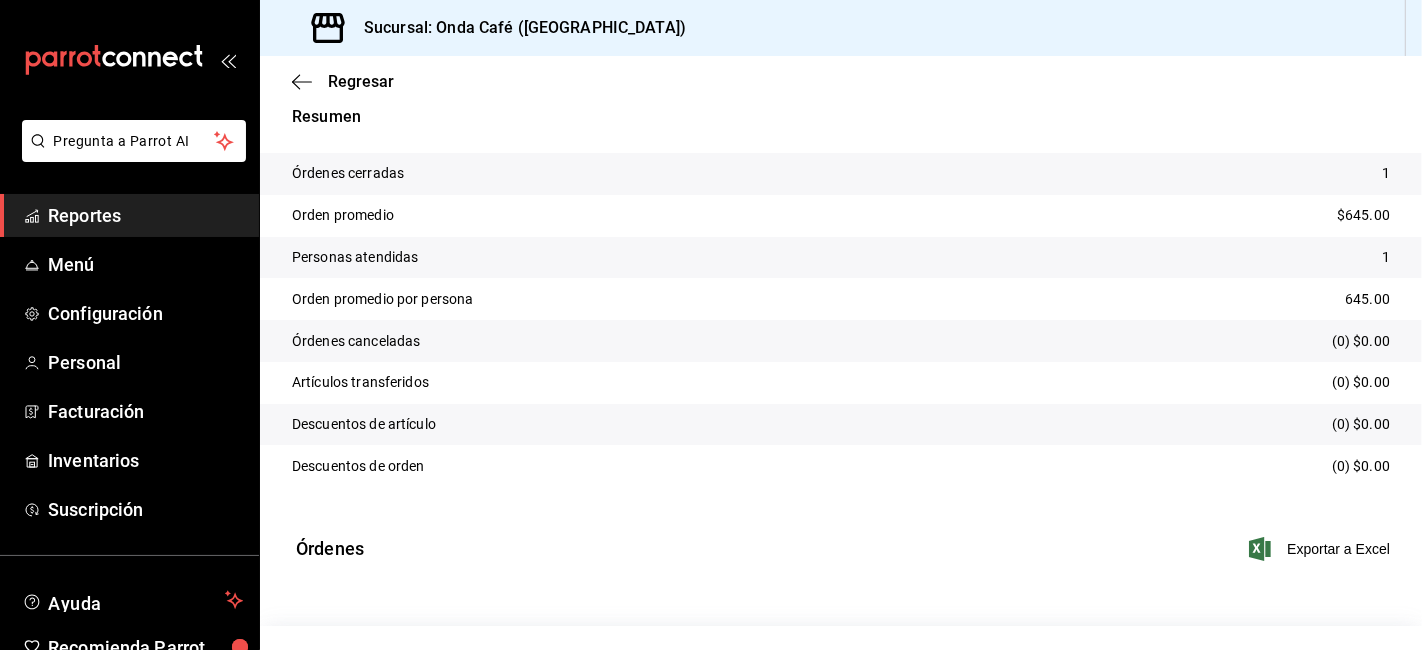scroll, scrollTop: 0, scrollLeft: 0, axis: both 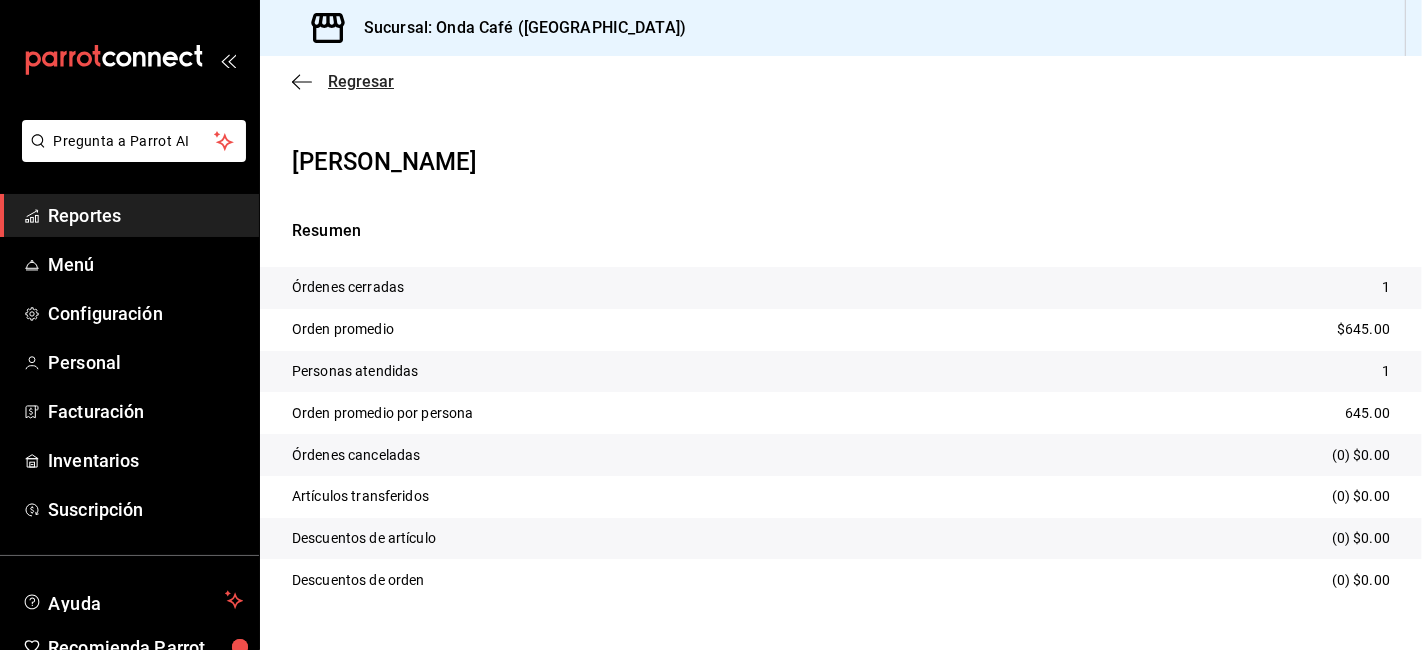 click 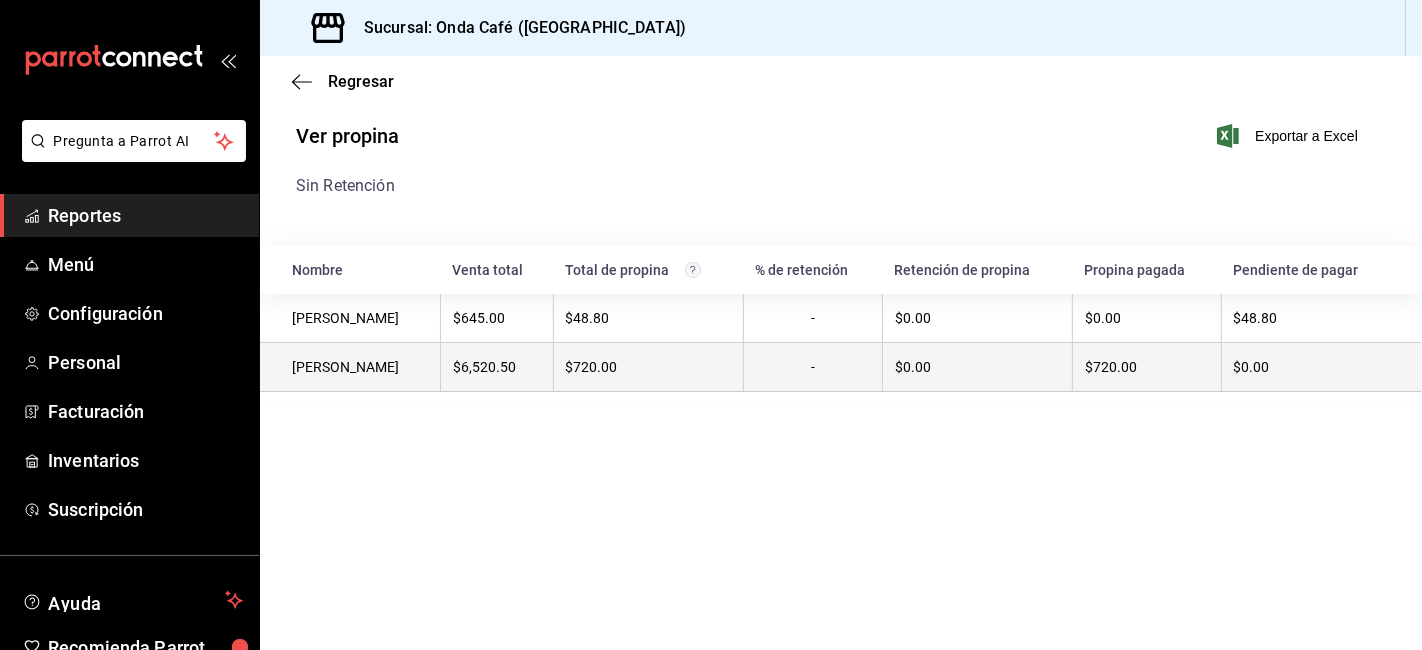 click on "[PERSON_NAME]" at bounding box center (350, 366) 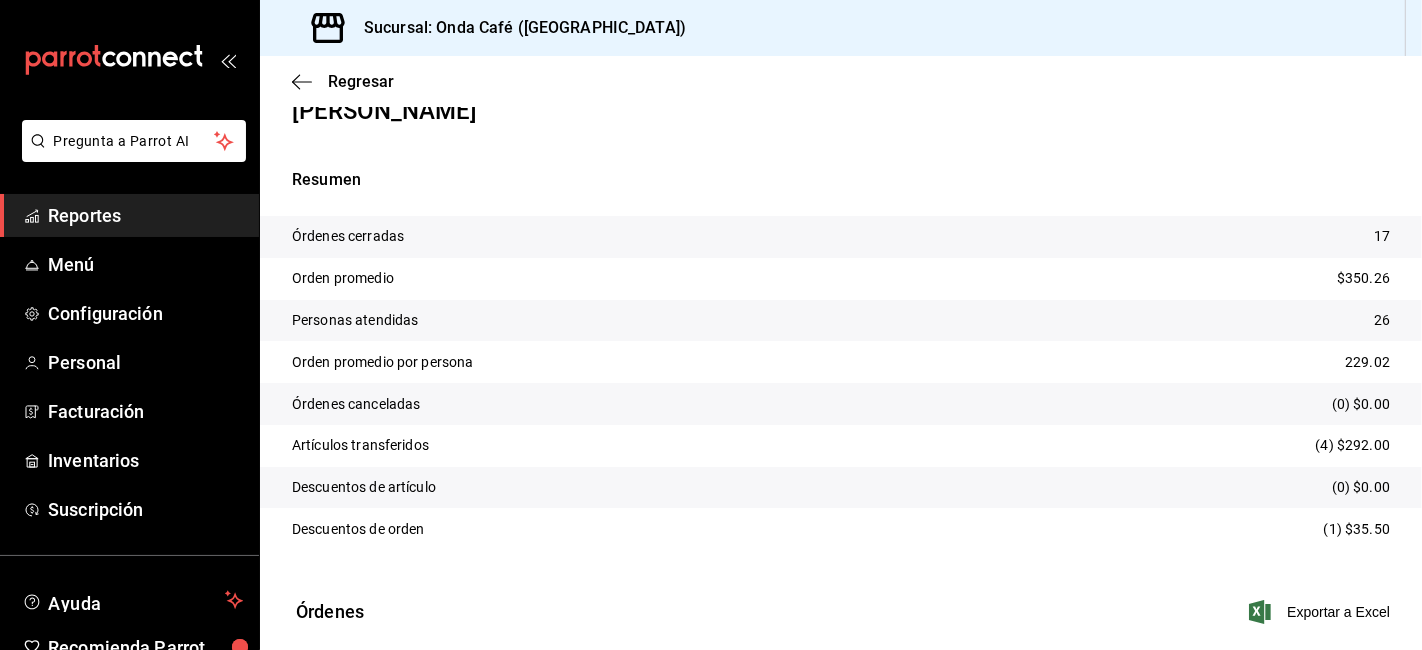 scroll, scrollTop: 0, scrollLeft: 0, axis: both 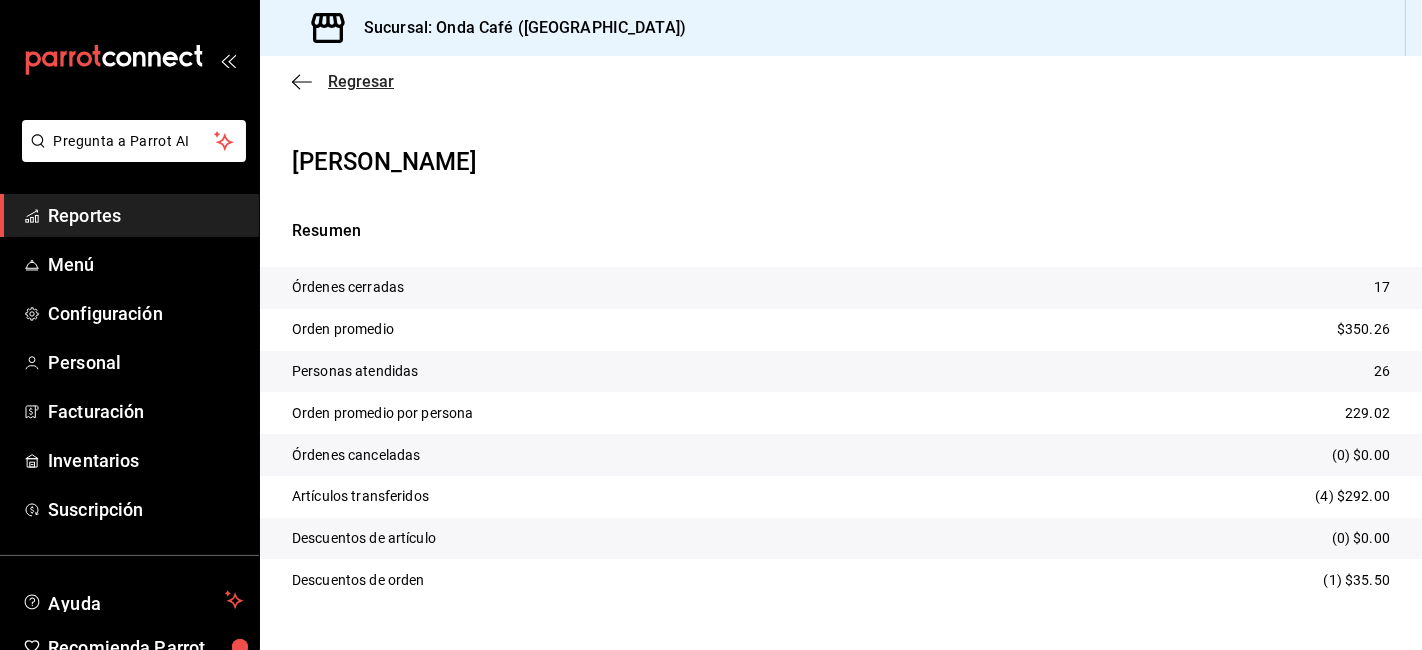 click 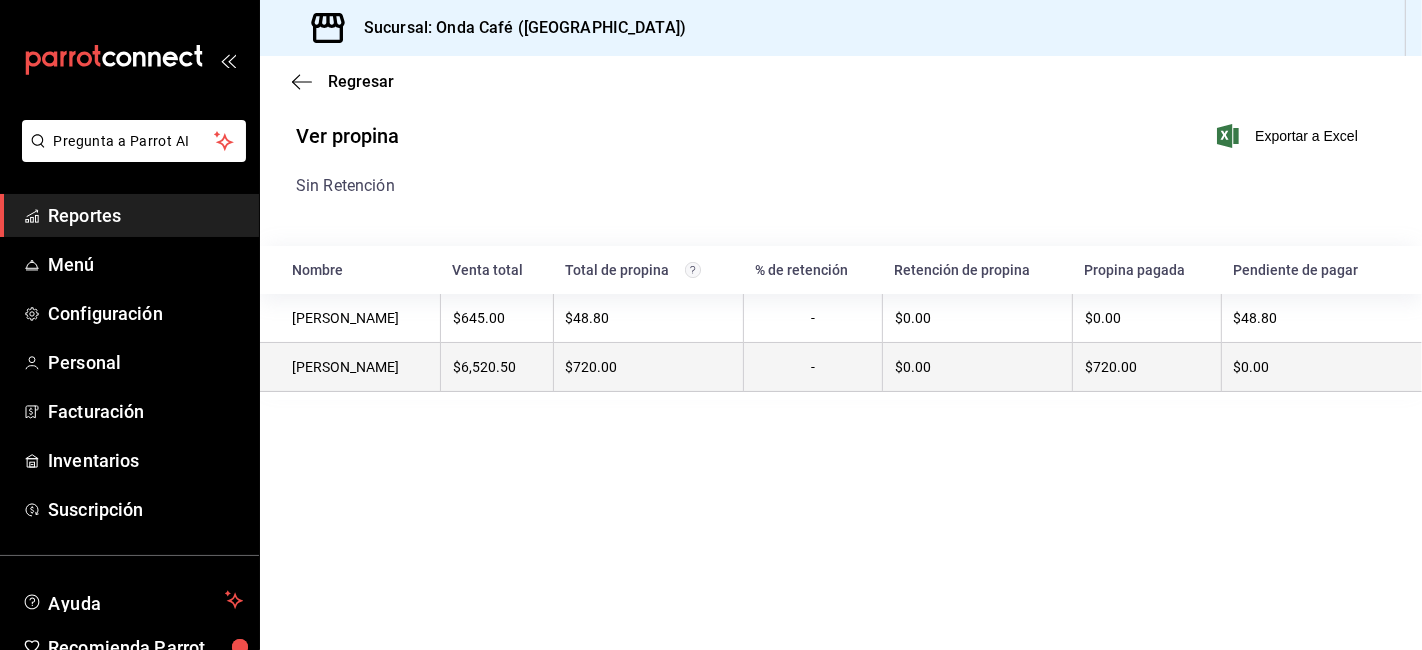 click on "[PERSON_NAME]" at bounding box center (360, 367) 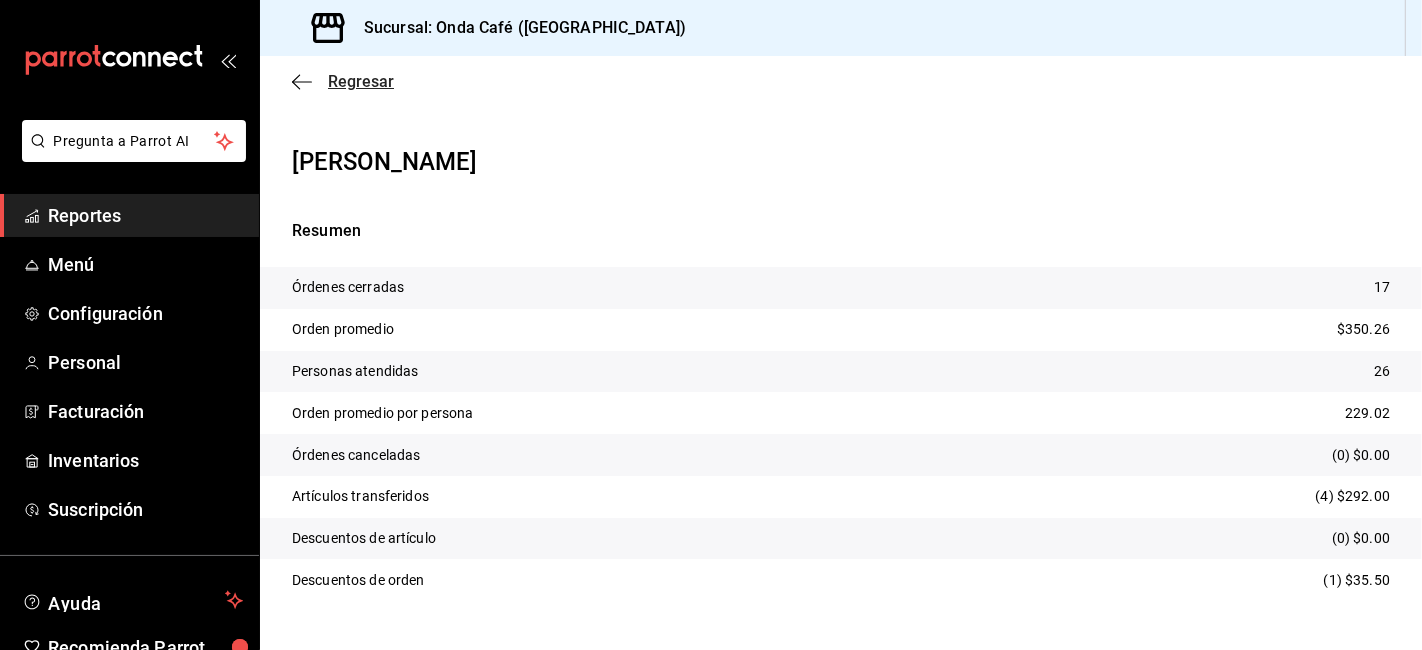 click 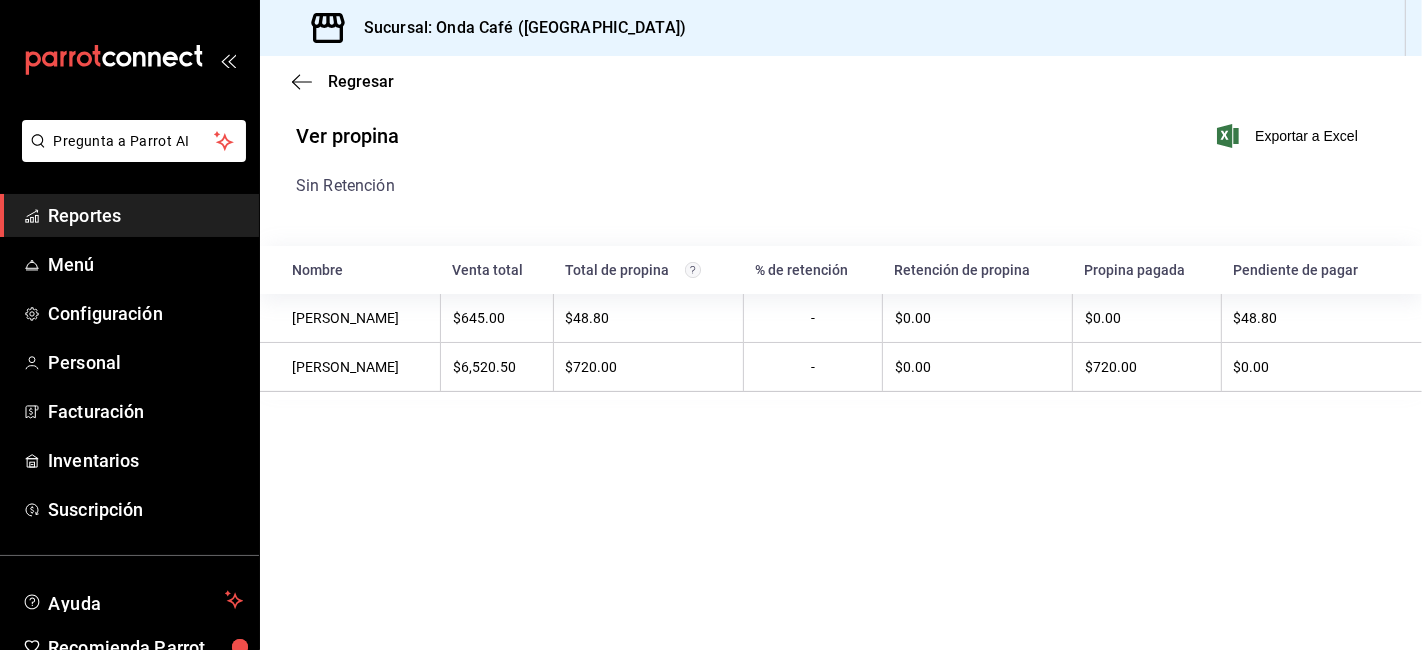 click on "Regresar" at bounding box center (841, 81) 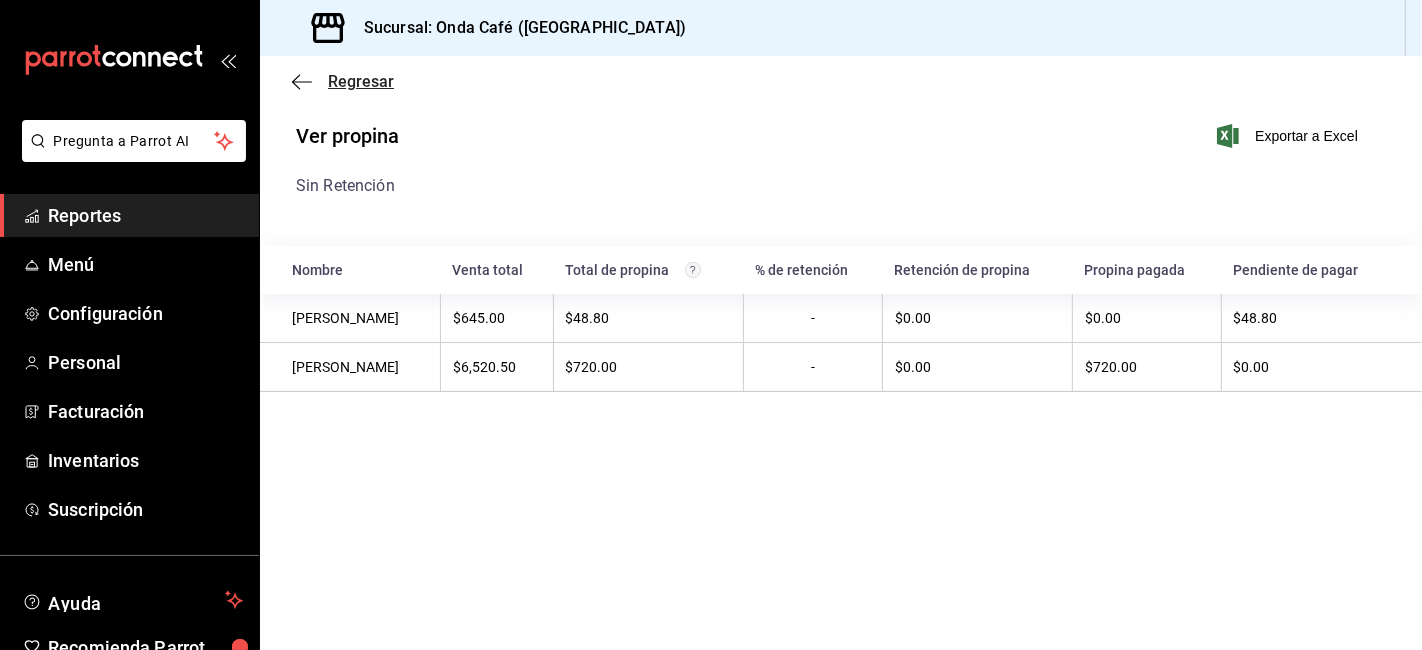click 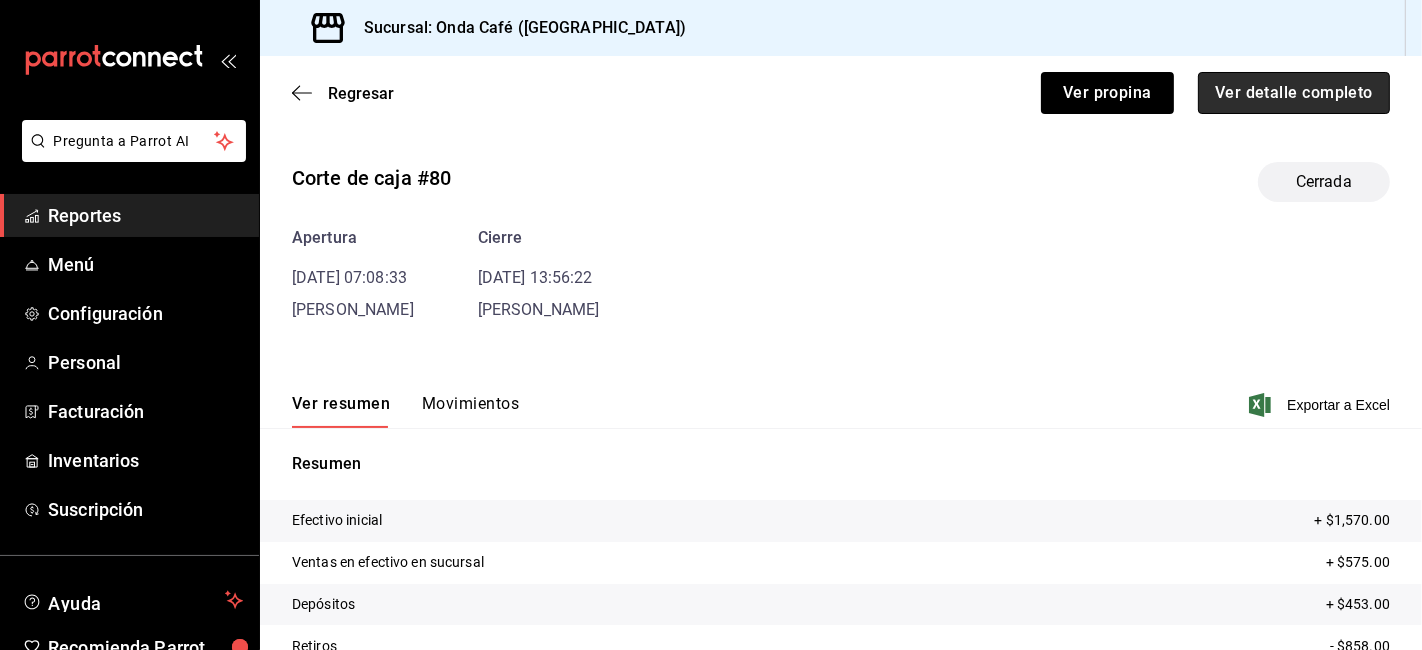 click on "Ver detalle completo" at bounding box center [1294, 93] 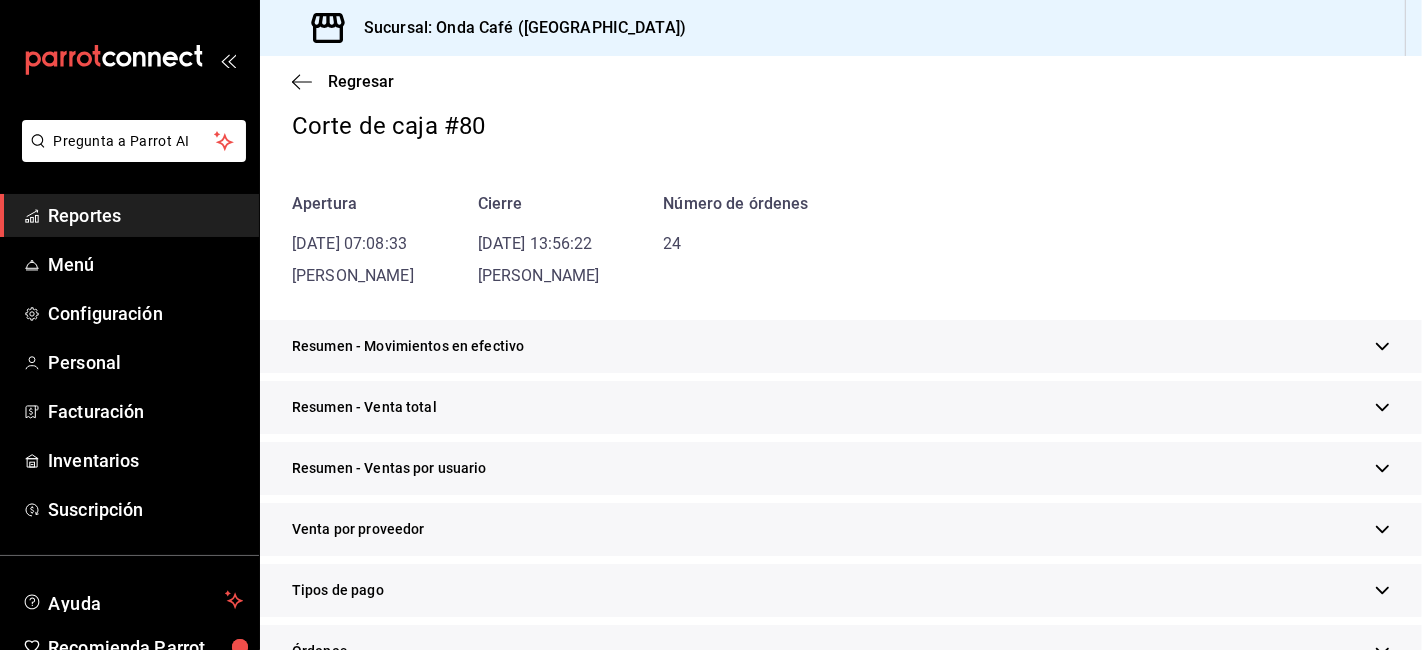 scroll, scrollTop: 222, scrollLeft: 0, axis: vertical 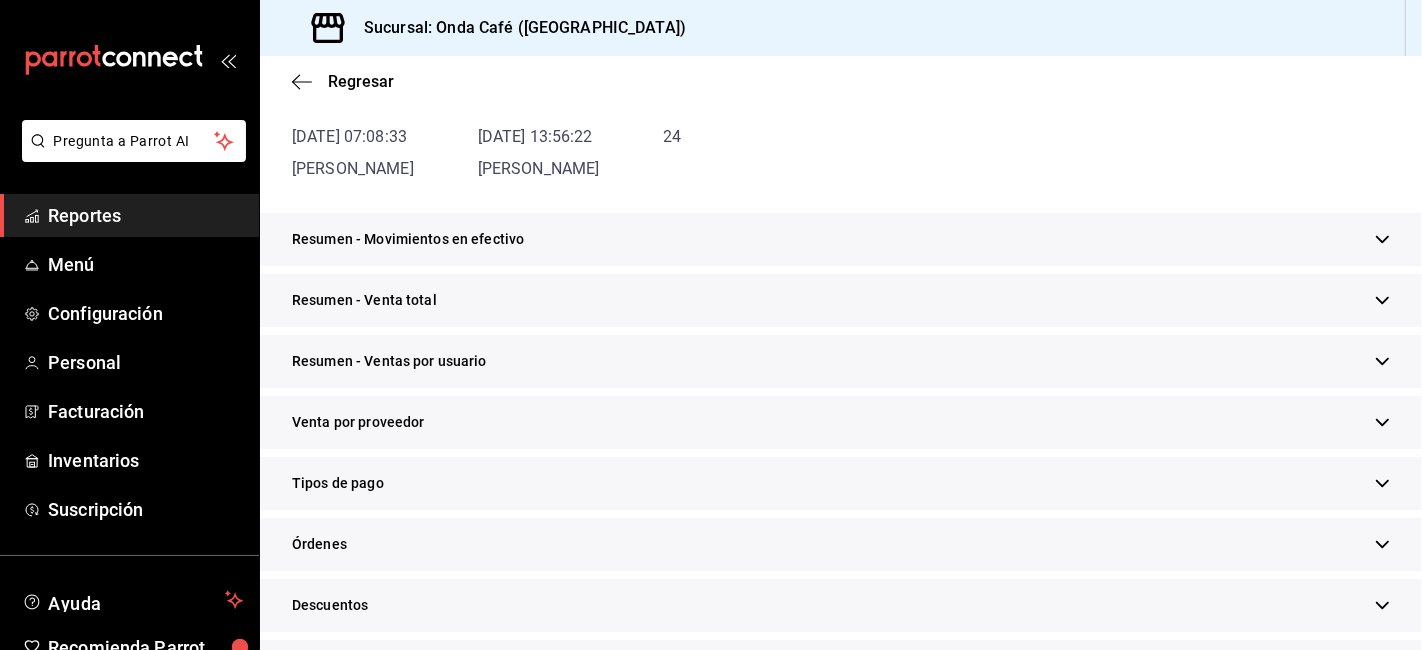 click on "Resumen - Venta total" at bounding box center [841, 300] 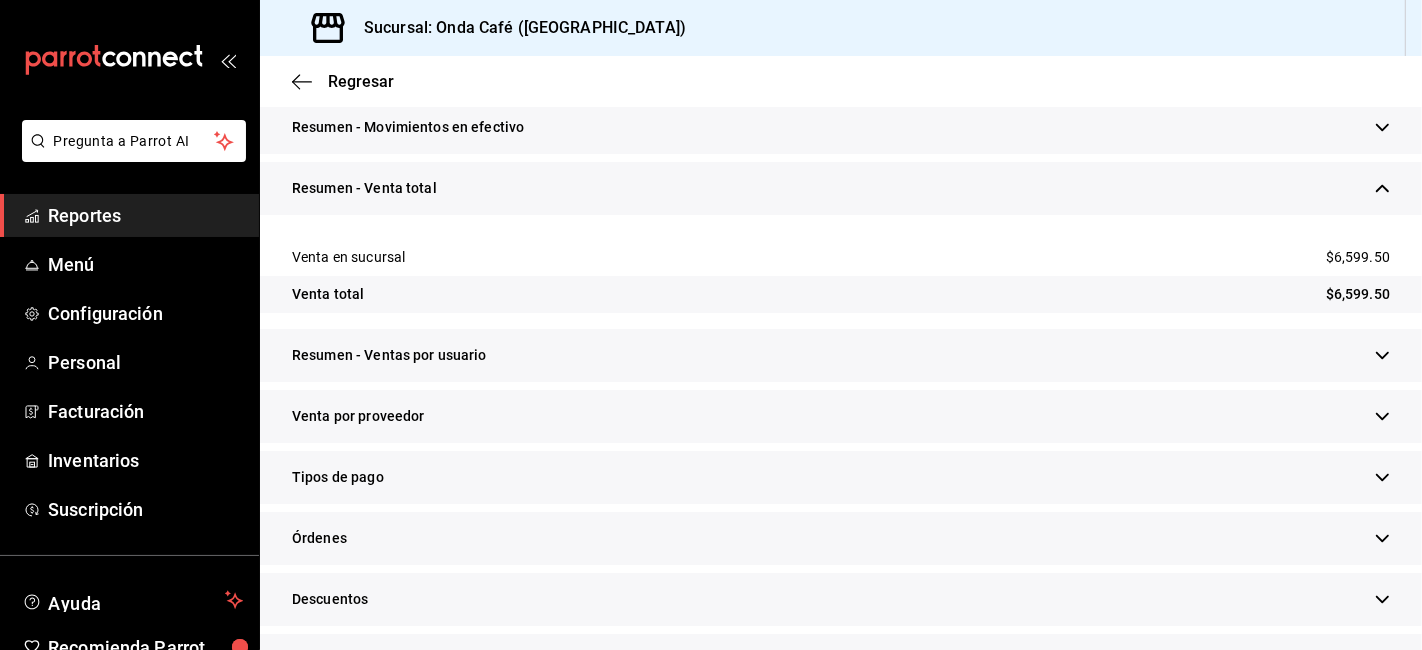 scroll, scrollTop: 444, scrollLeft: 0, axis: vertical 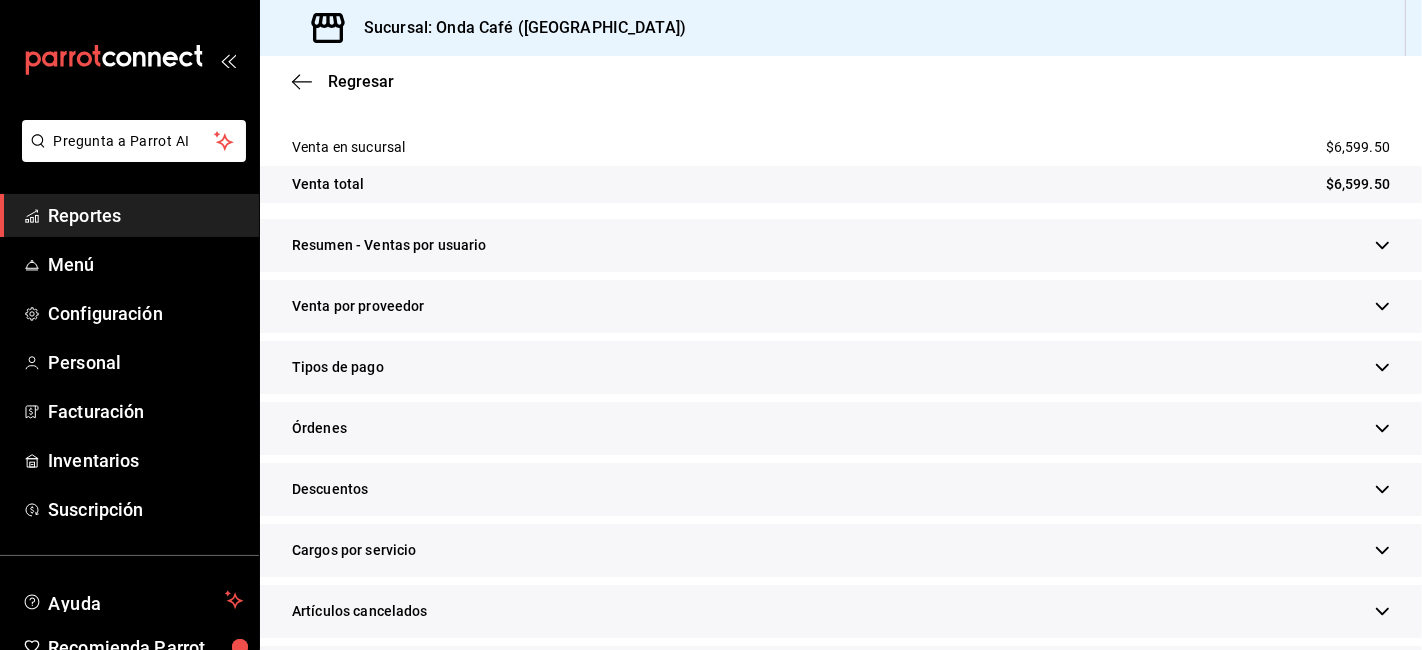 click on "Tipos de pago" at bounding box center [841, 367] 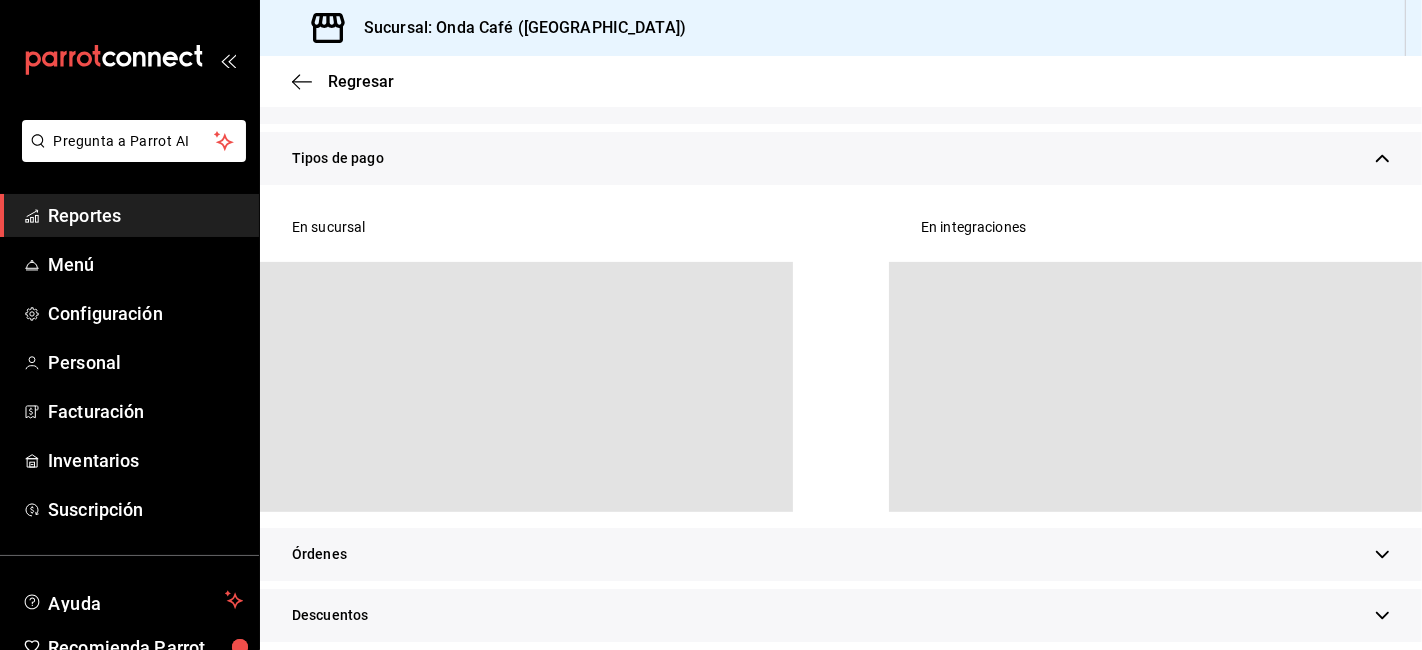 scroll, scrollTop: 666, scrollLeft: 0, axis: vertical 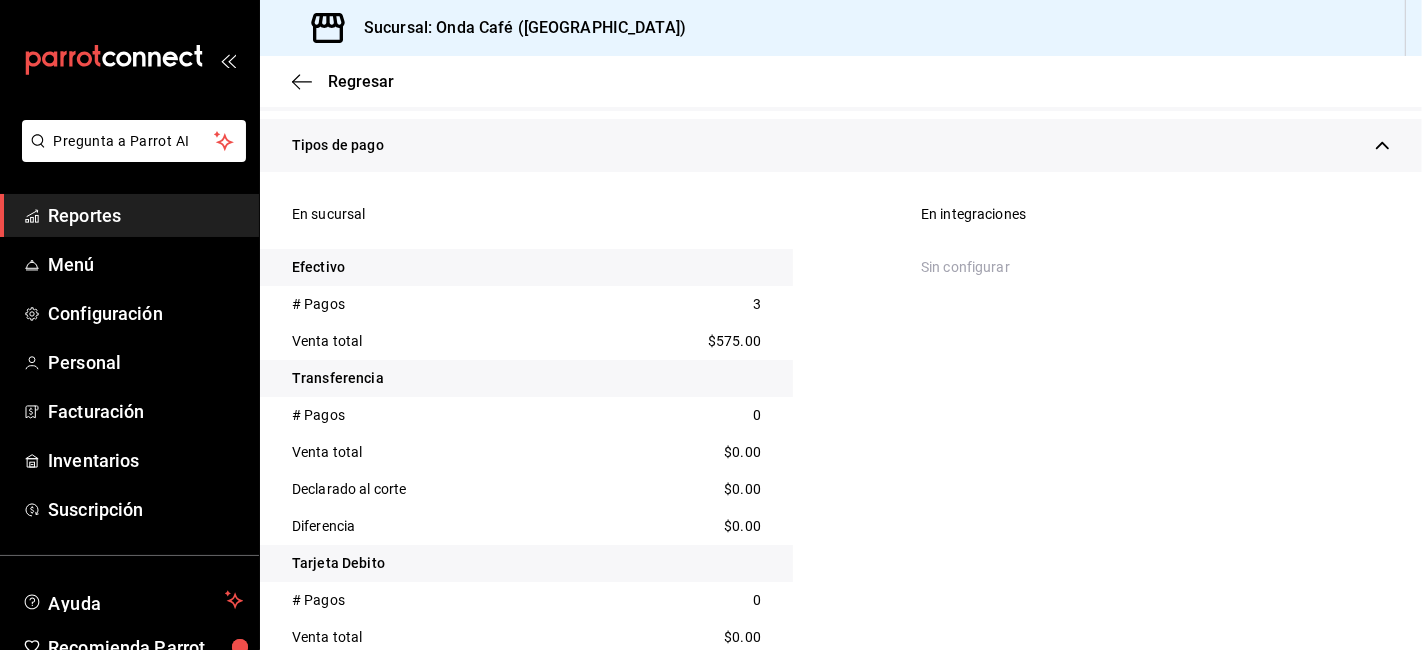 click on "$575.00" at bounding box center (734, 341) 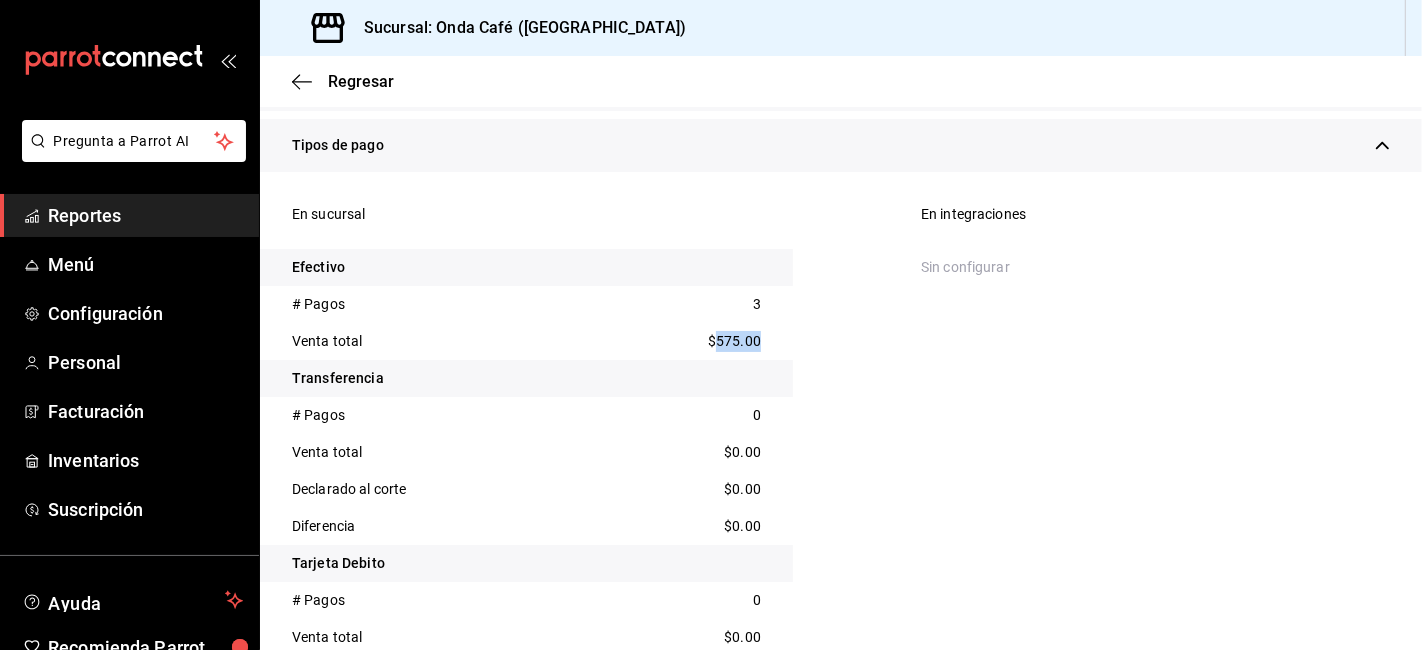 click on "$575.00" at bounding box center [734, 341] 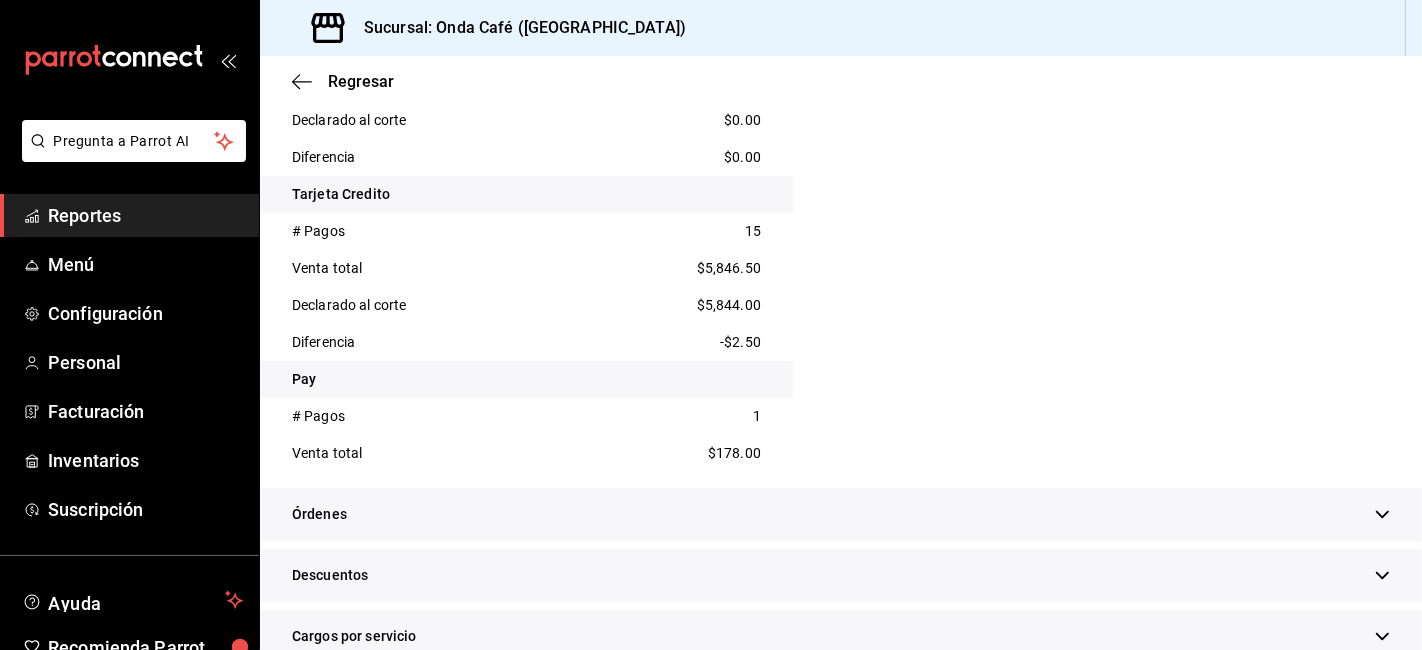 scroll, scrollTop: 1222, scrollLeft: 0, axis: vertical 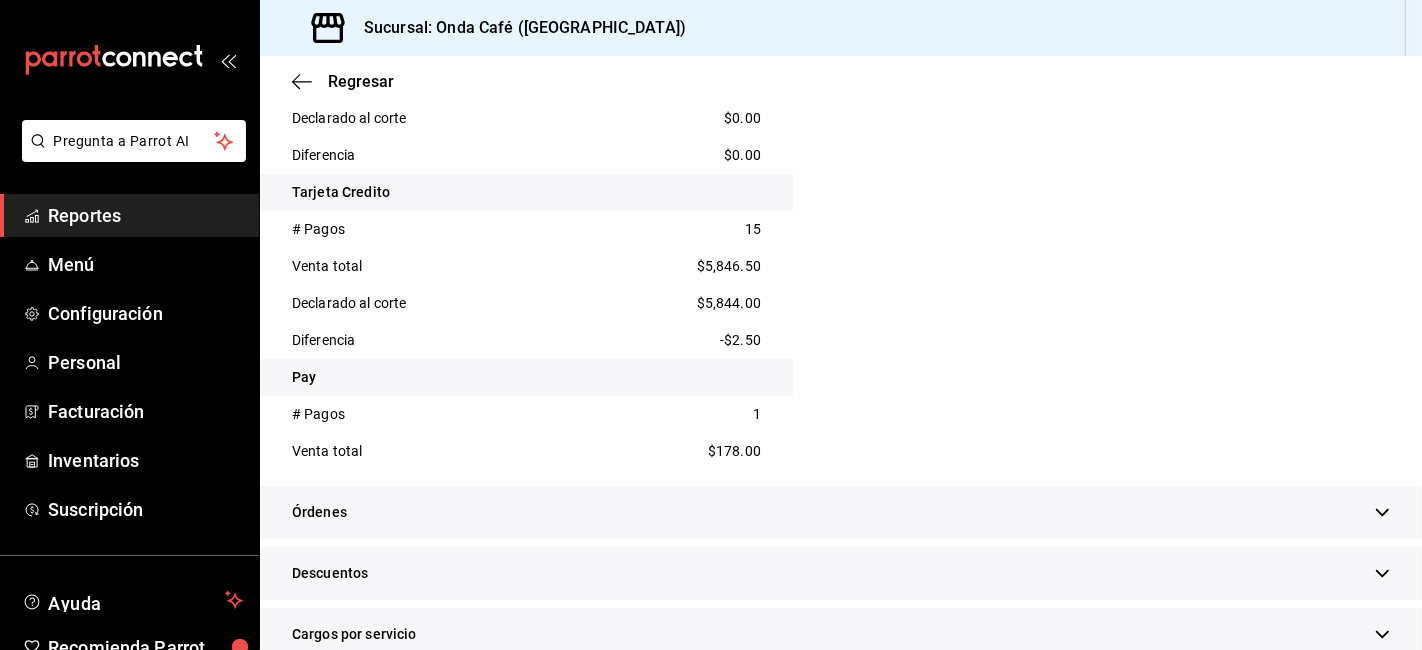 click on "$5,846.50" at bounding box center [729, 266] 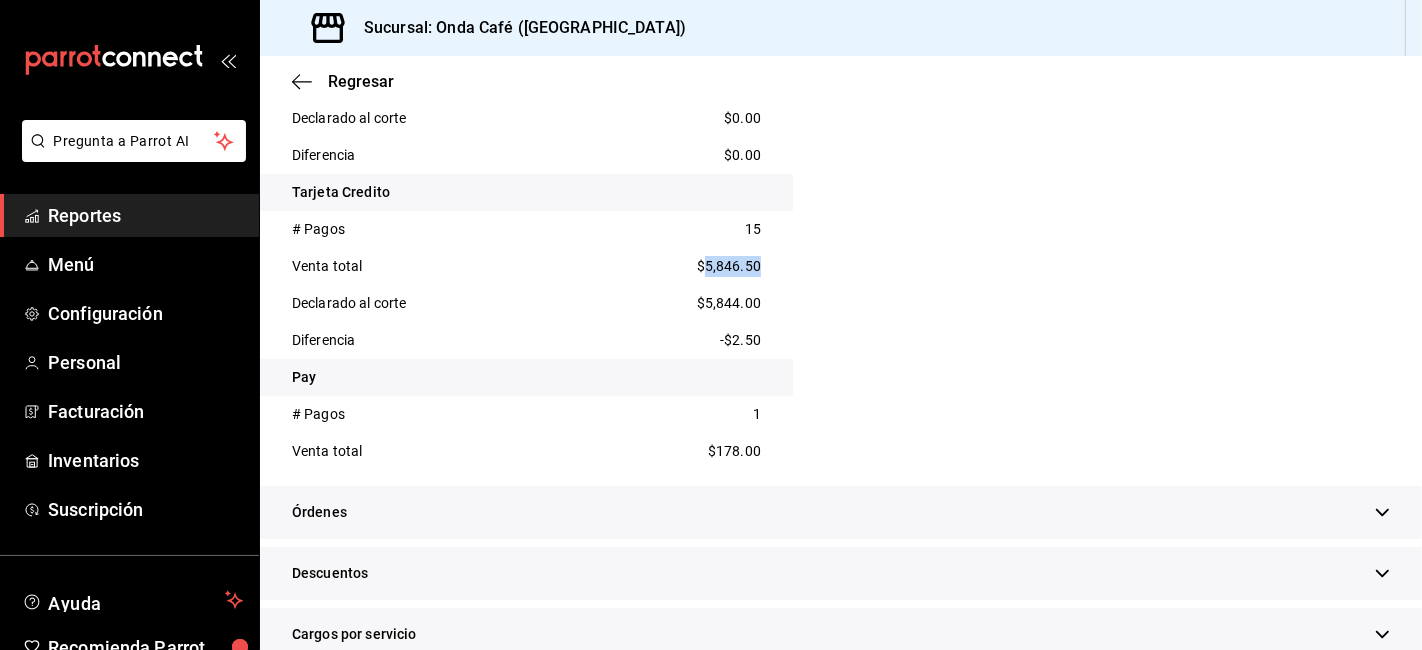 click on "$5,846.50" at bounding box center (729, 266) 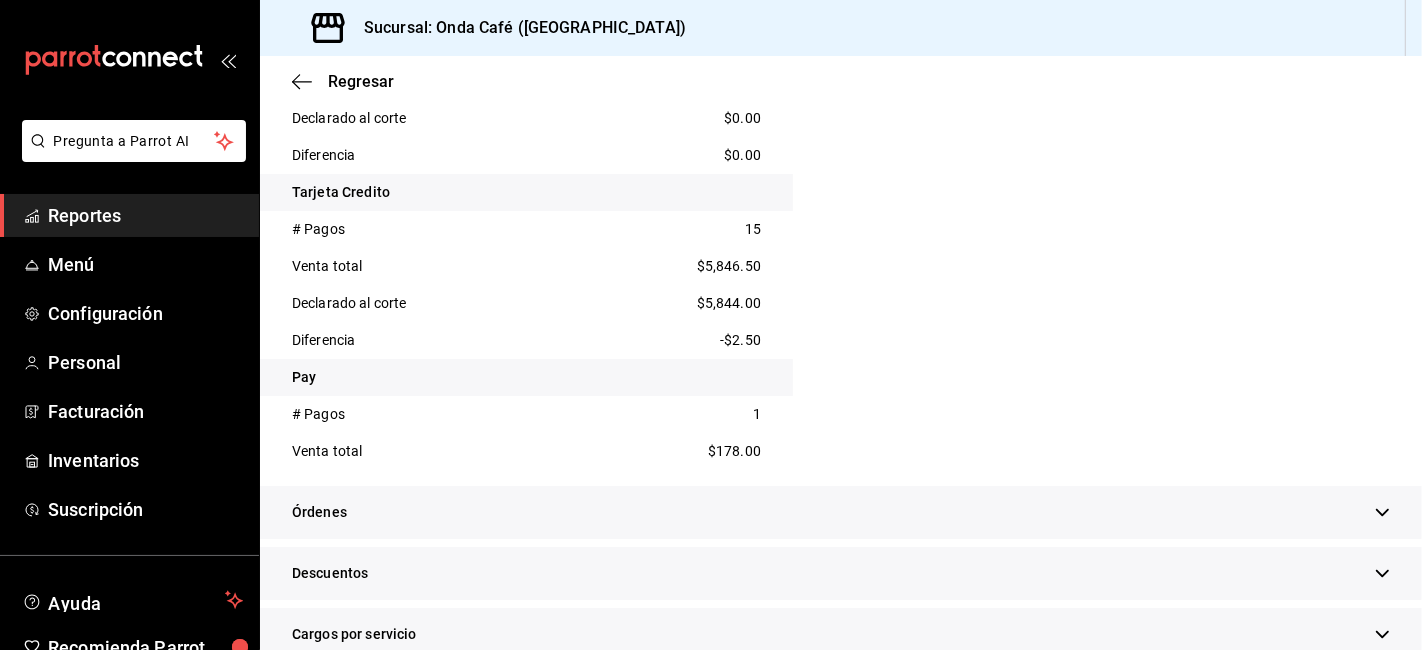 click on "Declarado al corte $5,844.00" at bounding box center [526, 303] 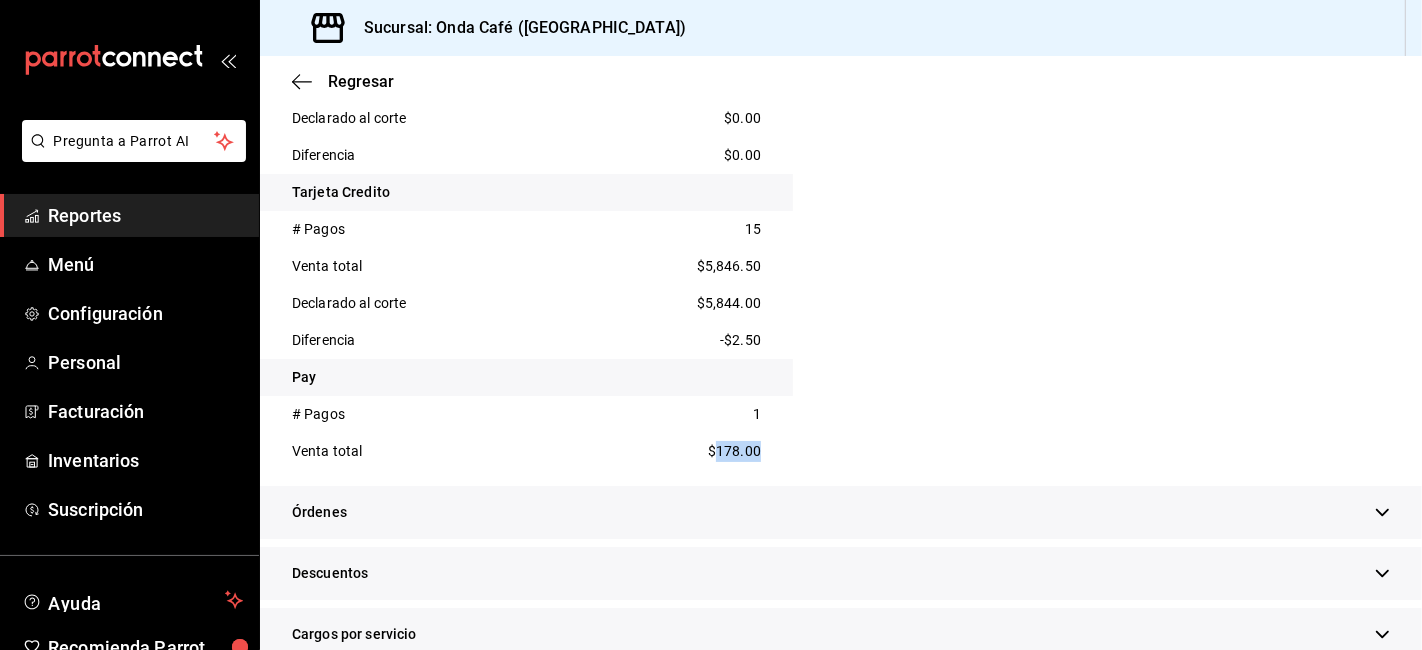 click on "$178.00" at bounding box center (734, 451) 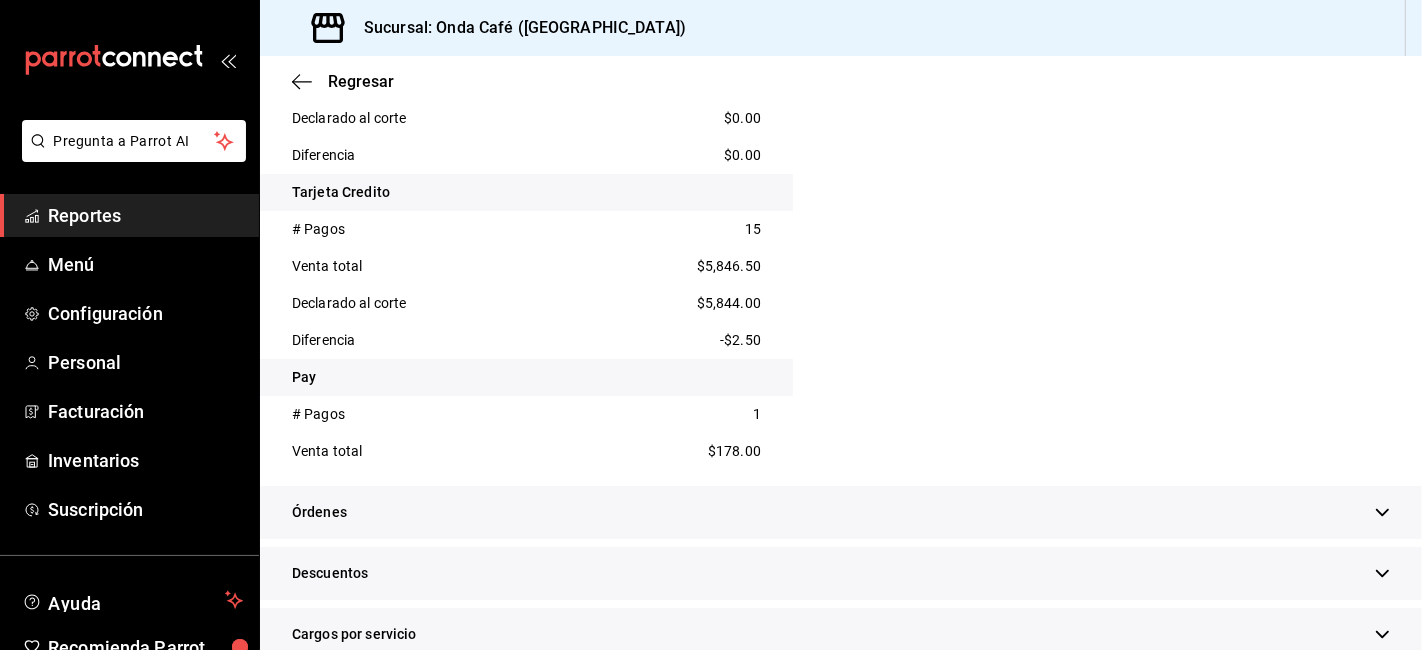 click on "$5,846.50" at bounding box center [729, 266] 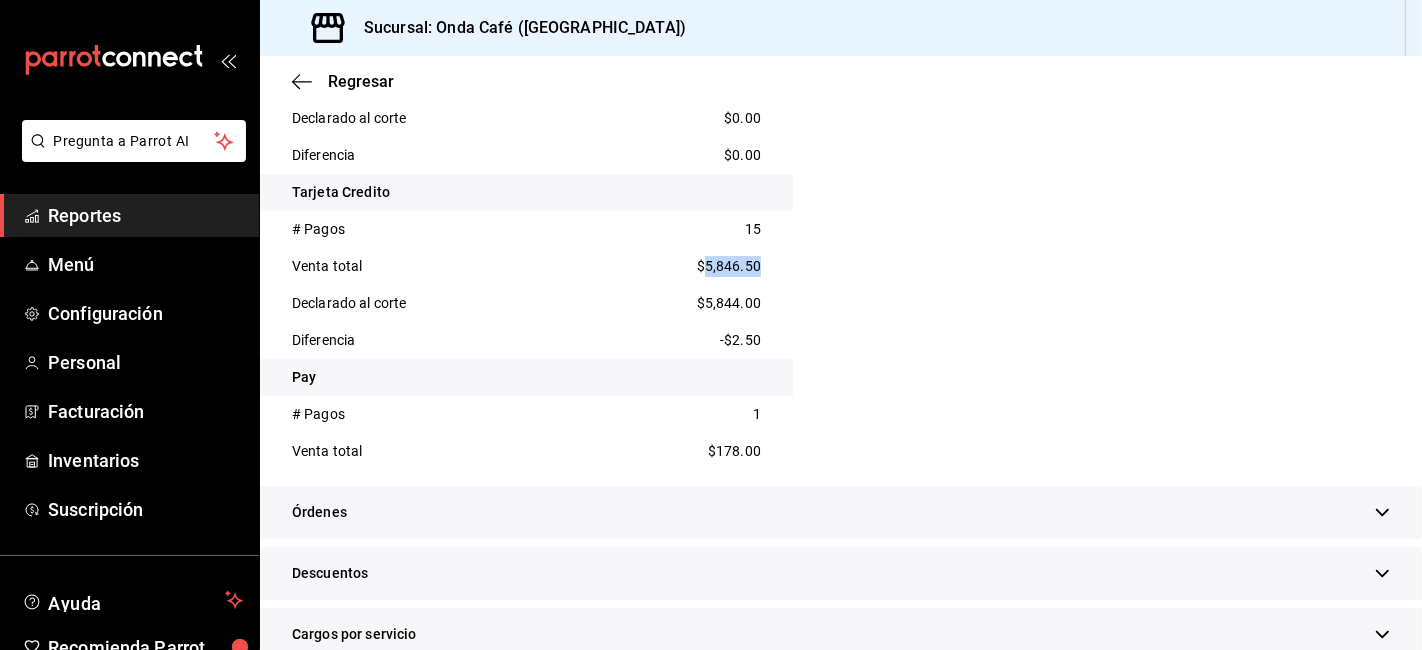 click on "$5,846.50" at bounding box center (729, 266) 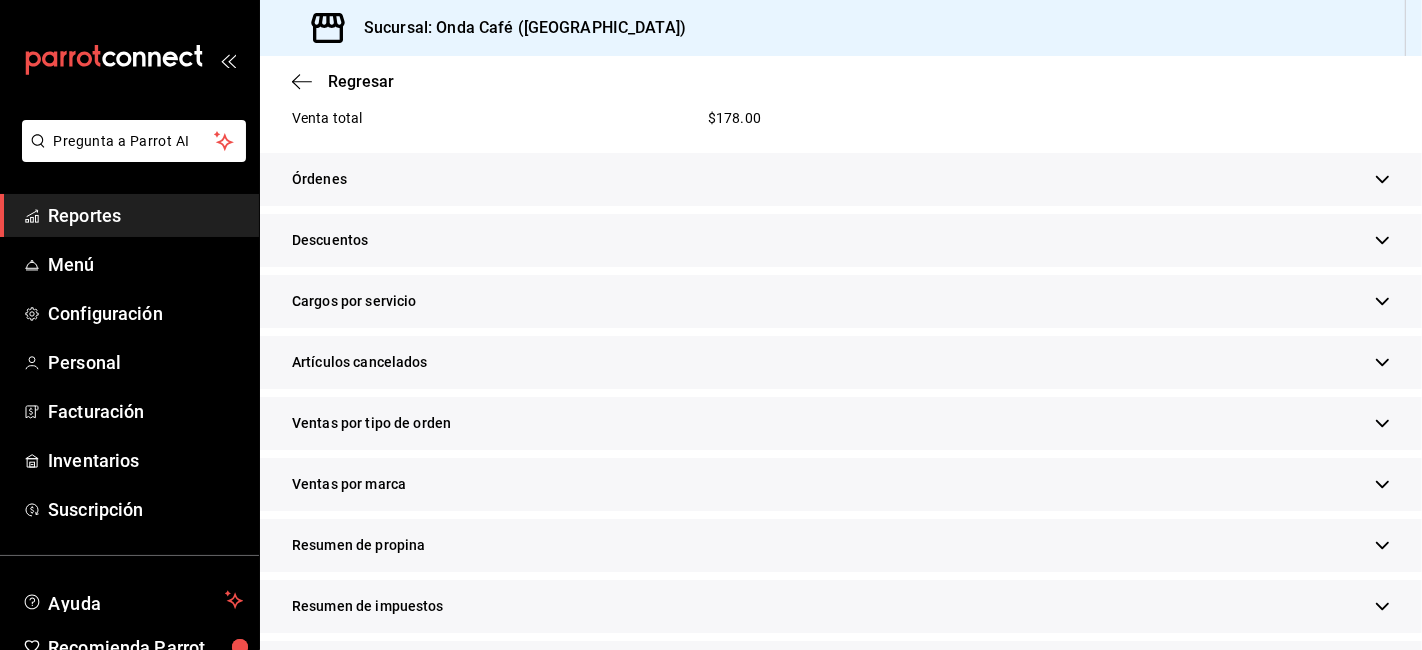 scroll, scrollTop: 1622, scrollLeft: 0, axis: vertical 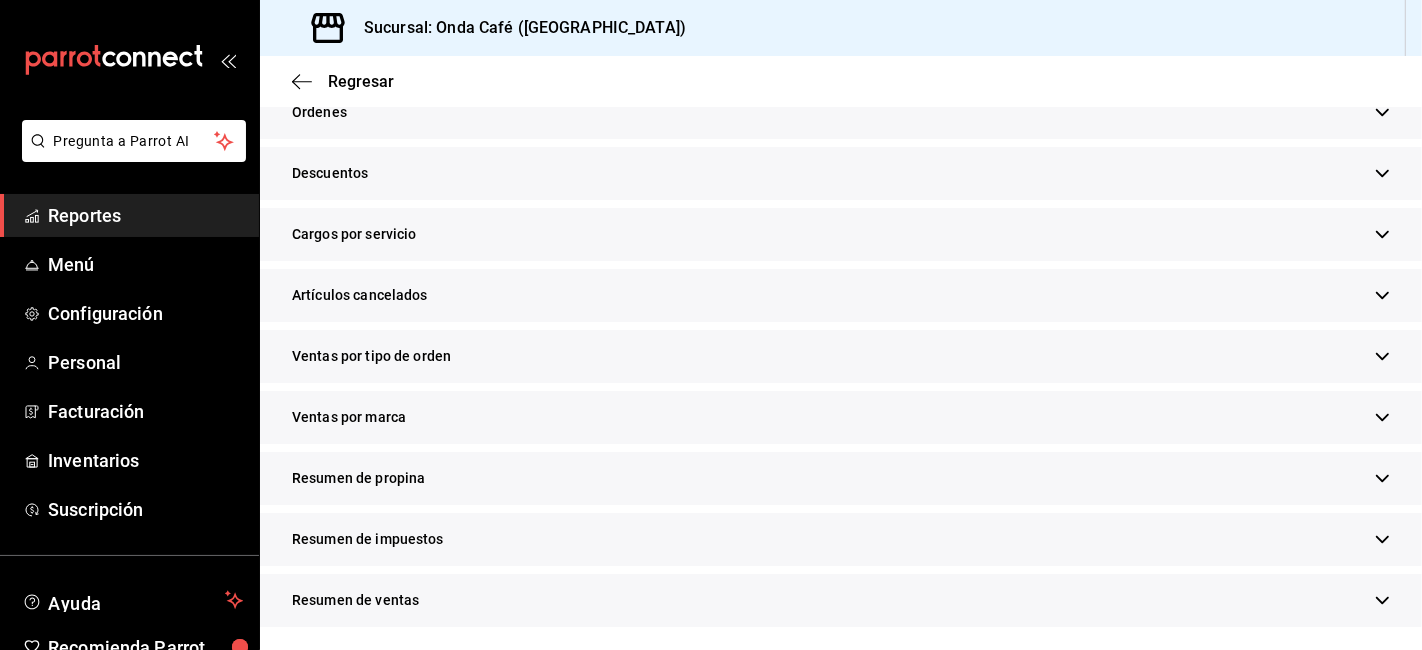 click on "Resumen de propina" at bounding box center (841, 478) 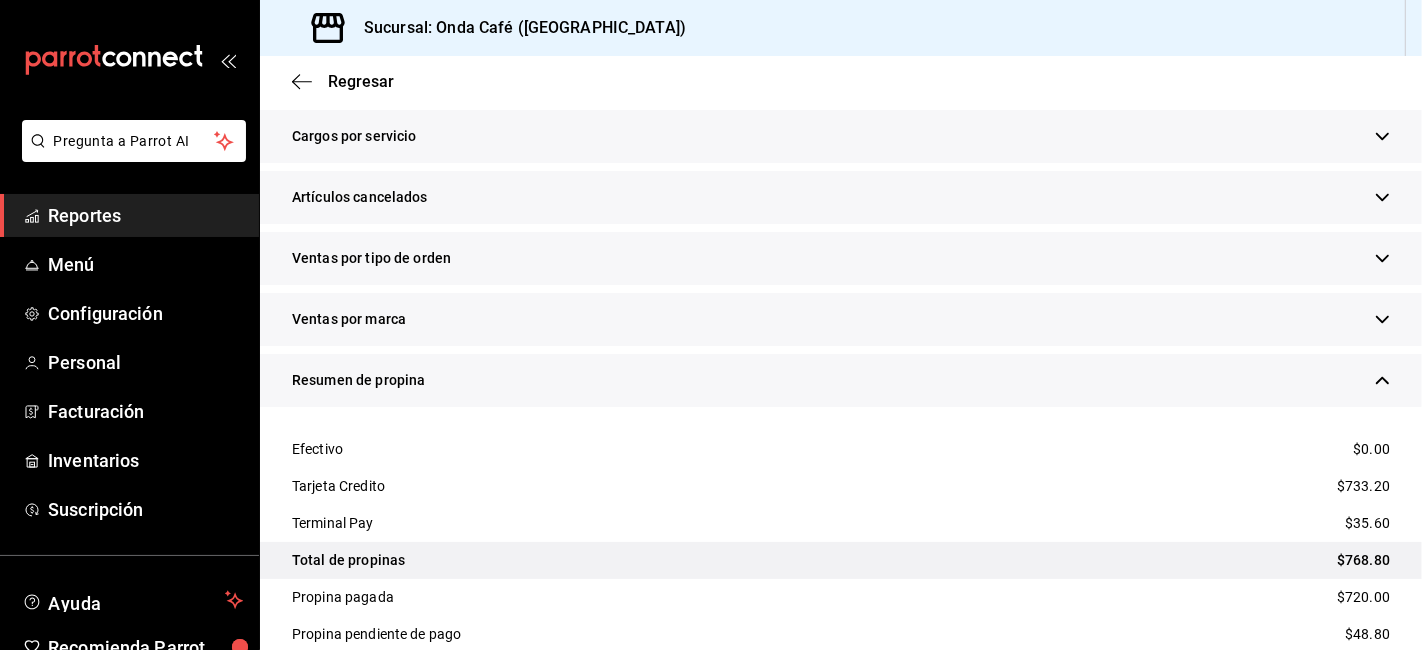 scroll, scrollTop: 1804, scrollLeft: 0, axis: vertical 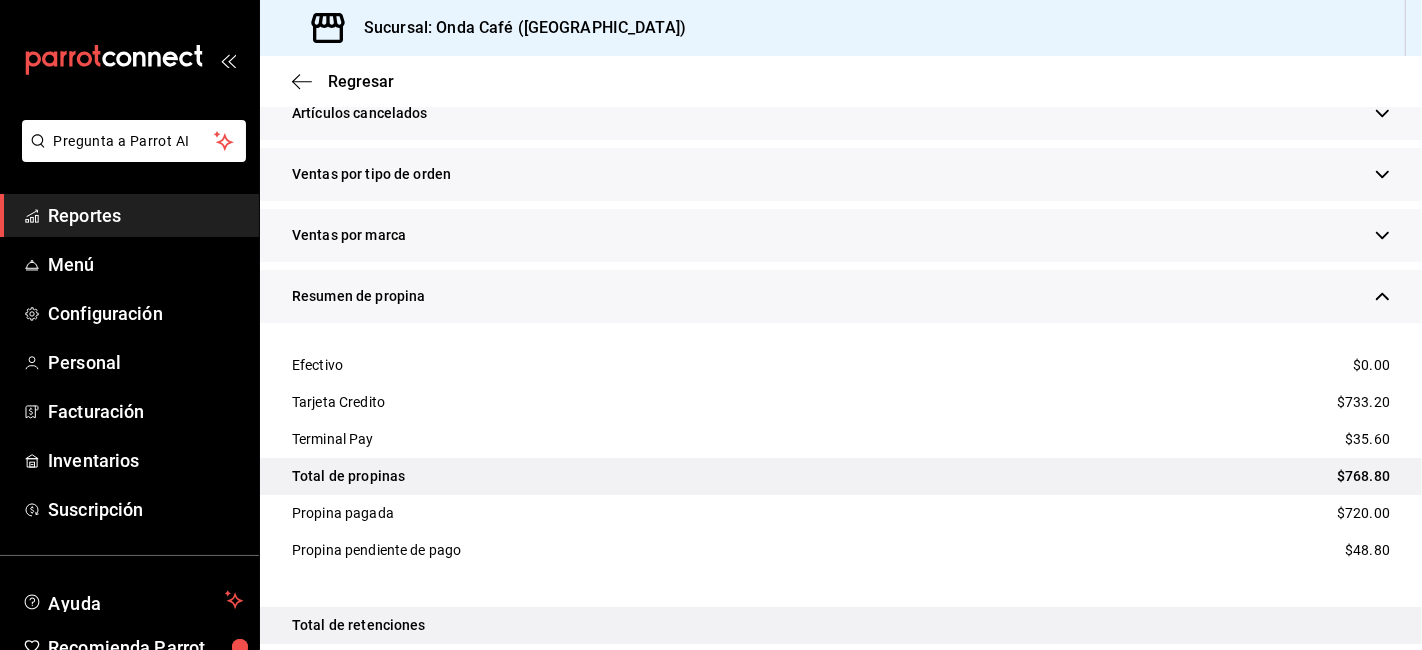 click on "$768.80" at bounding box center [1363, 476] 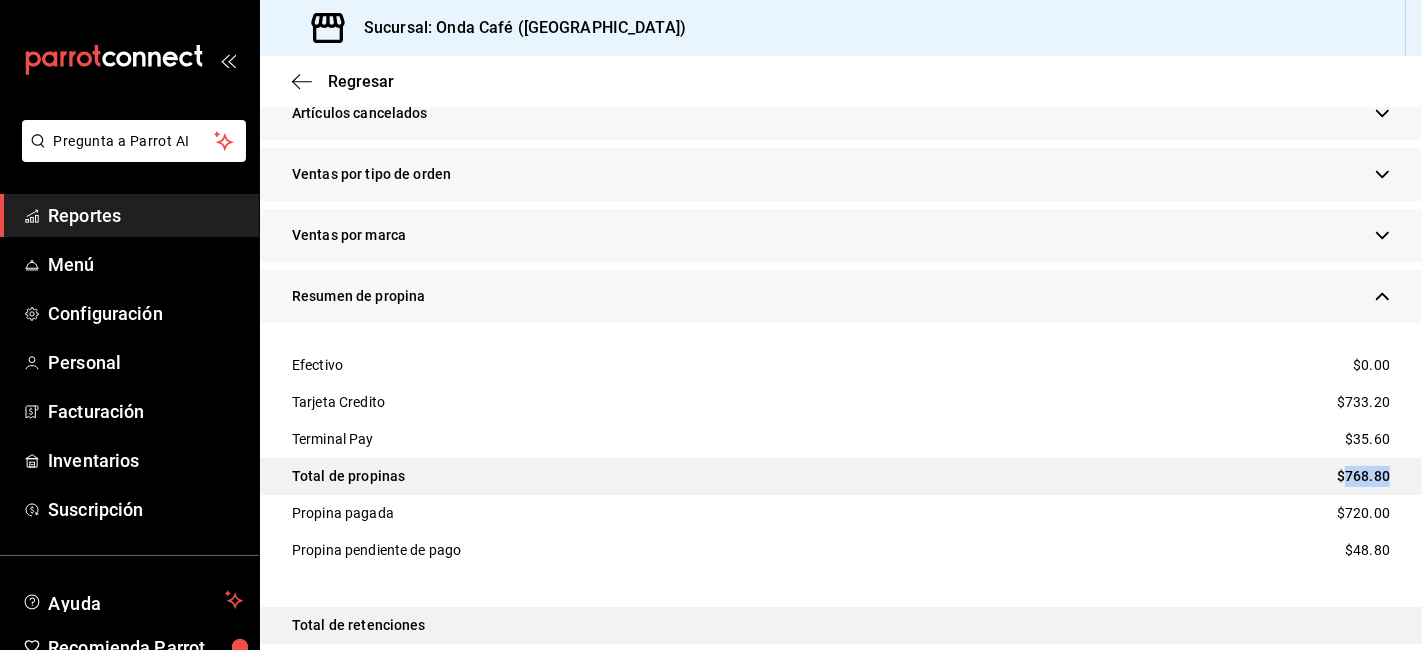 click on "$768.80" at bounding box center [1363, 476] 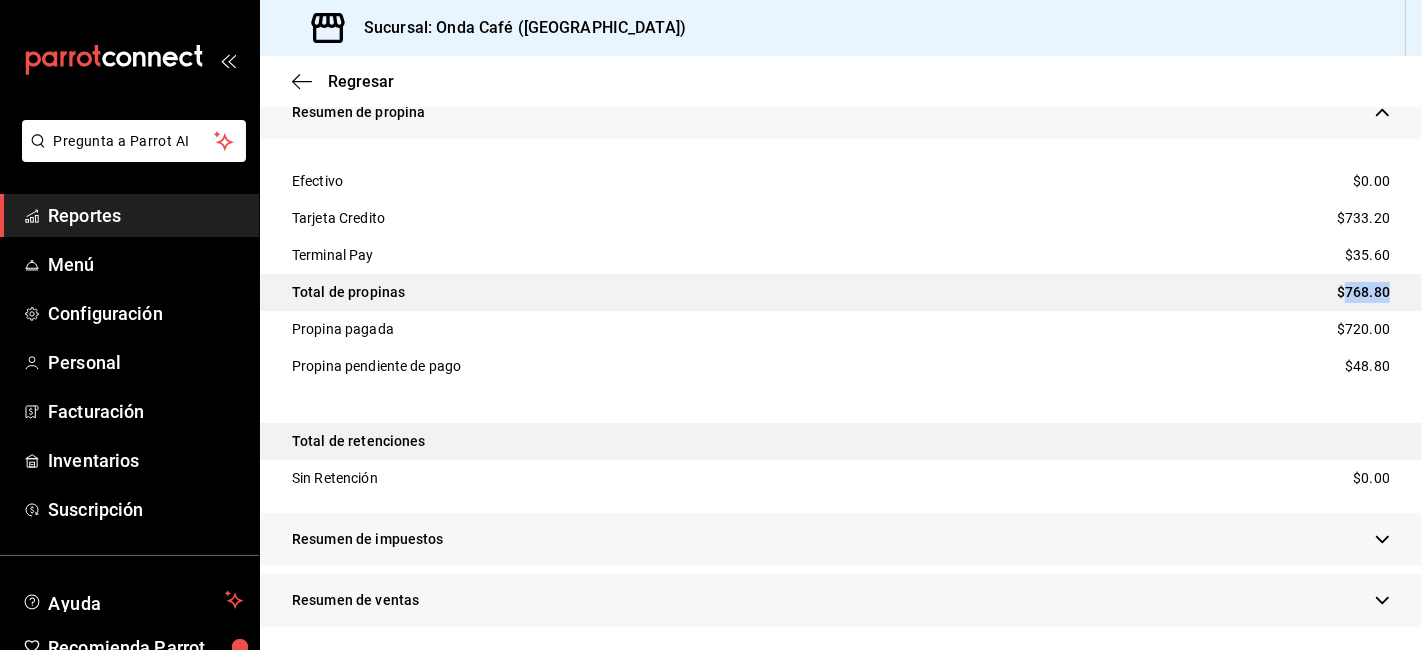 scroll, scrollTop: 1877, scrollLeft: 0, axis: vertical 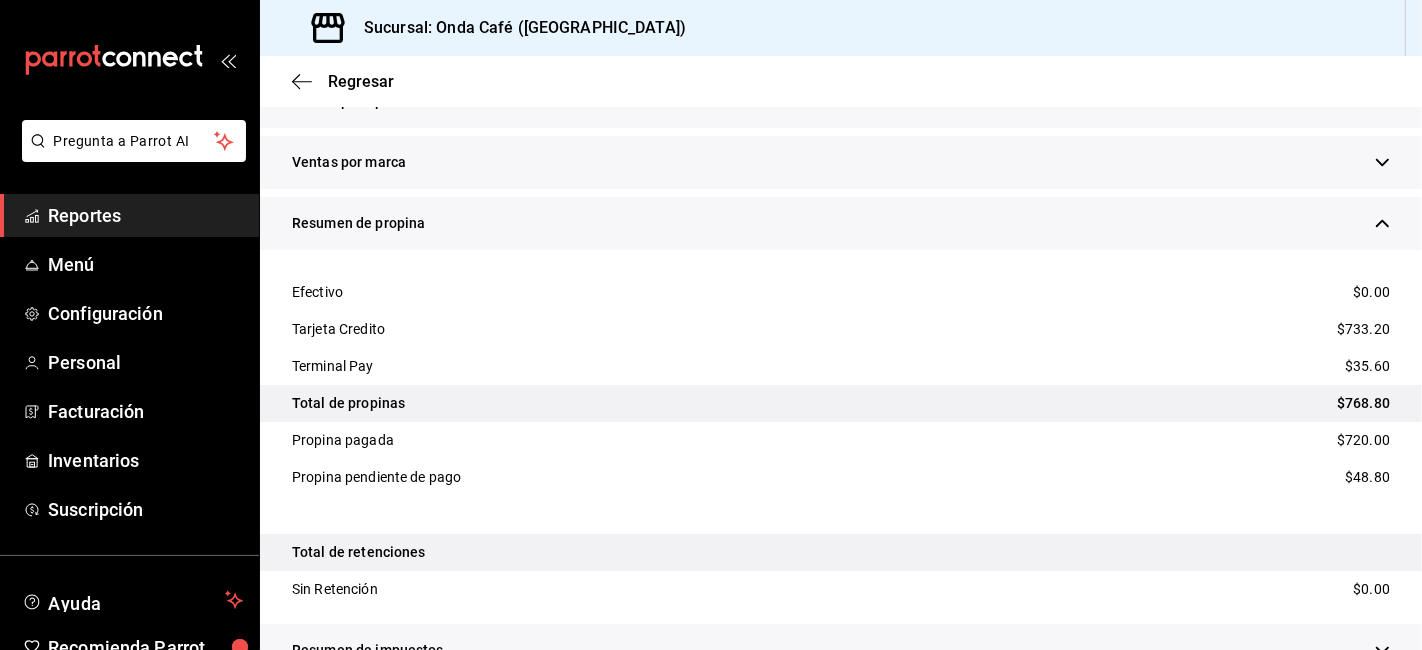 click on "$733.20" at bounding box center [1363, 329] 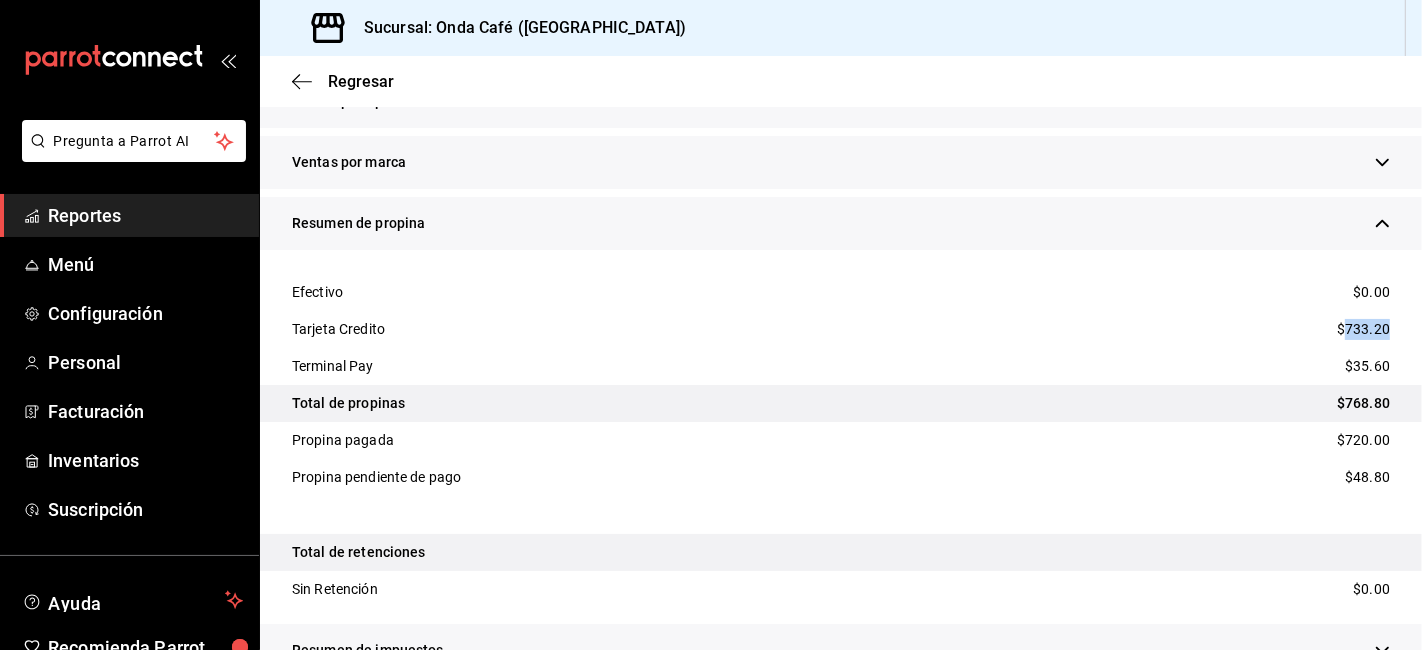 click on "$733.20" at bounding box center [1363, 329] 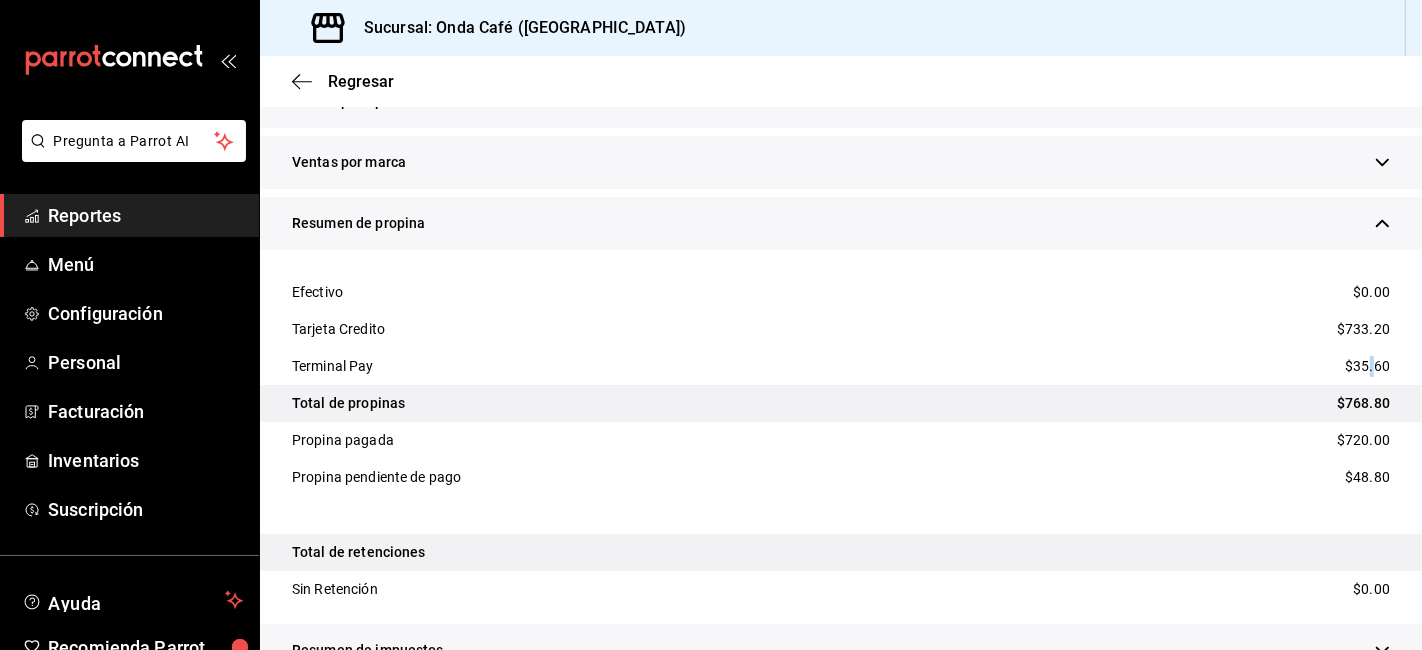 click on "$35.60" at bounding box center (1367, 366) 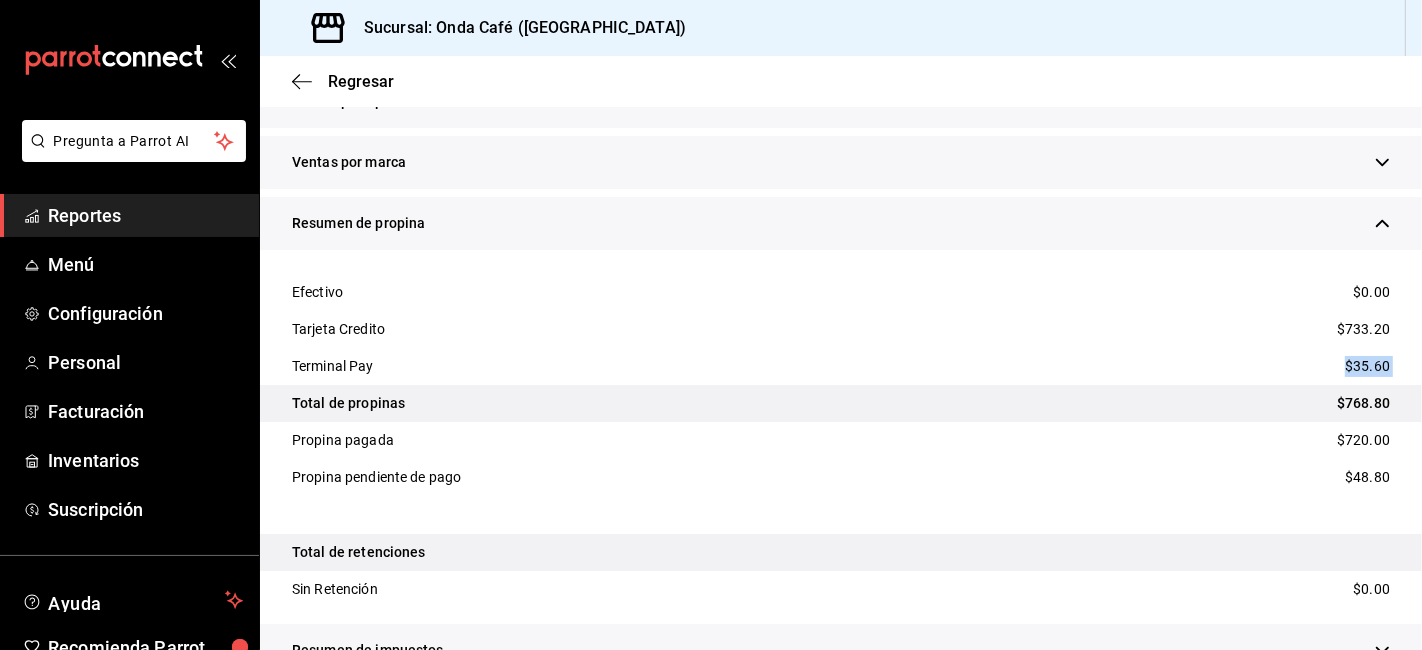 click on "$35.60" at bounding box center (1367, 366) 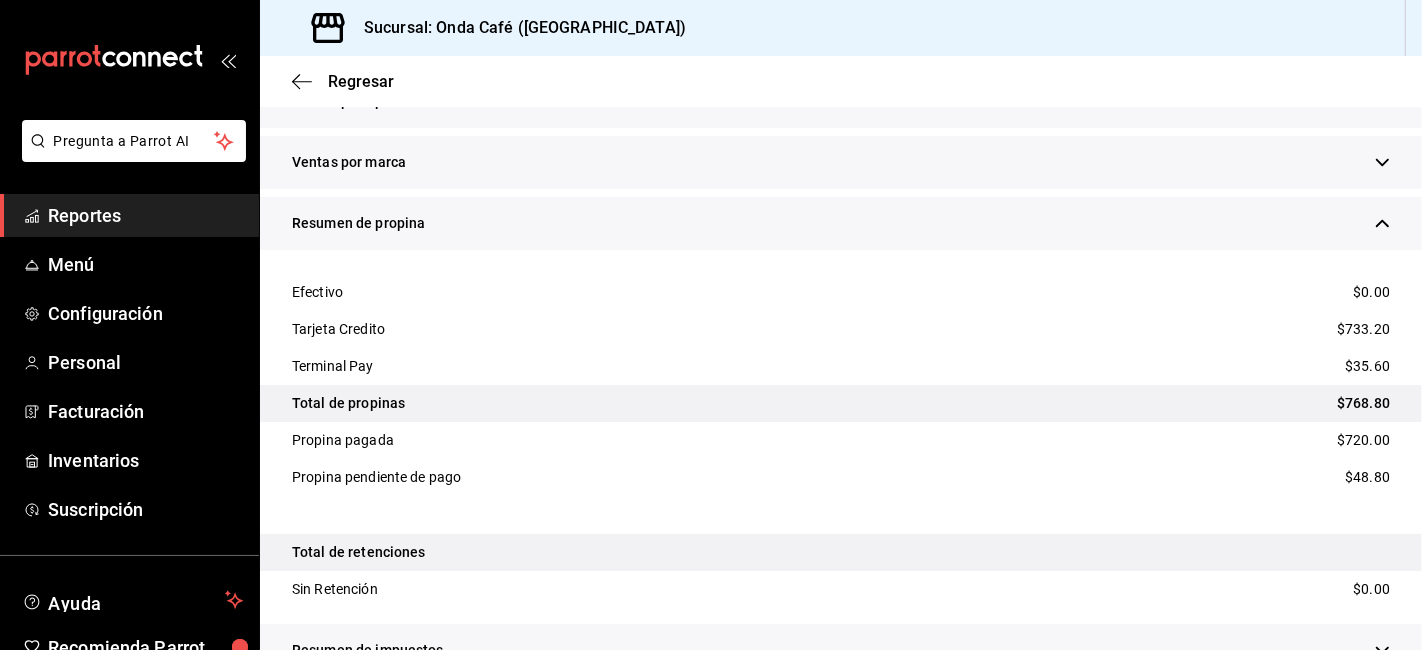 click on "Regresar" at bounding box center [841, 81] 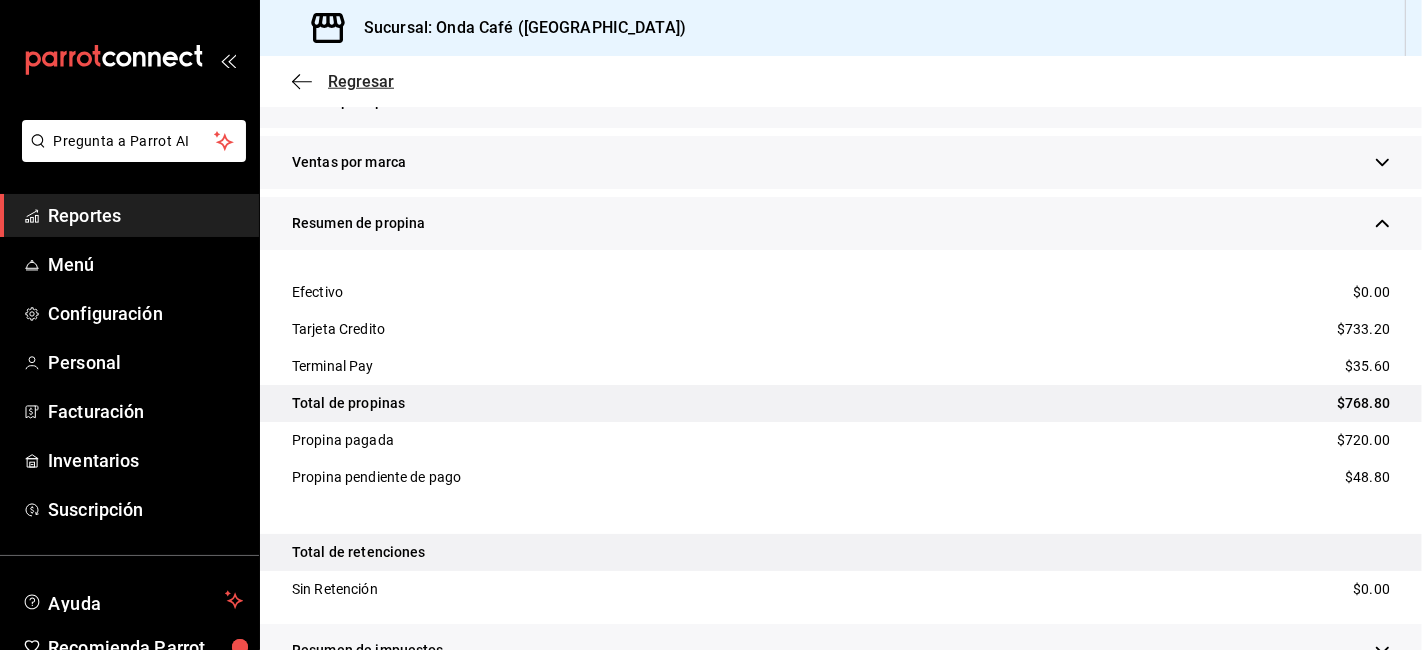 click 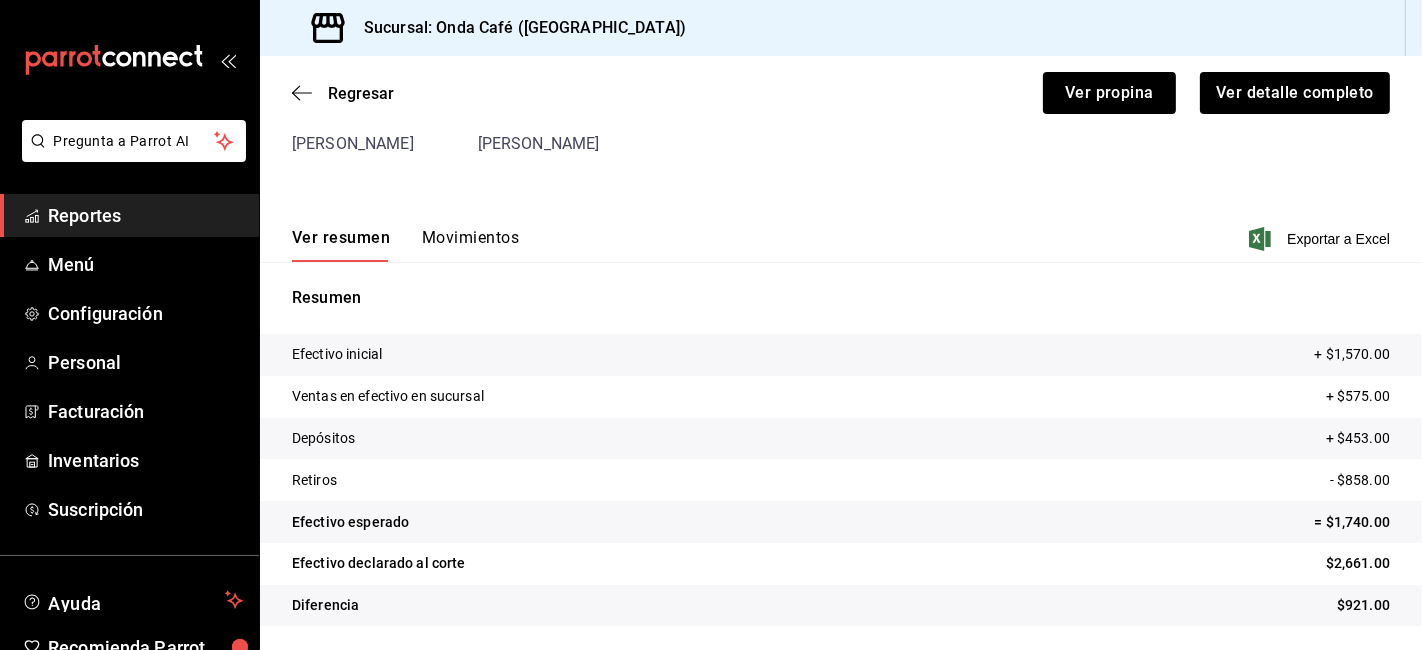 scroll, scrollTop: 166, scrollLeft: 0, axis: vertical 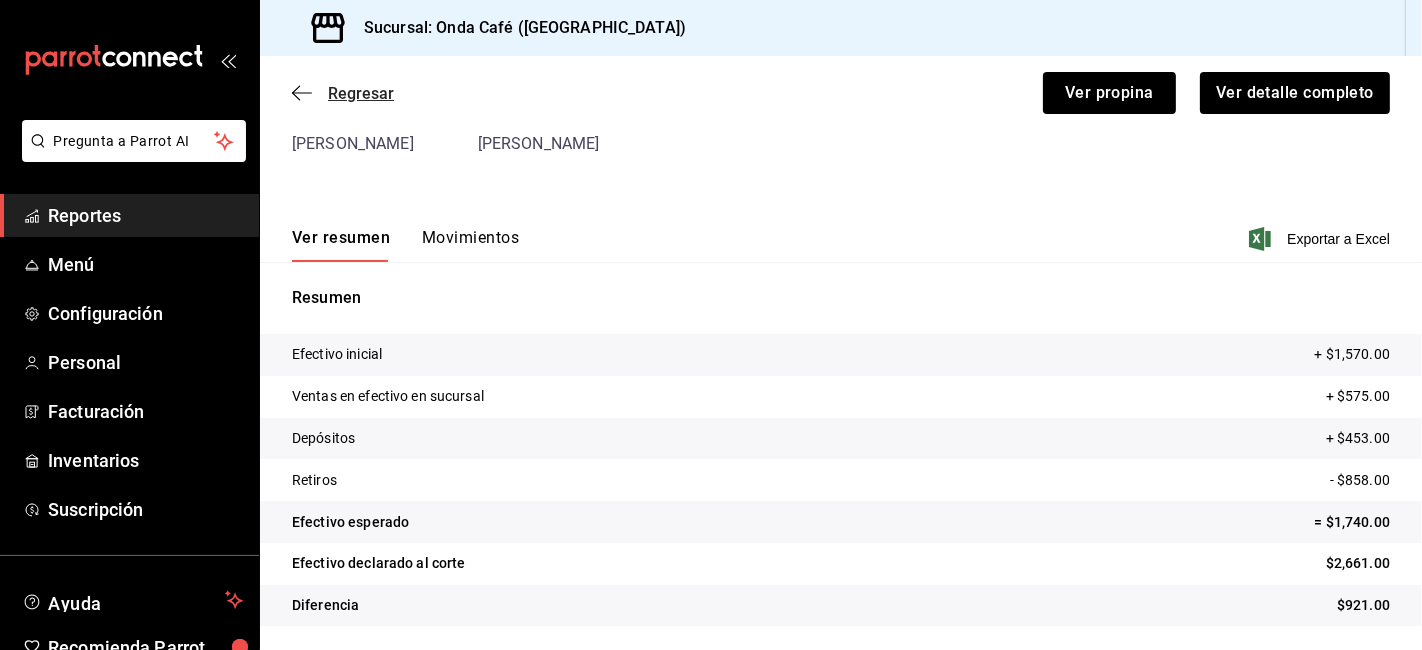 click 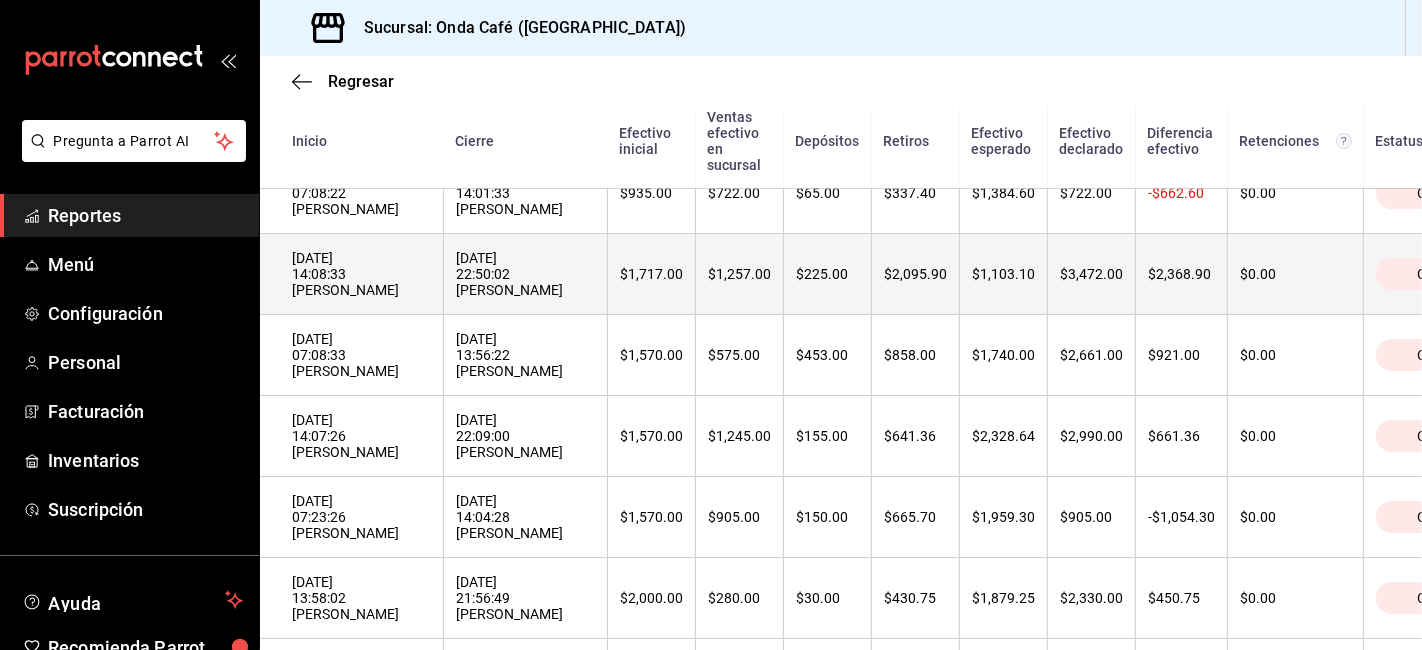 scroll, scrollTop: 555, scrollLeft: 0, axis: vertical 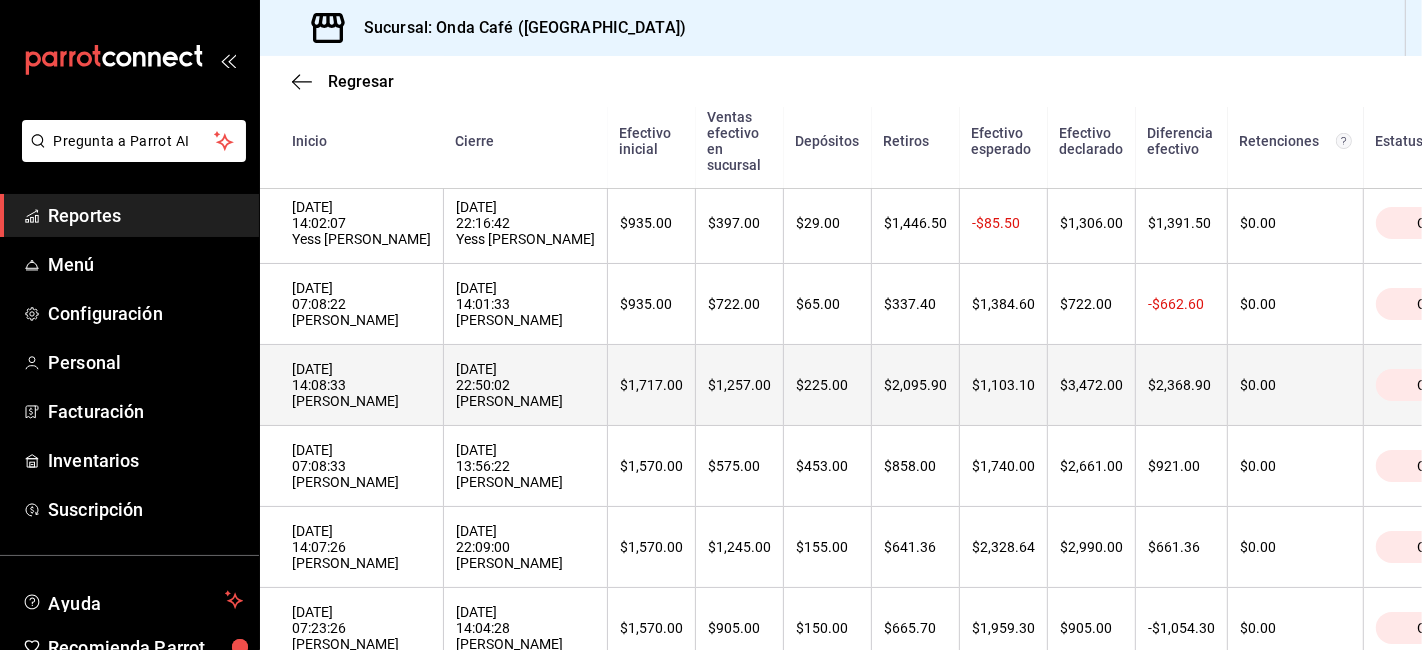 click on "[DATE]
14:08:33
[PERSON_NAME]" at bounding box center (361, 385) 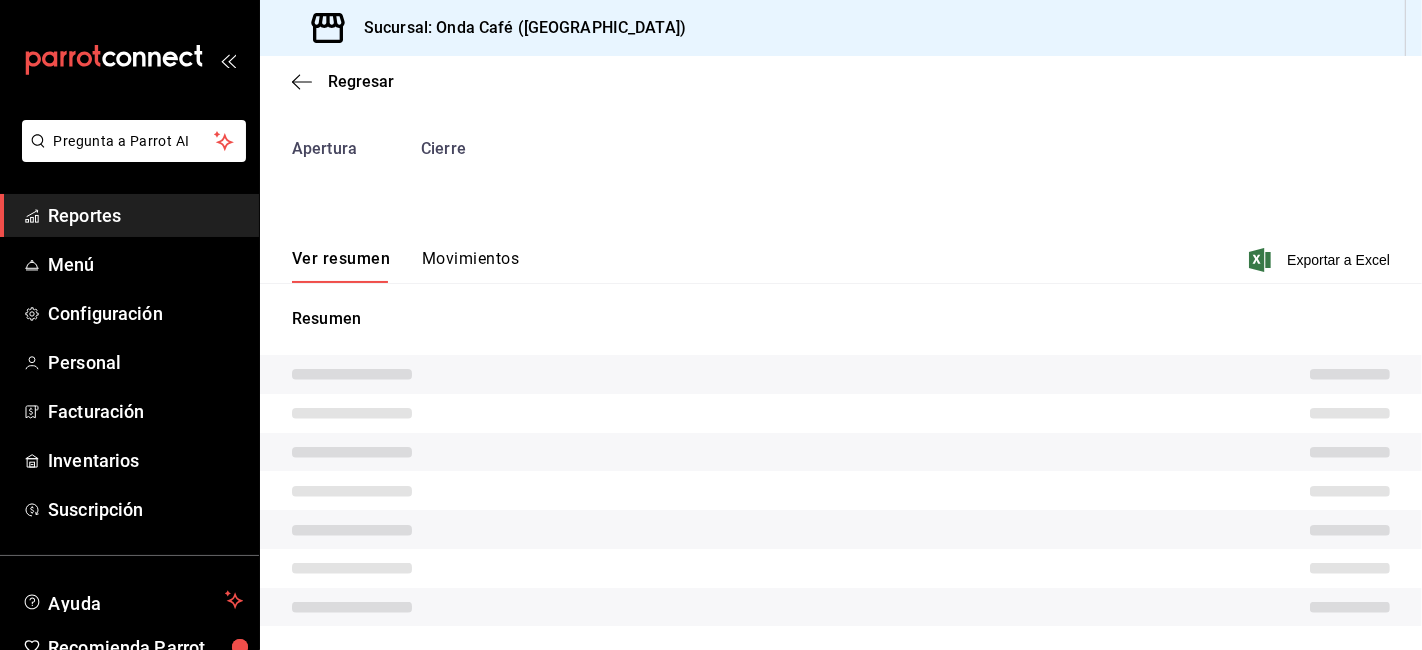 scroll, scrollTop: 86, scrollLeft: 0, axis: vertical 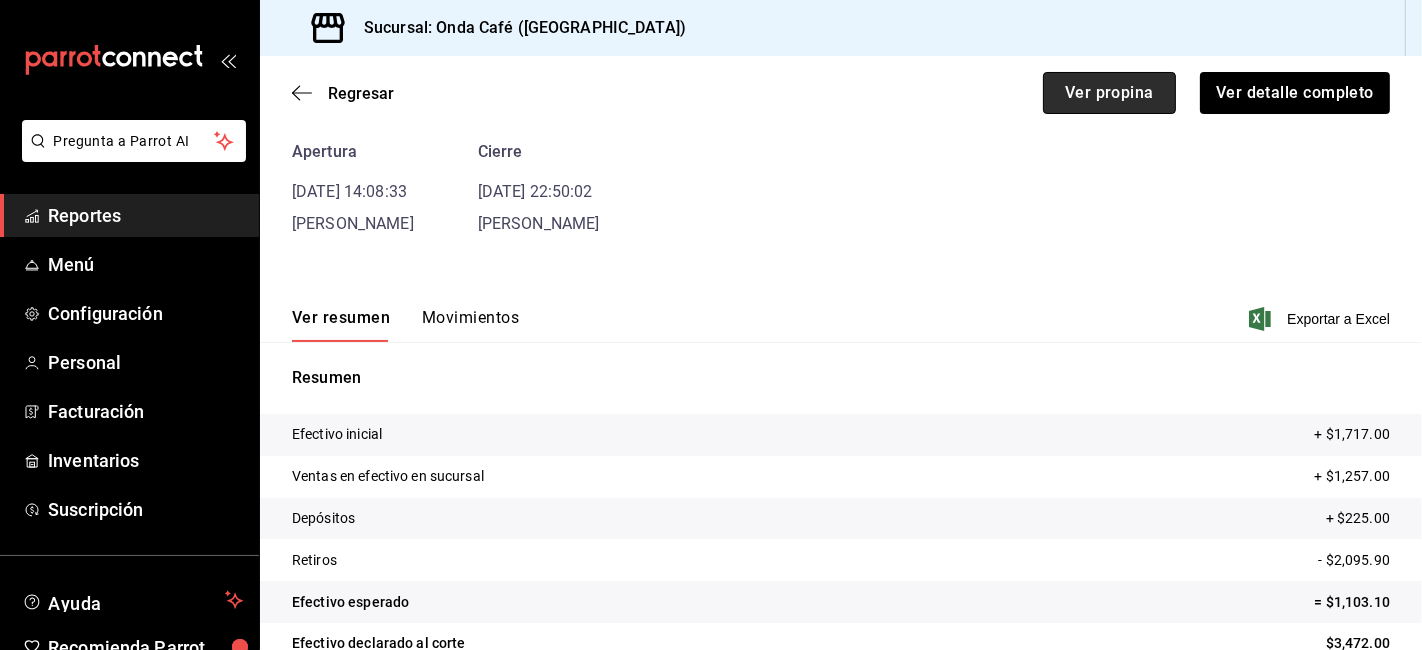 click on "Ver propina" at bounding box center [1109, 93] 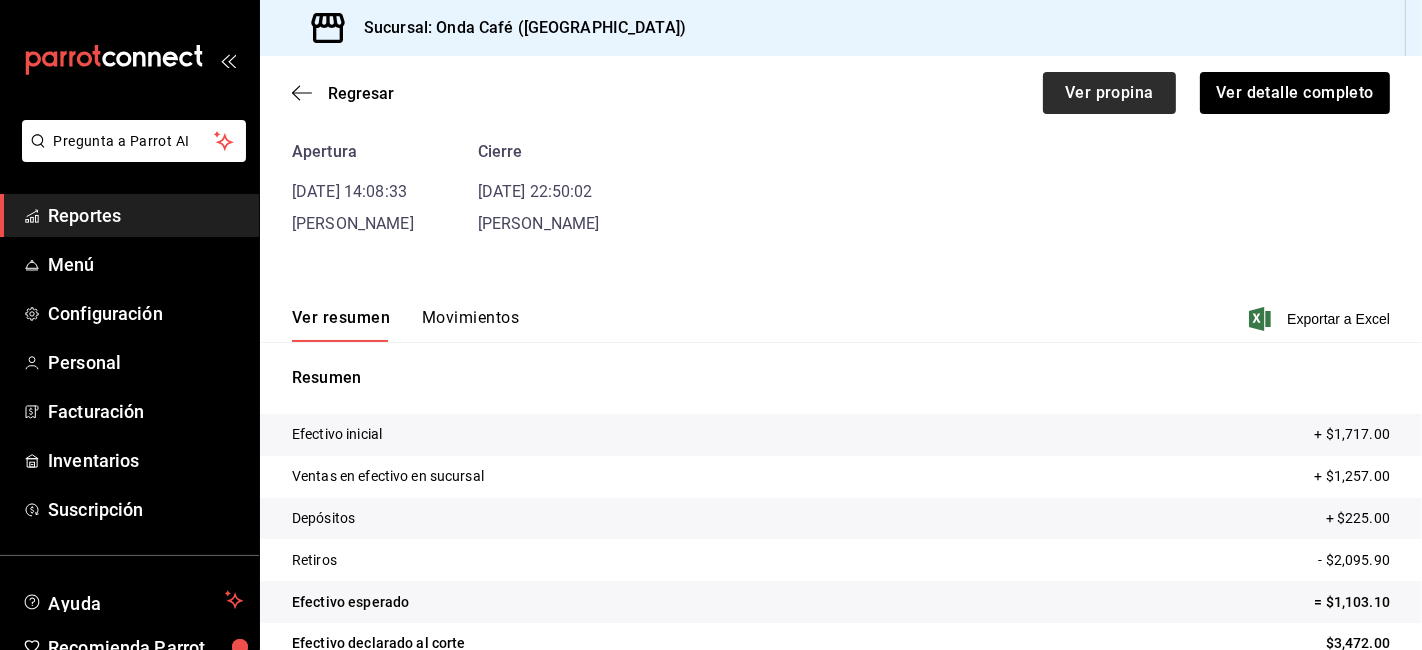scroll, scrollTop: 0, scrollLeft: 0, axis: both 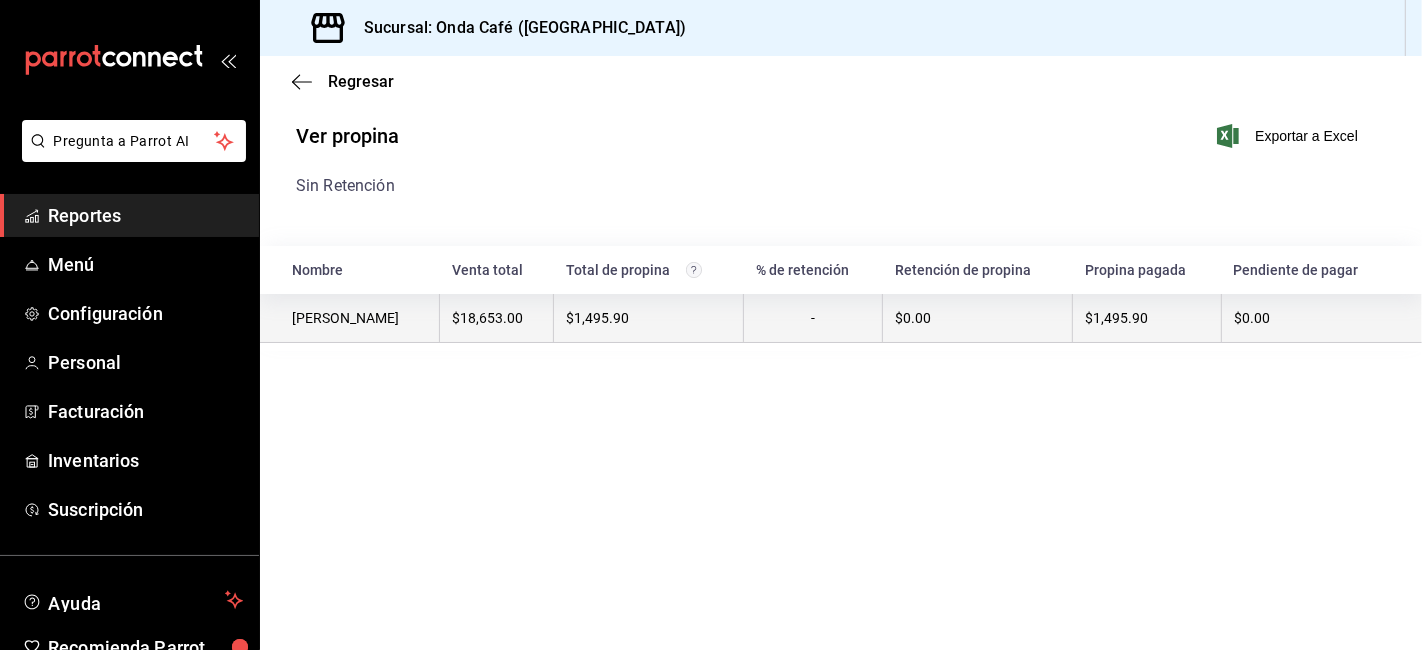 click on "$1,495.90" at bounding box center (649, 318) 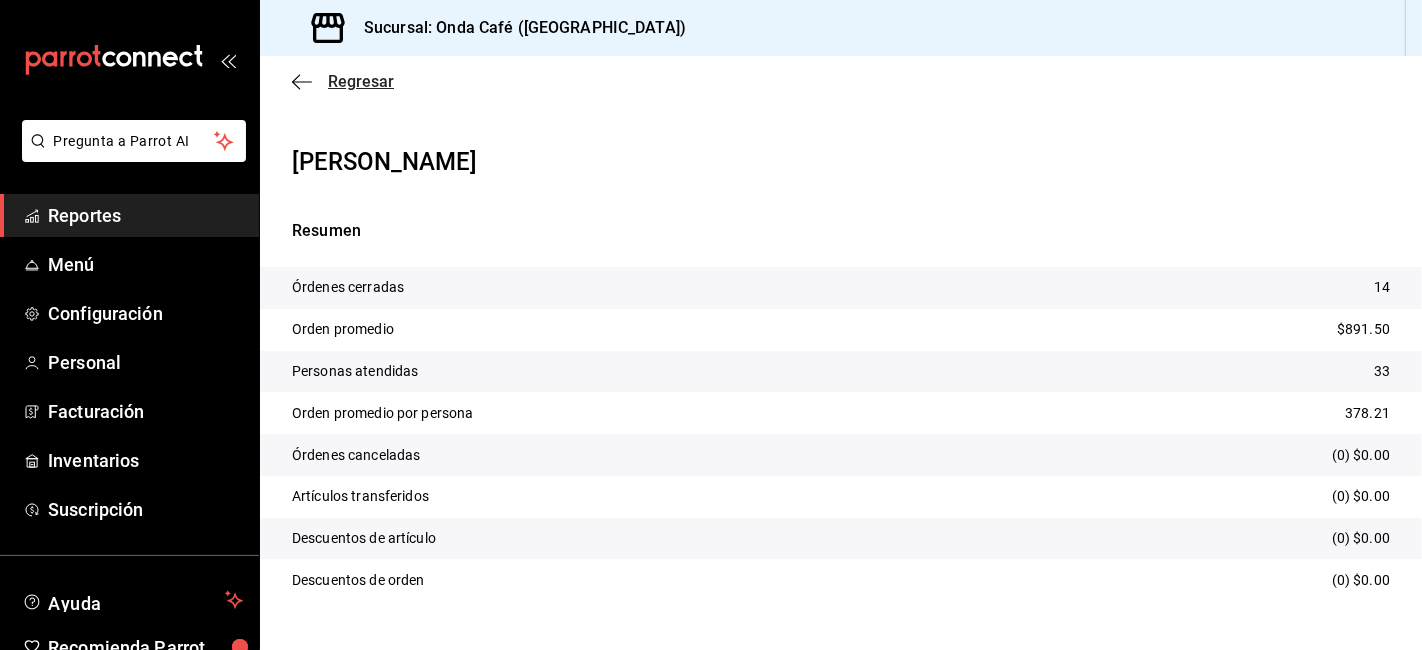 click 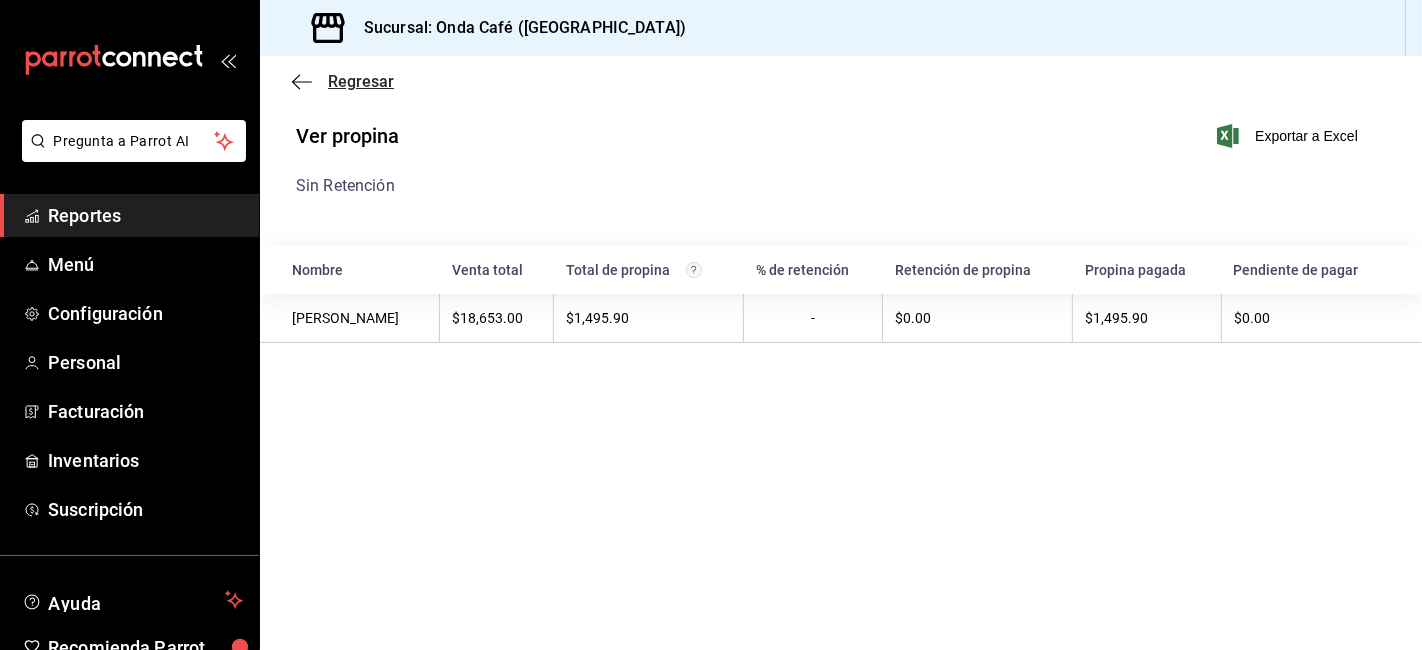 click 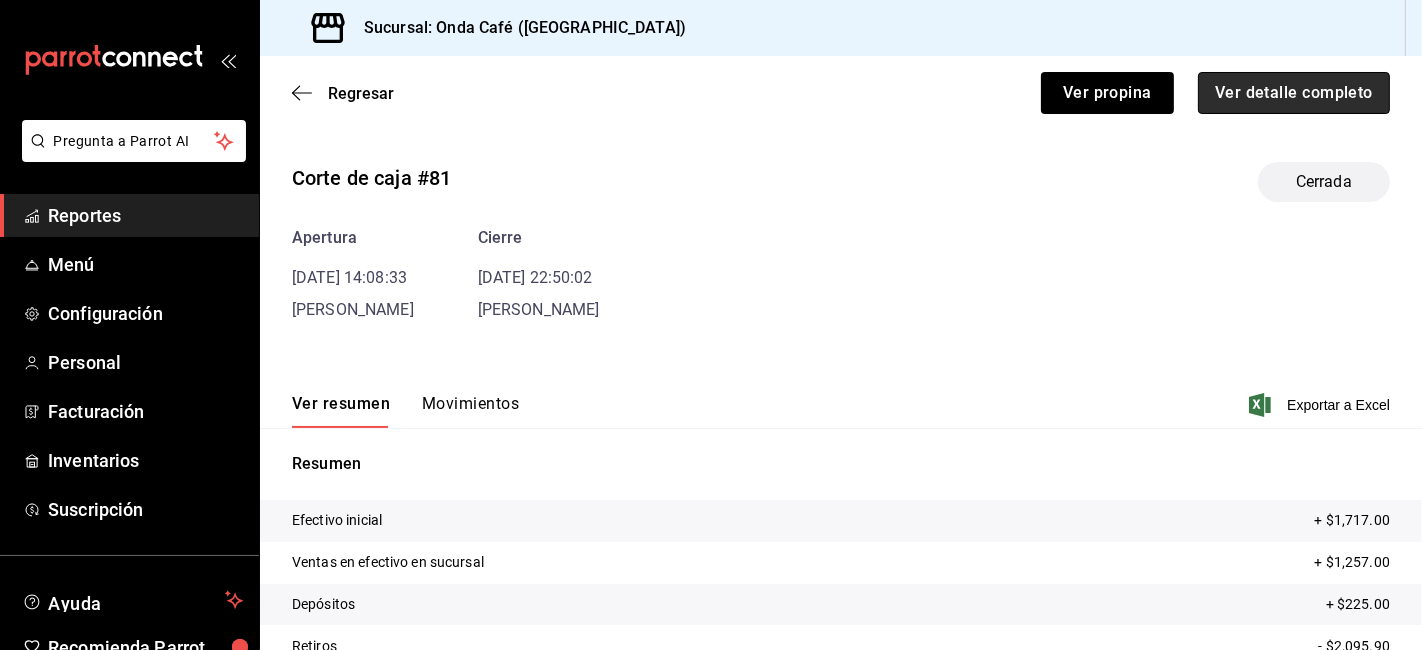 click on "Ver detalle completo" at bounding box center [1294, 93] 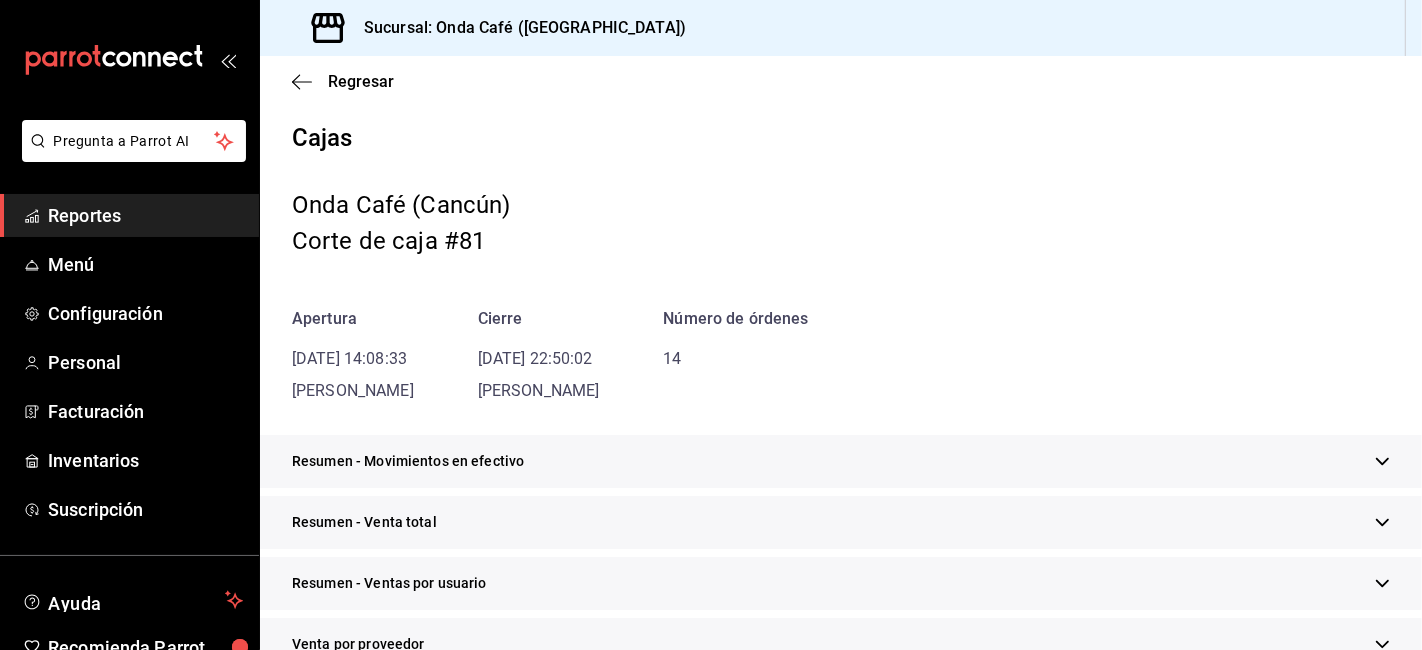 click on "Resumen - Venta total" at bounding box center (841, 522) 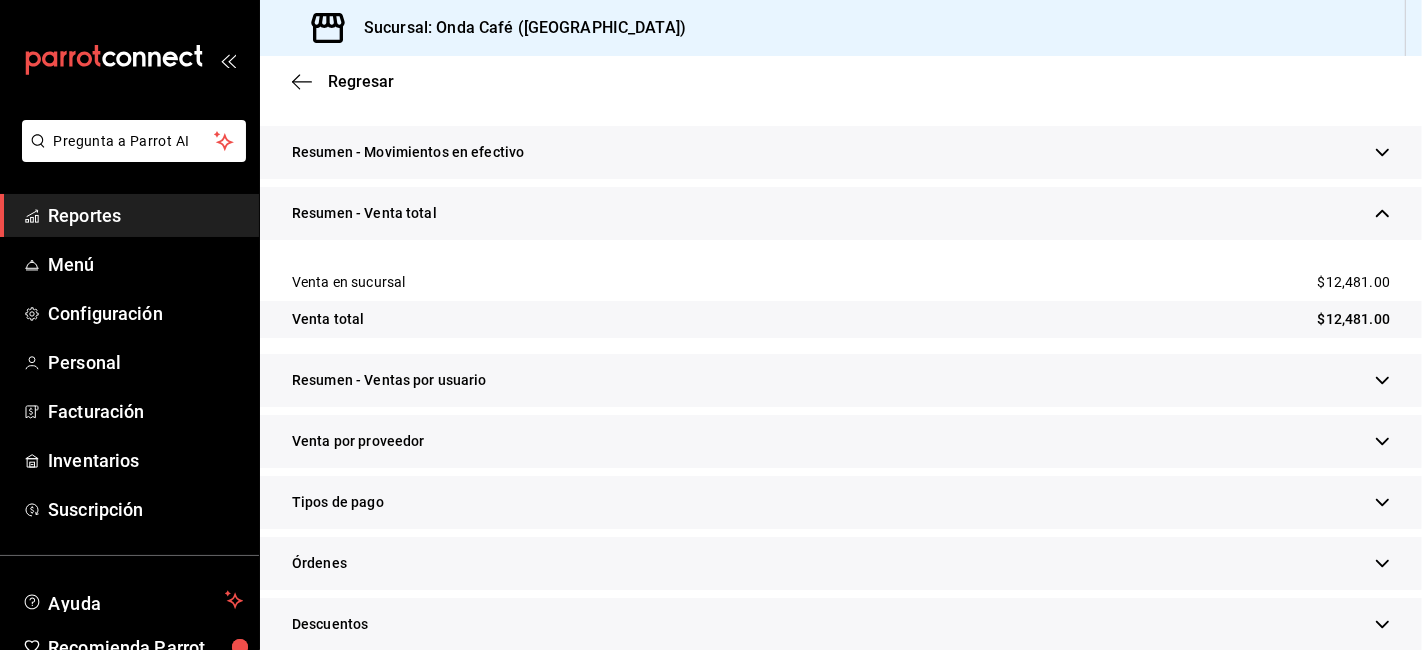 scroll, scrollTop: 444, scrollLeft: 0, axis: vertical 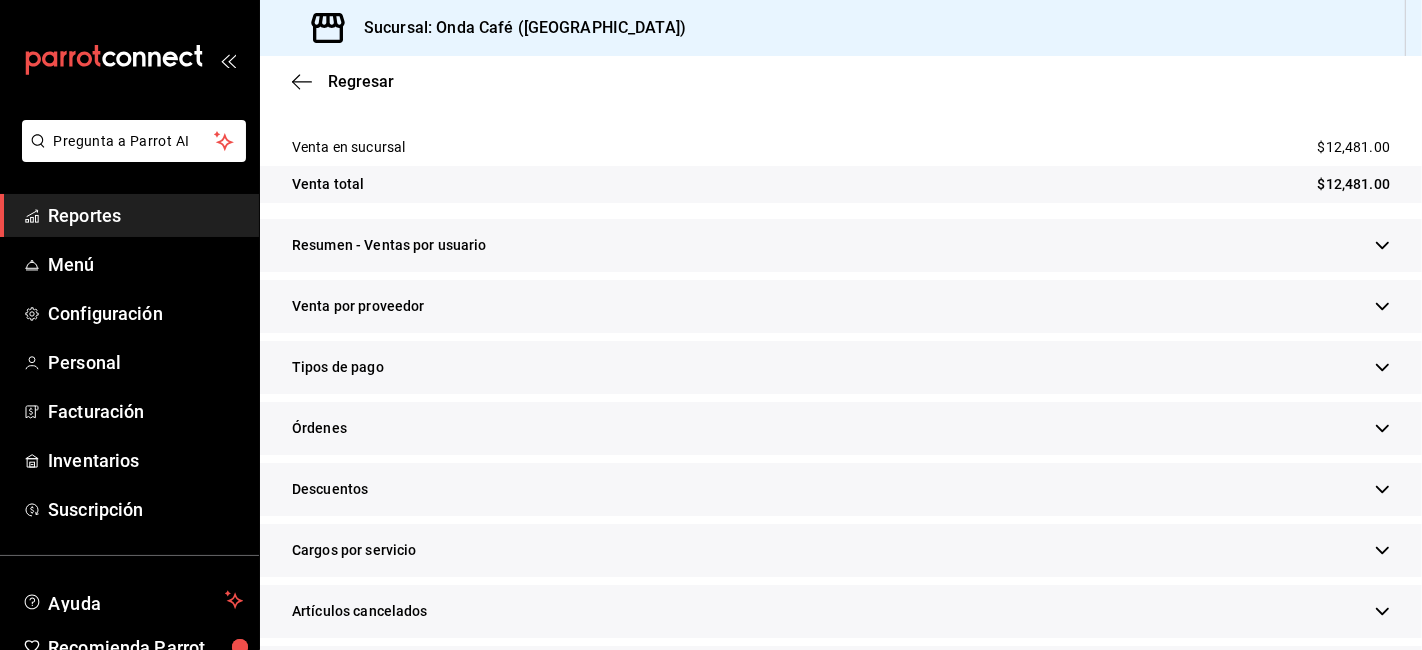 click on "Tipos de pago" at bounding box center [338, 367] 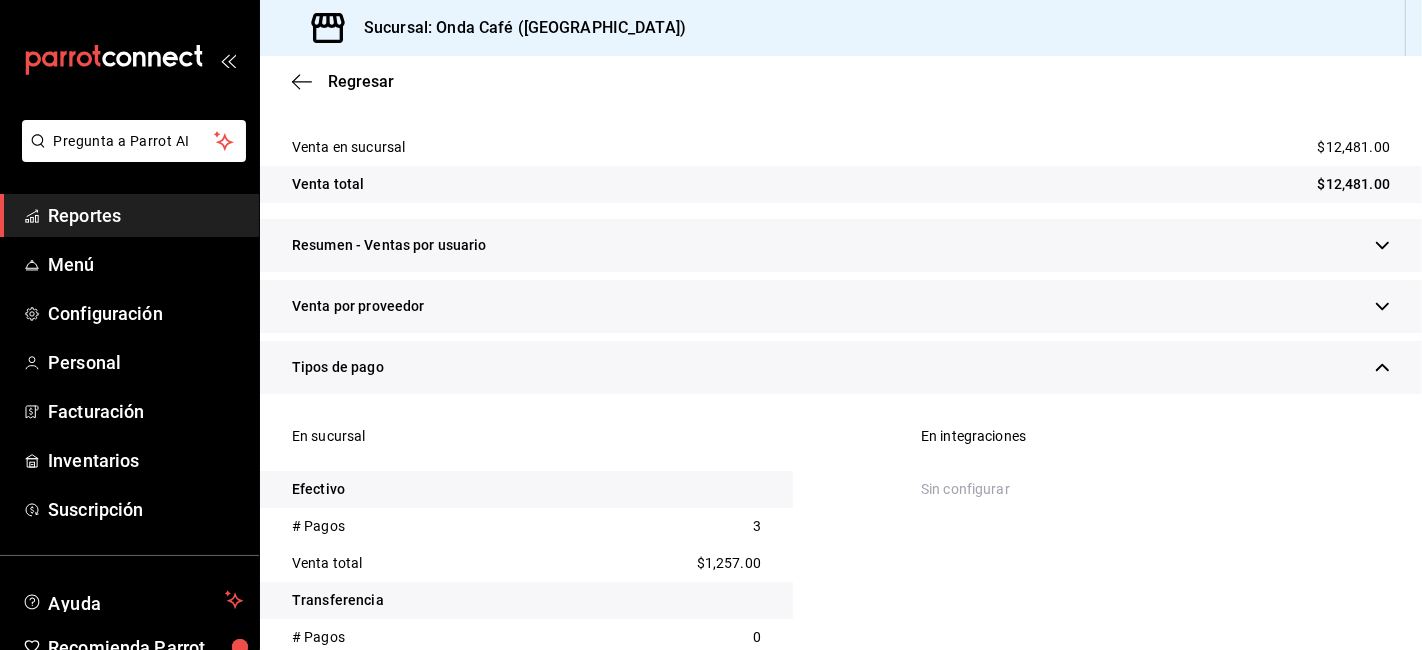 scroll, scrollTop: 666, scrollLeft: 0, axis: vertical 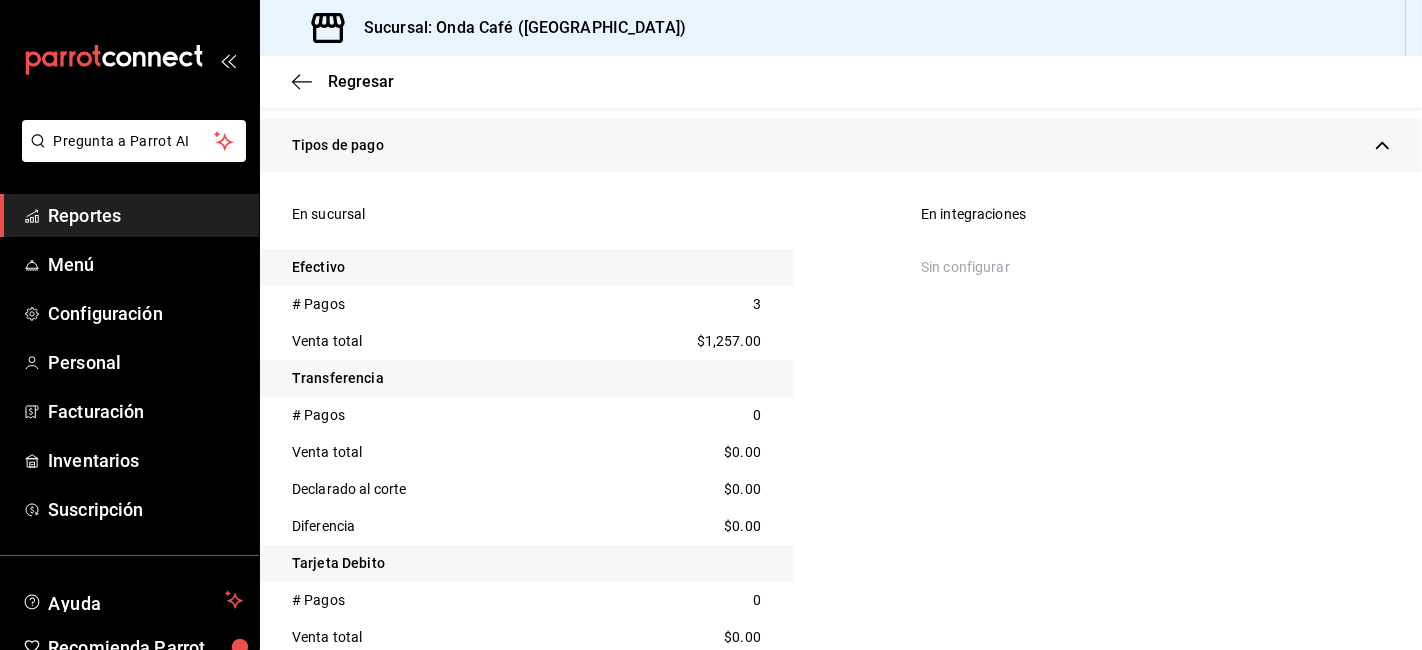 click on "Venta total $1,257.00" at bounding box center (526, 341) 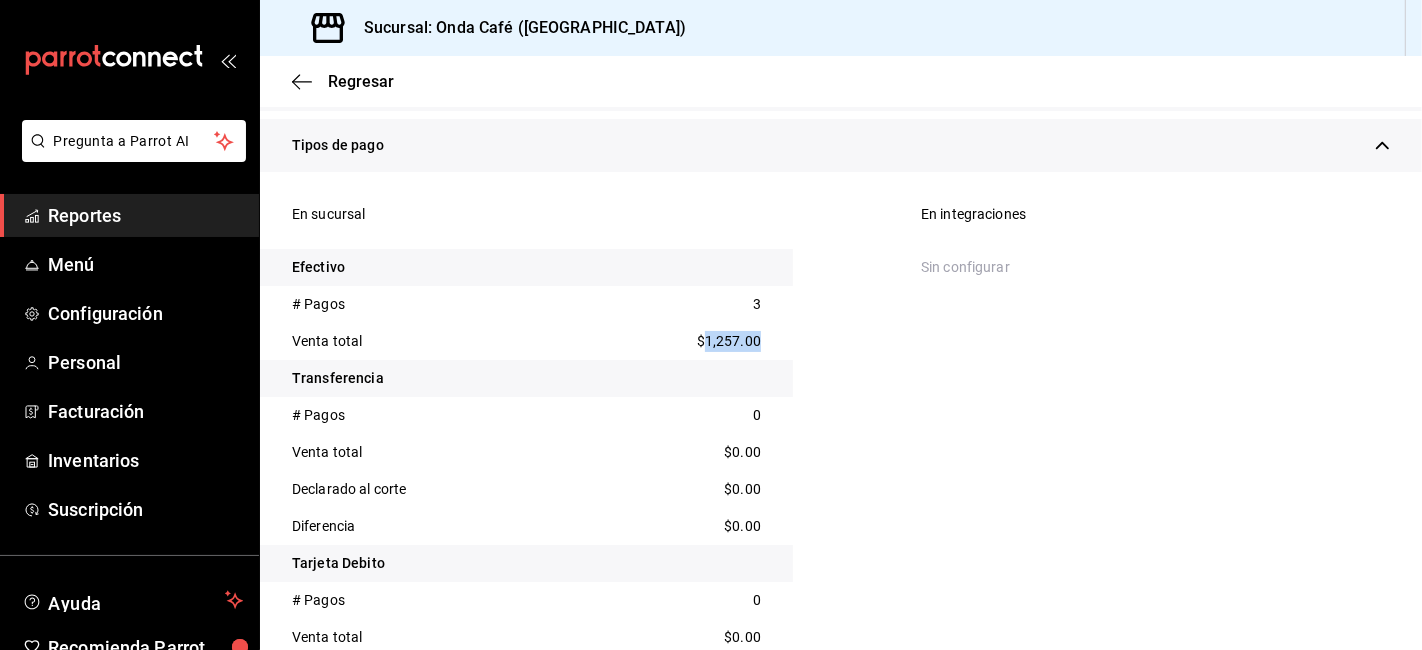 click on "$1,257.00" at bounding box center (729, 341) 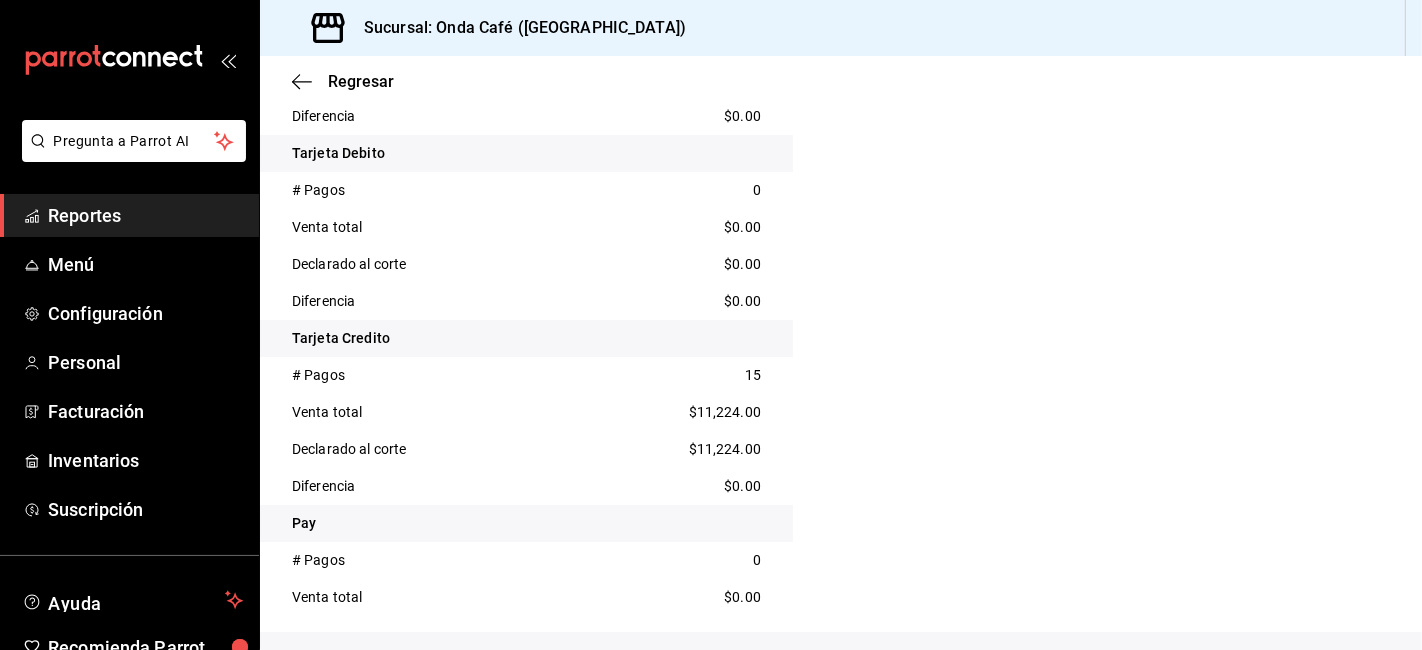 scroll, scrollTop: 1111, scrollLeft: 0, axis: vertical 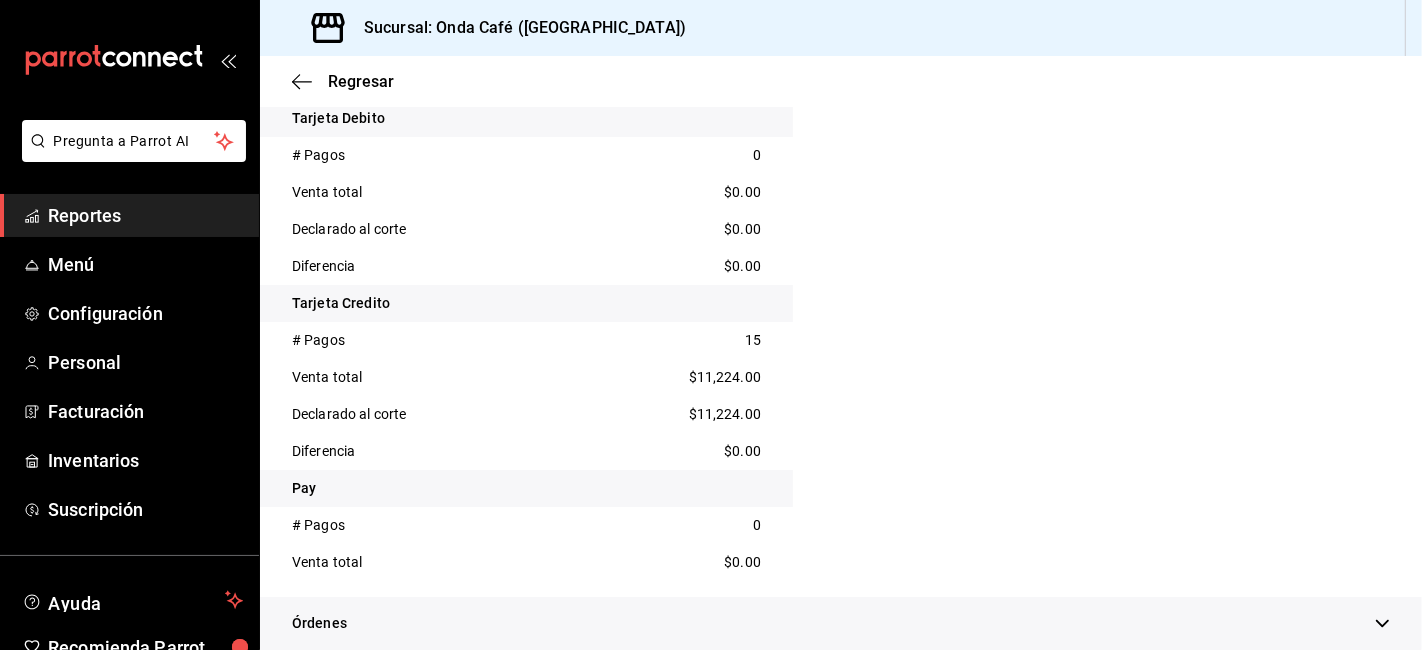 click on "$11,224.00" at bounding box center [725, 377] 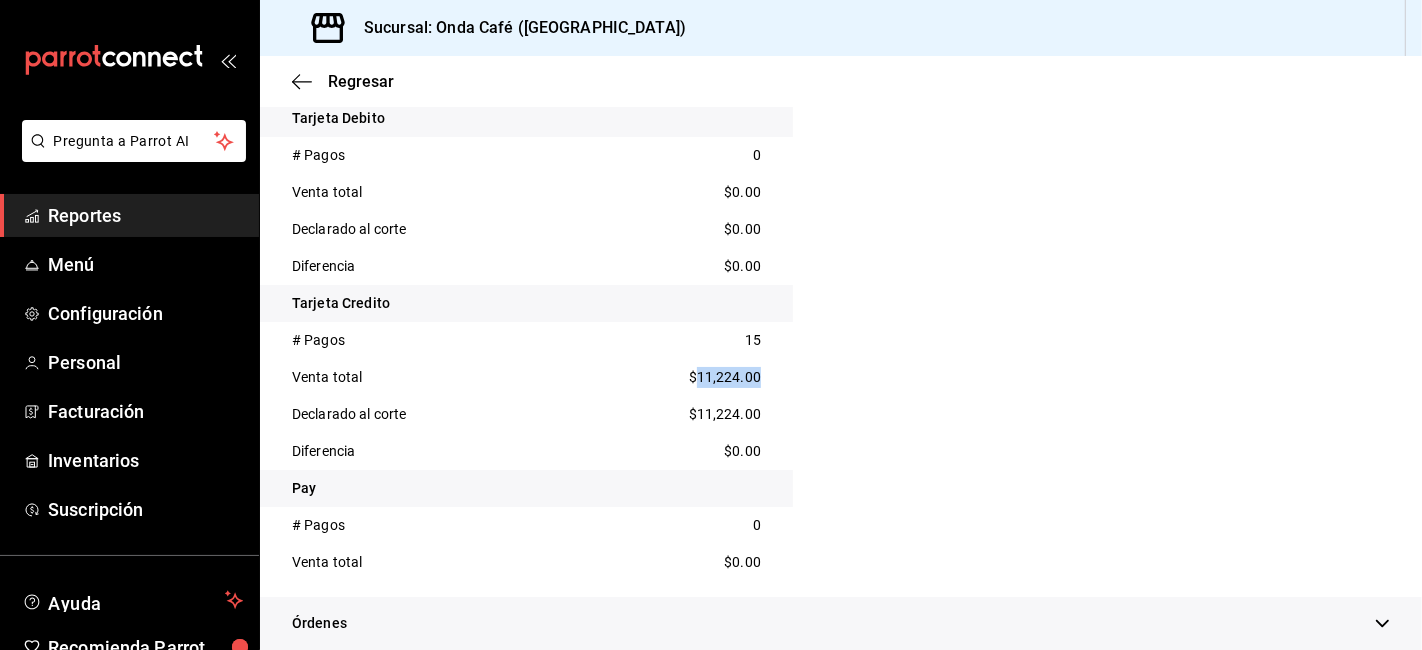 click on "$11,224.00" at bounding box center [725, 377] 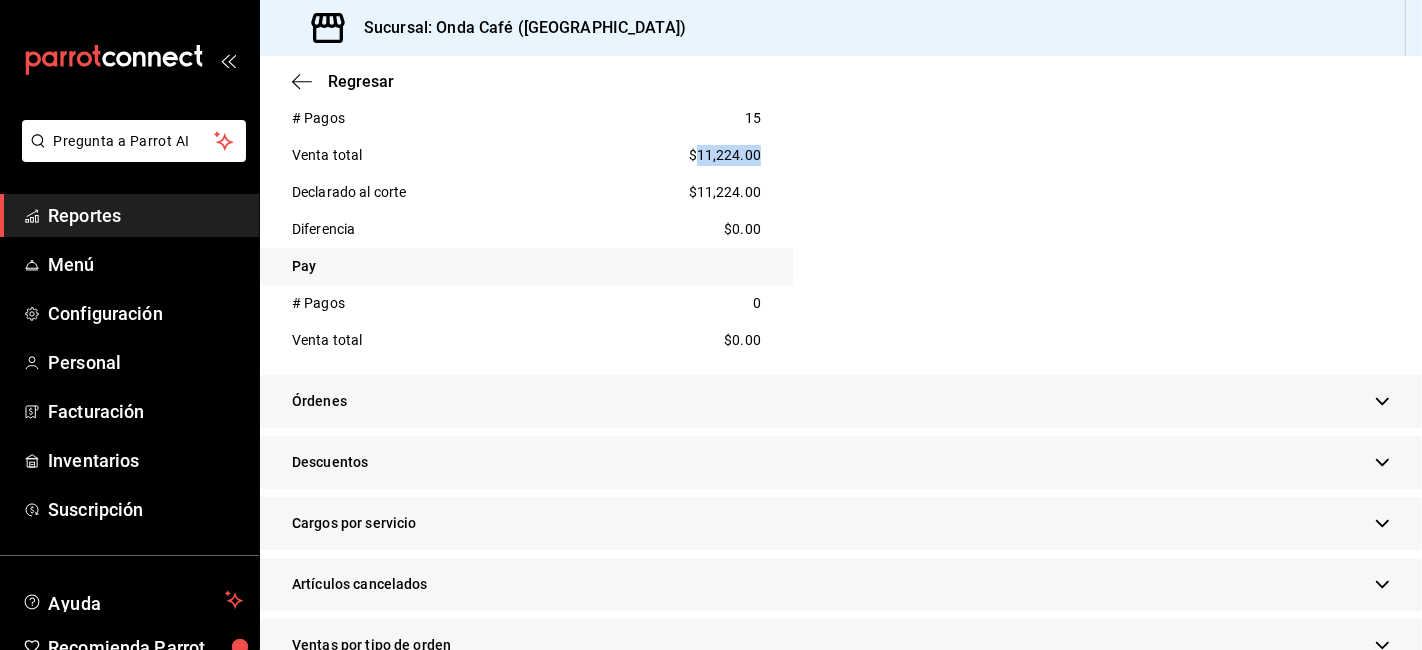 scroll, scrollTop: 1444, scrollLeft: 0, axis: vertical 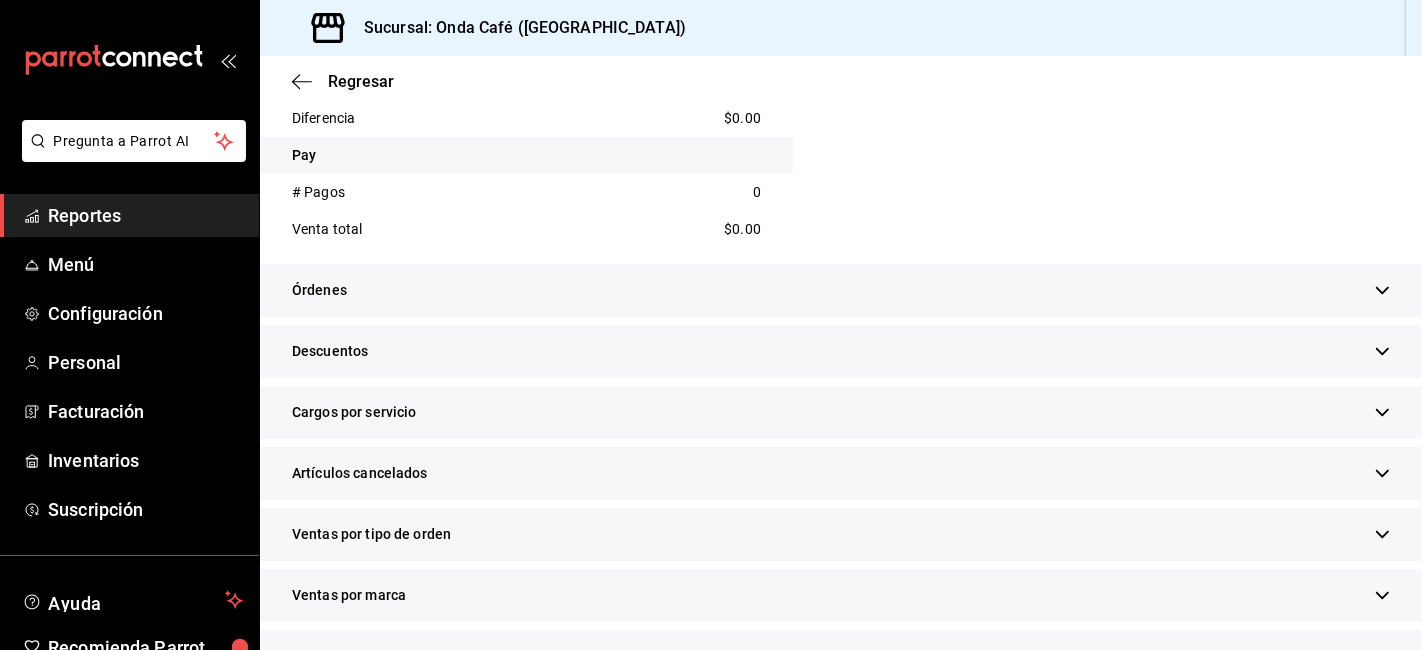 click on "Descuentos" at bounding box center (841, 351) 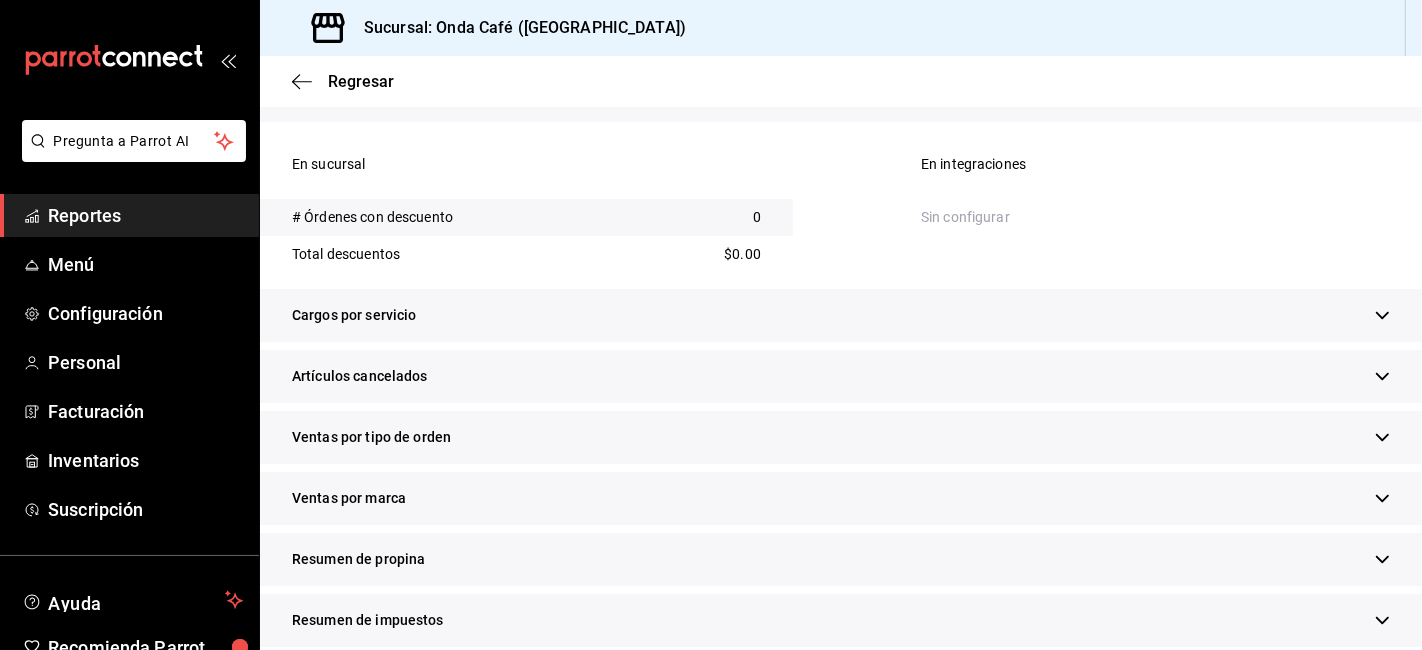 scroll, scrollTop: 1781, scrollLeft: 0, axis: vertical 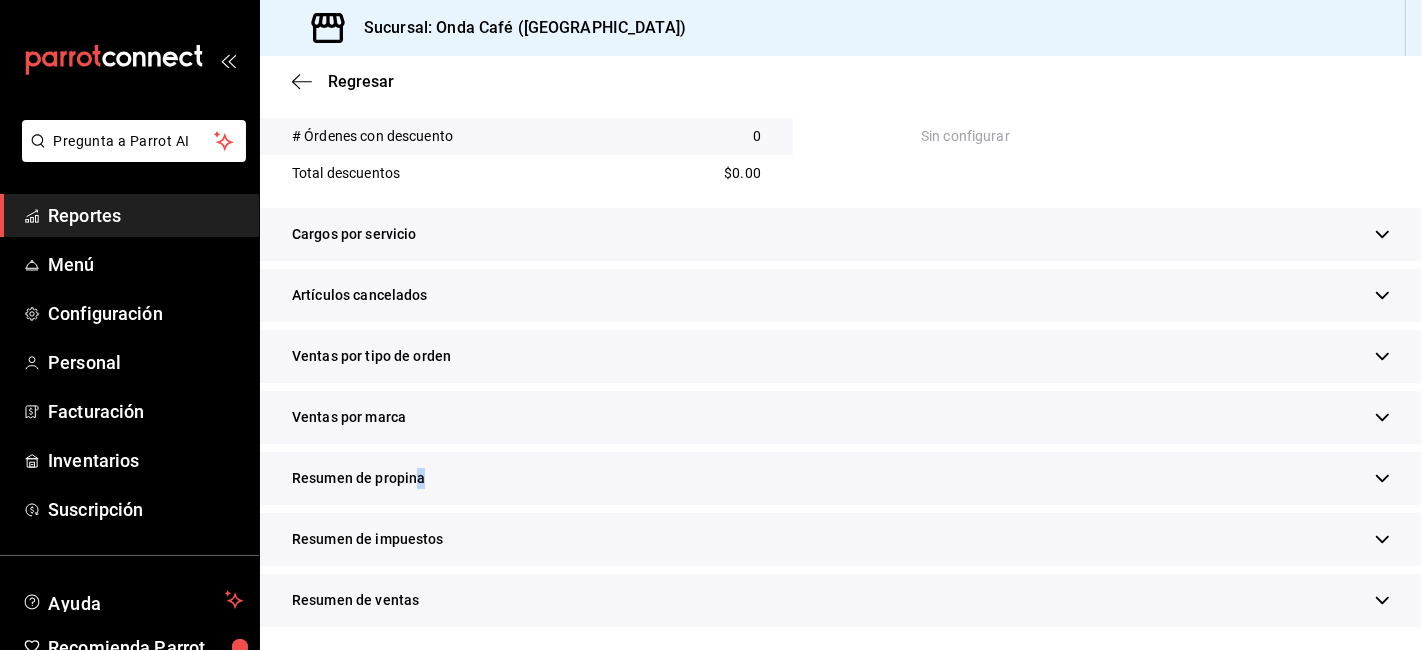 click on "Resumen de propina" at bounding box center (358, 478) 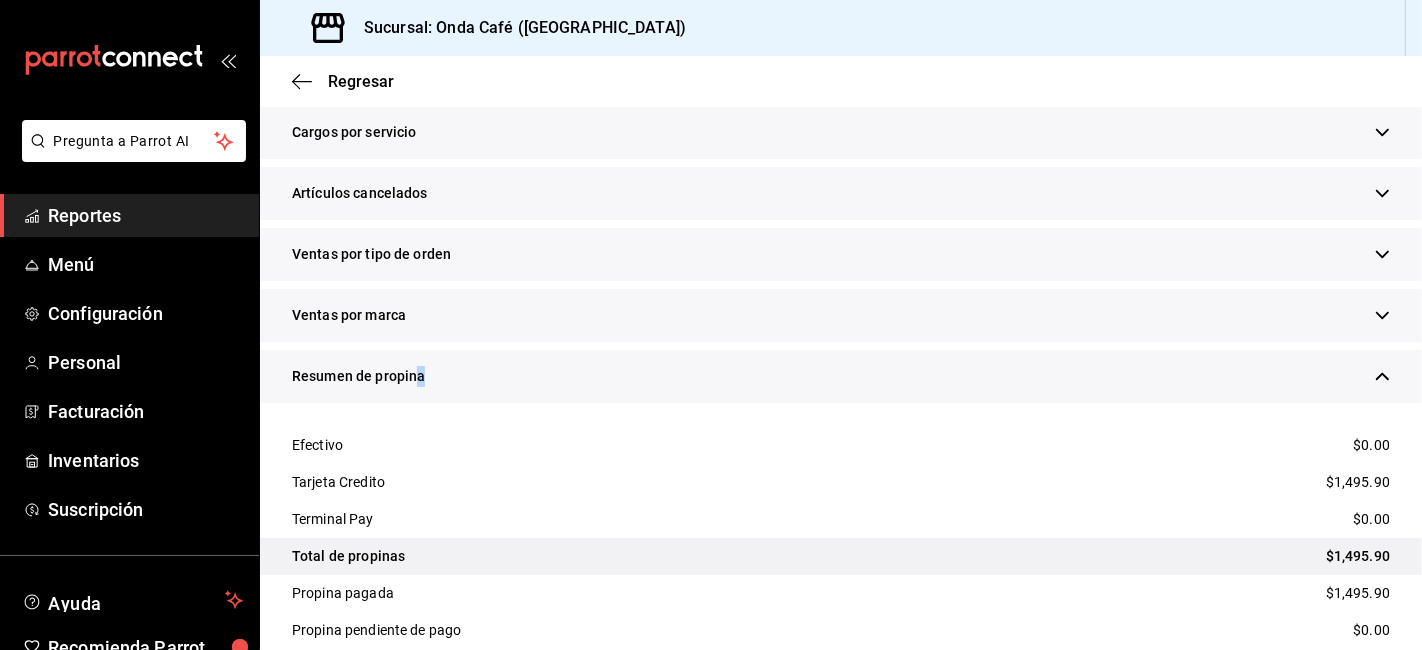 scroll, scrollTop: 2074, scrollLeft: 0, axis: vertical 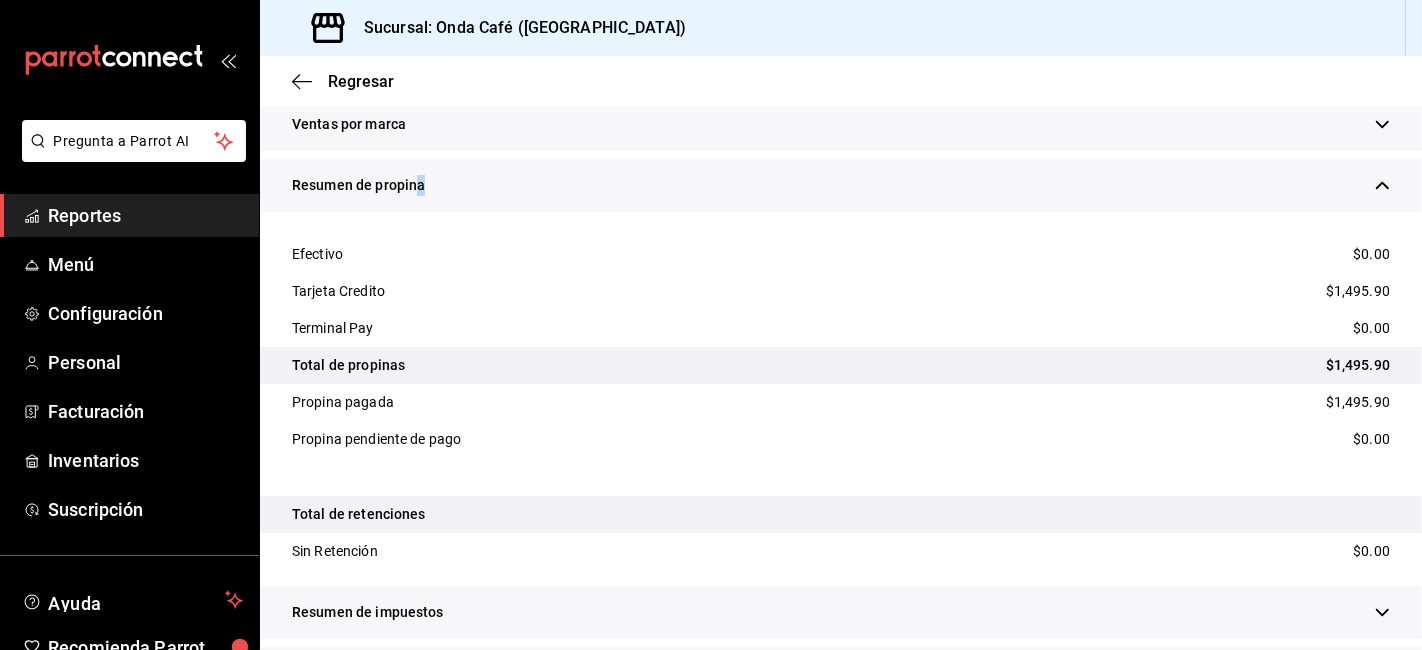 click on "$1,495.90" at bounding box center (1358, 365) 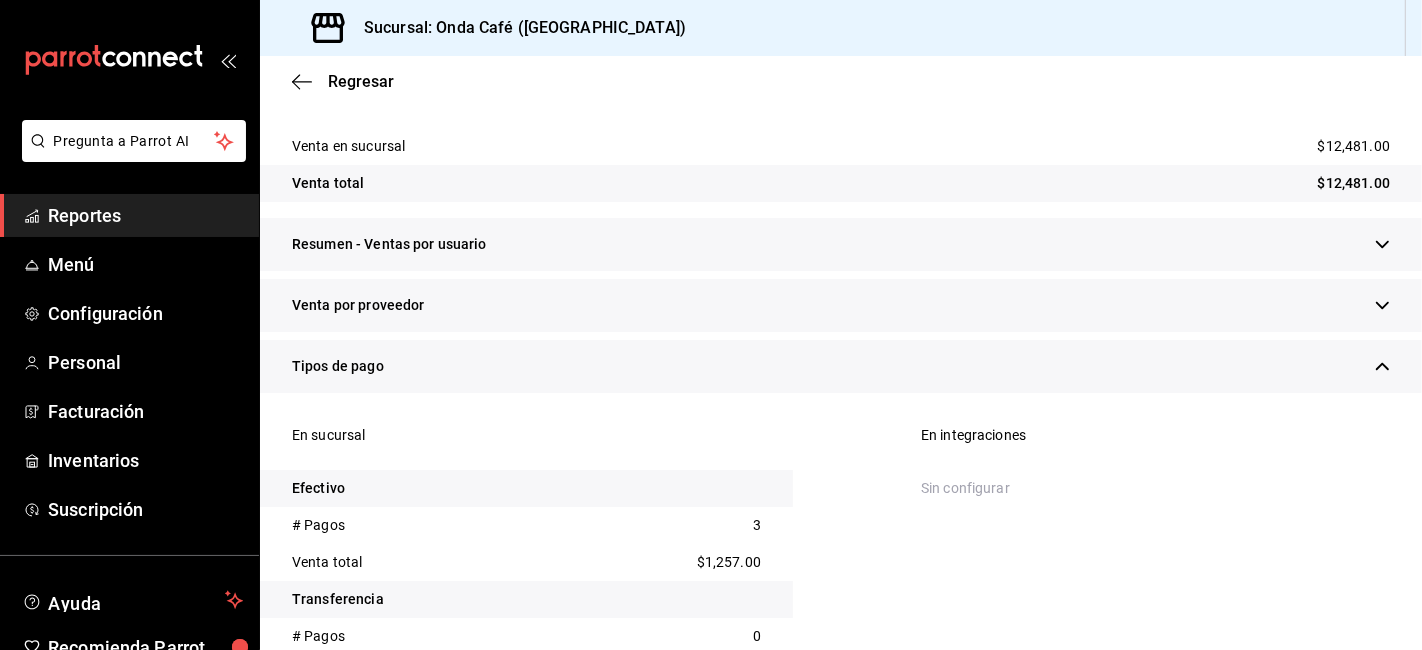 scroll, scrollTop: 185, scrollLeft: 0, axis: vertical 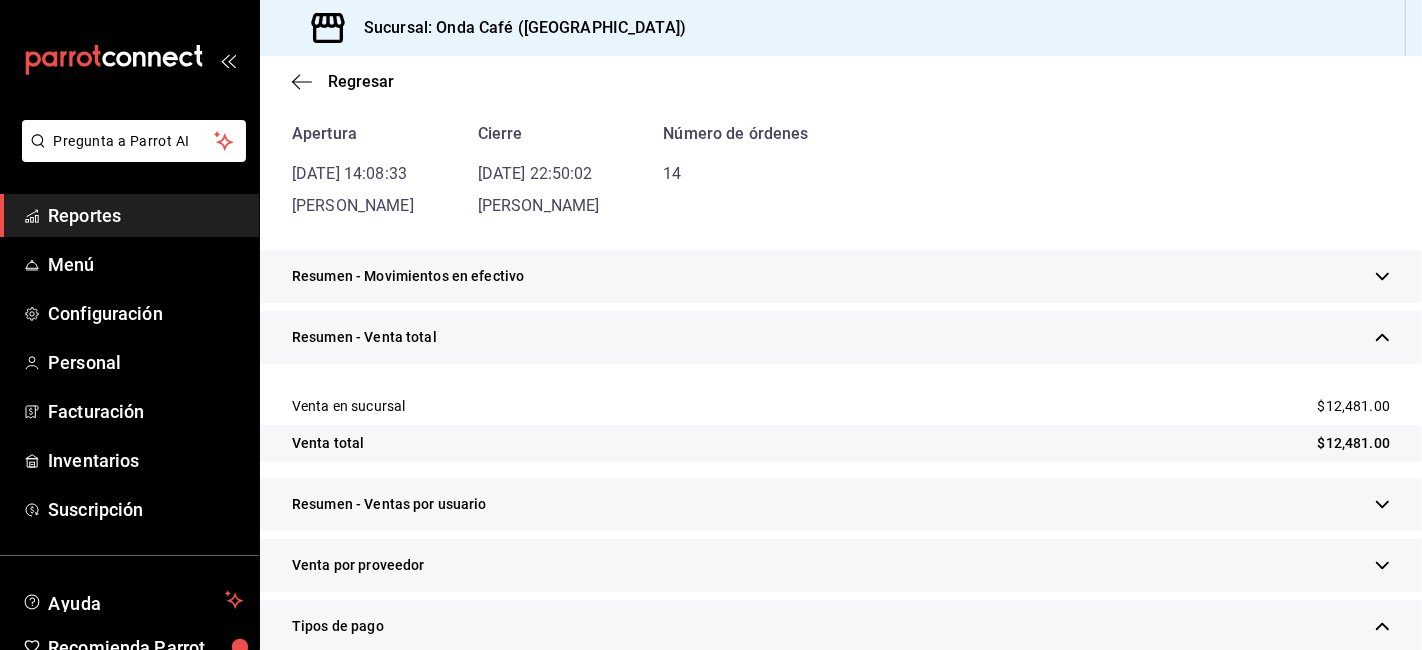 click on "Regresar" at bounding box center [841, 81] 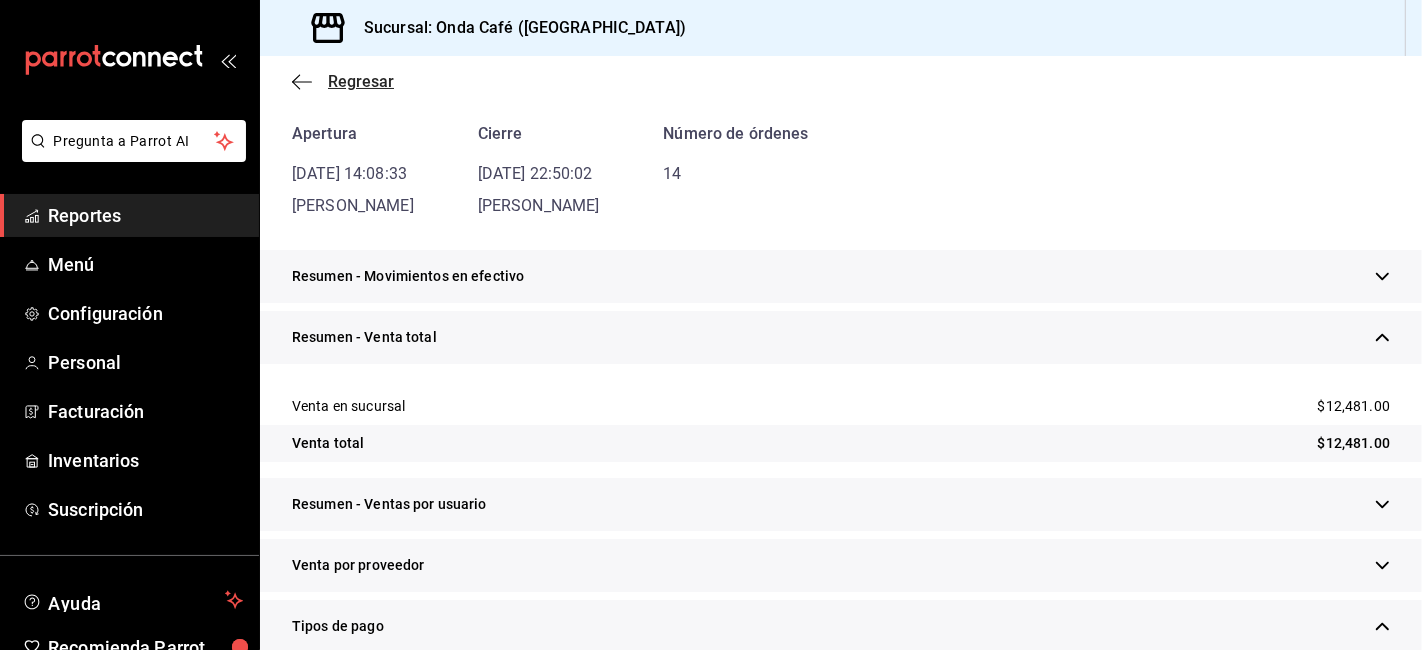 click 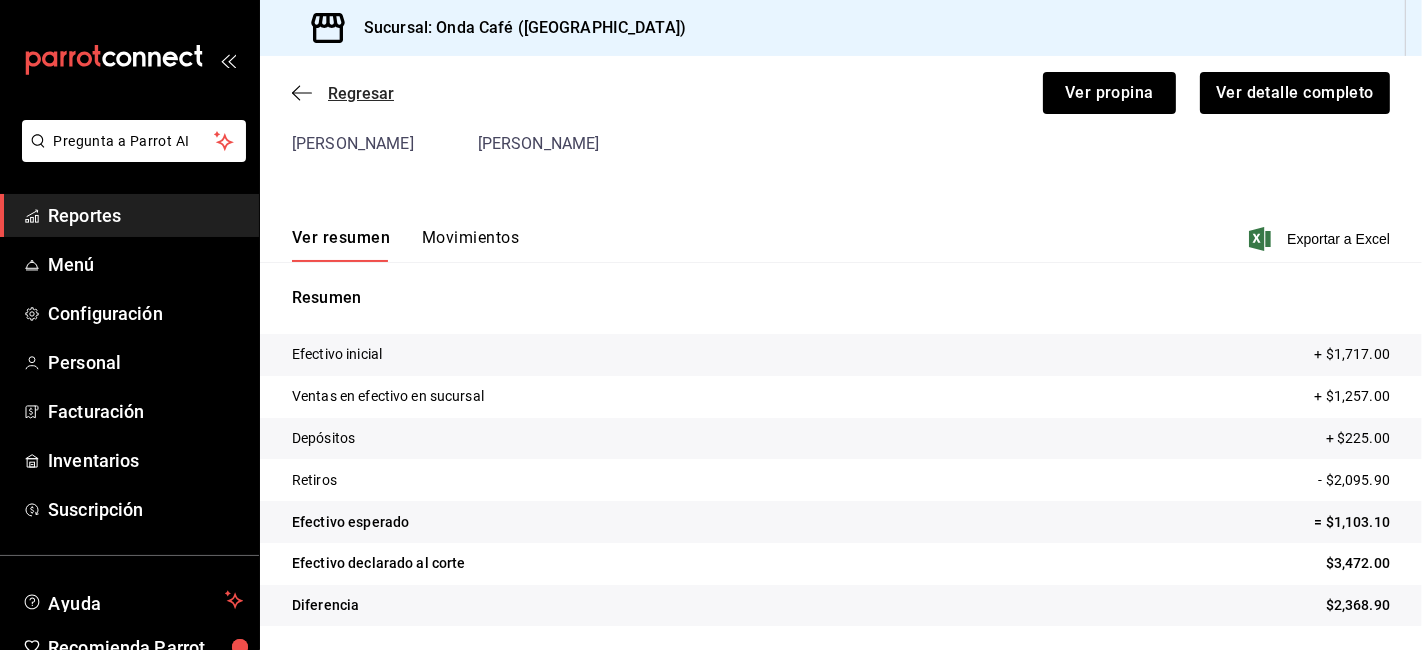 click 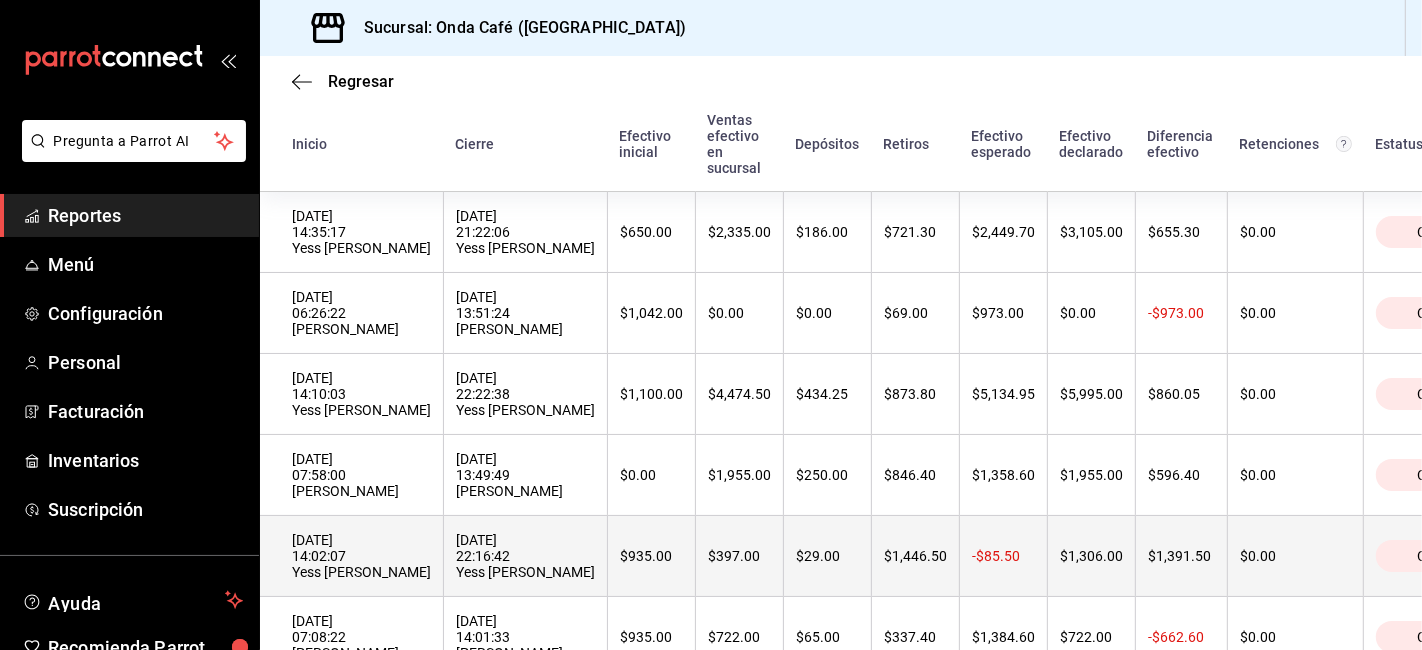 scroll, scrollTop: 333, scrollLeft: 0, axis: vertical 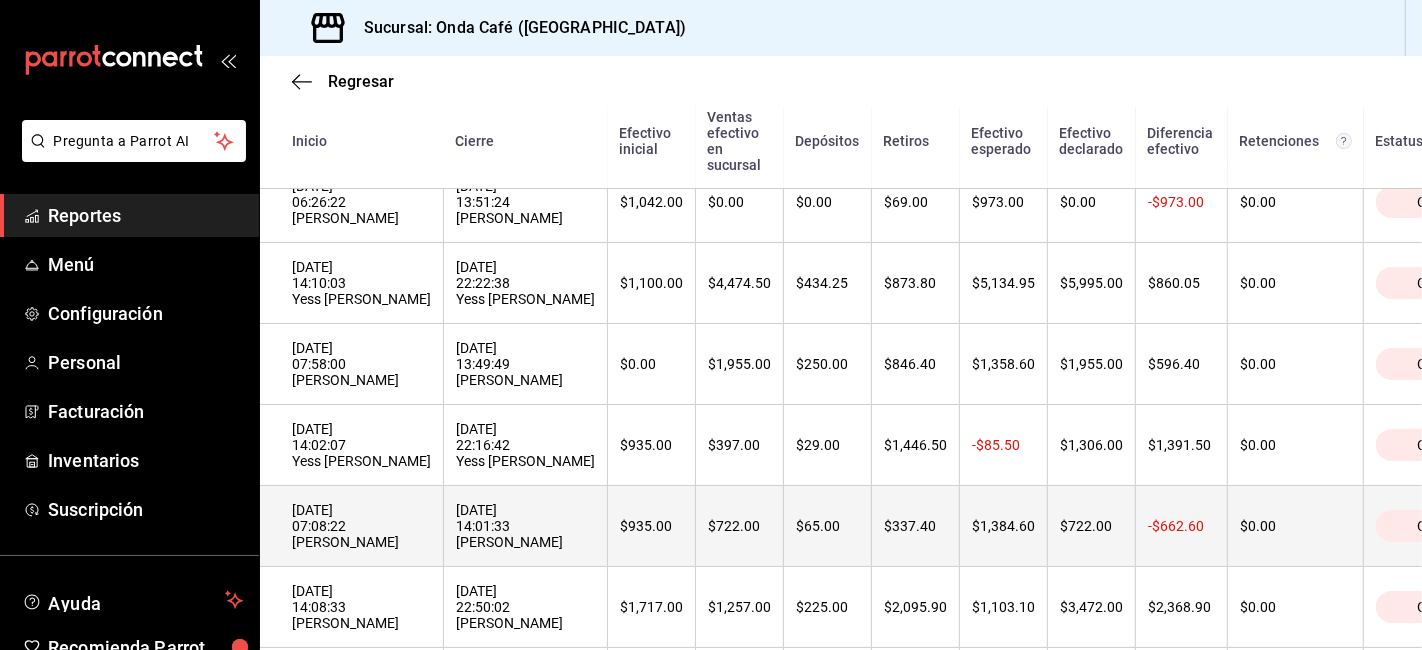 click on "[DATE]
07:08:22
[PERSON_NAME]" at bounding box center [361, 526] 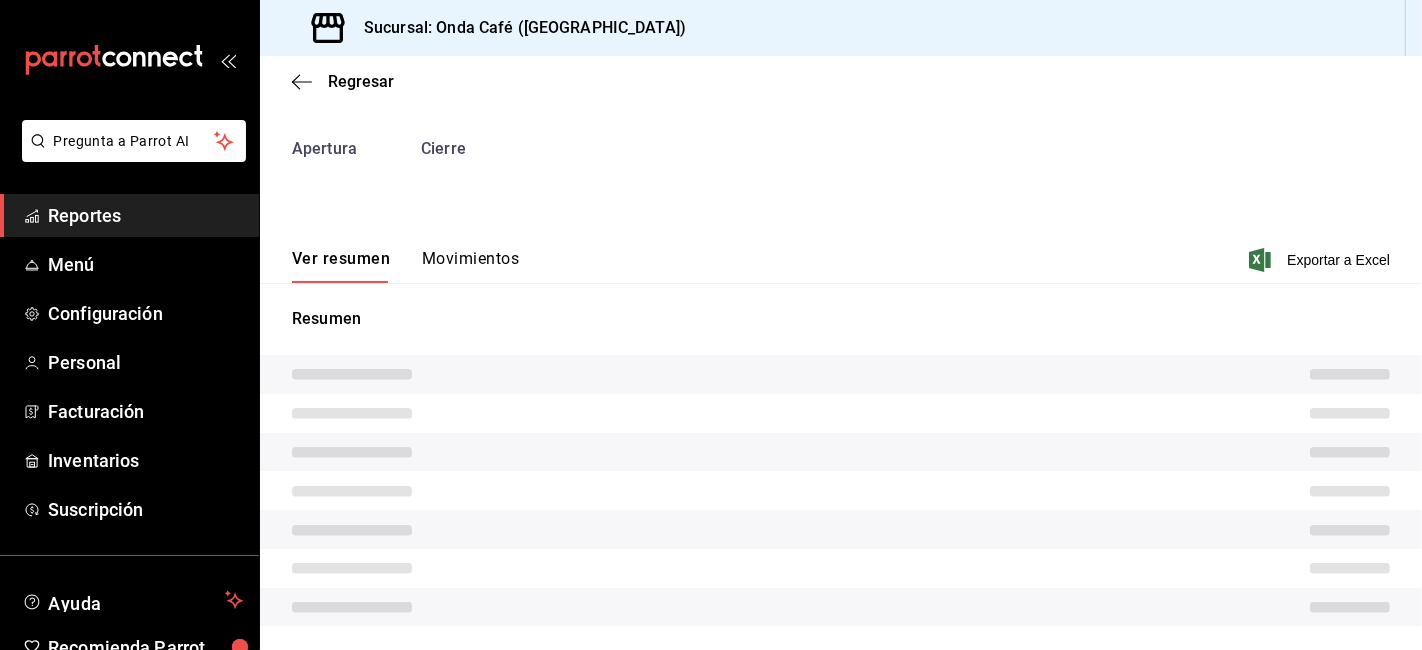 scroll, scrollTop: 86, scrollLeft: 0, axis: vertical 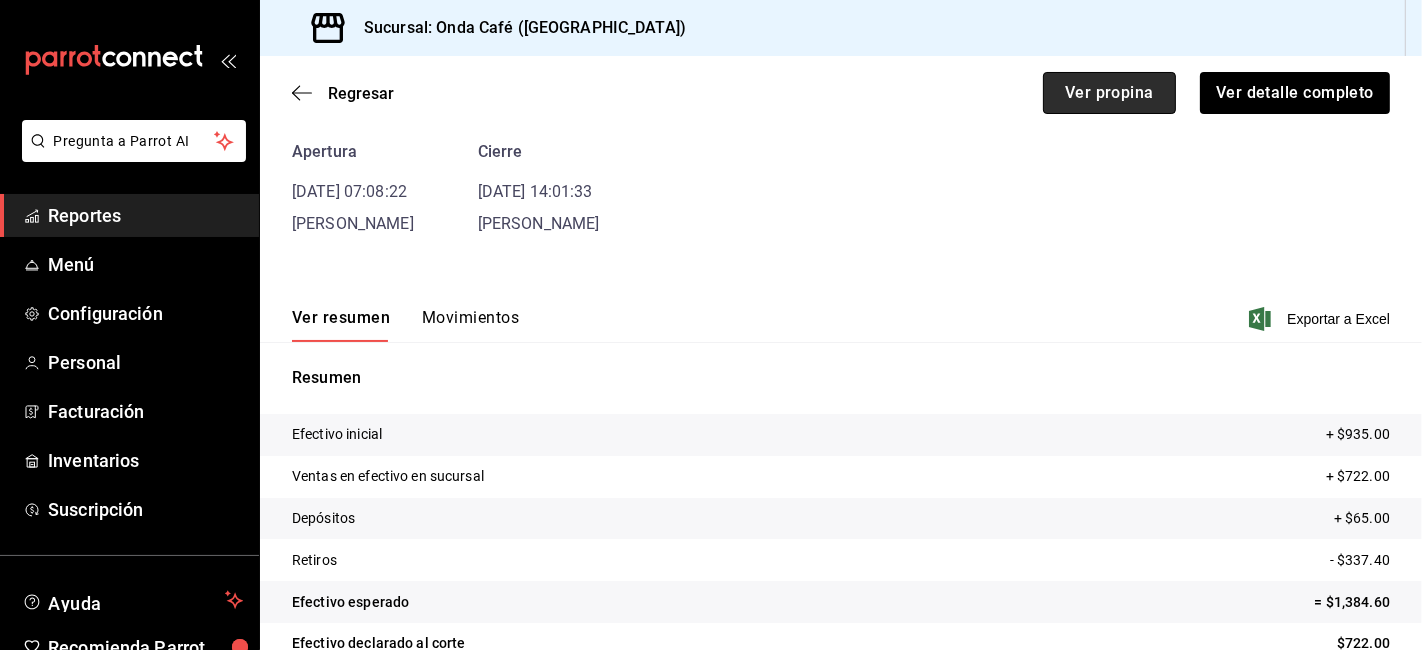 click on "Ver propina" at bounding box center [1109, 93] 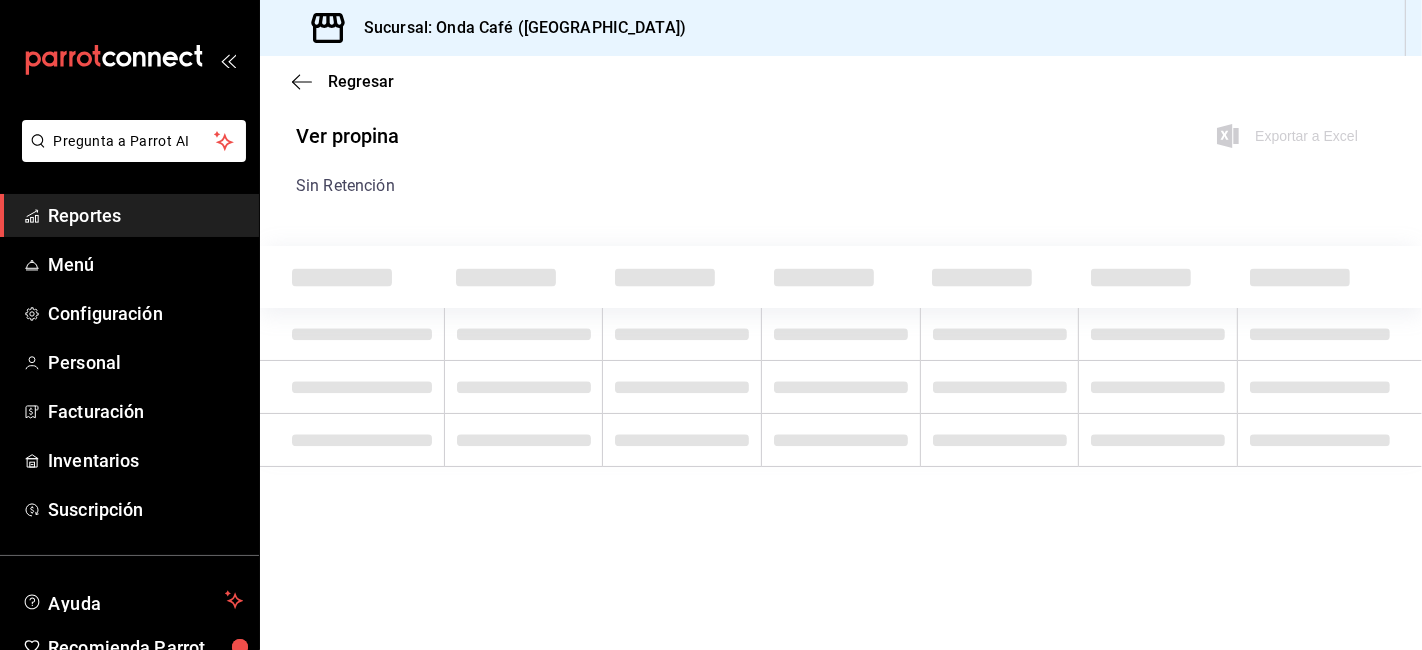 scroll, scrollTop: 0, scrollLeft: 0, axis: both 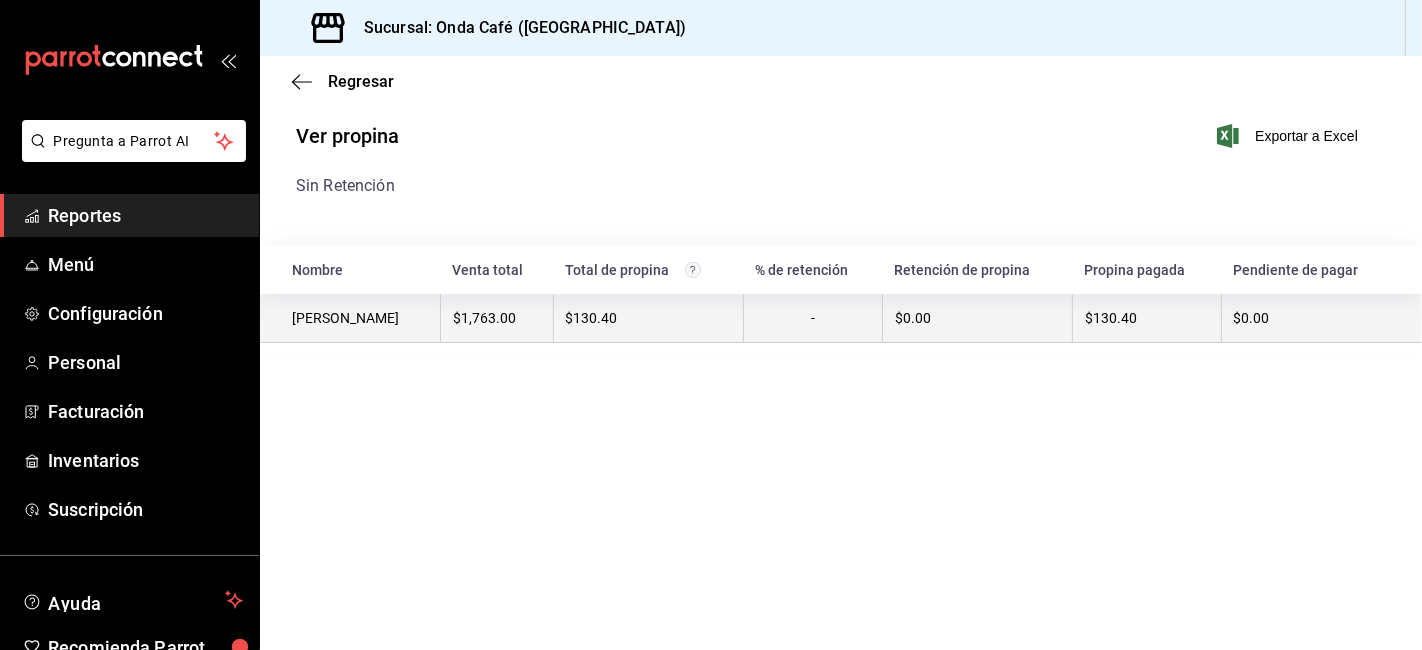 click on "$130.40" at bounding box center (648, 318) 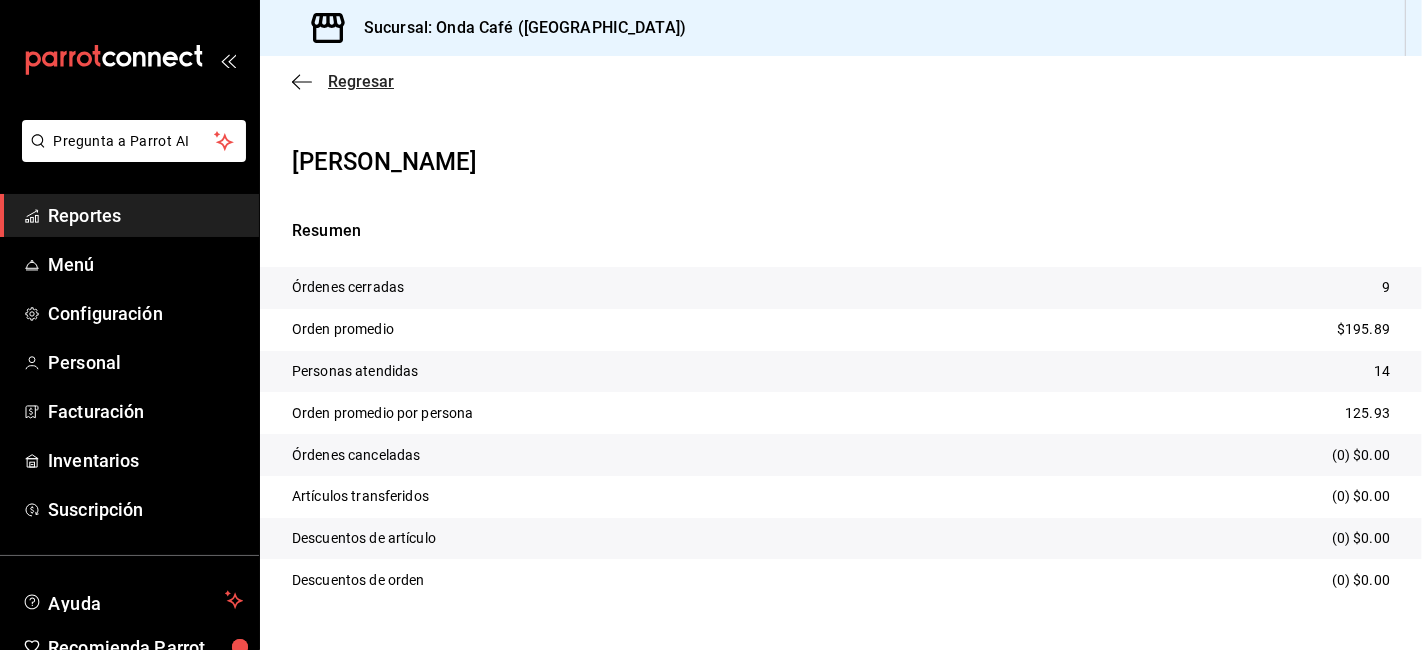 click 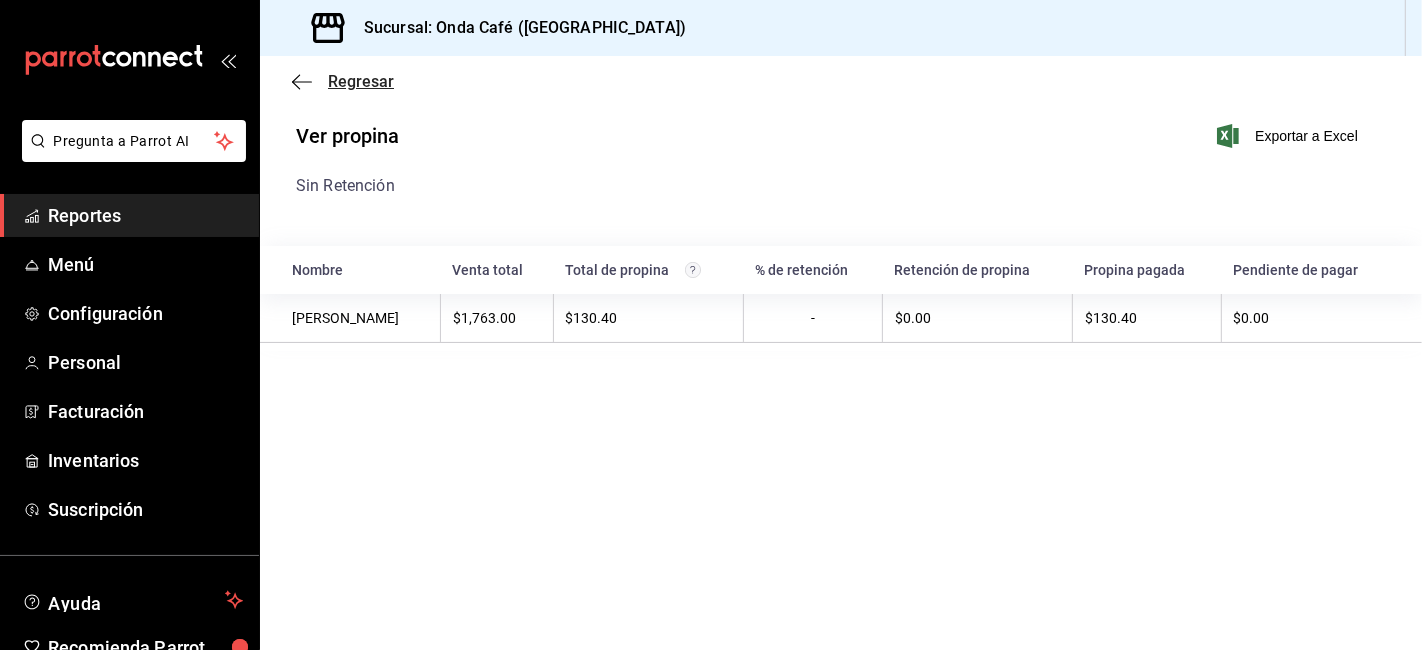 click 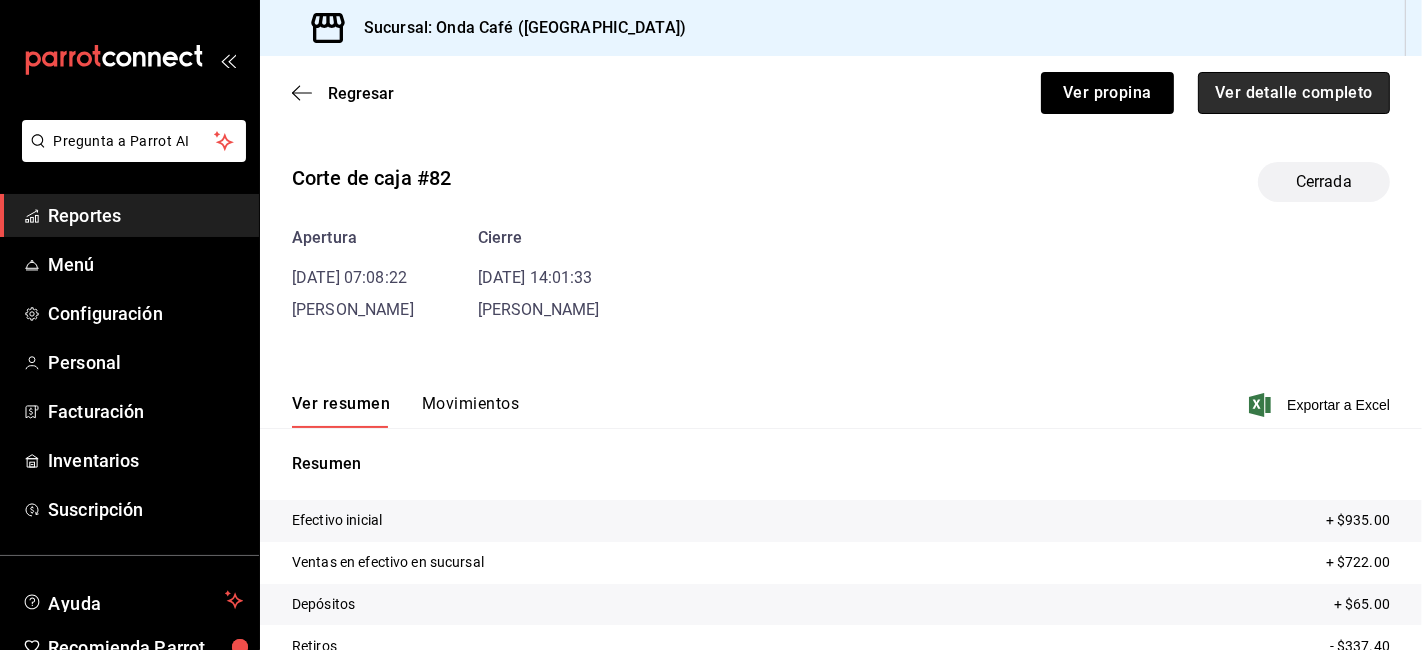 click on "Ver detalle completo" at bounding box center (1294, 93) 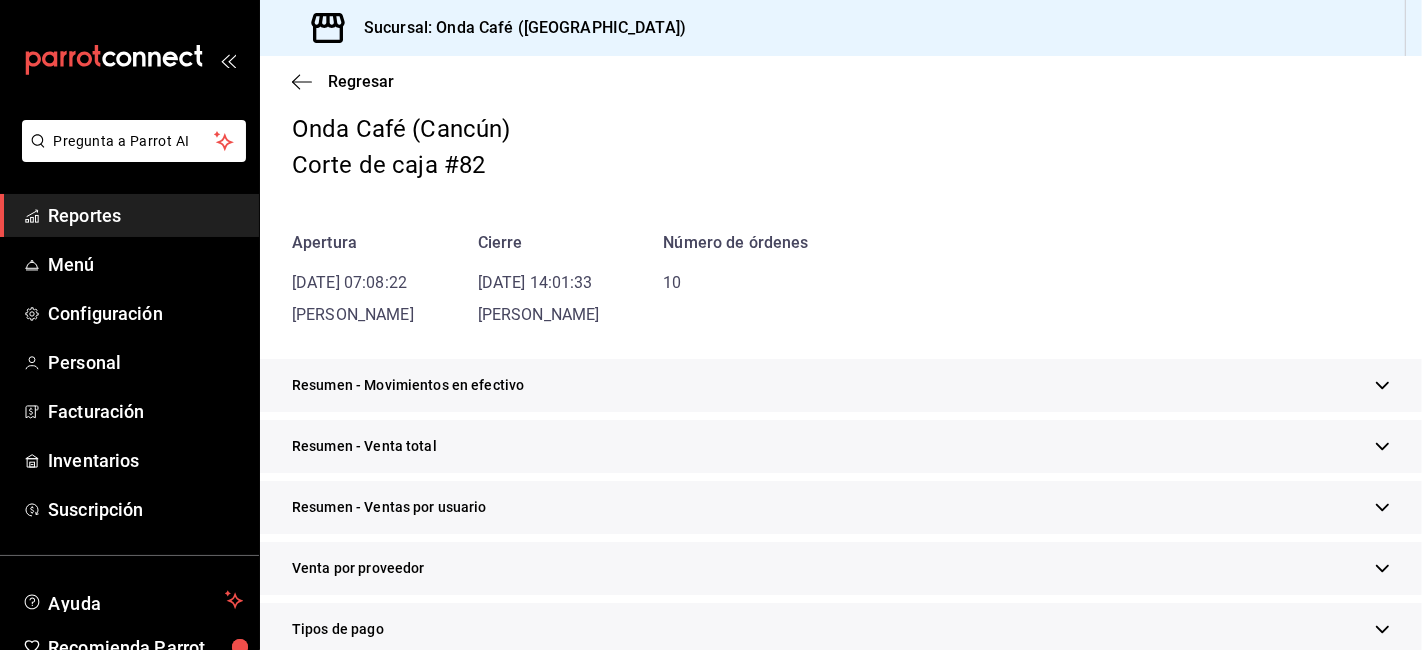 scroll, scrollTop: 111, scrollLeft: 0, axis: vertical 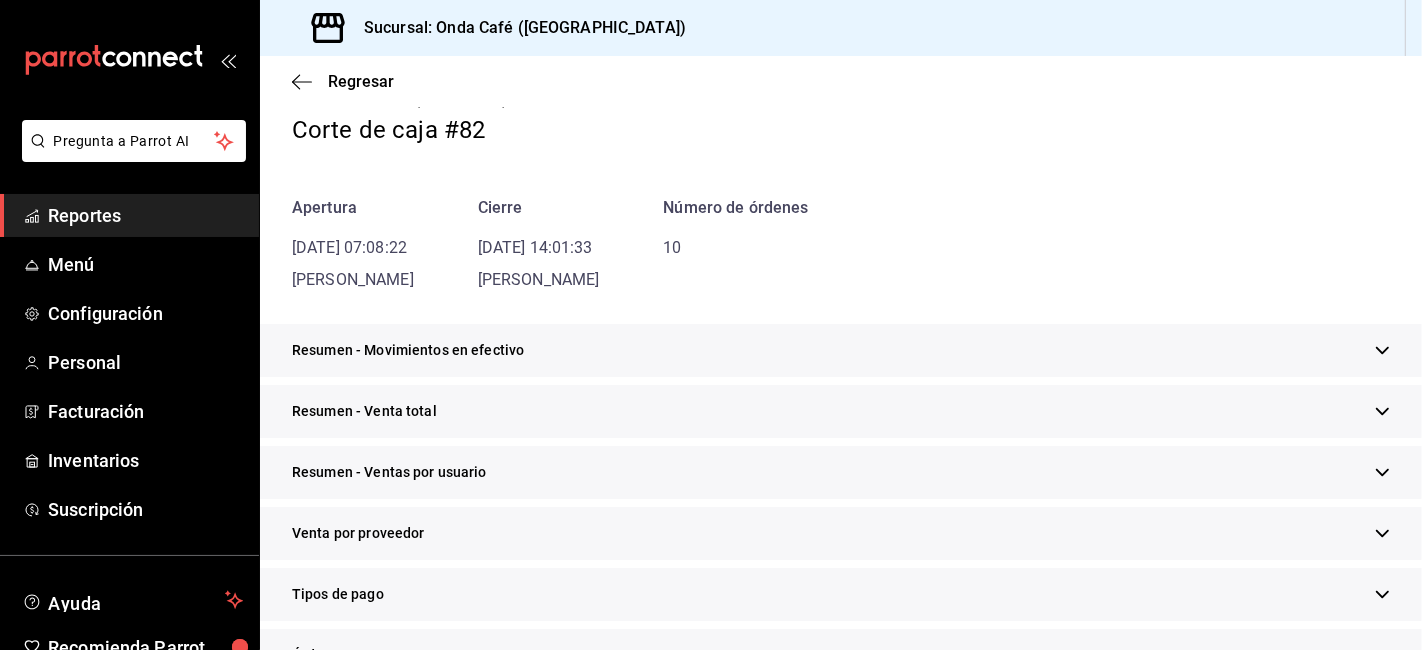 click on "Resumen - Venta total" at bounding box center (841, 411) 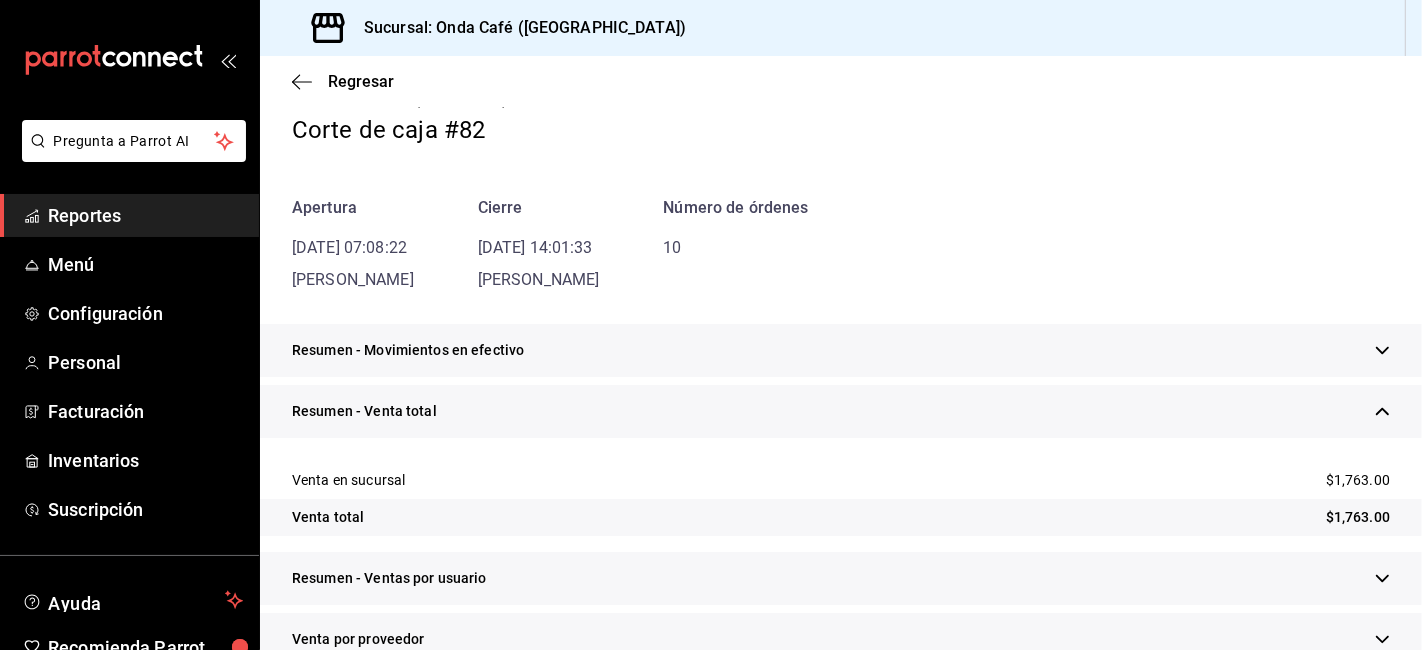 click on "Resumen - Venta total" at bounding box center [841, 411] 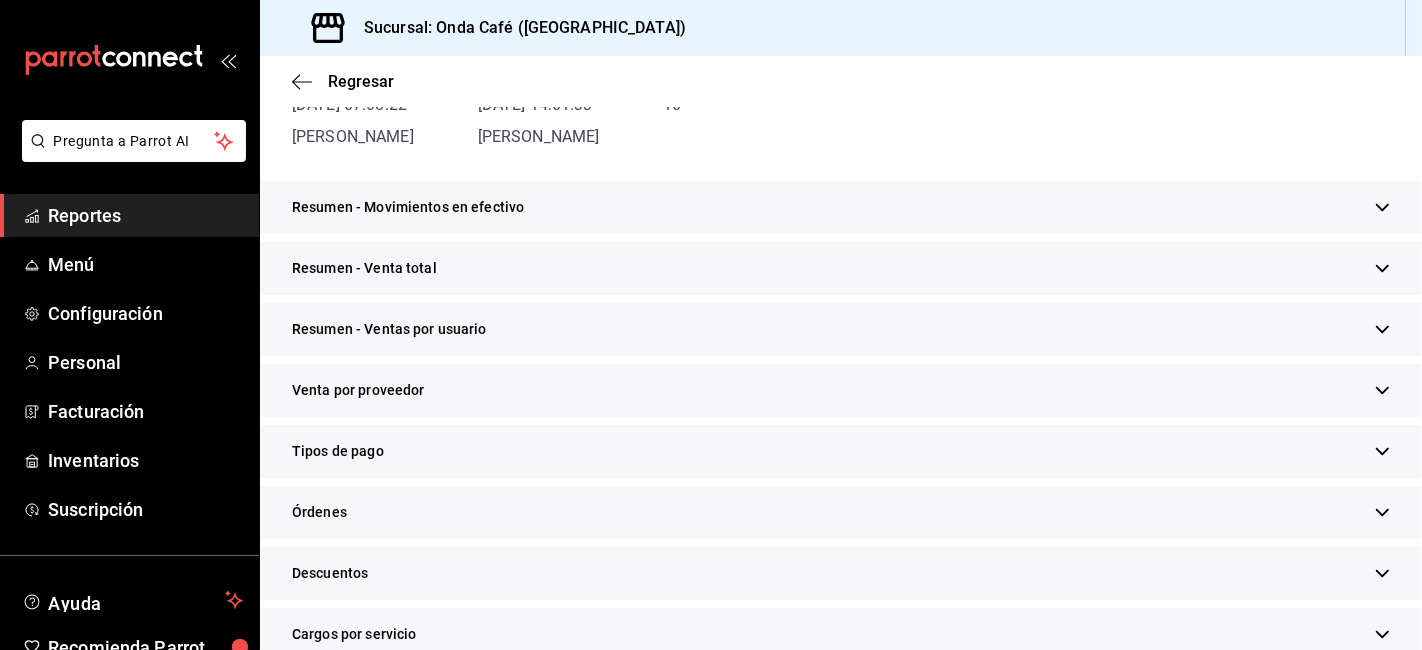 scroll, scrollTop: 444, scrollLeft: 0, axis: vertical 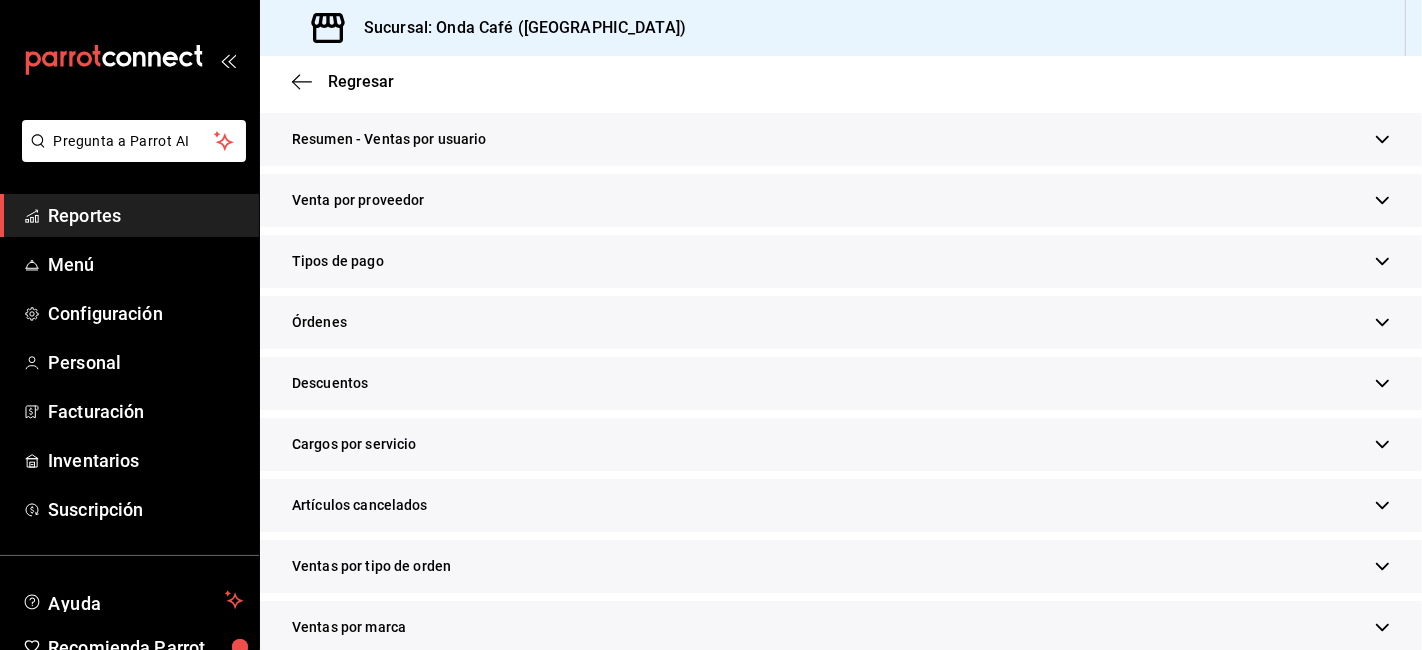 click on "Tipos de pago" at bounding box center [841, 261] 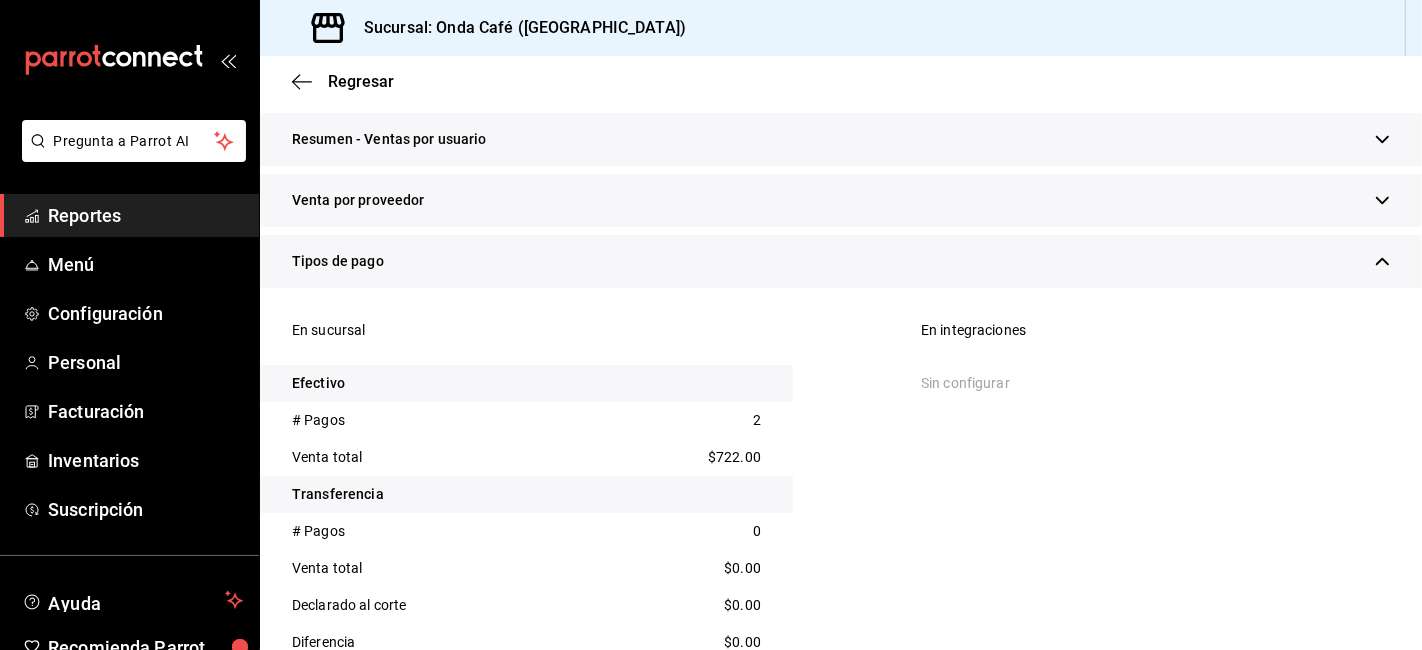 click on "$722.00" at bounding box center [734, 457] 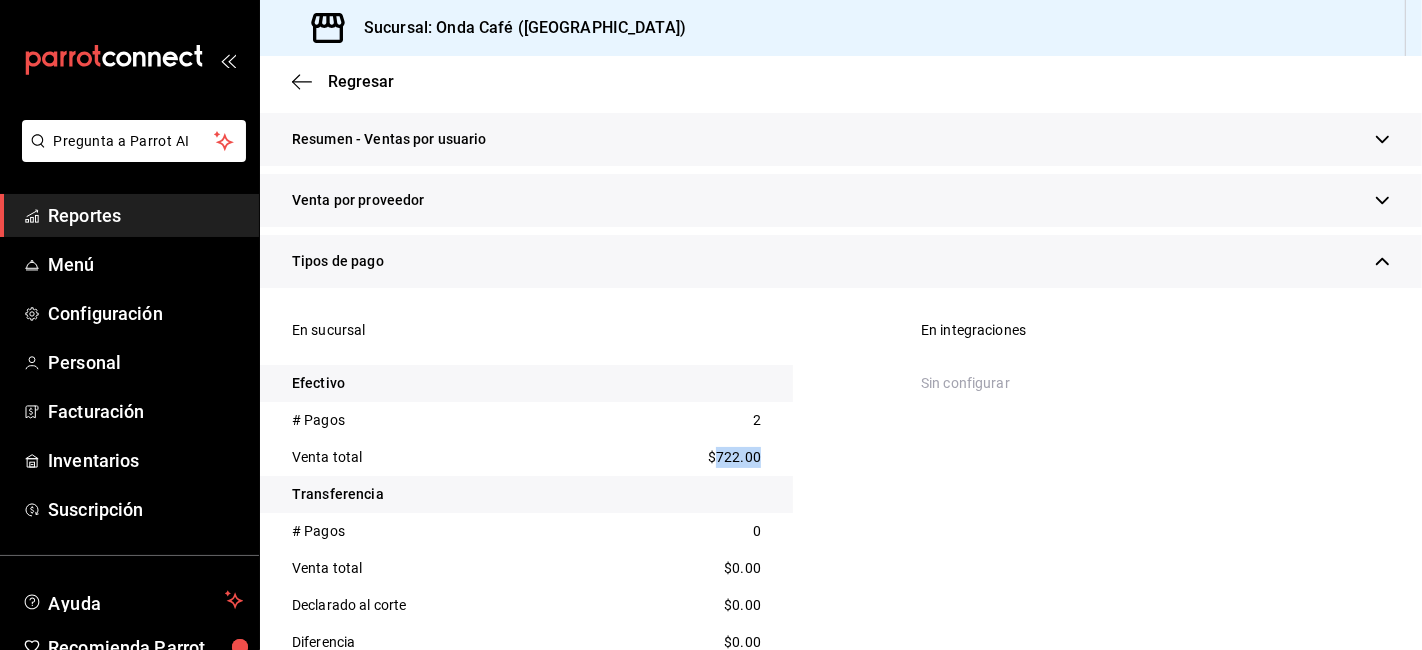 click on "$722.00" at bounding box center [734, 457] 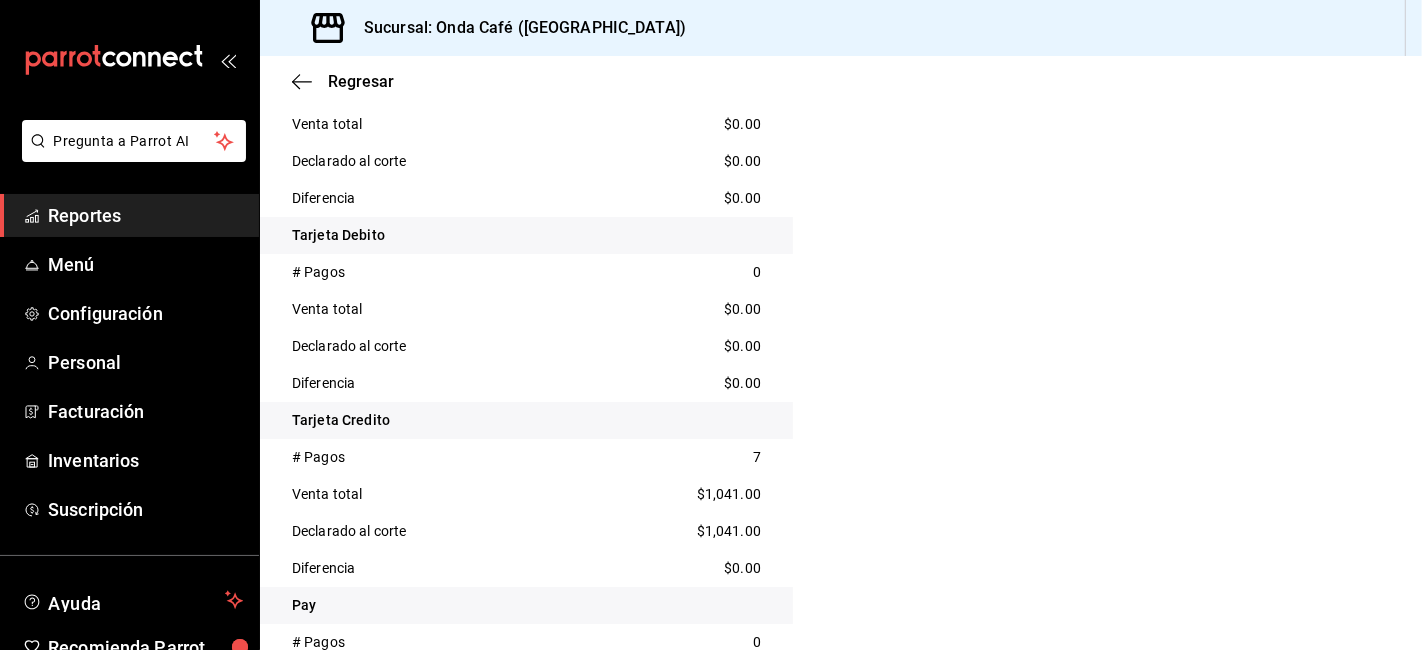 scroll, scrollTop: 1000, scrollLeft: 0, axis: vertical 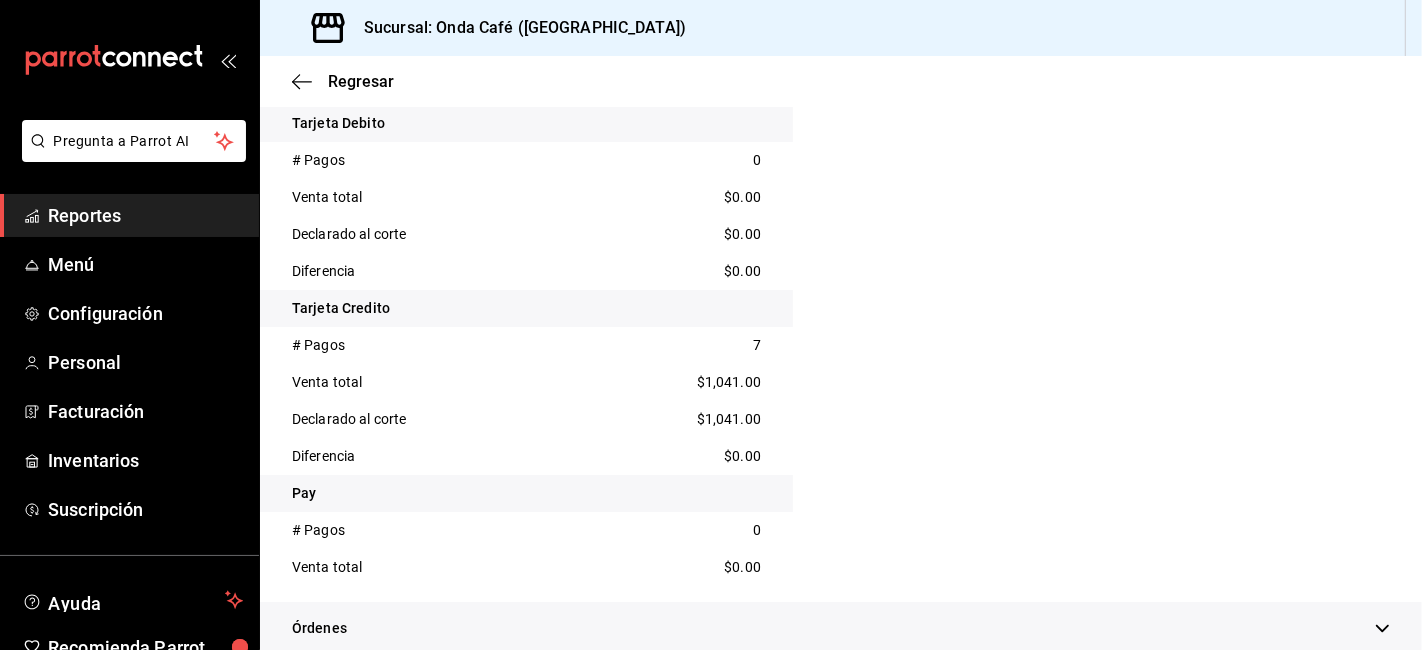 click on "$1,041.00" at bounding box center (729, 382) 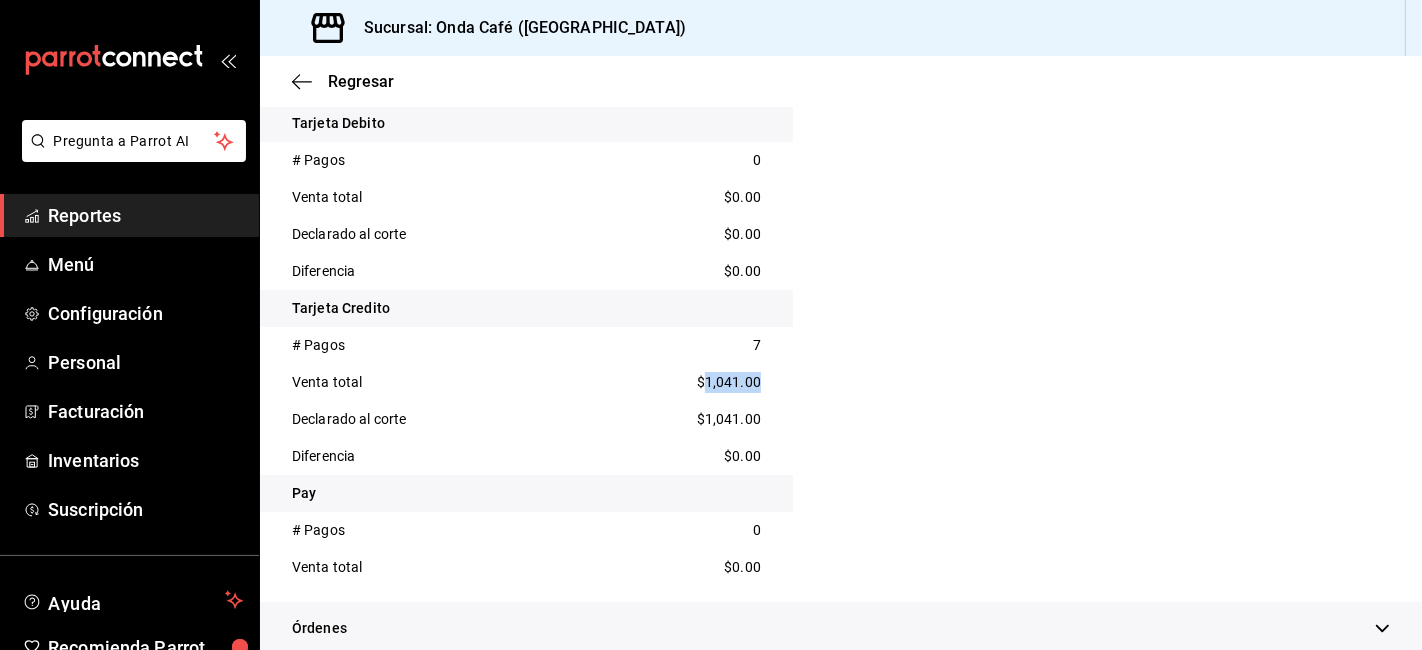 click on "$1,041.00" at bounding box center [729, 382] 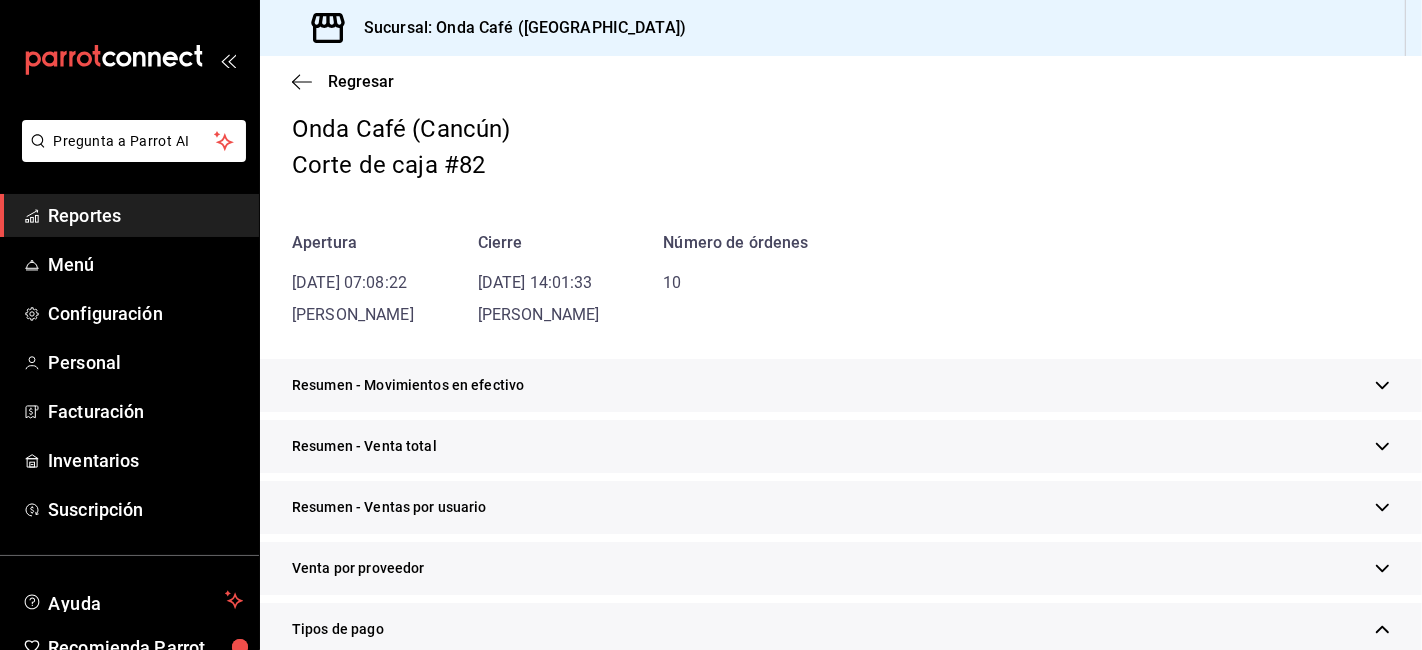 scroll, scrollTop: 111, scrollLeft: 0, axis: vertical 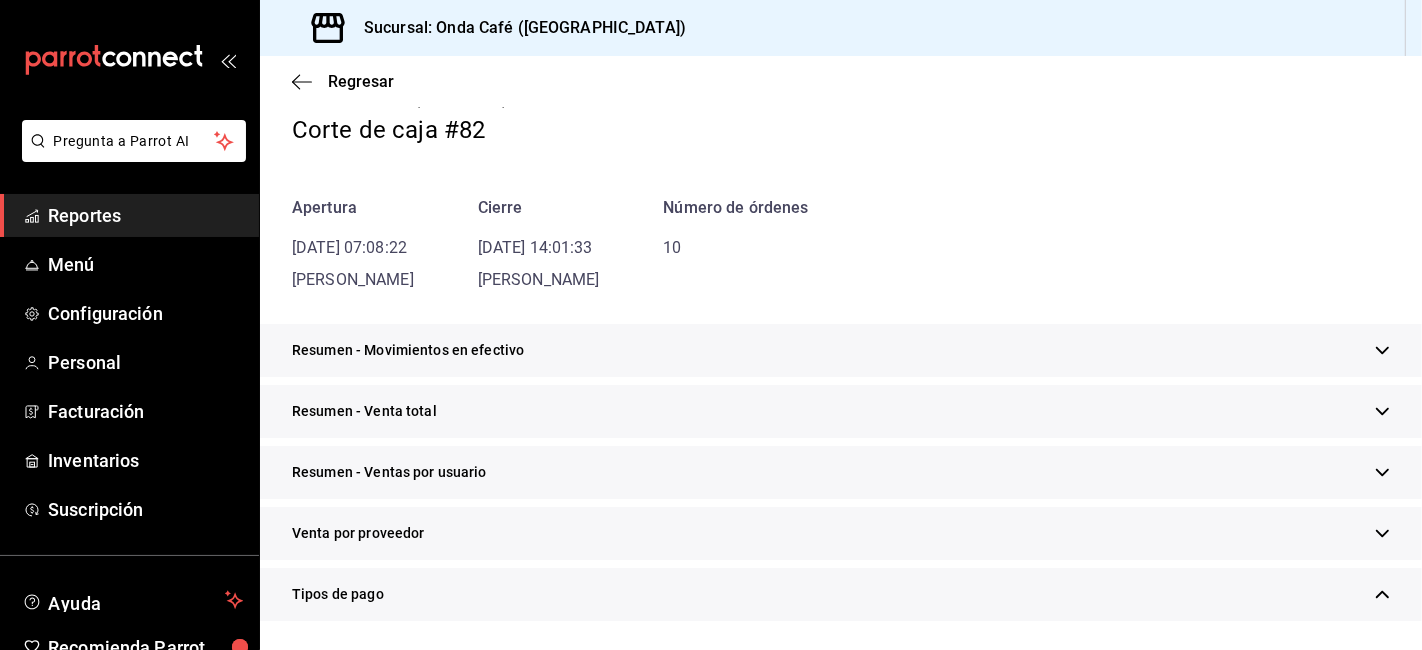 click on "Resumen - Movimientos en efectivo" at bounding box center (841, 350) 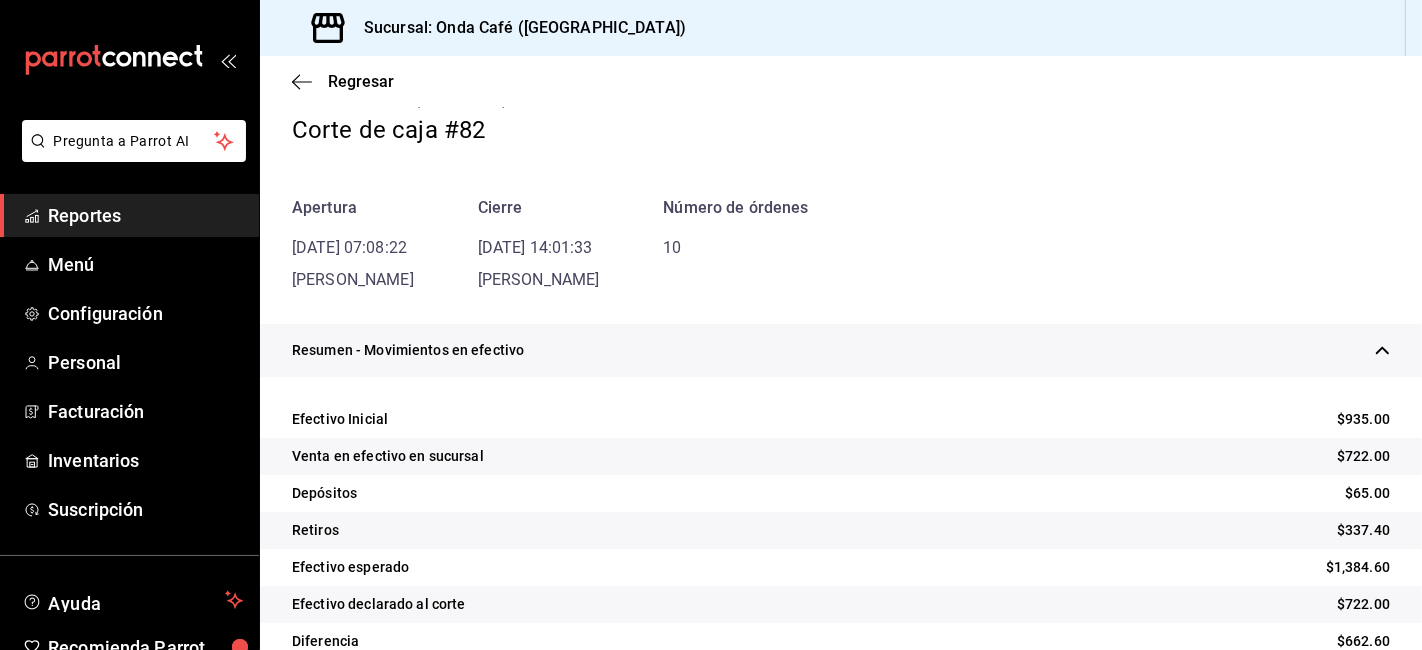 click on "Resumen - Movimientos en efectivo" at bounding box center [841, 350] 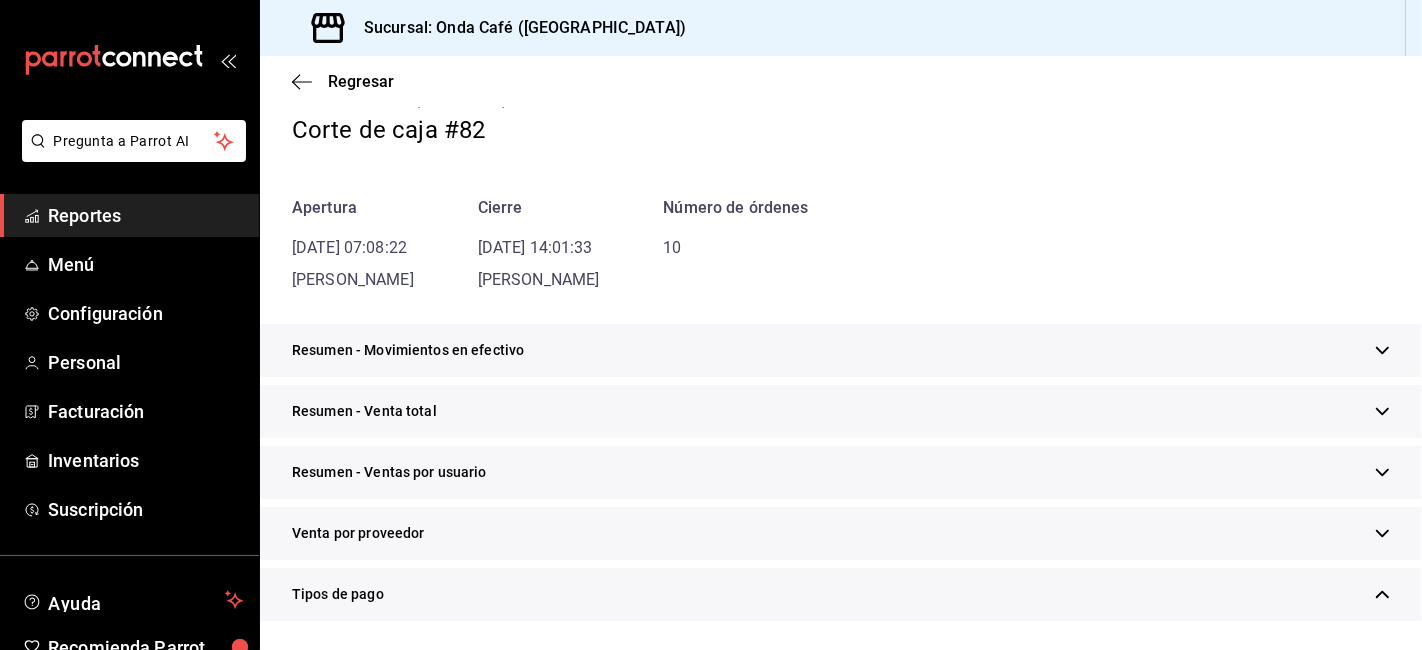 click on "Resumen - Venta total" at bounding box center (841, 411) 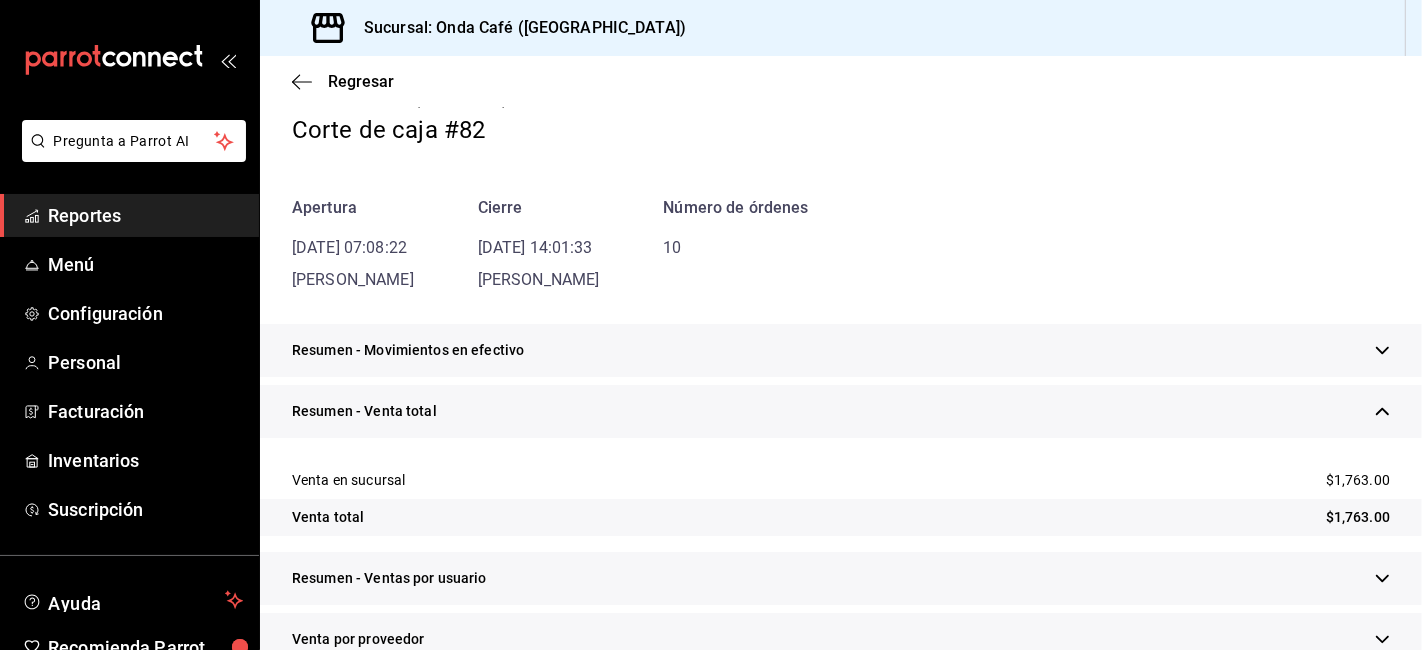 click on "Resumen - Venta total" at bounding box center (841, 411) 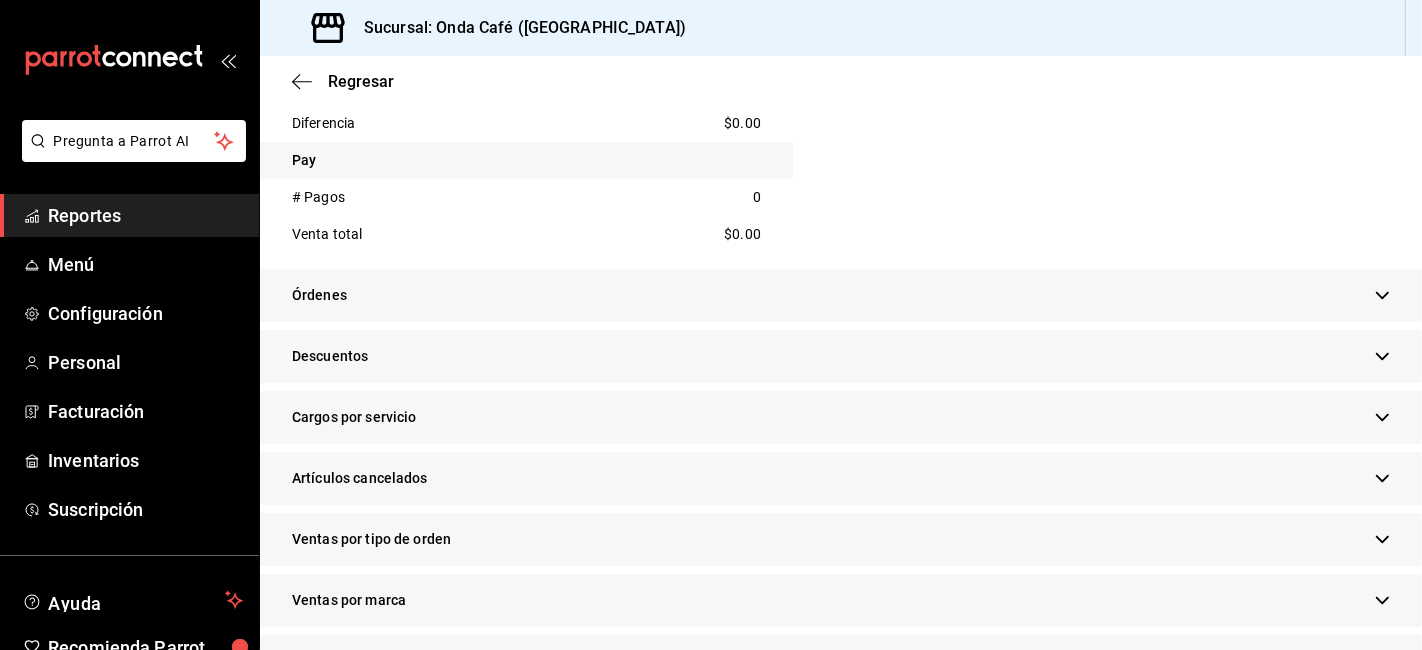 scroll, scrollTop: 1517, scrollLeft: 0, axis: vertical 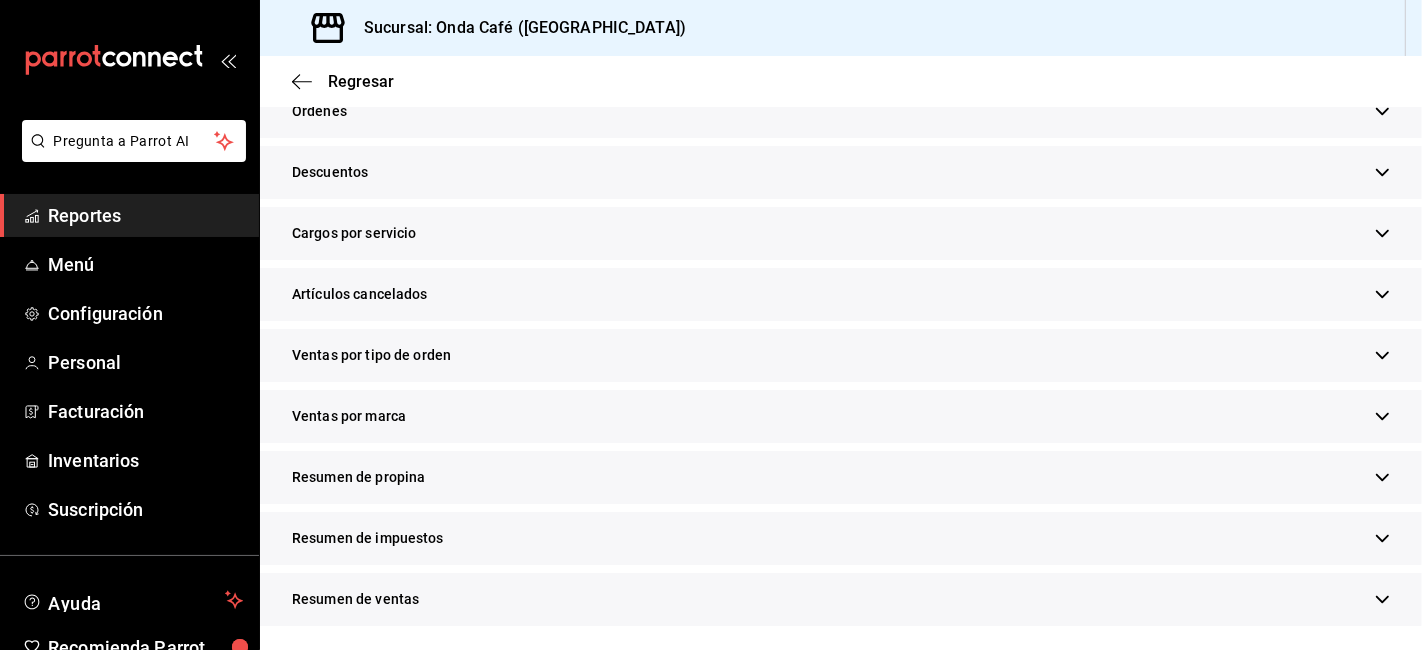 click on "Resumen de propina" at bounding box center (358, 477) 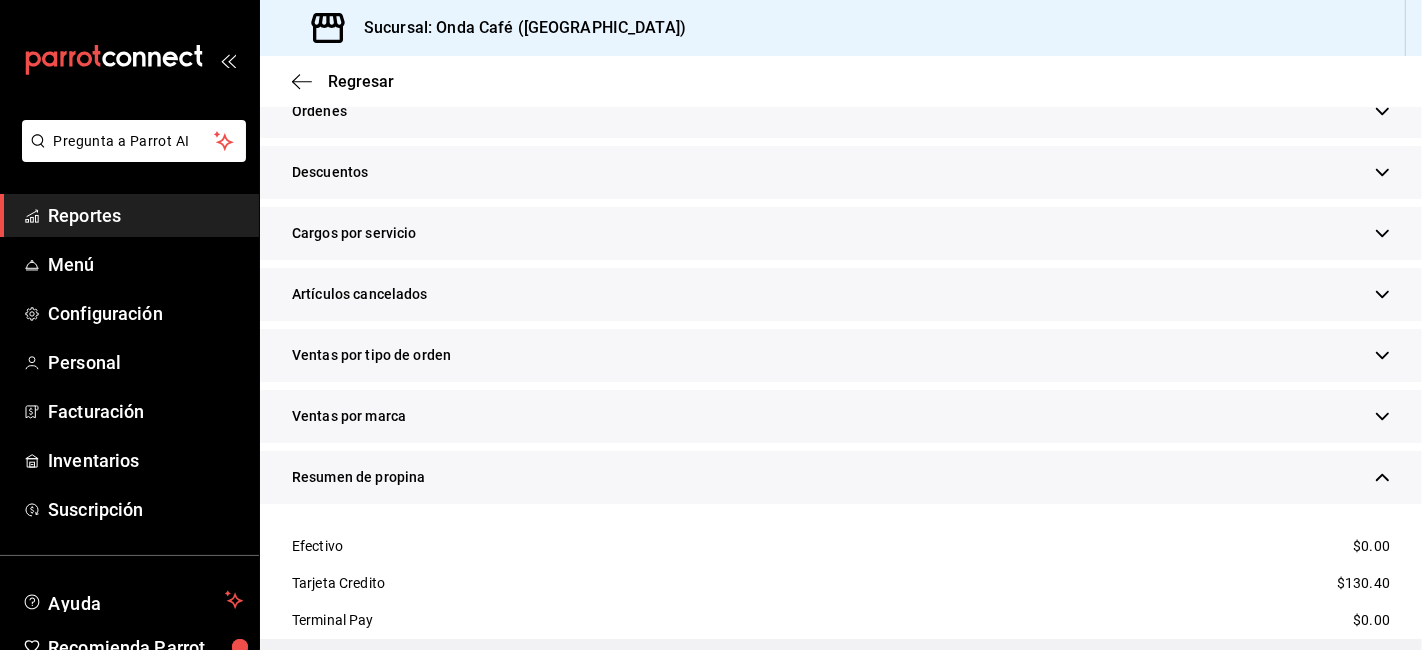 scroll, scrollTop: 1850, scrollLeft: 0, axis: vertical 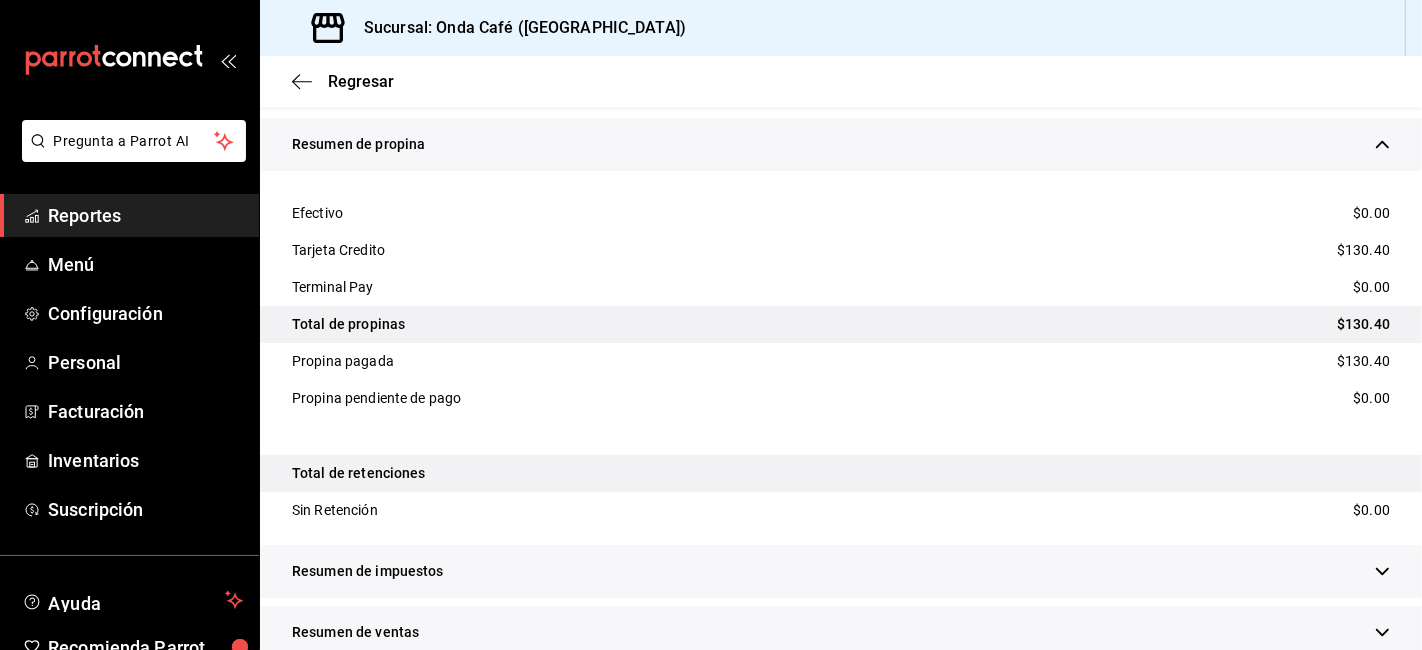 click on "$130.40" at bounding box center [1363, 324] 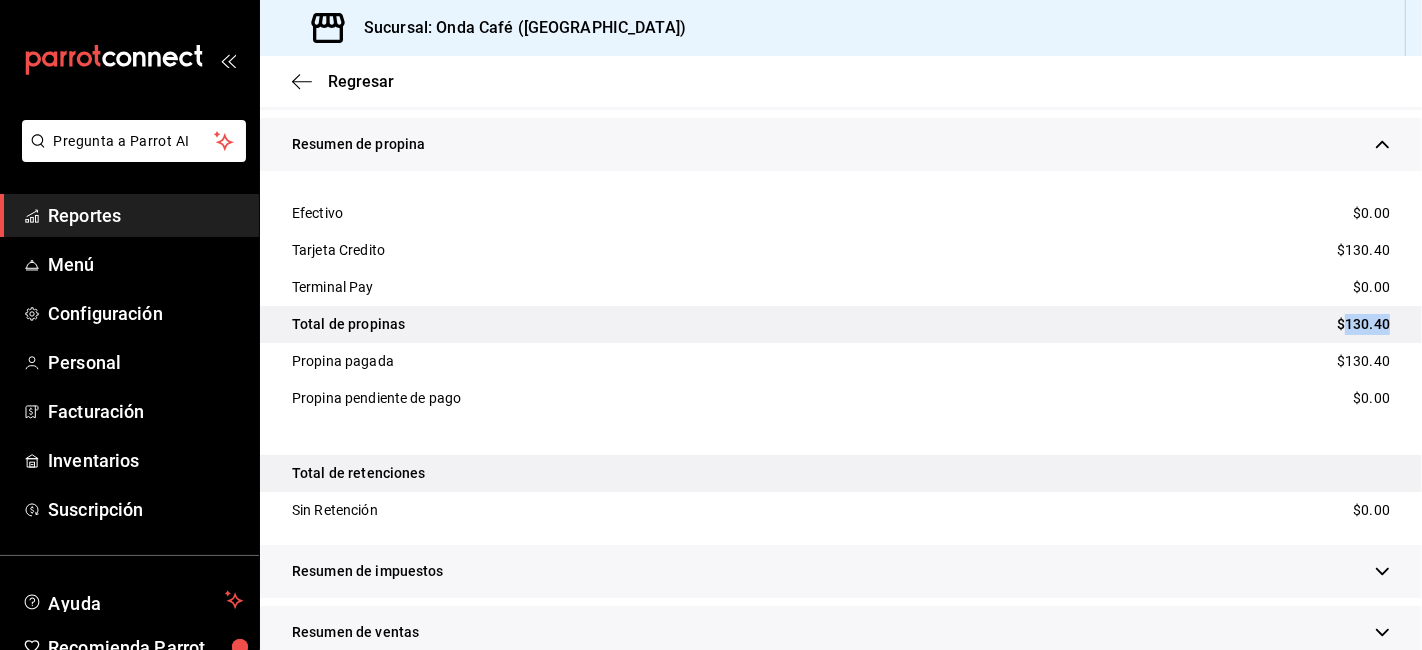click on "$130.40" at bounding box center [1363, 324] 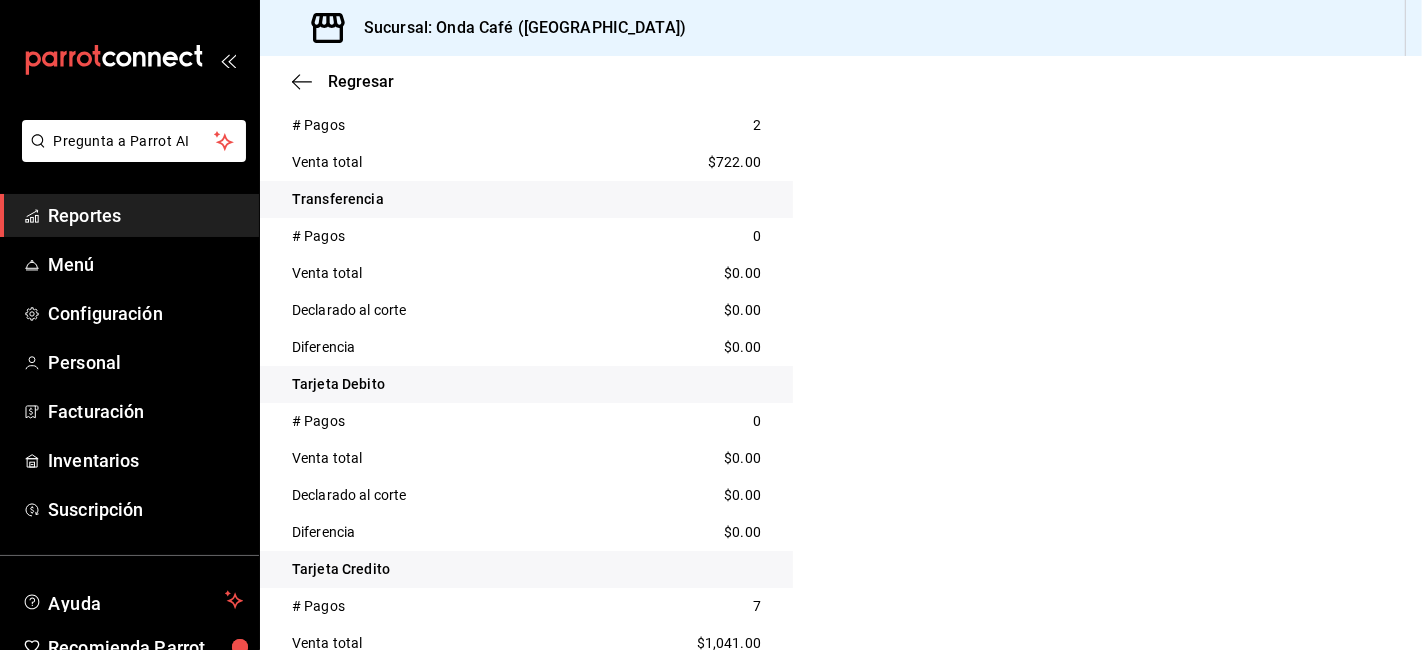 scroll, scrollTop: 72, scrollLeft: 0, axis: vertical 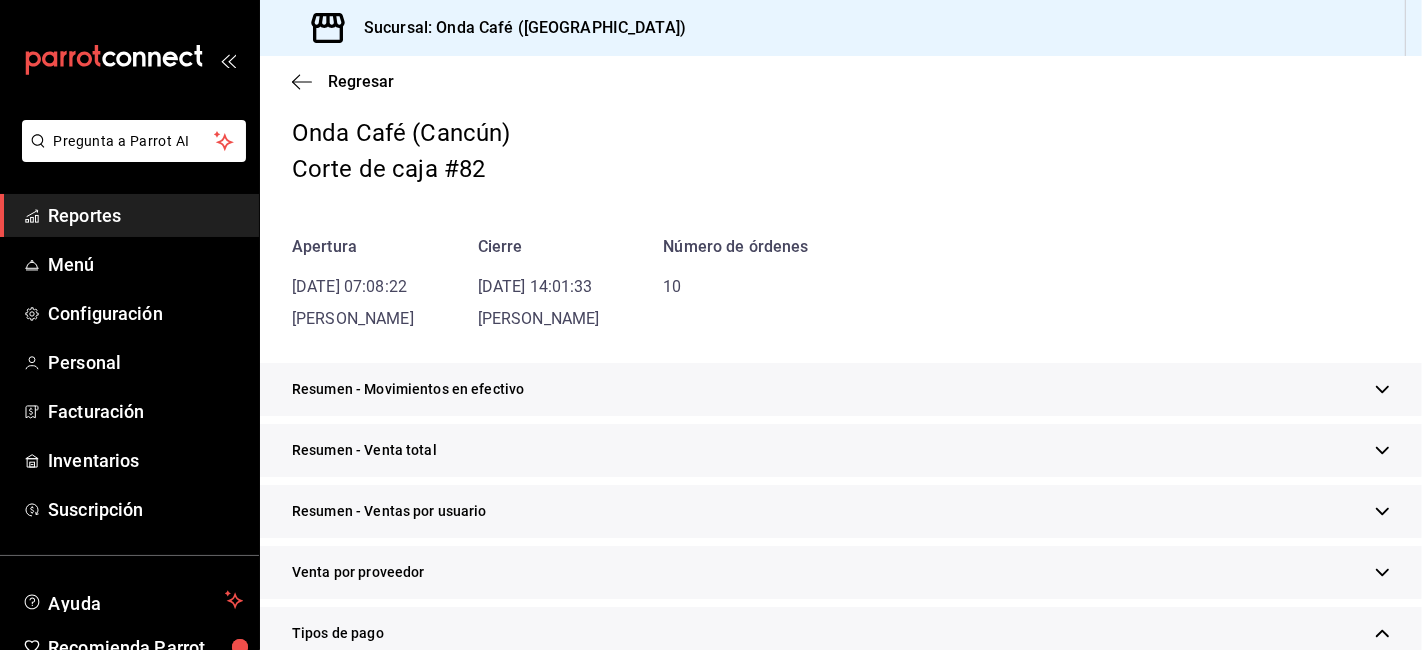 click on "Resumen - Venta total" at bounding box center (841, 450) 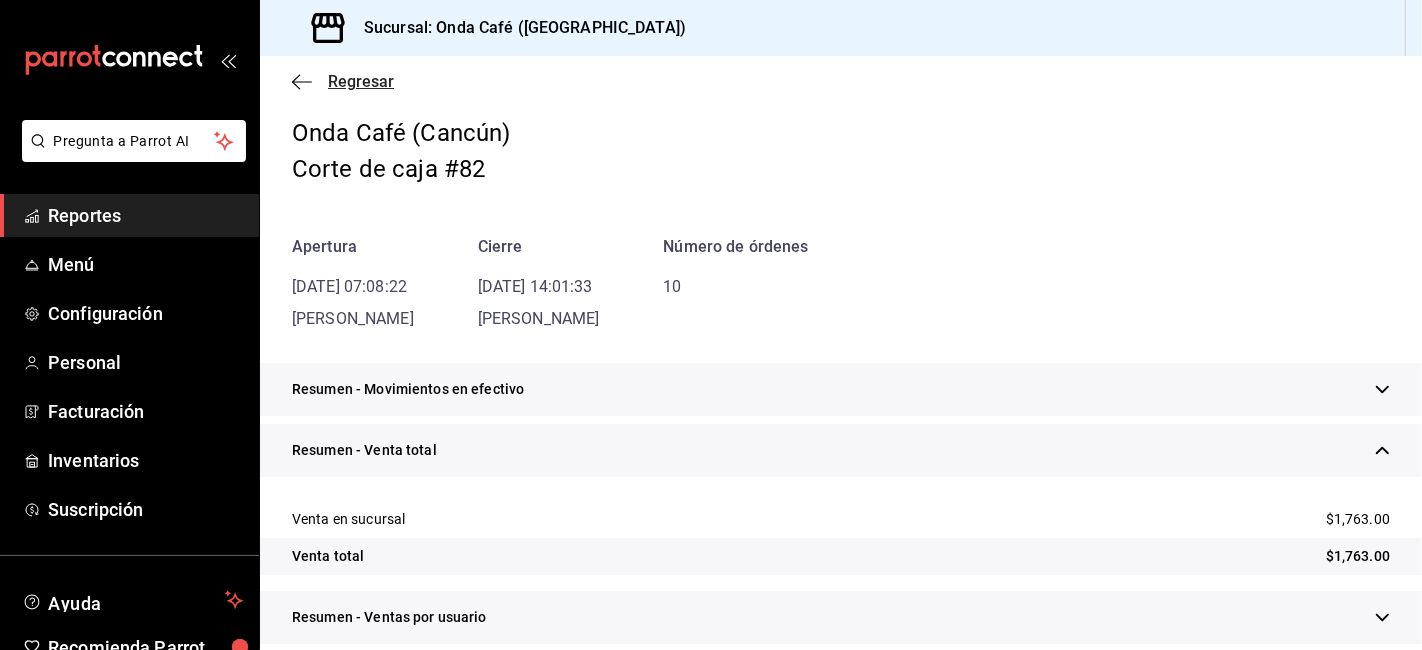 click 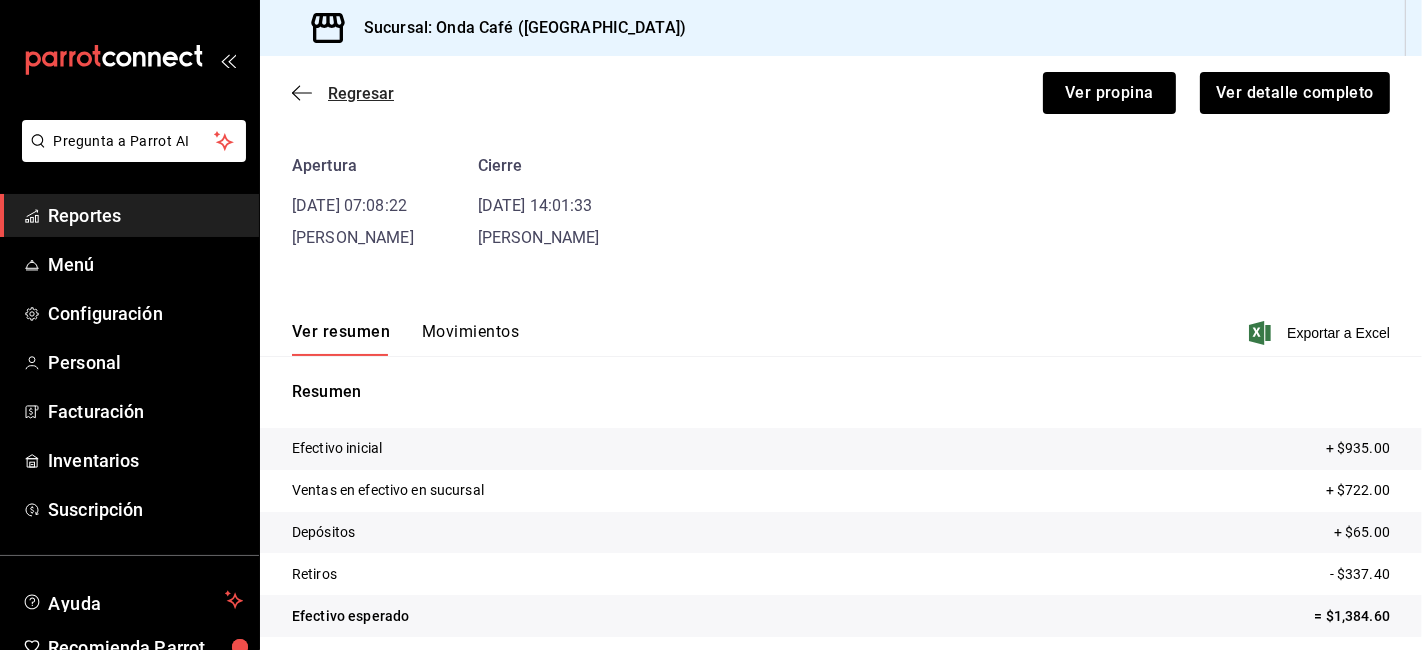 click 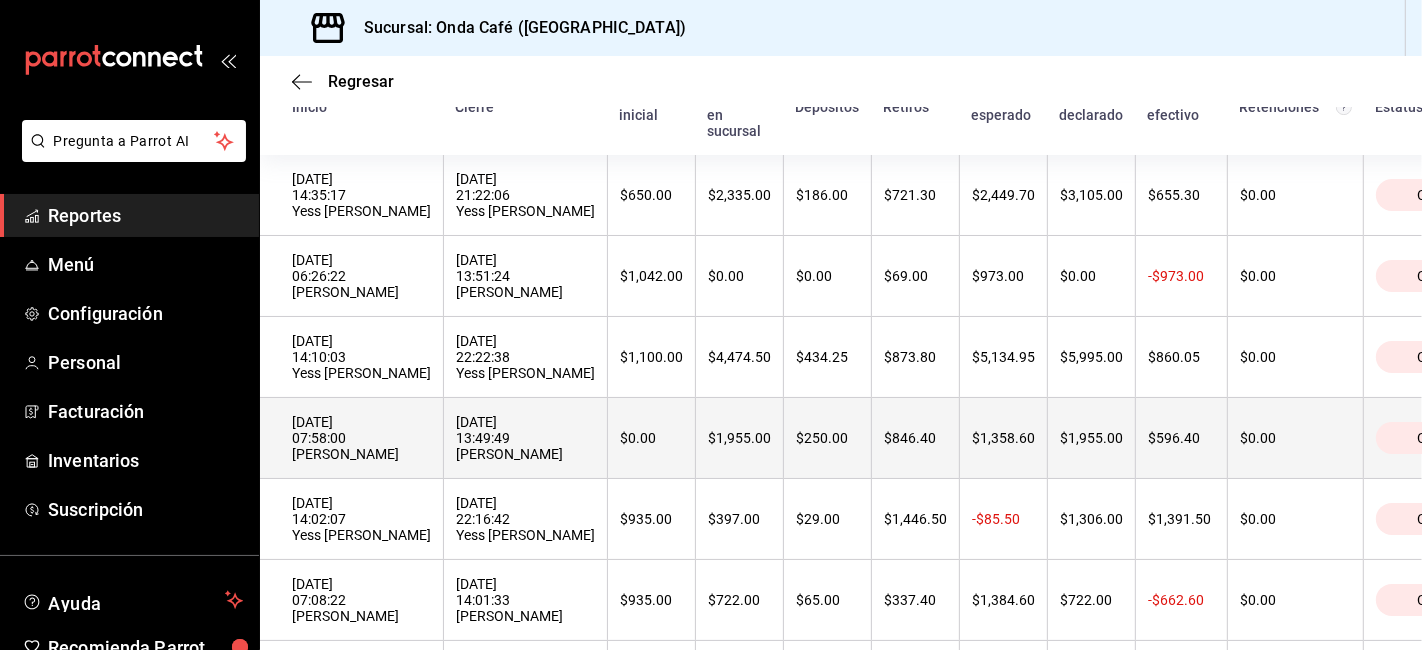 scroll, scrollTop: 333, scrollLeft: 0, axis: vertical 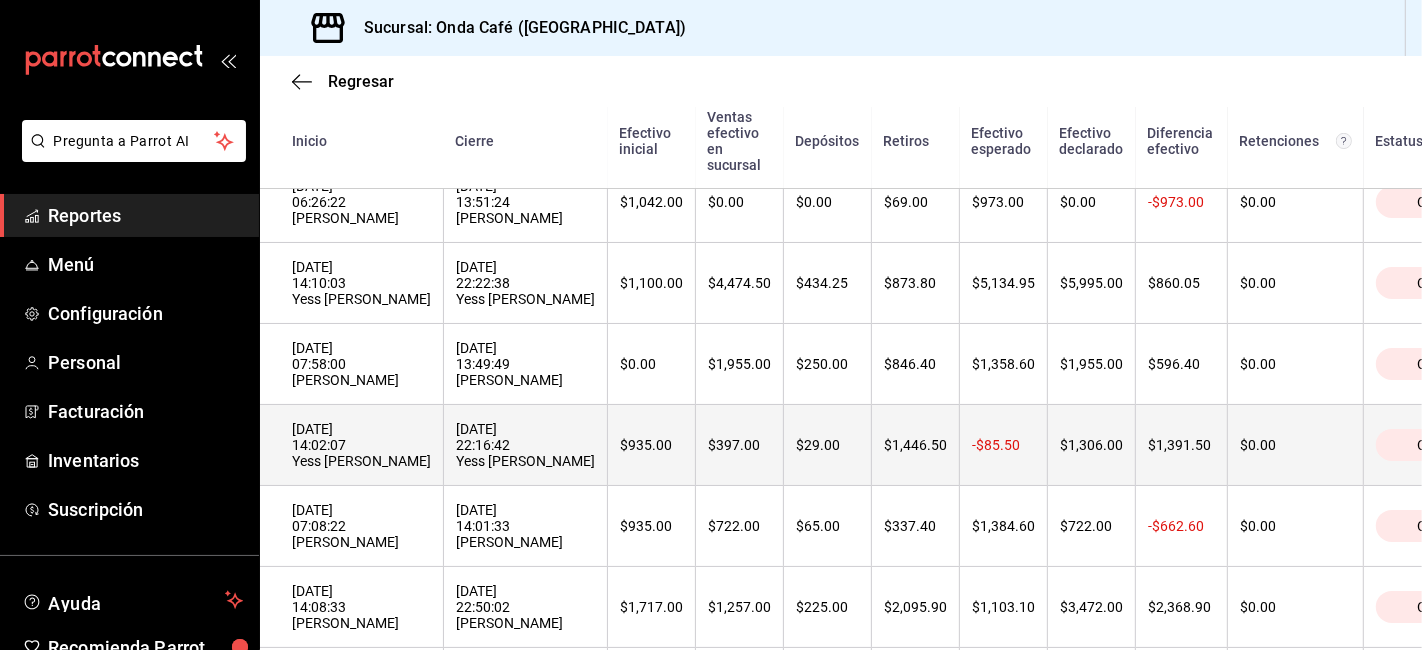 click on "[DATE]
14:02:07
Yess [PERSON_NAME]" at bounding box center (361, 445) 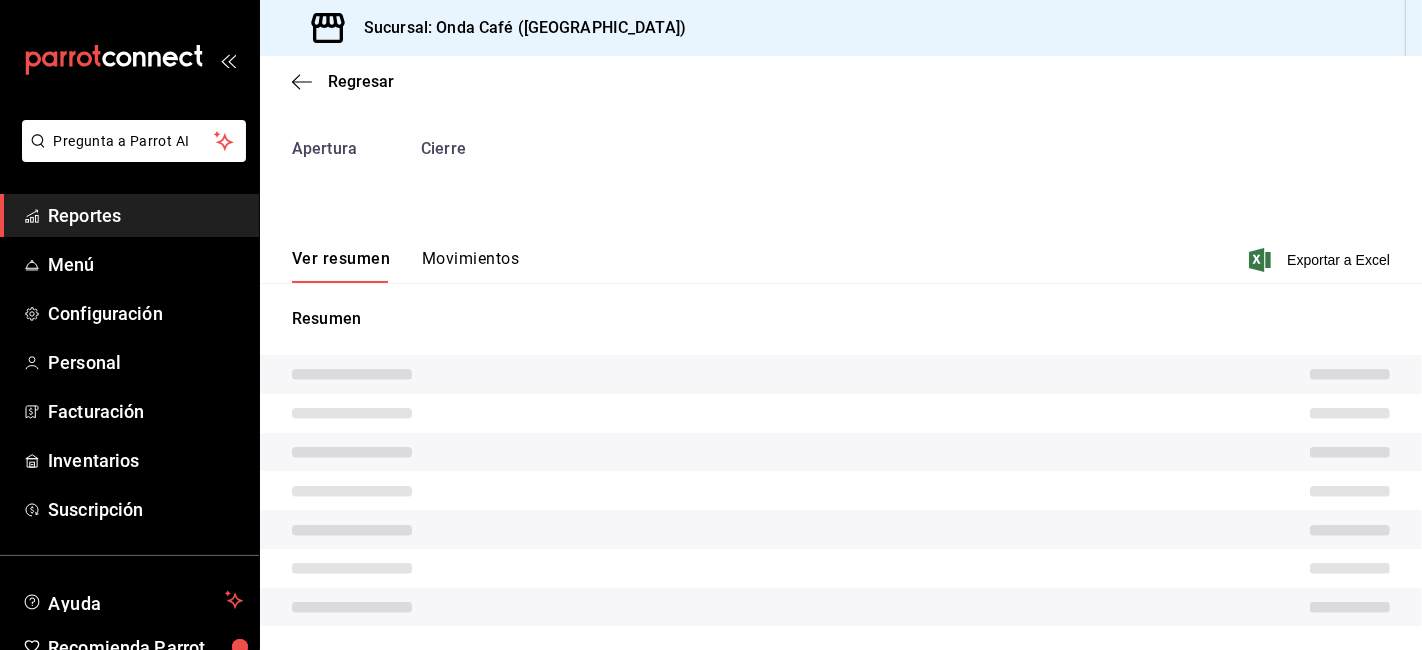 scroll, scrollTop: 86, scrollLeft: 0, axis: vertical 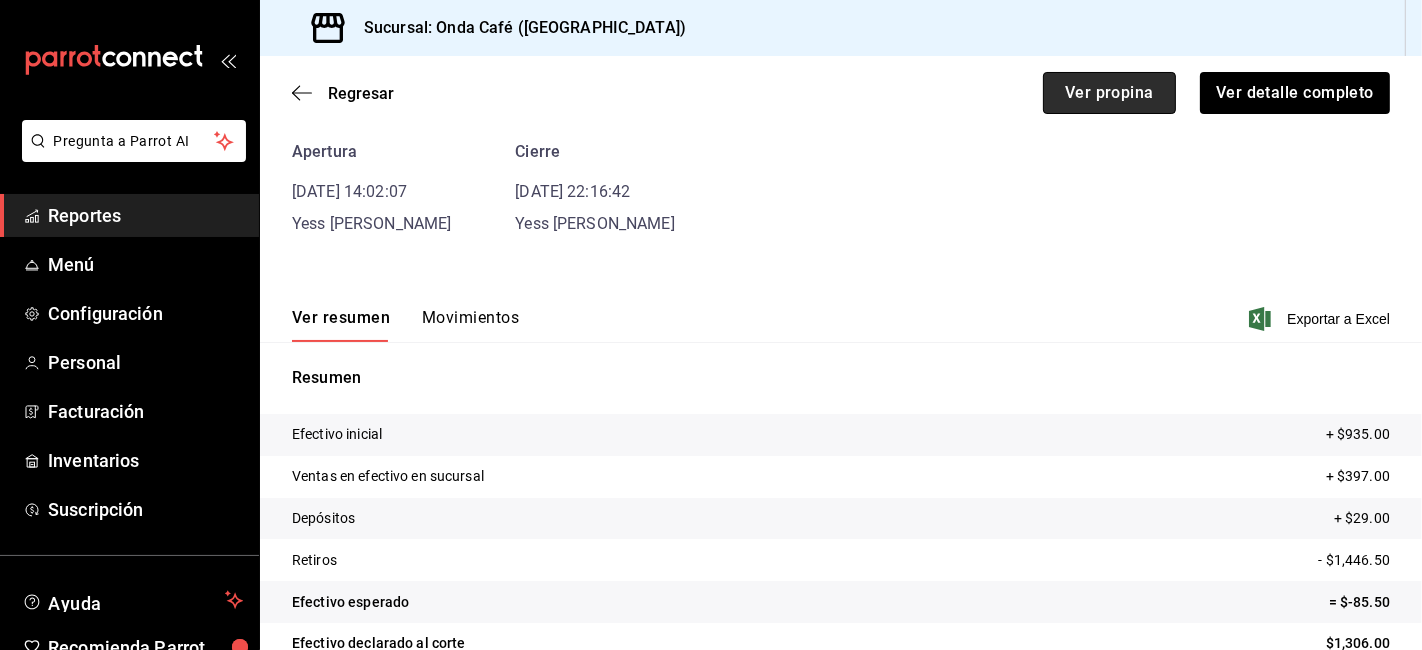 click on "Ver propina" at bounding box center [1109, 93] 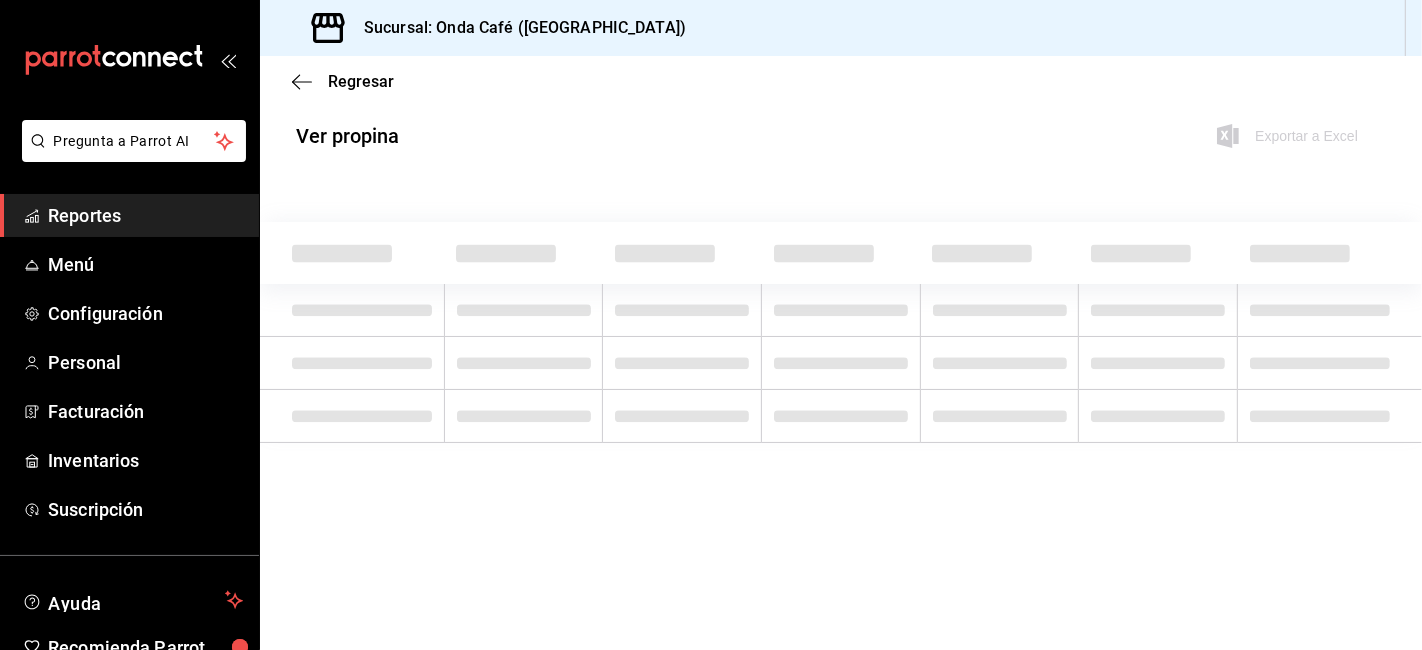scroll, scrollTop: 0, scrollLeft: 0, axis: both 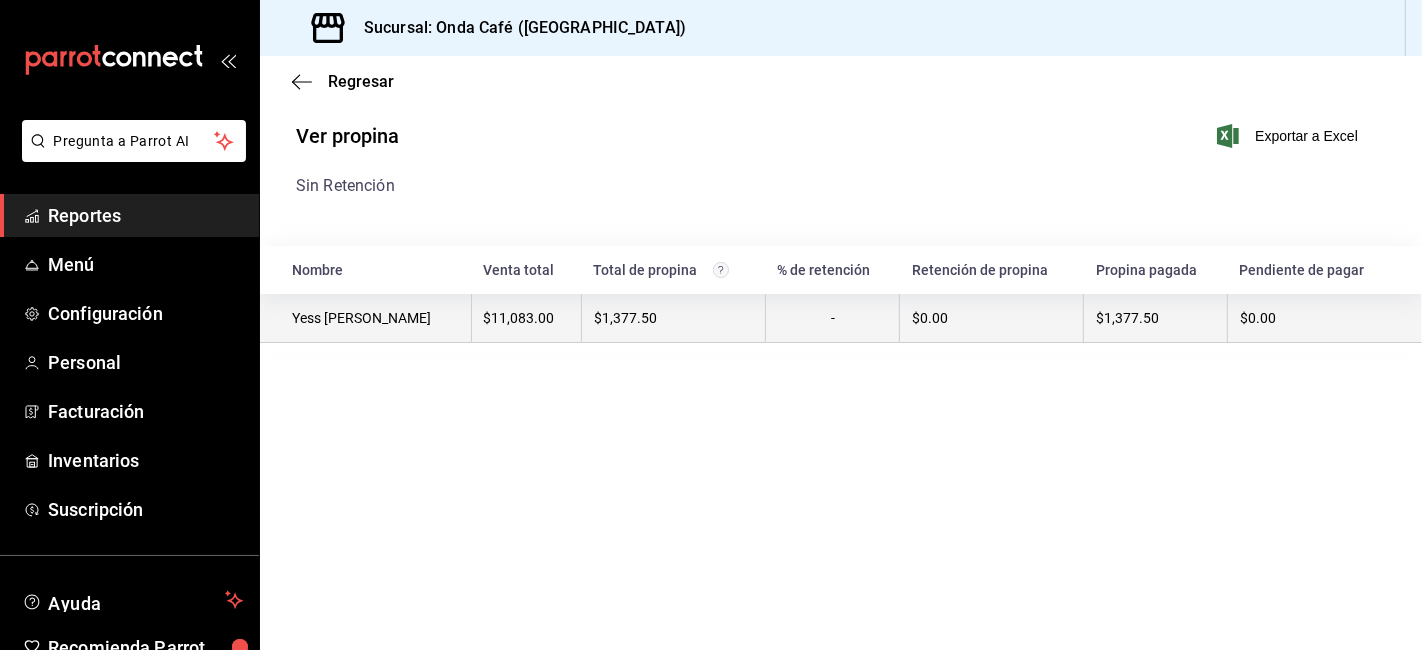 click on "$1,377.50" at bounding box center [673, 318] 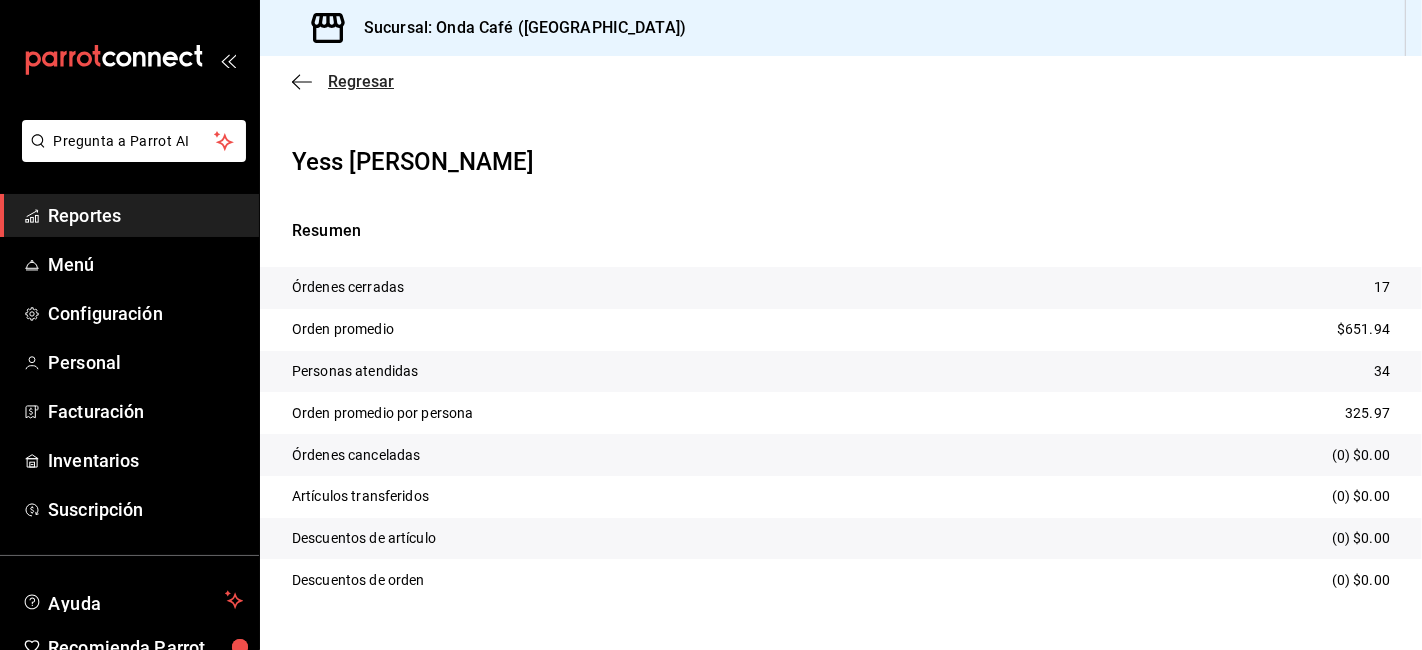 click 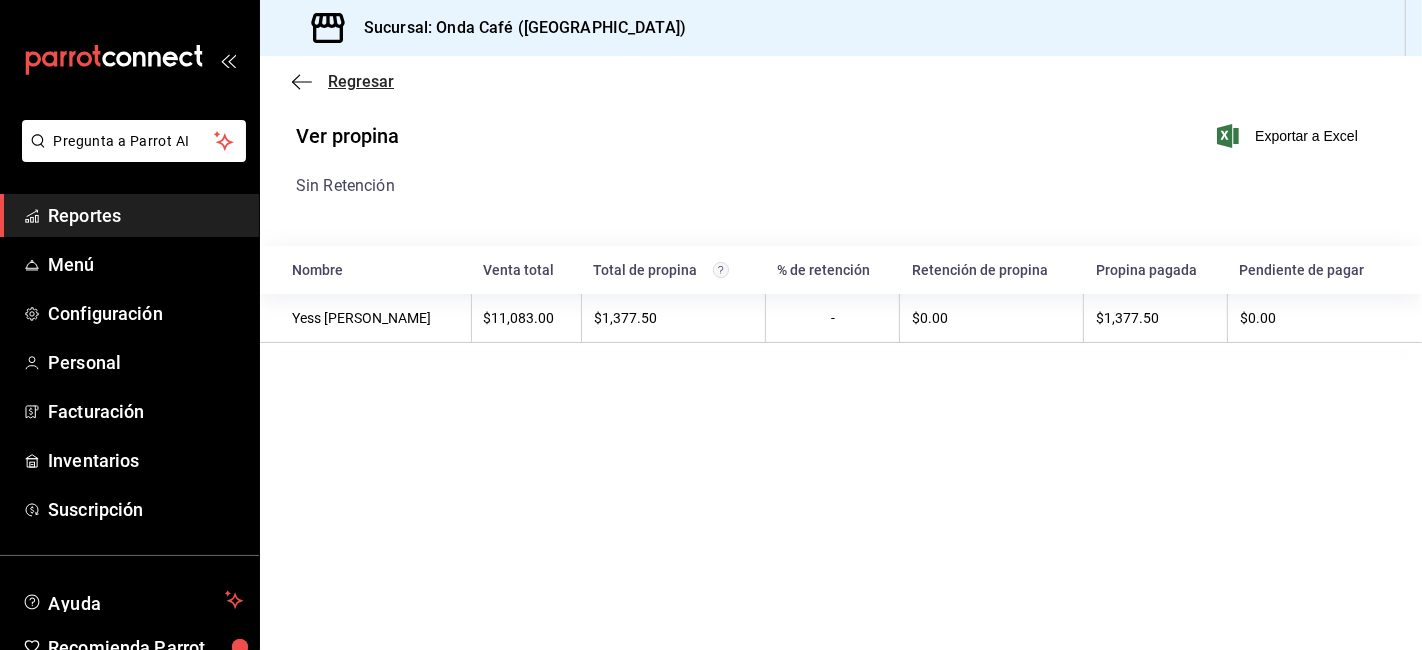 click 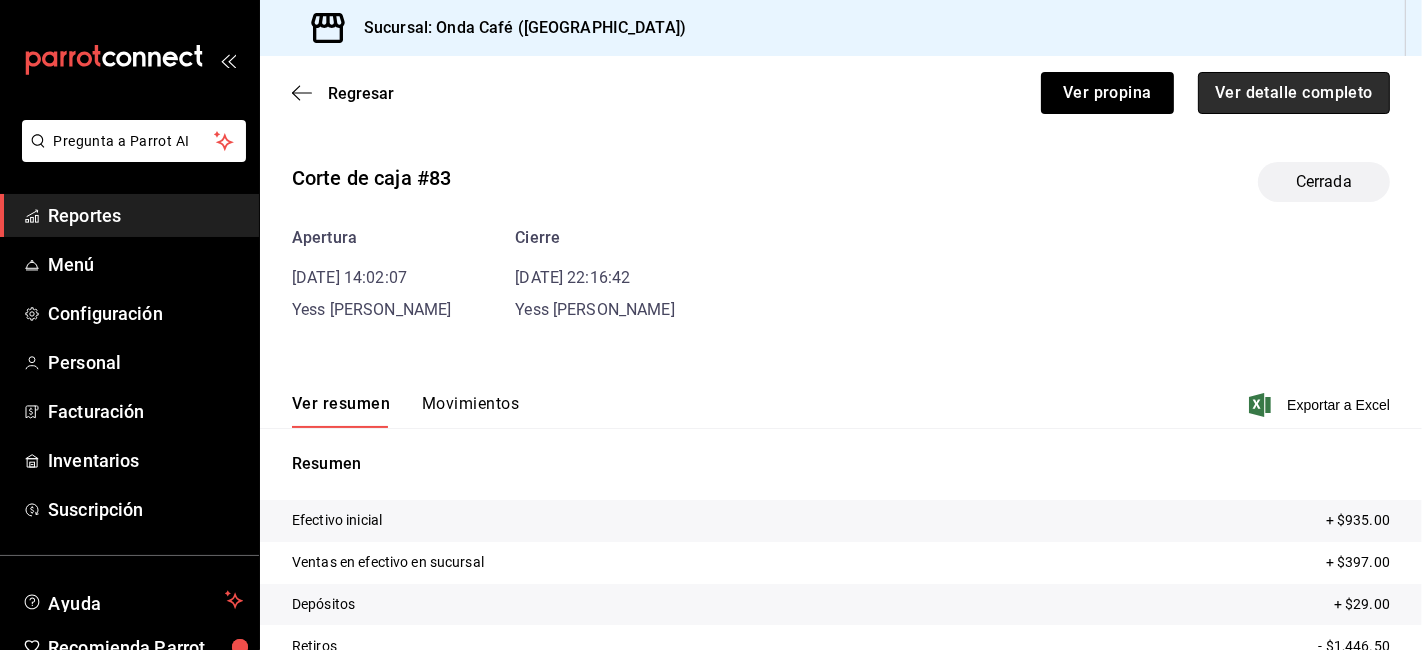 click on "Ver detalle completo" at bounding box center (1294, 93) 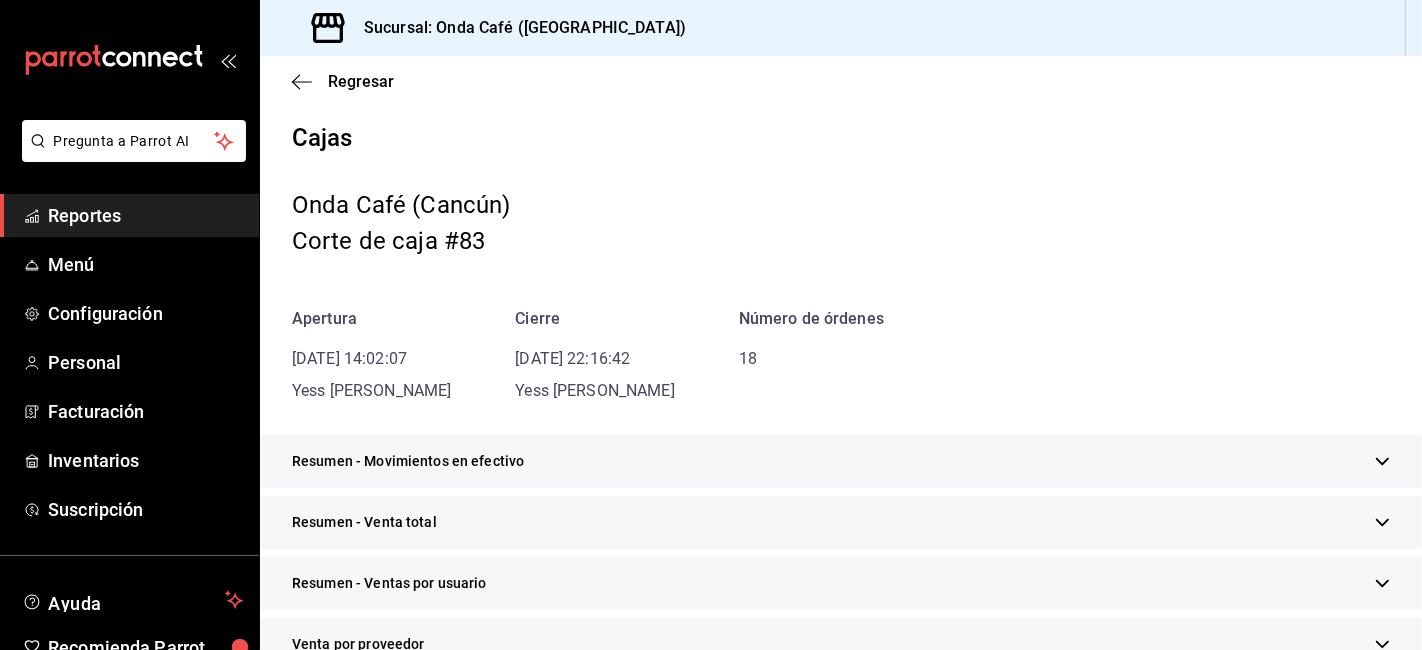 click on "Resumen - Venta total" at bounding box center [841, 522] 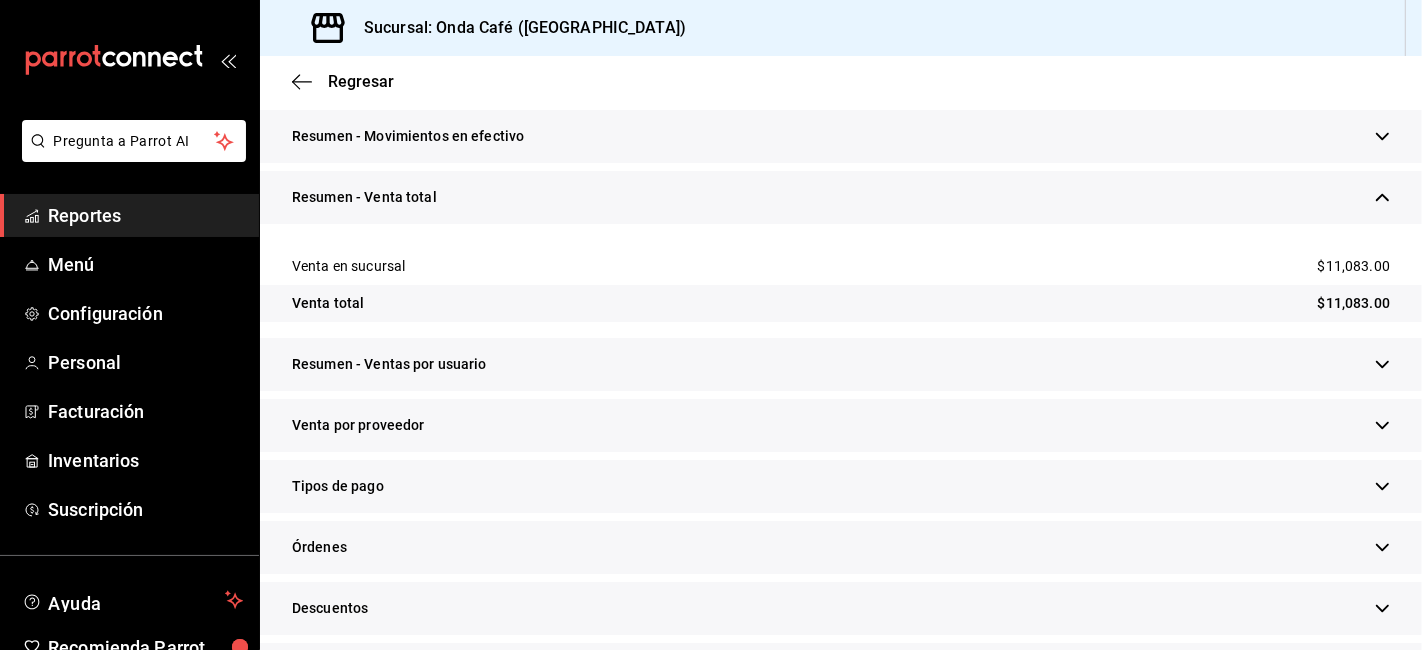 scroll, scrollTop: 444, scrollLeft: 0, axis: vertical 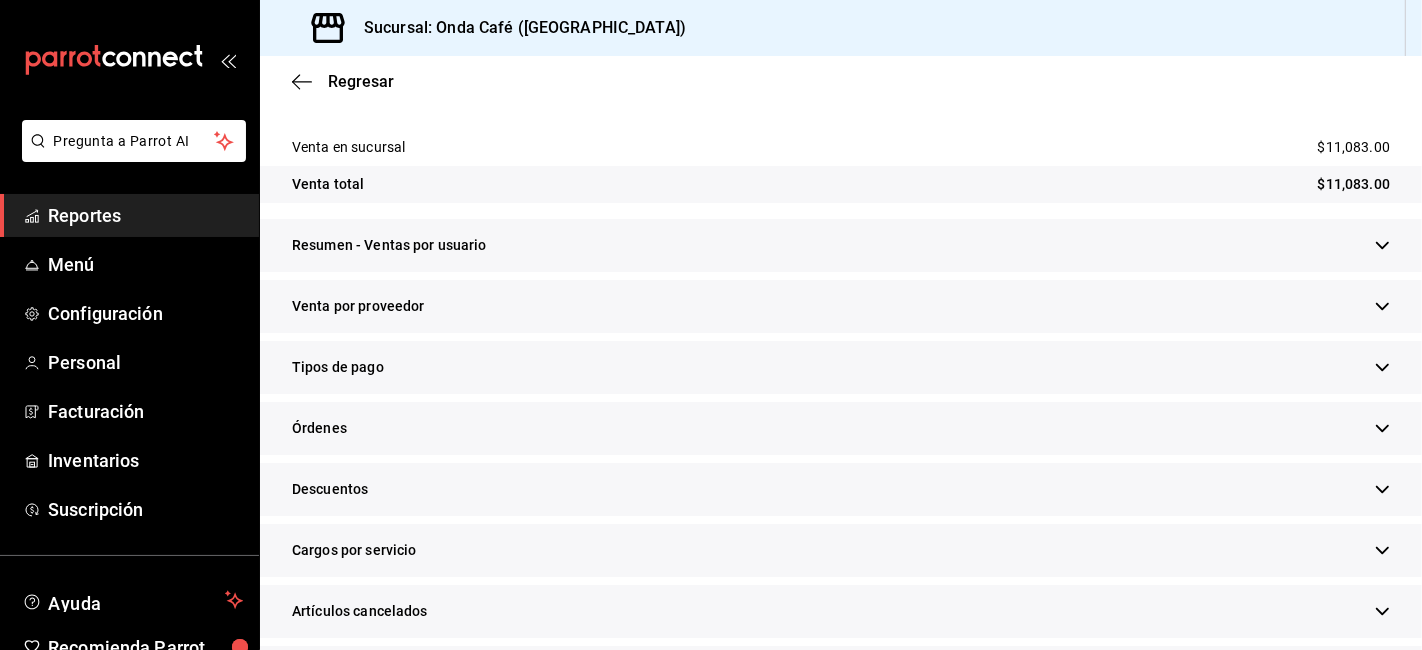 click on "Tipos de pago En sucursal En integraciones" at bounding box center [841, 371] 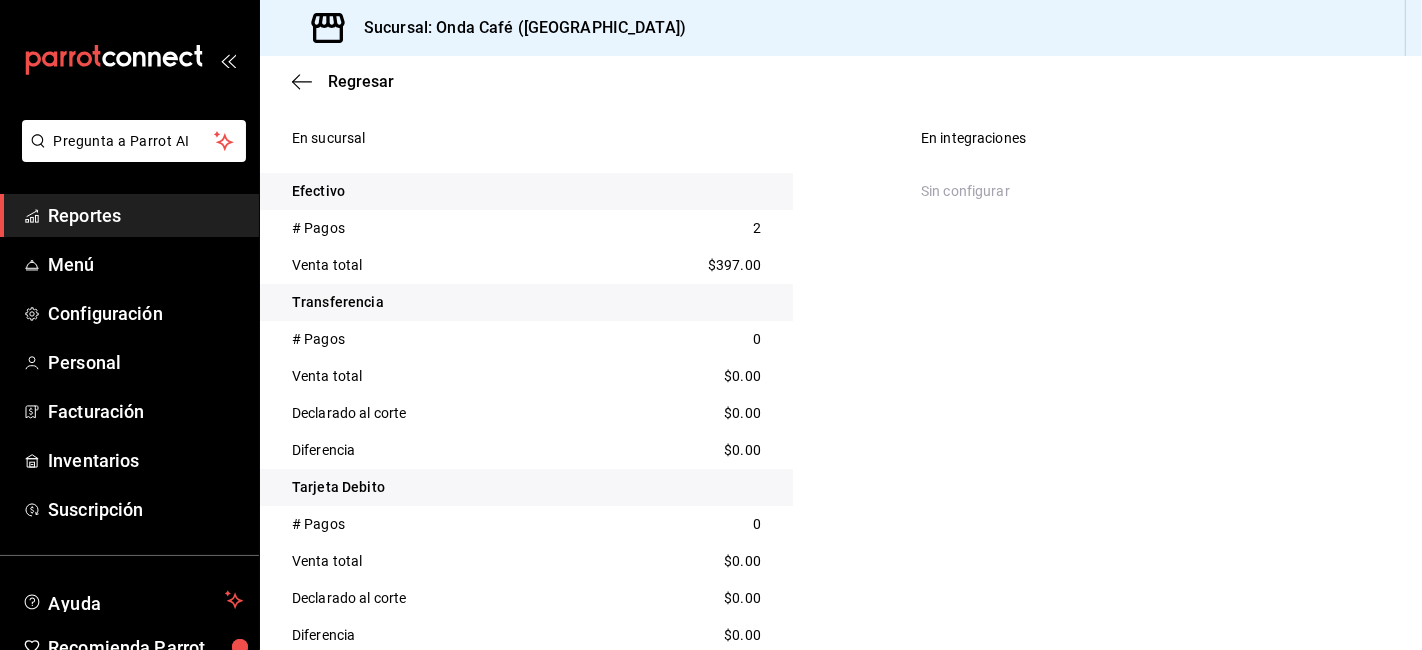 scroll, scrollTop: 777, scrollLeft: 0, axis: vertical 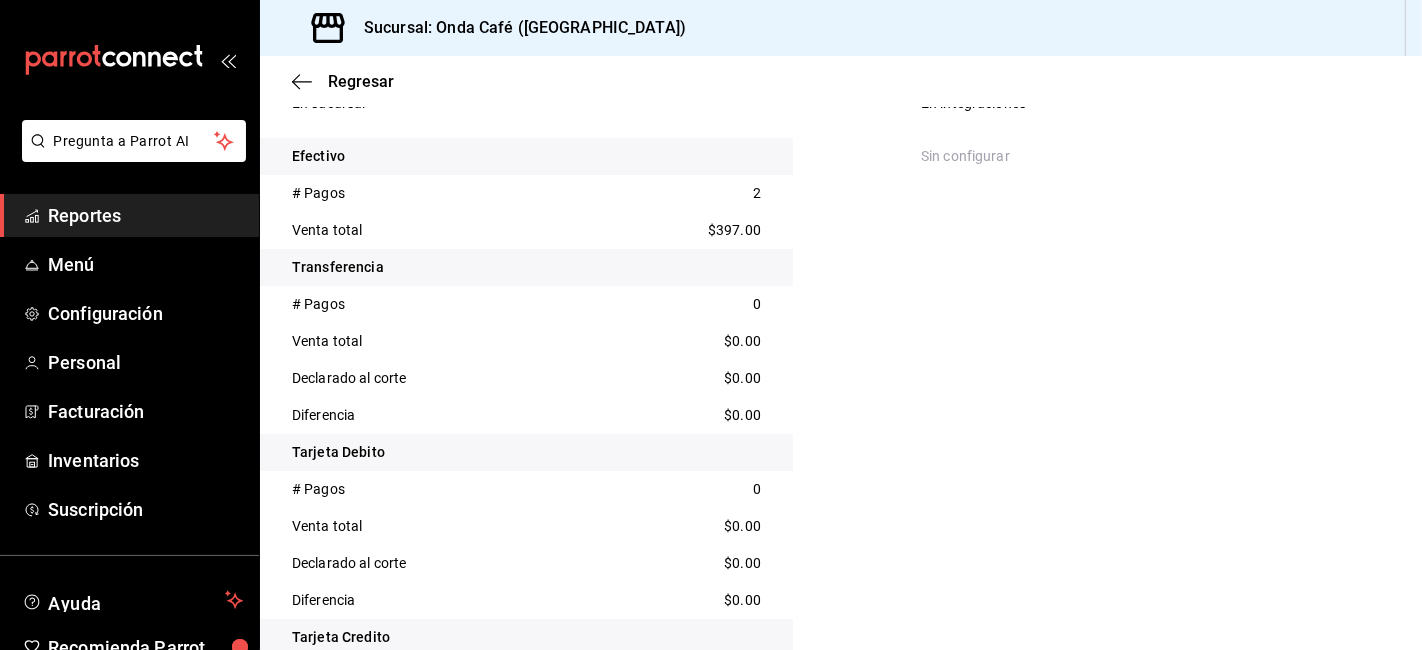 click on "$397.00" at bounding box center [734, 230] 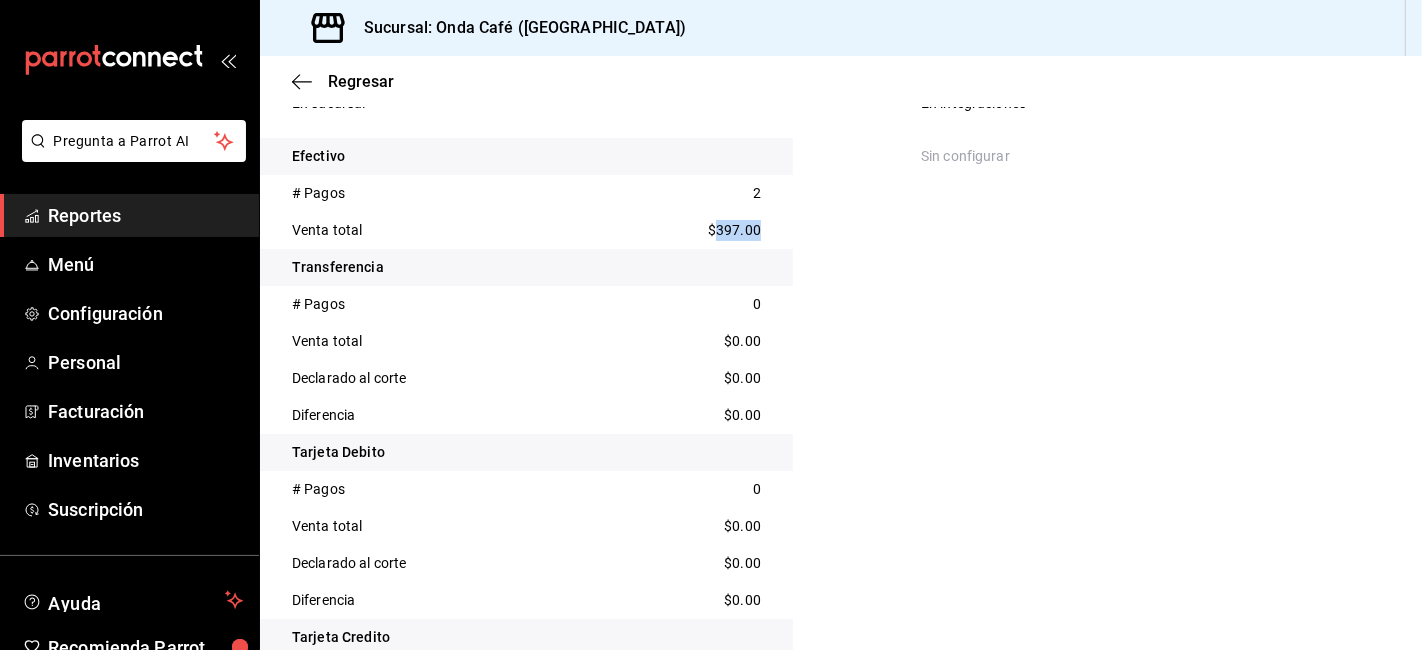 click on "$397.00" at bounding box center (734, 230) 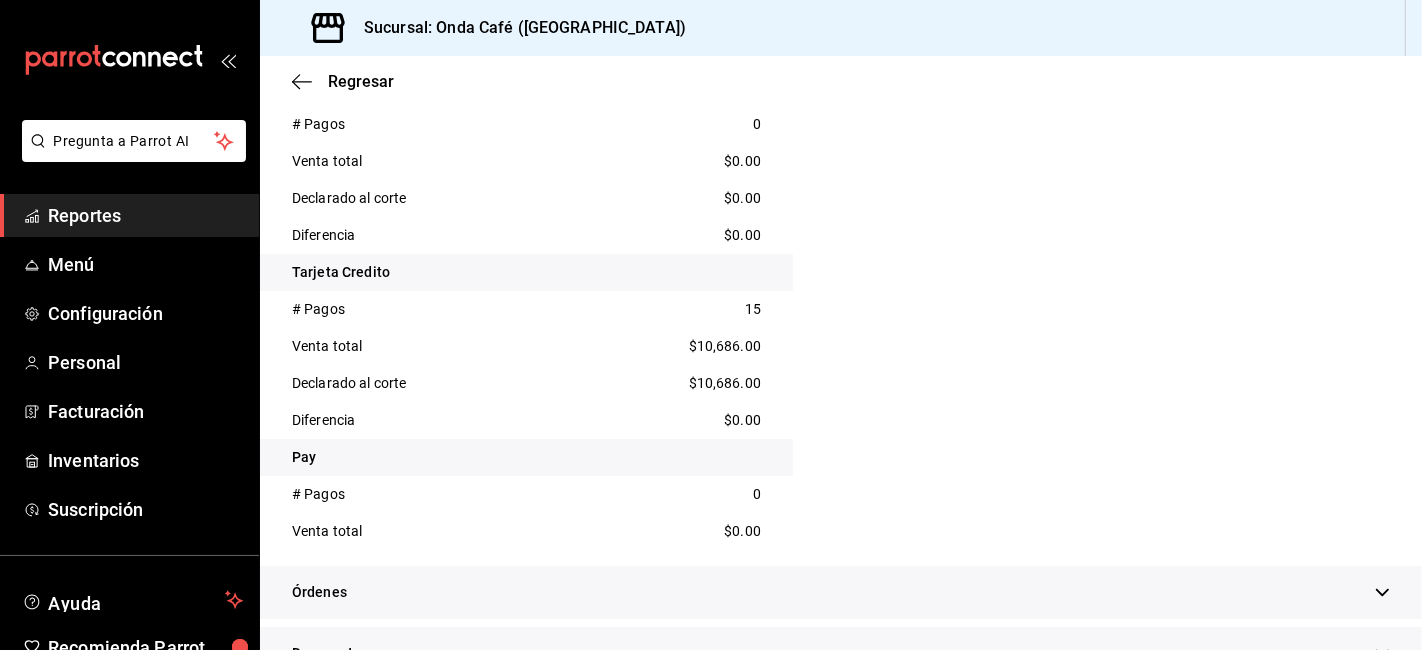 scroll, scrollTop: 1222, scrollLeft: 0, axis: vertical 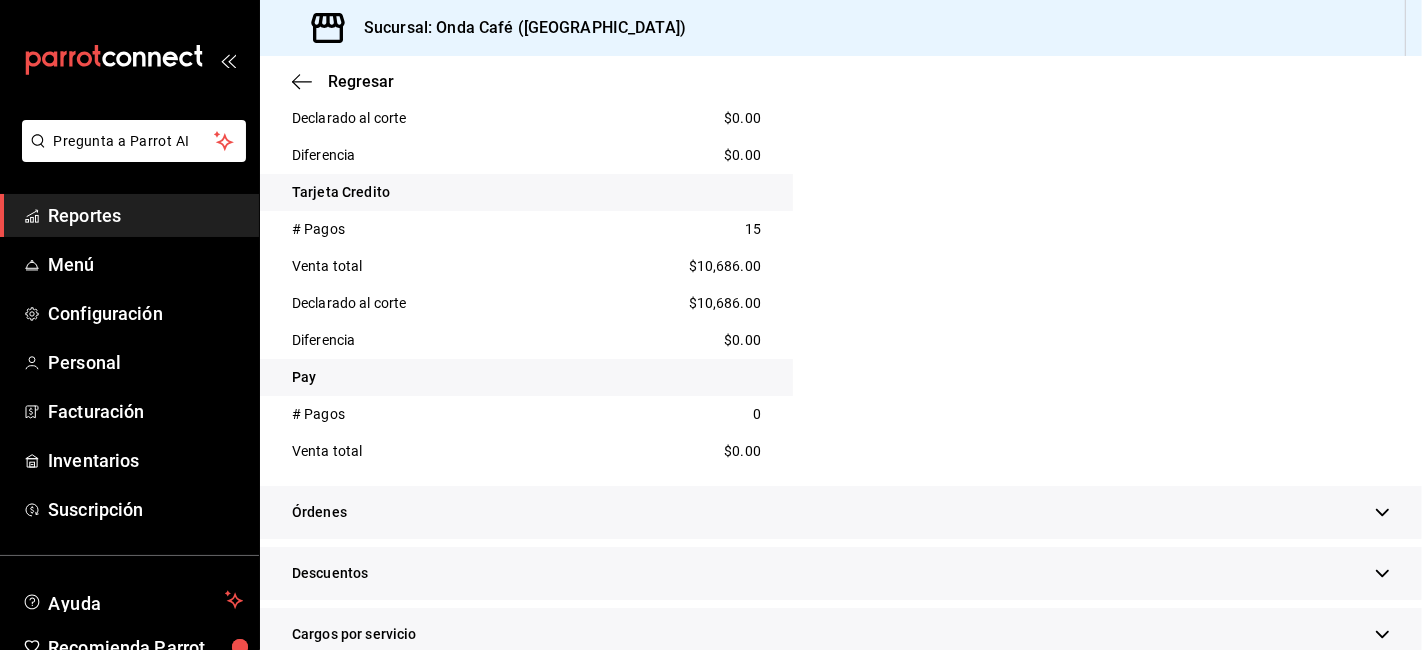 click on "Venta total $10,686.00" at bounding box center (526, 266) 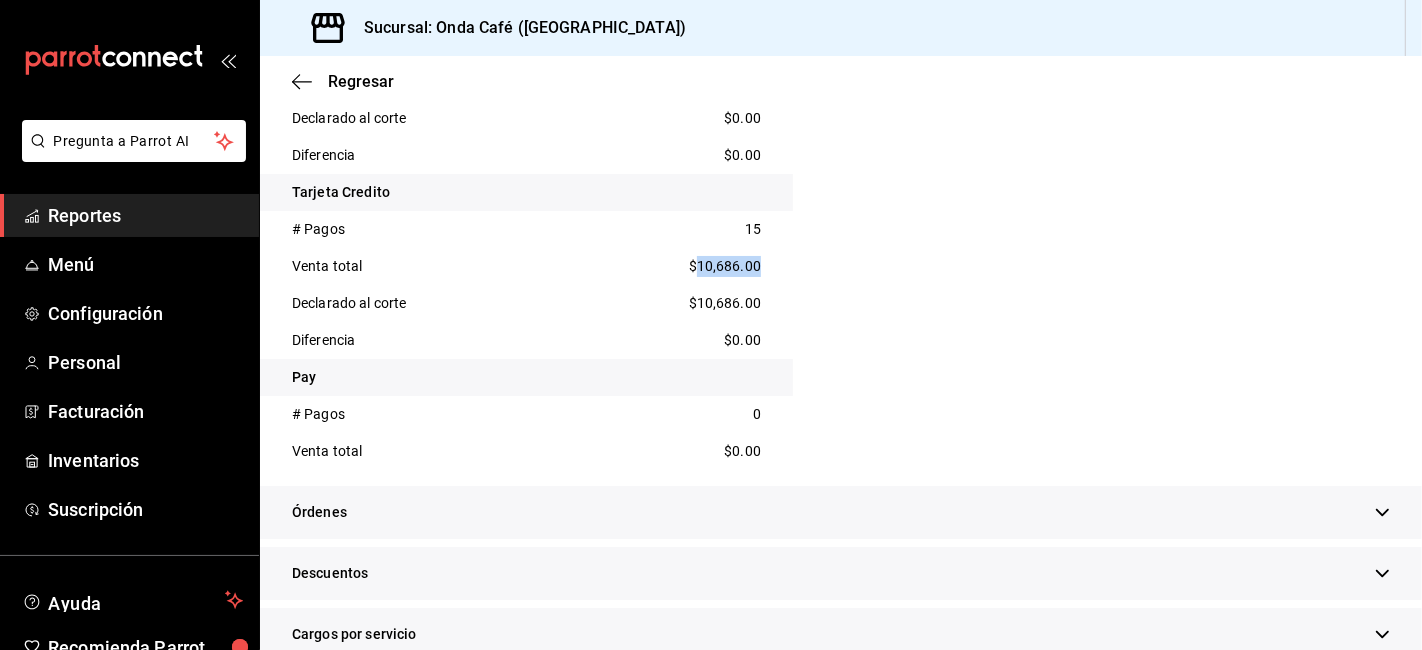 click on "Venta total $10,686.00" at bounding box center [526, 266] 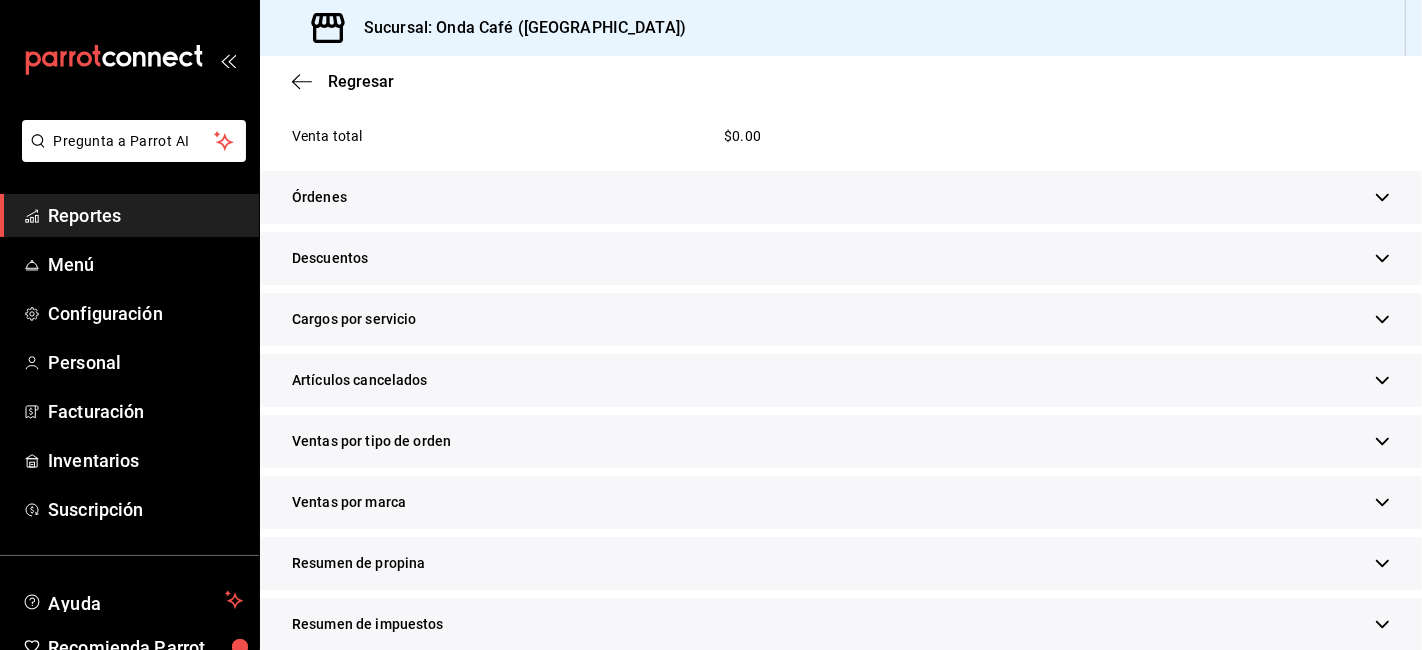 scroll, scrollTop: 1555, scrollLeft: 0, axis: vertical 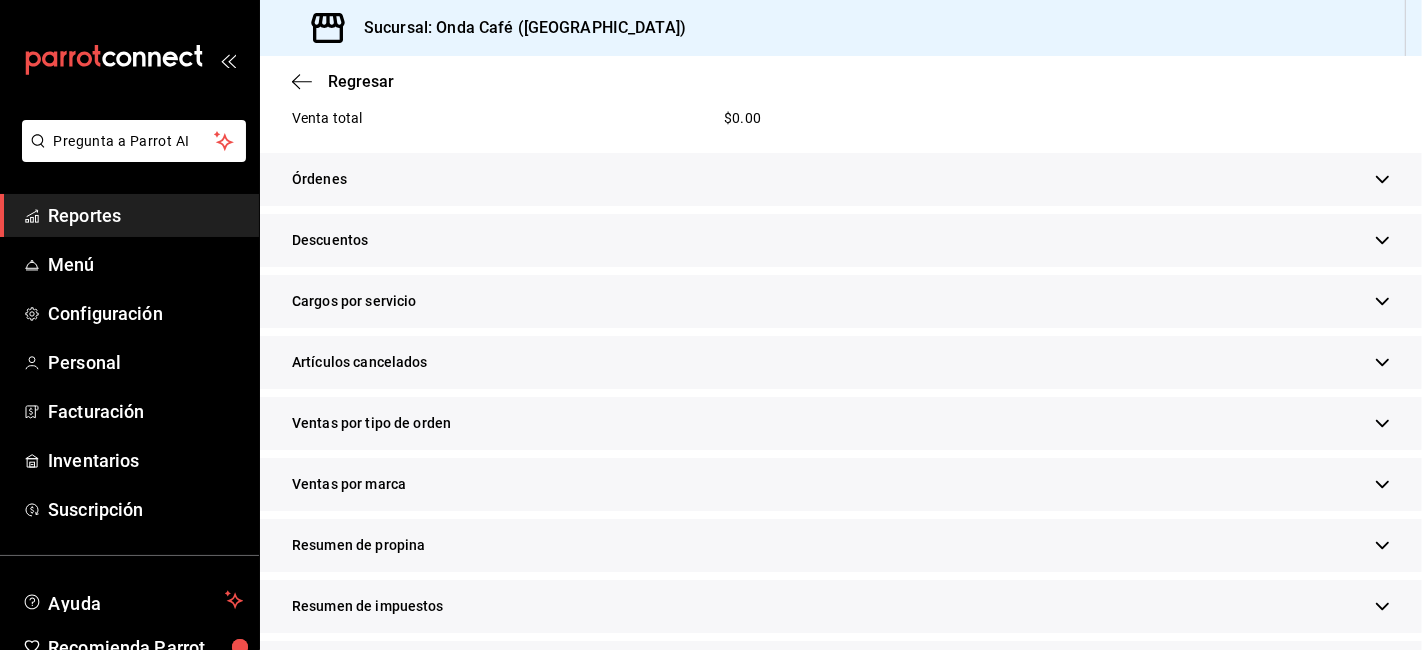 click on "Descuentos" at bounding box center [330, 240] 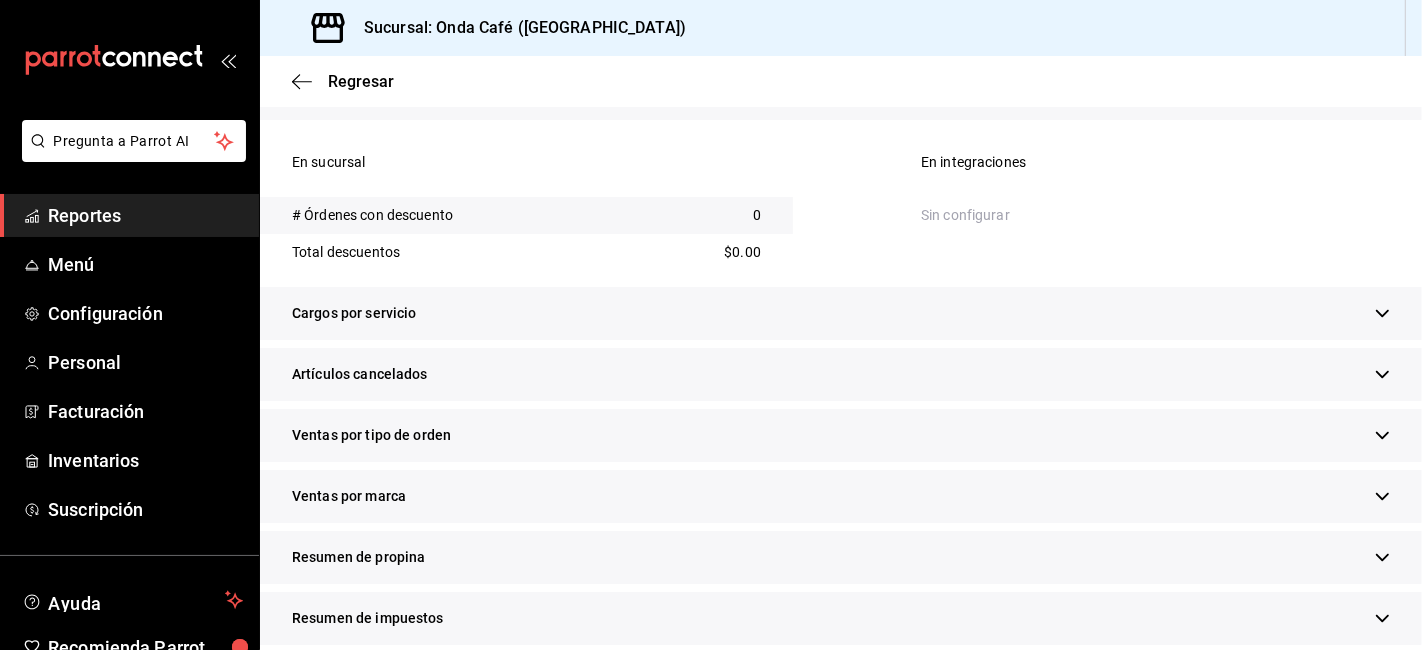 scroll, scrollTop: 1781, scrollLeft: 0, axis: vertical 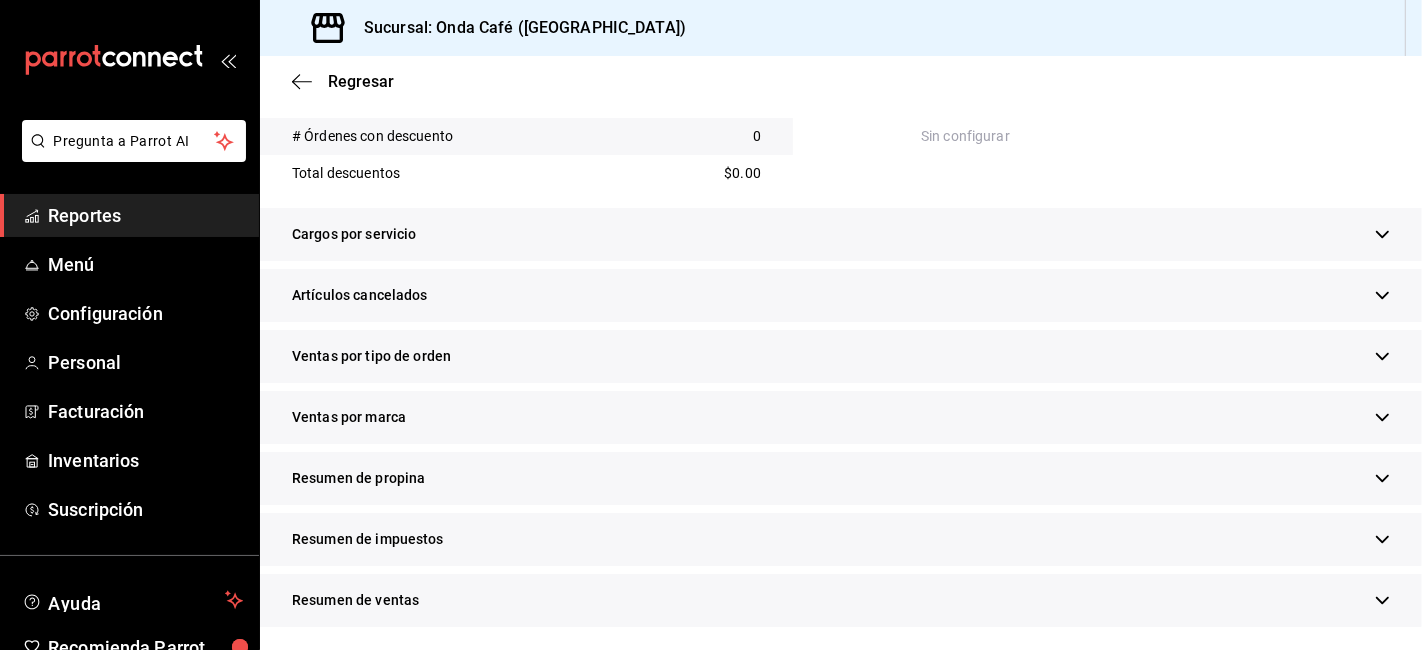 click on "Ventas por tipo de orden" at bounding box center [841, 356] 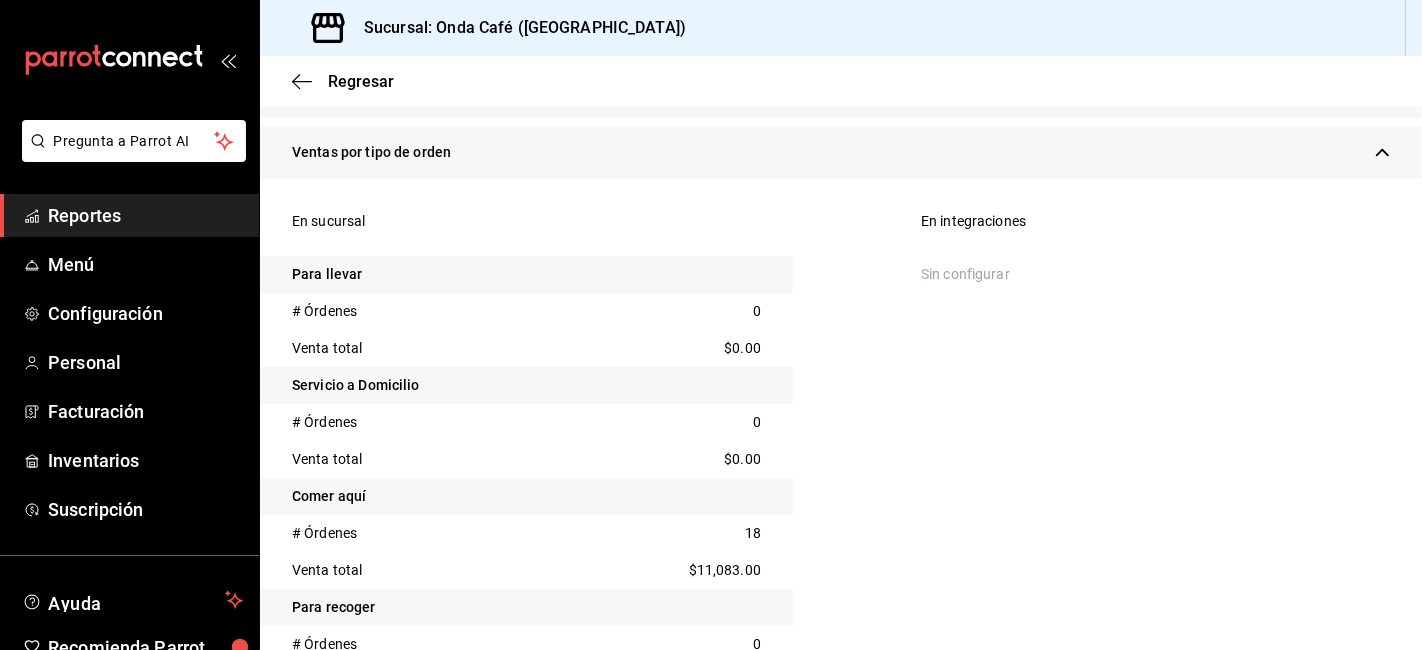 scroll, scrollTop: 2311, scrollLeft: 0, axis: vertical 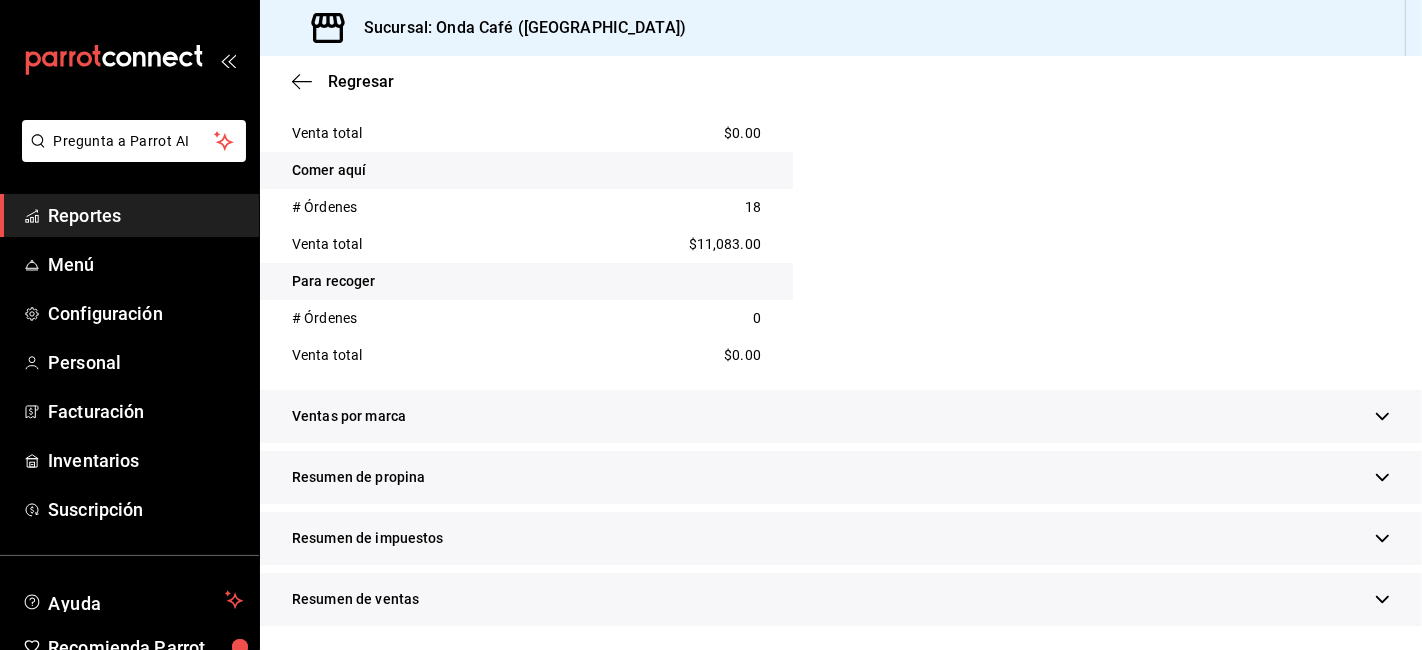 click on "Resumen de propina" at bounding box center [358, 477] 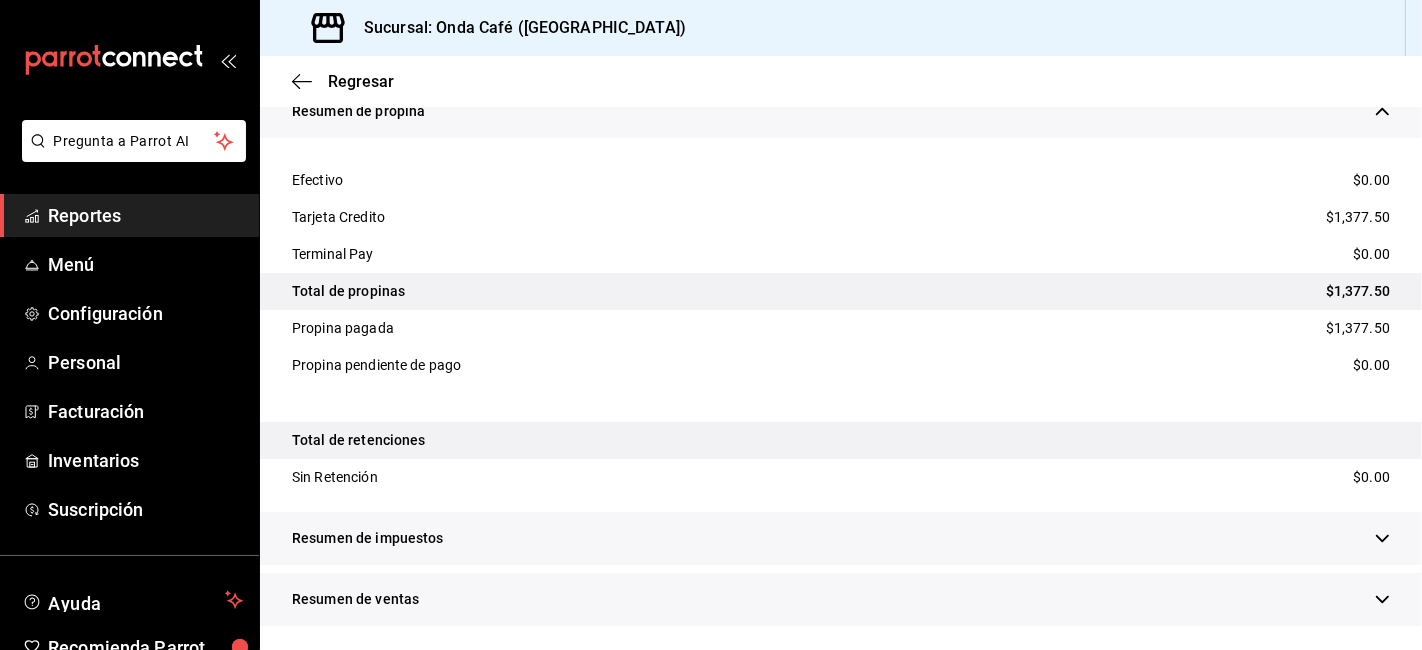 scroll, scrollTop: 2565, scrollLeft: 0, axis: vertical 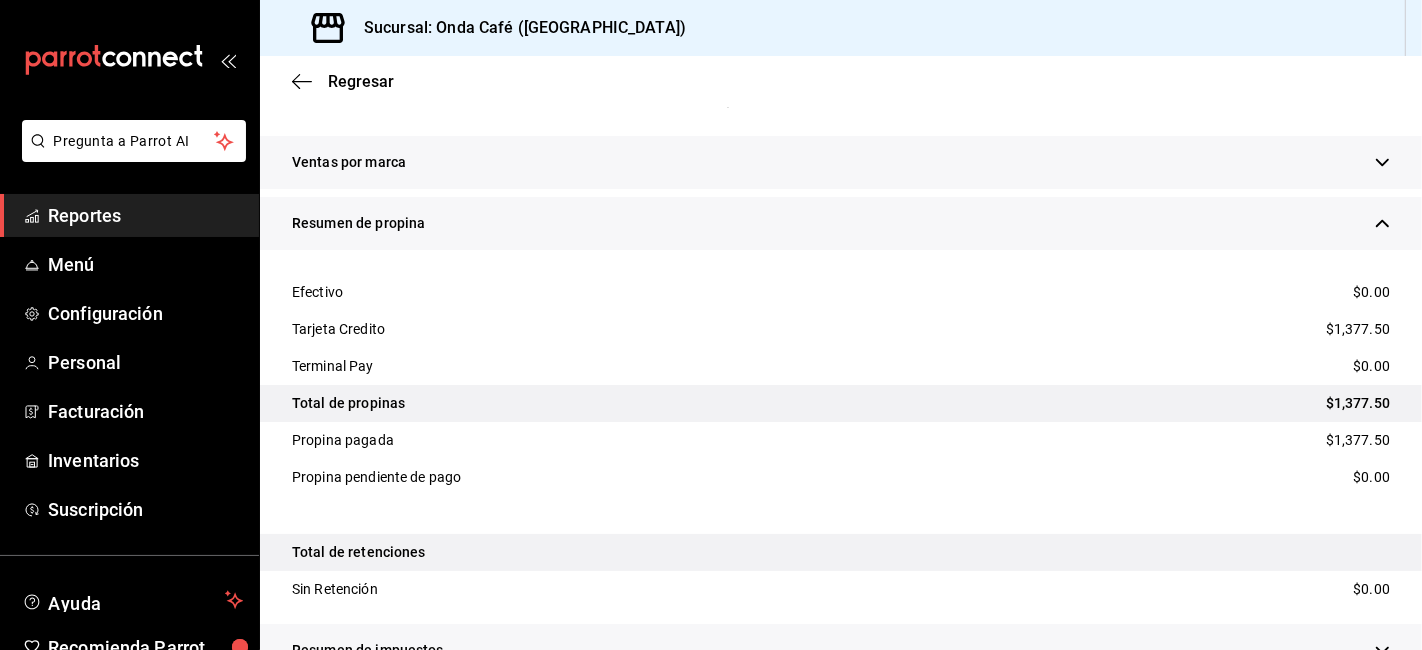 click on "$1,377.50" at bounding box center [1358, 329] 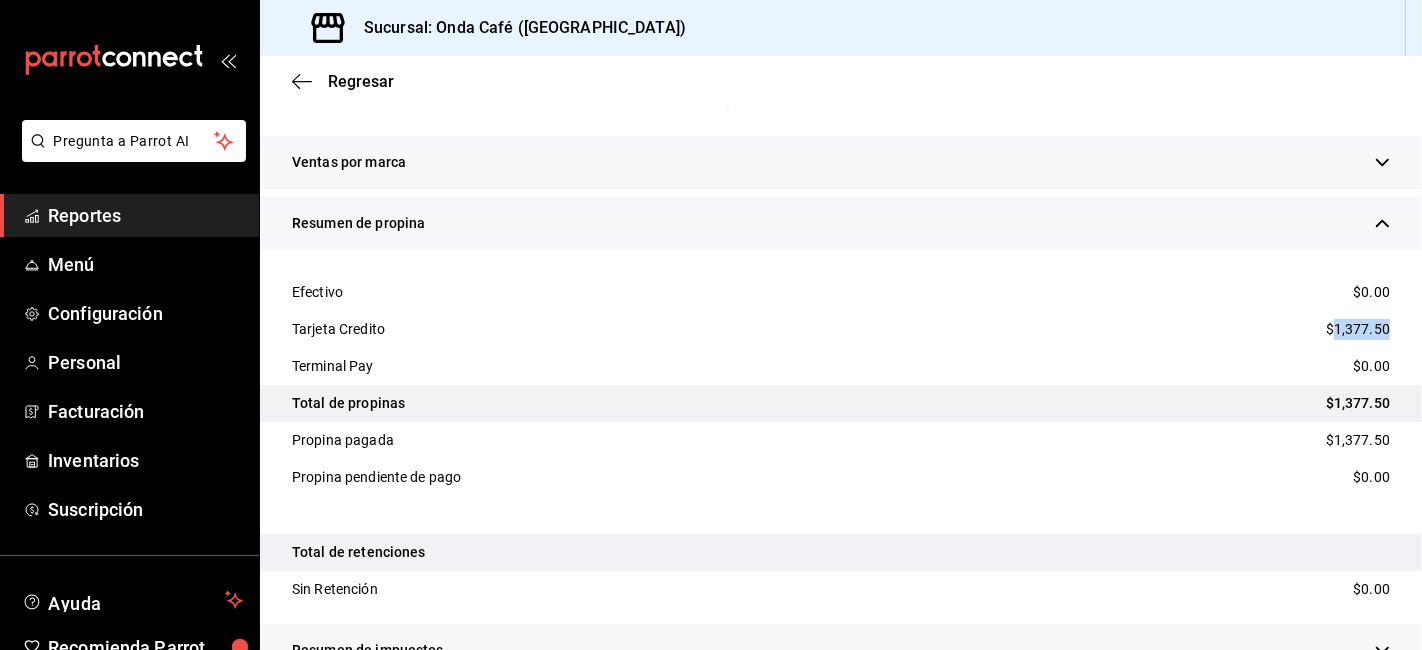 click on "$1,377.50" at bounding box center (1358, 329) 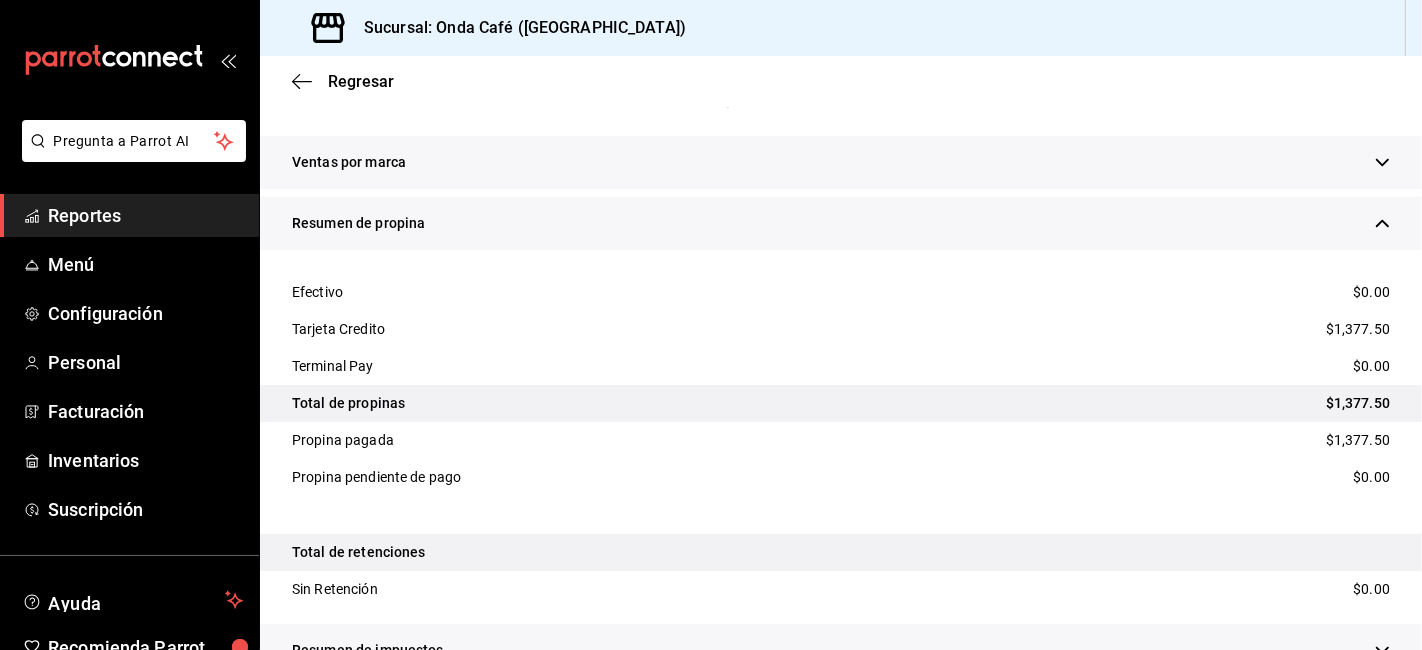 click on "Regresar" at bounding box center [841, 81] 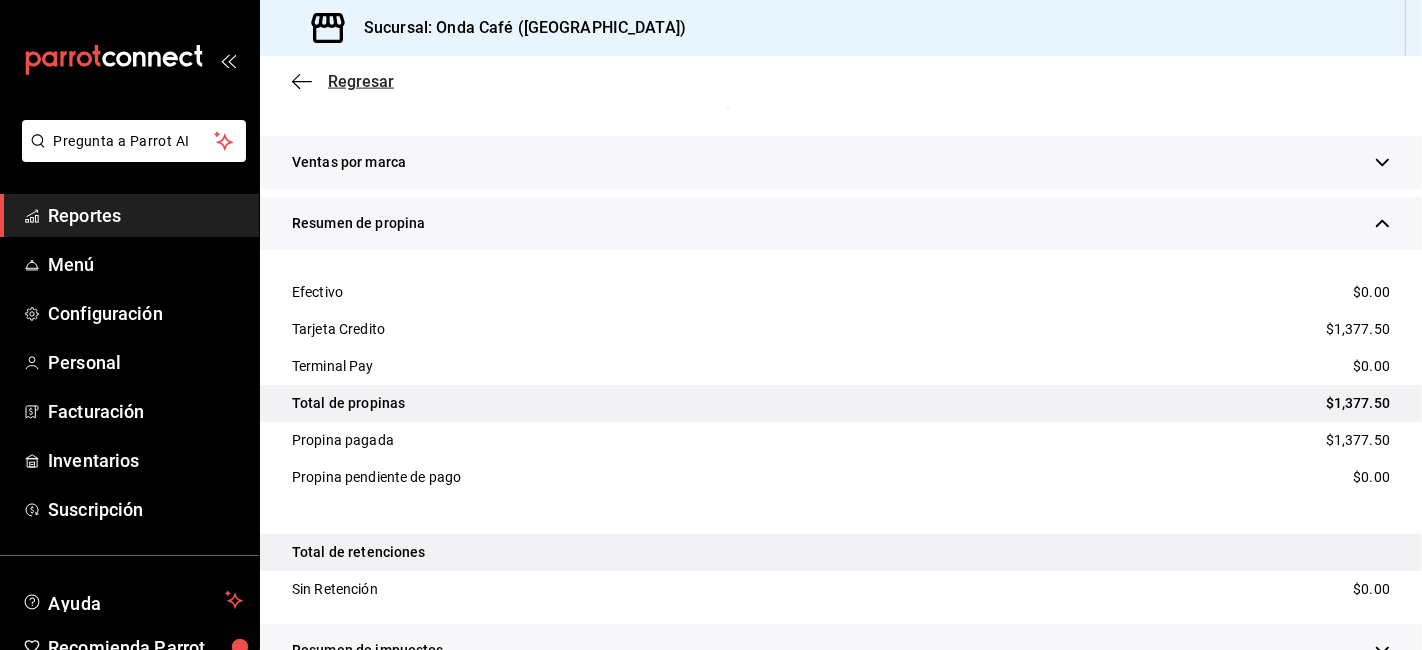 click 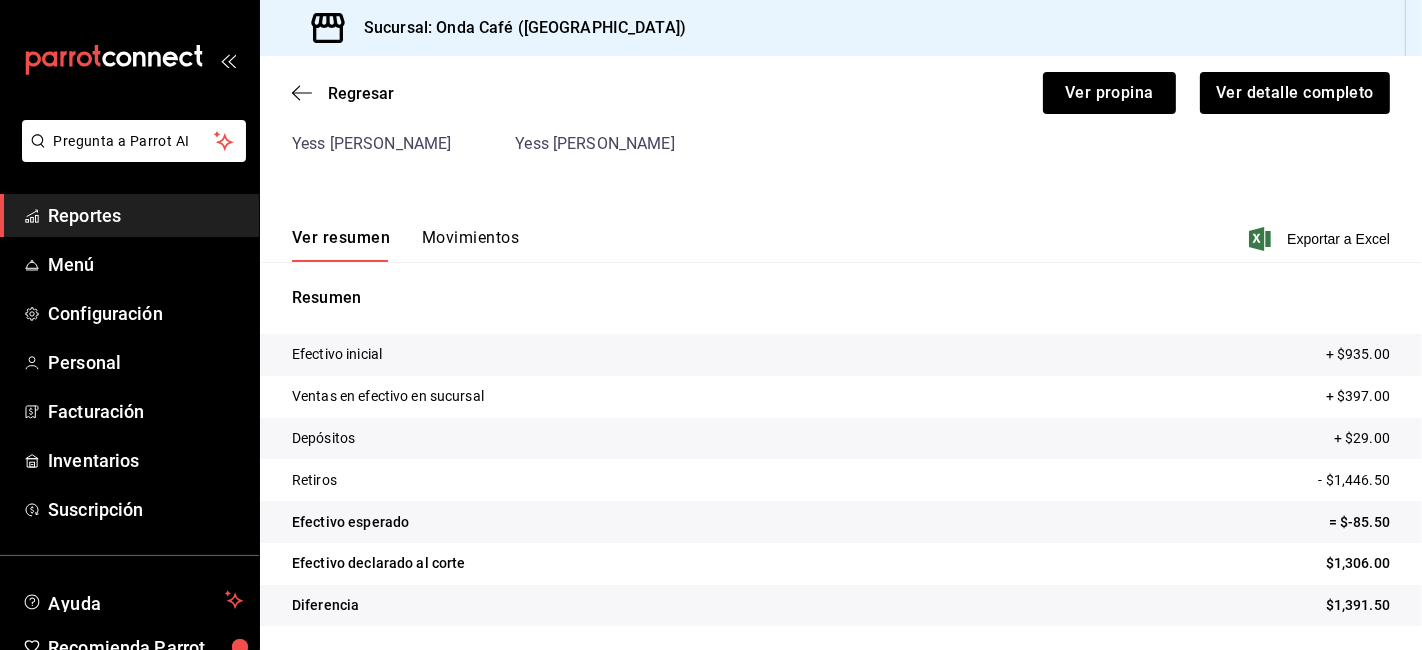 scroll, scrollTop: 166, scrollLeft: 0, axis: vertical 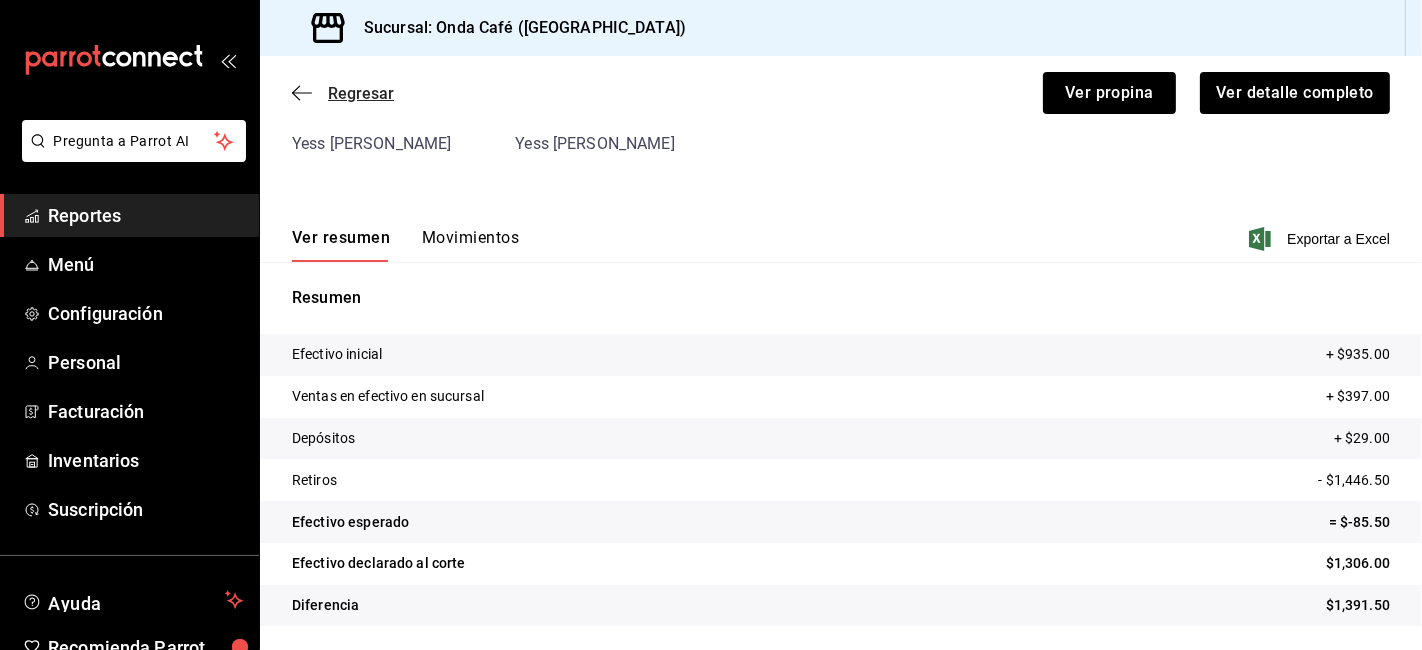 click 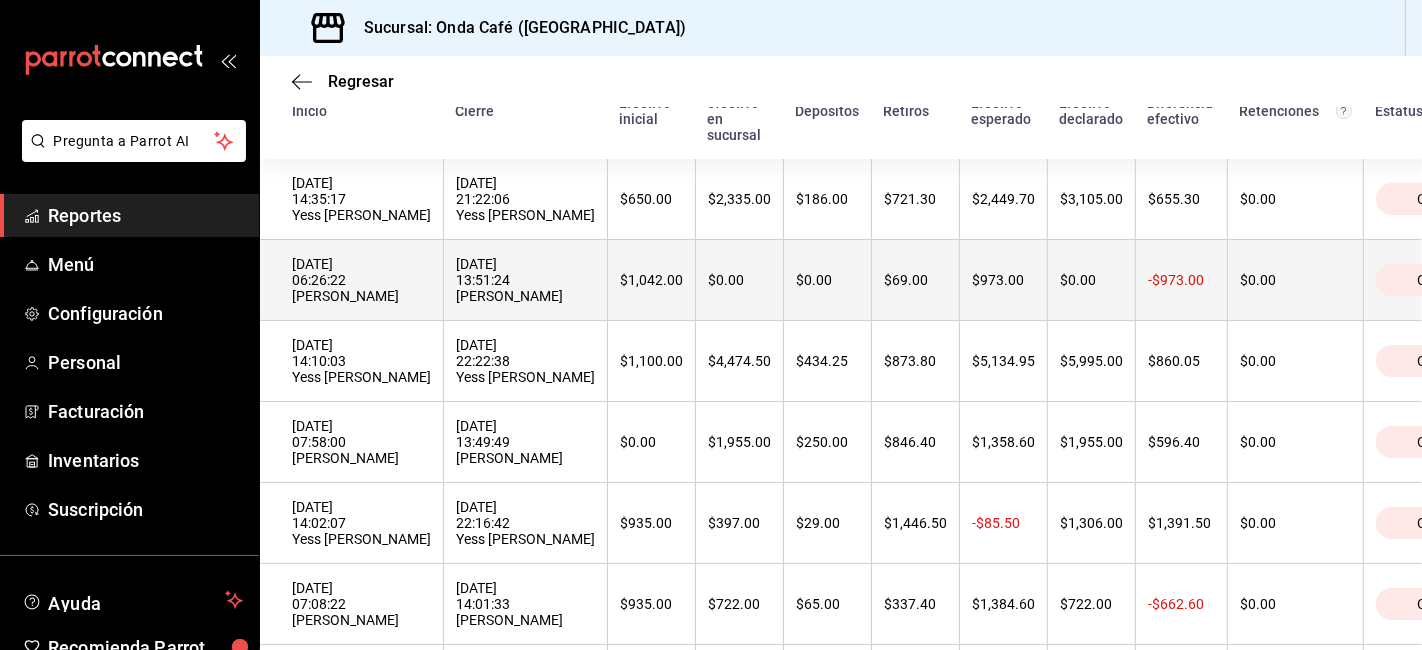 scroll, scrollTop: 222, scrollLeft: 0, axis: vertical 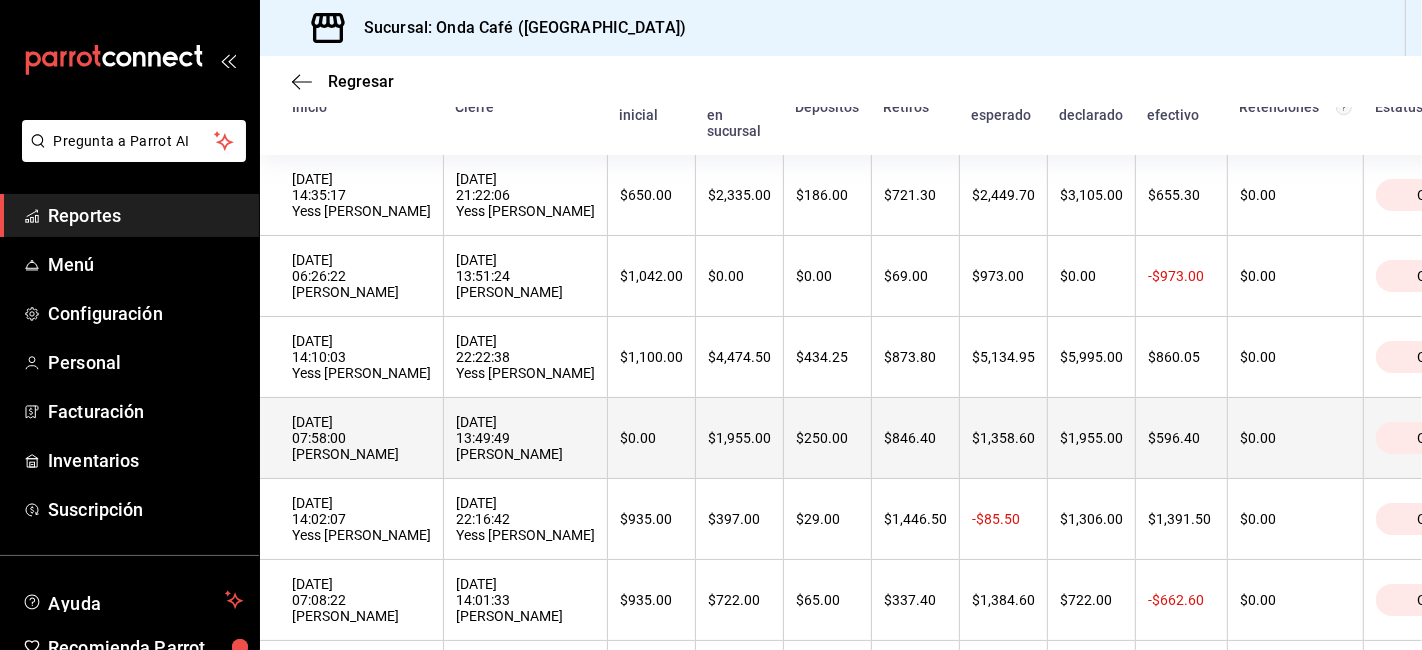 click on "[DATE]
07:58:00
[PERSON_NAME]" at bounding box center [361, 438] 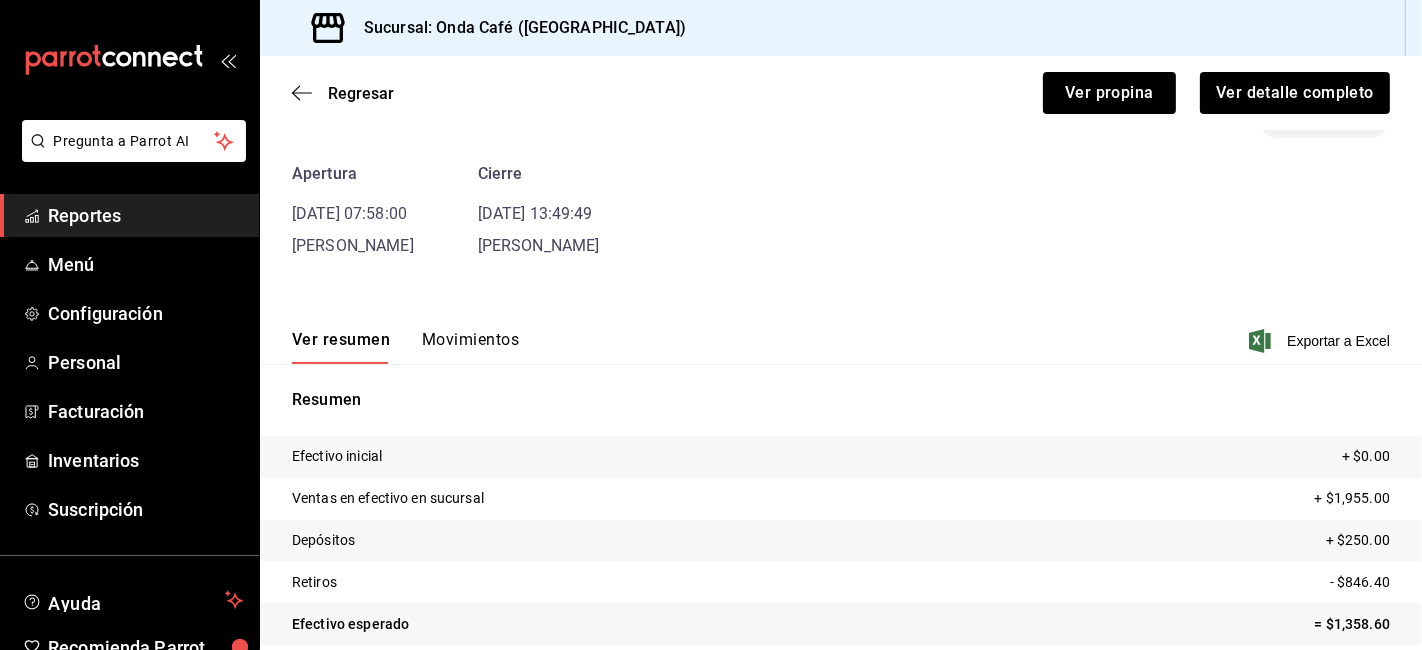 scroll, scrollTop: 86, scrollLeft: 0, axis: vertical 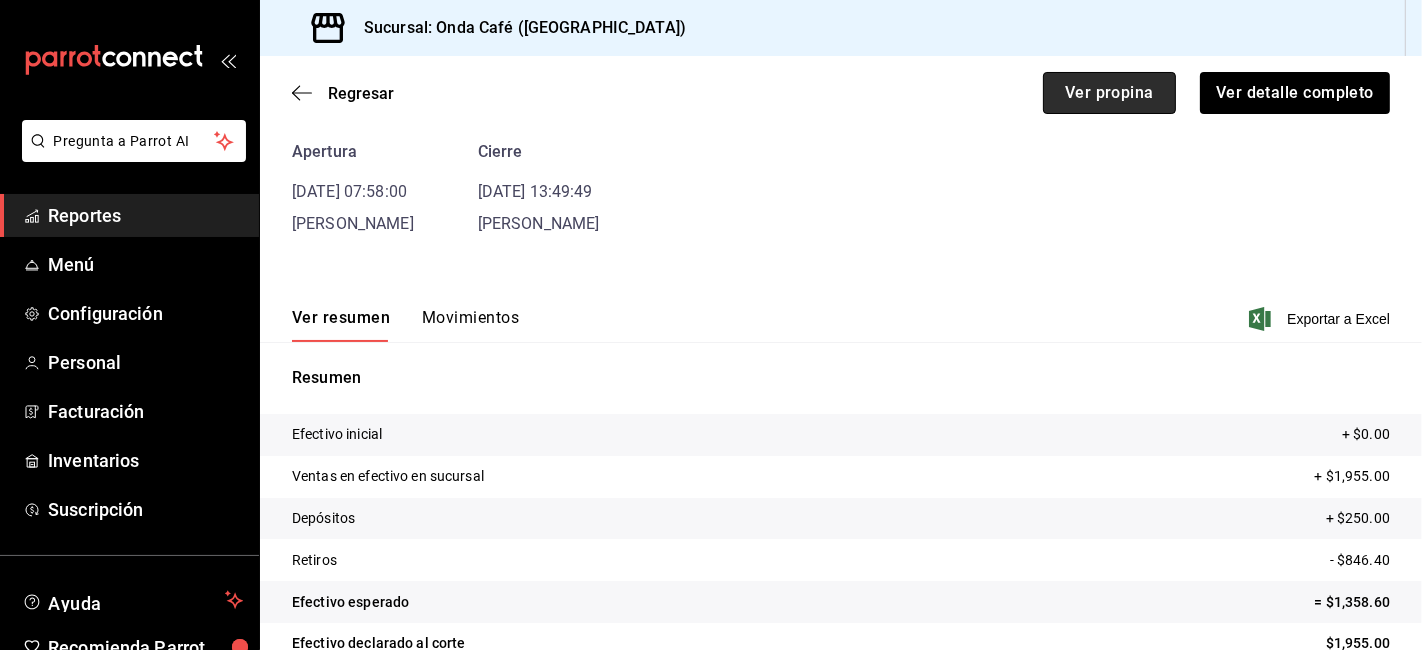 click on "Ver propina" at bounding box center (1109, 93) 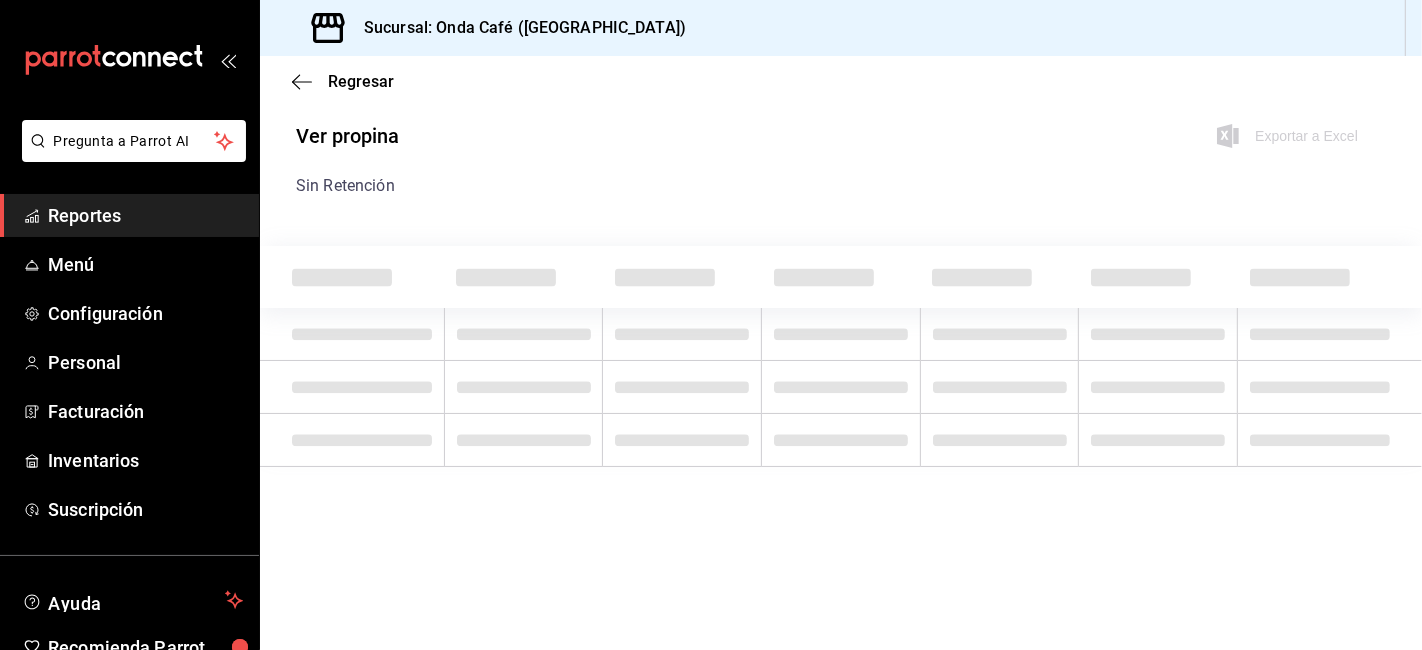 scroll, scrollTop: 0, scrollLeft: 0, axis: both 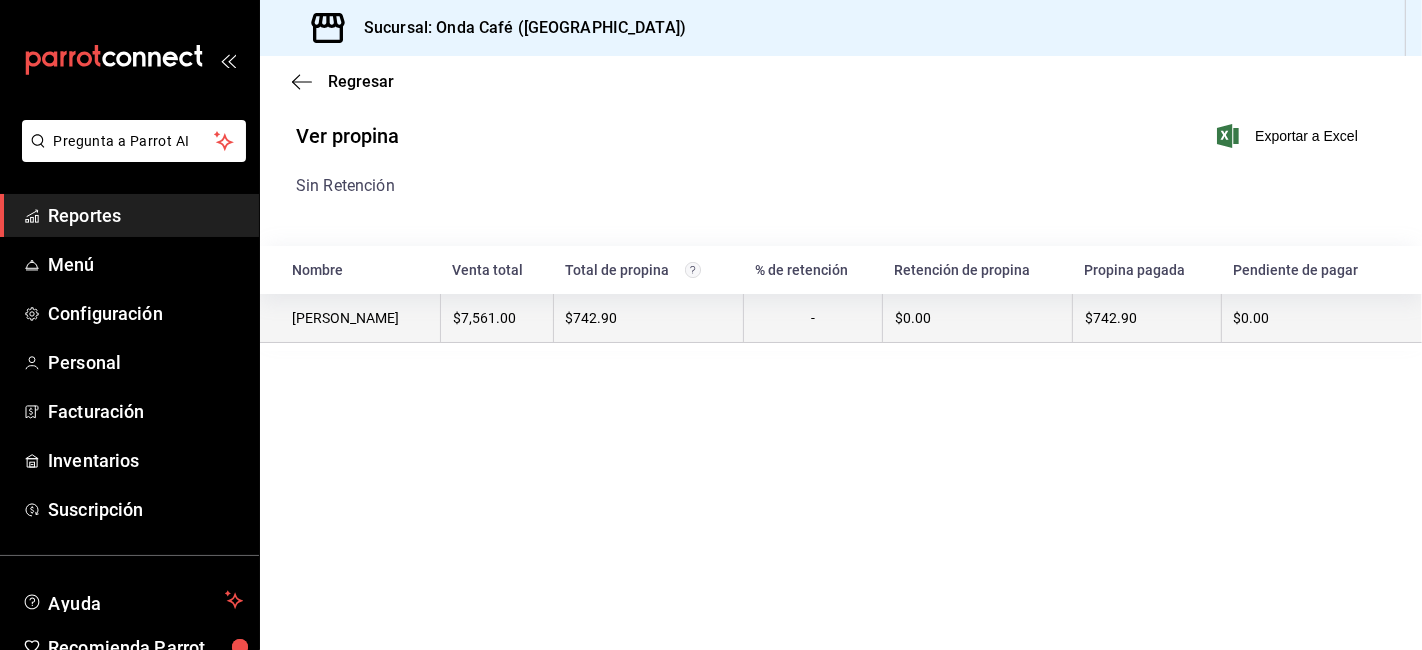 click on "-" at bounding box center (813, 318) 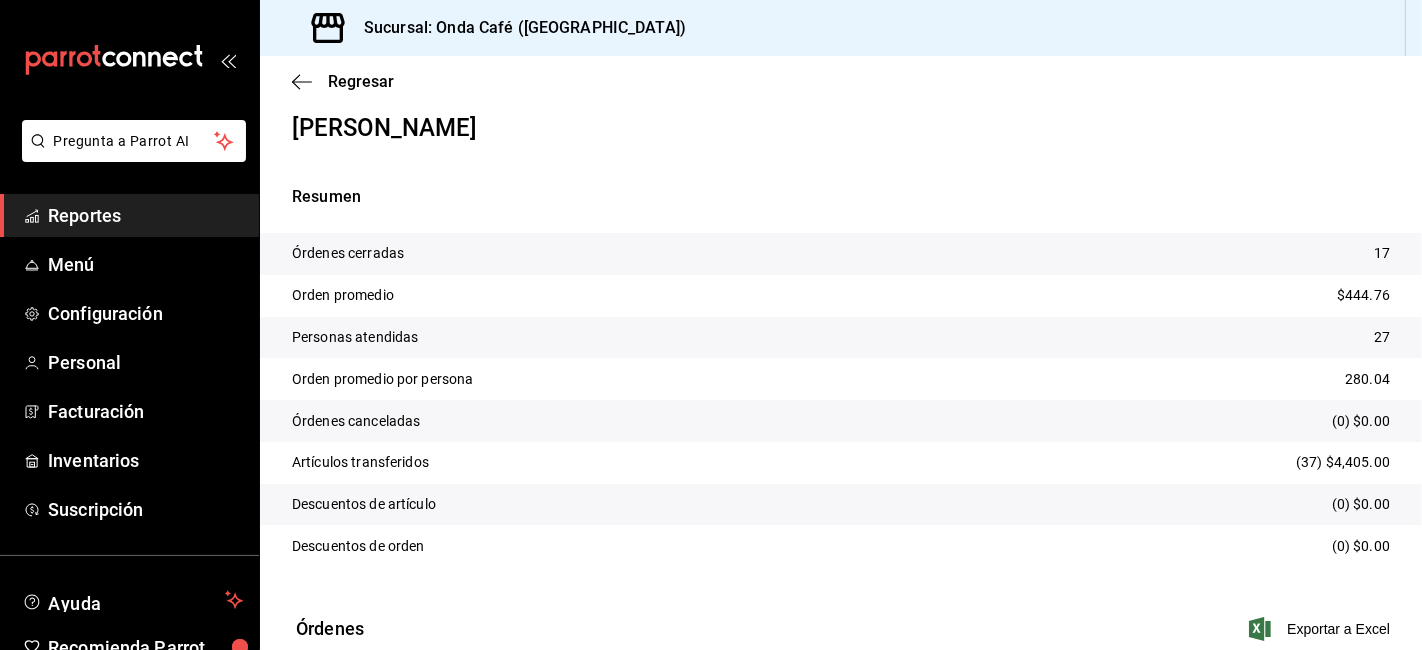 scroll, scrollTop: 0, scrollLeft: 0, axis: both 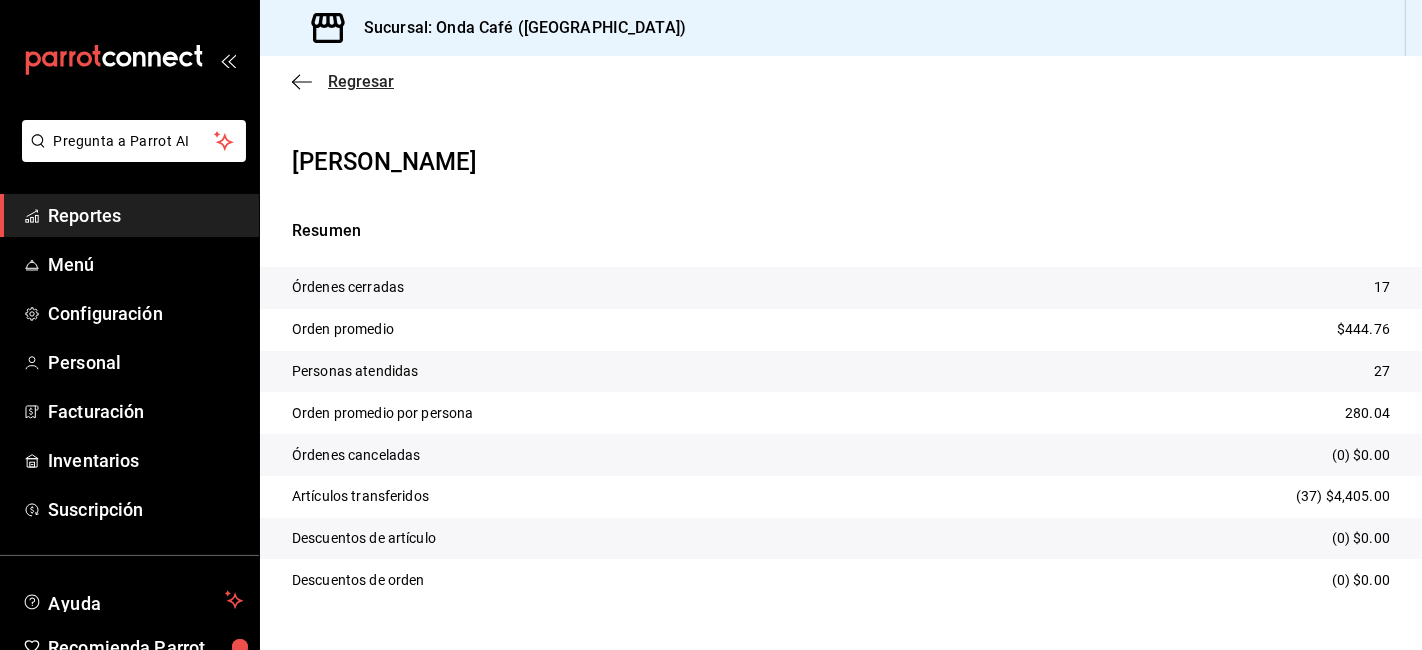 click 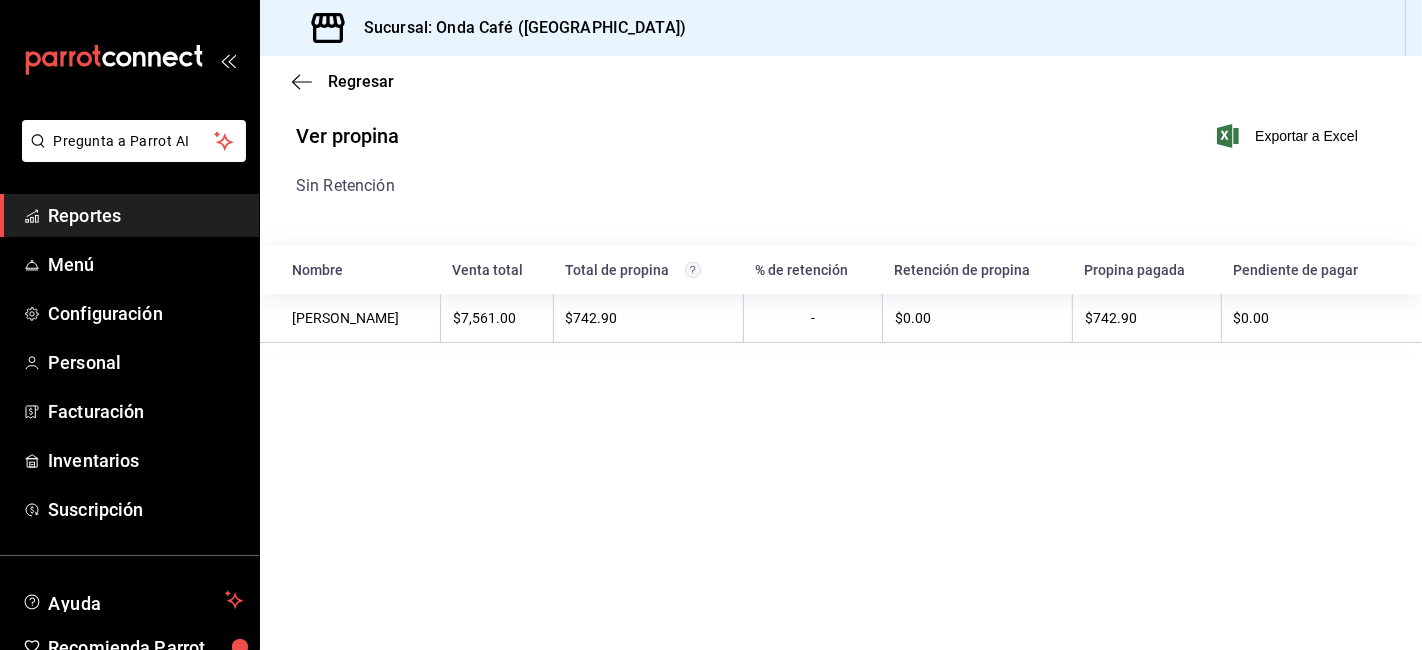 click 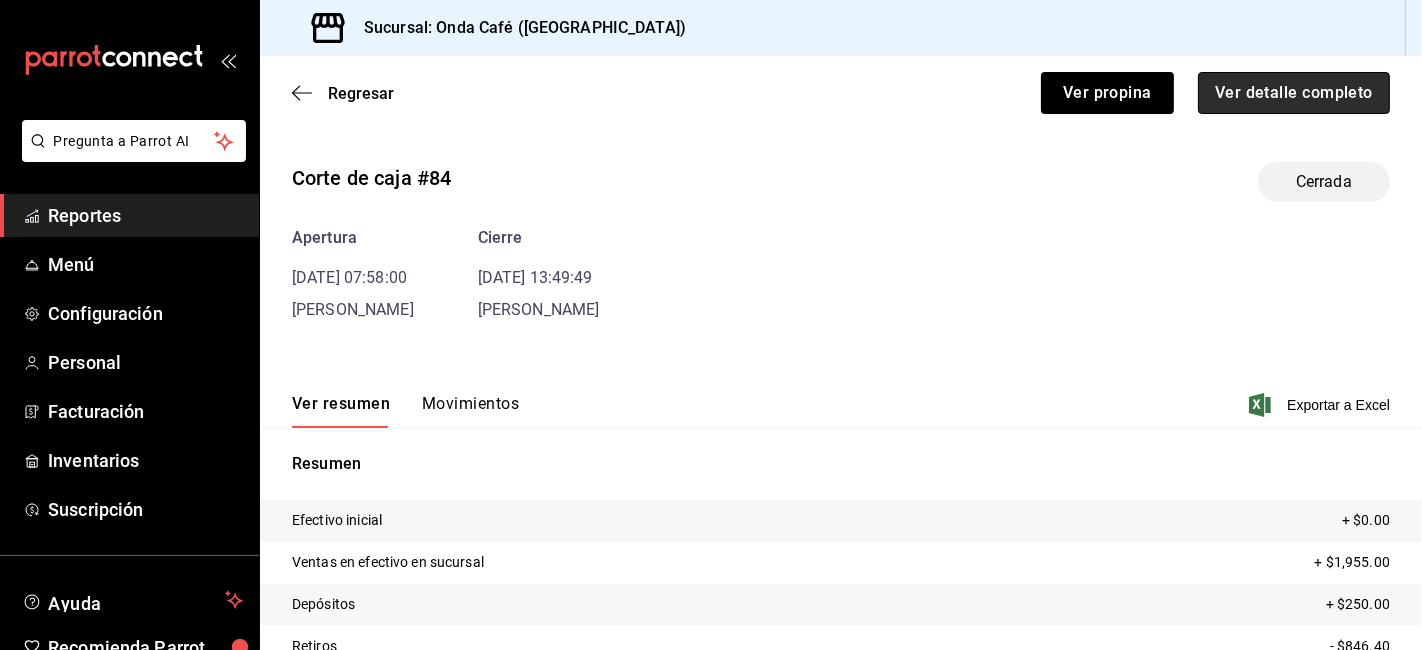 click on "Ver detalle completo" at bounding box center [1294, 93] 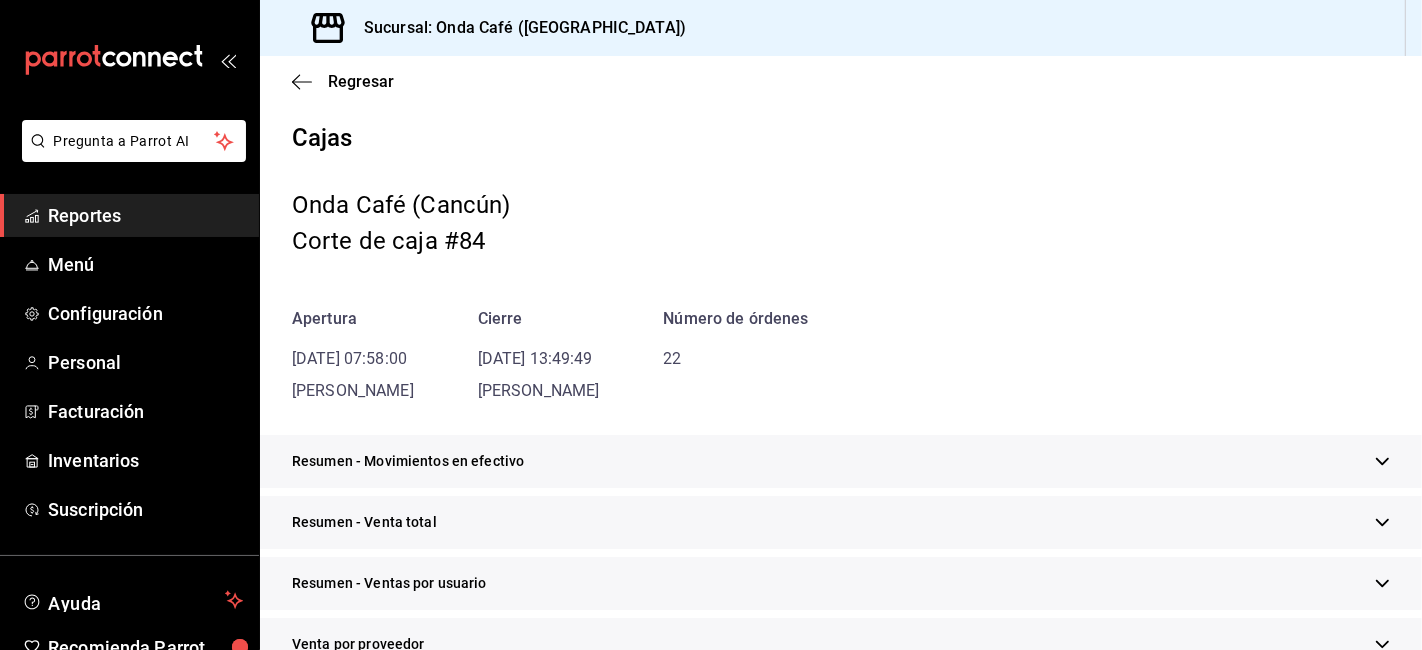 scroll, scrollTop: 111, scrollLeft: 0, axis: vertical 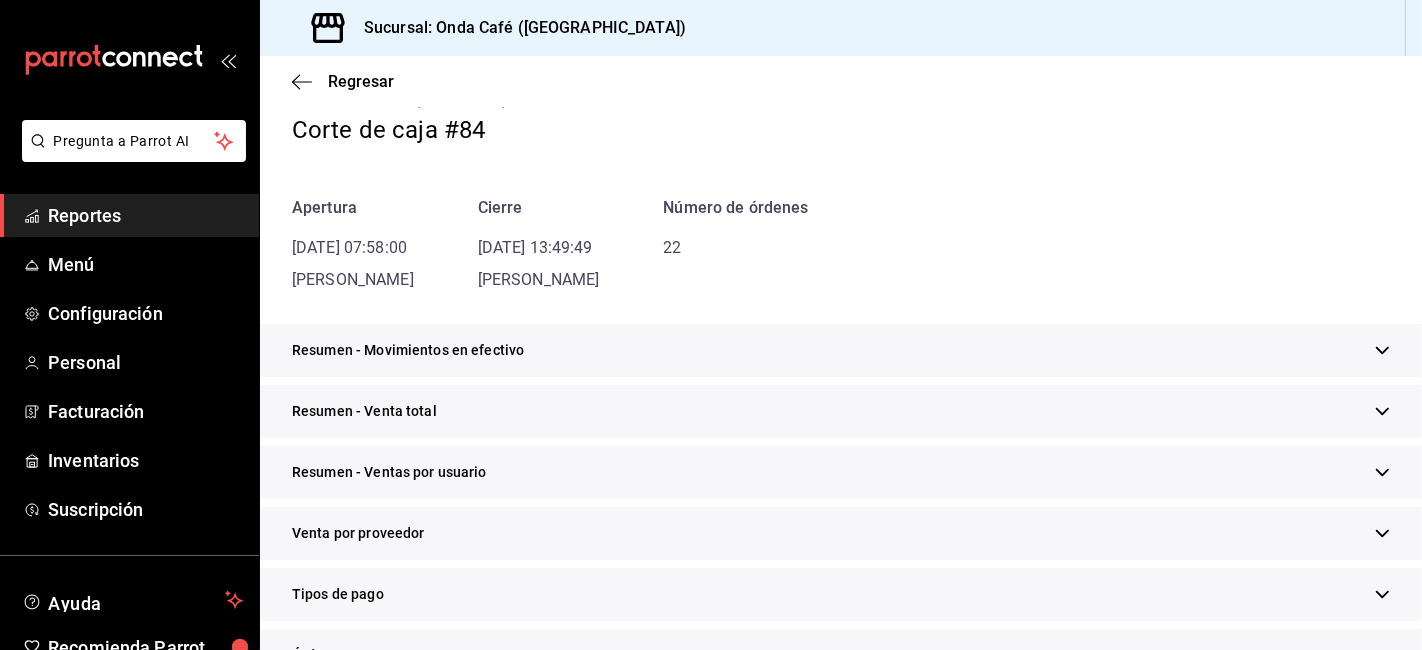 click on "Resumen - Venta total" at bounding box center [841, 411] 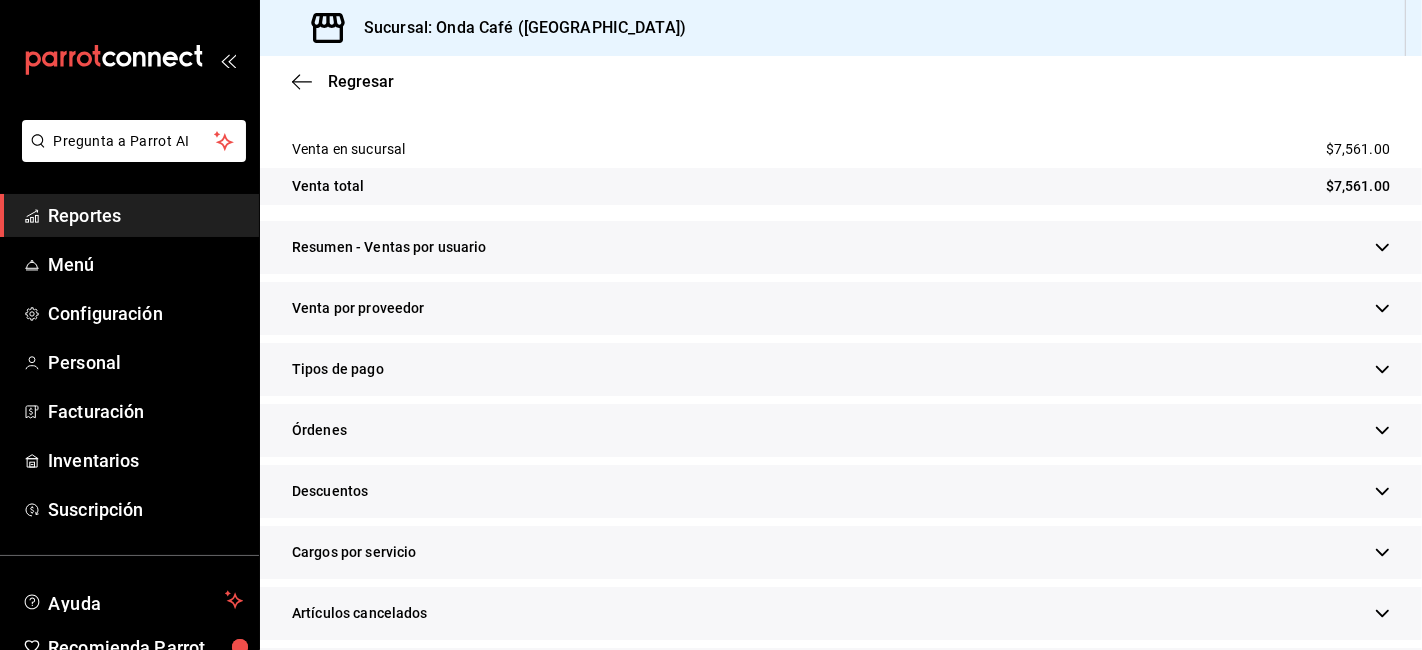 scroll, scrollTop: 444, scrollLeft: 0, axis: vertical 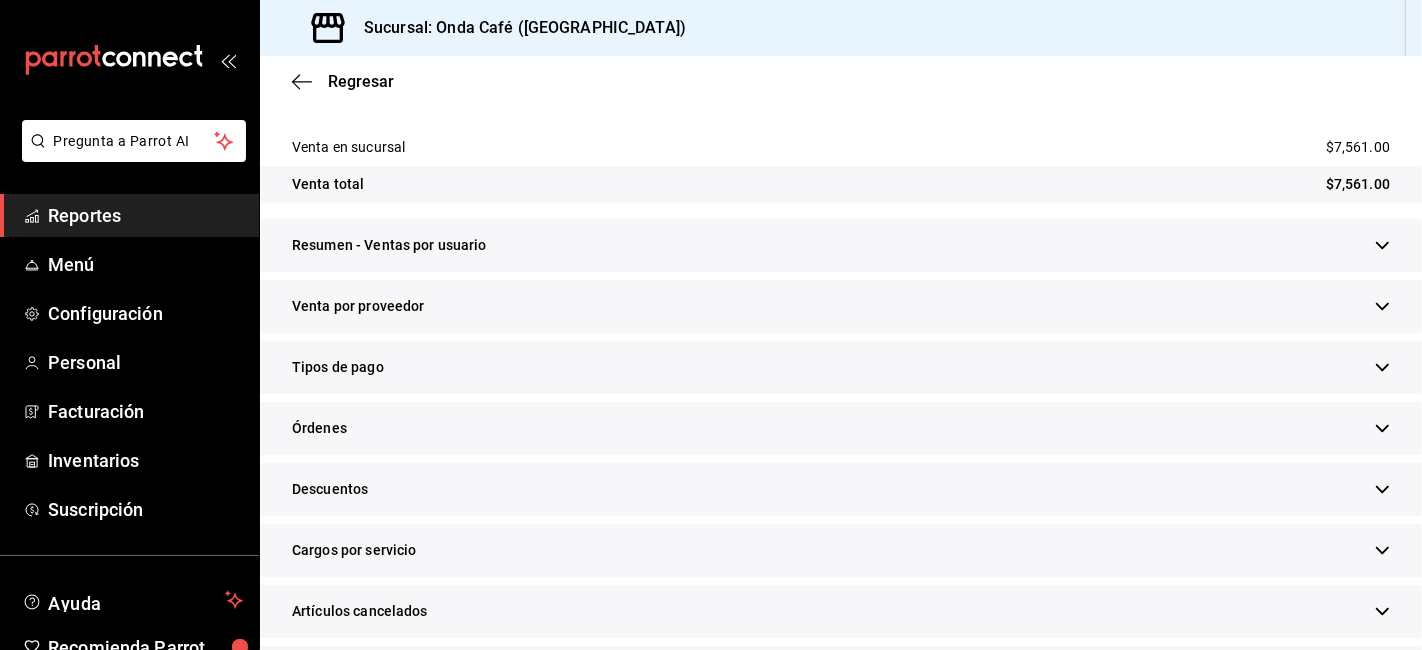 click on "Tipos de pago" at bounding box center (841, 367) 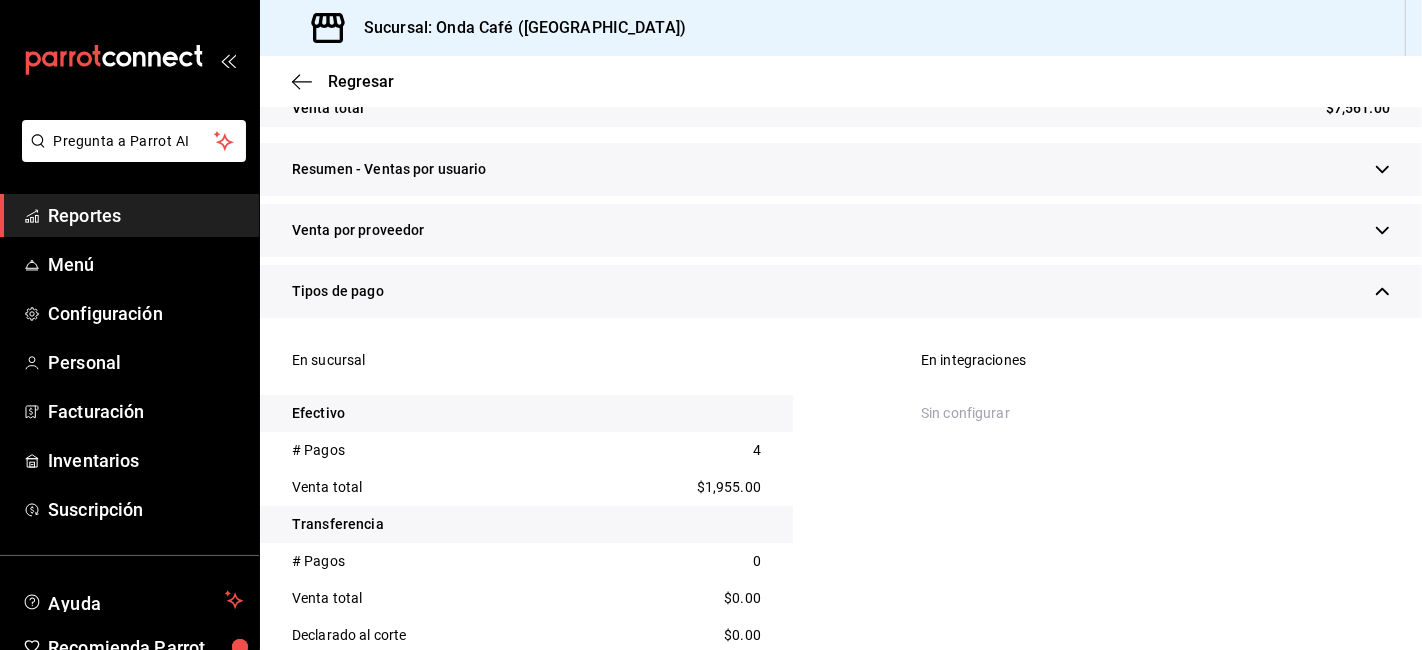 scroll, scrollTop: 666, scrollLeft: 0, axis: vertical 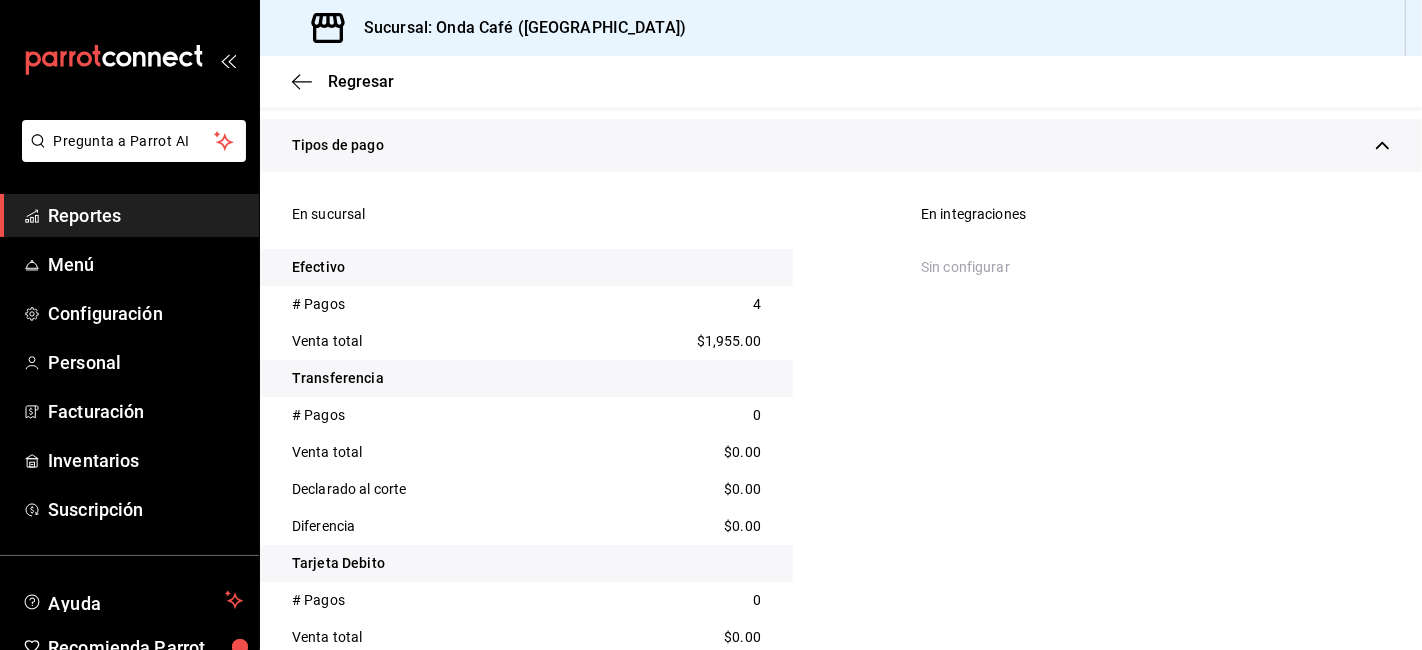 click on "$1,955.00" at bounding box center (729, 341) 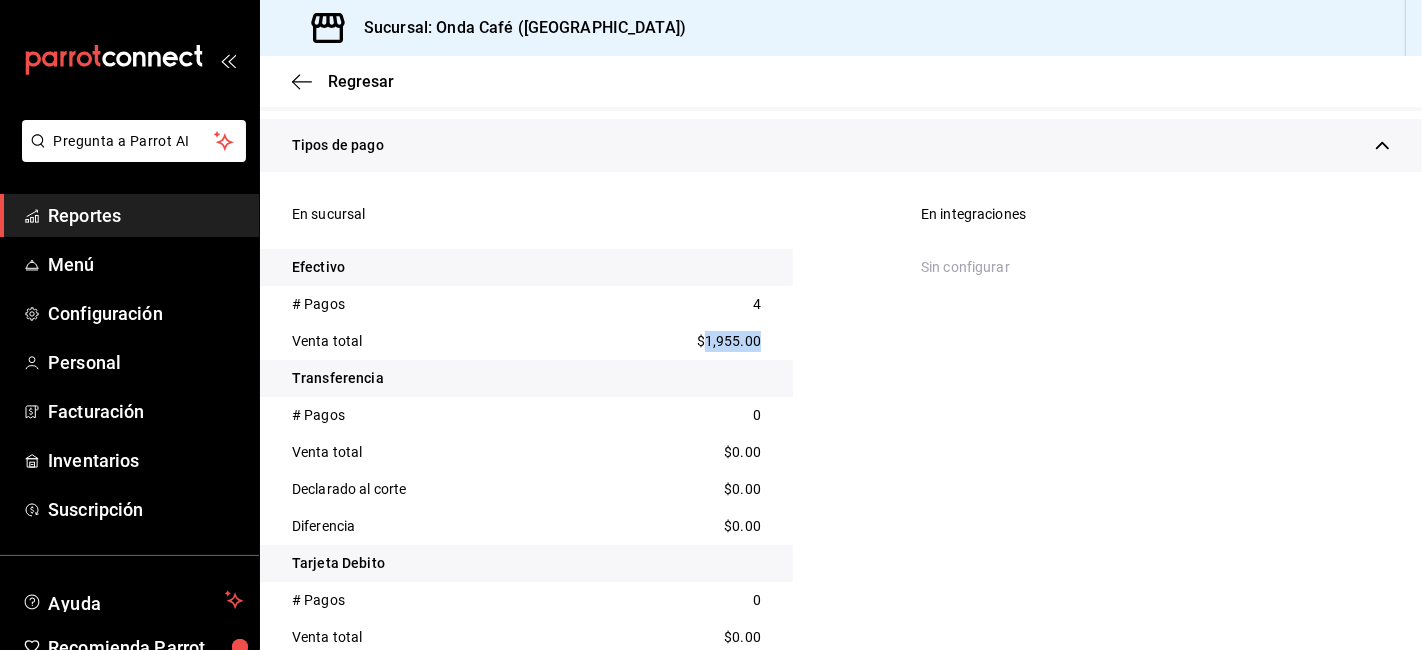 click on "$1,955.00" at bounding box center [729, 341] 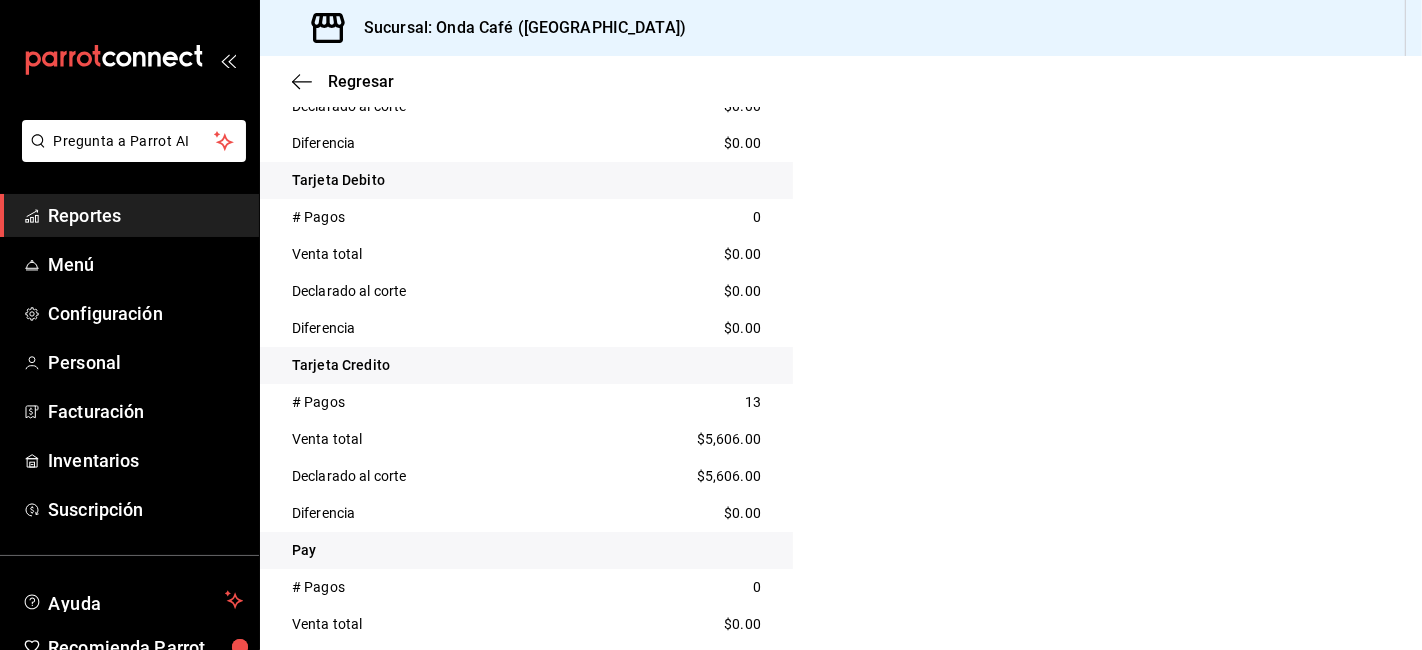 scroll, scrollTop: 1111, scrollLeft: 0, axis: vertical 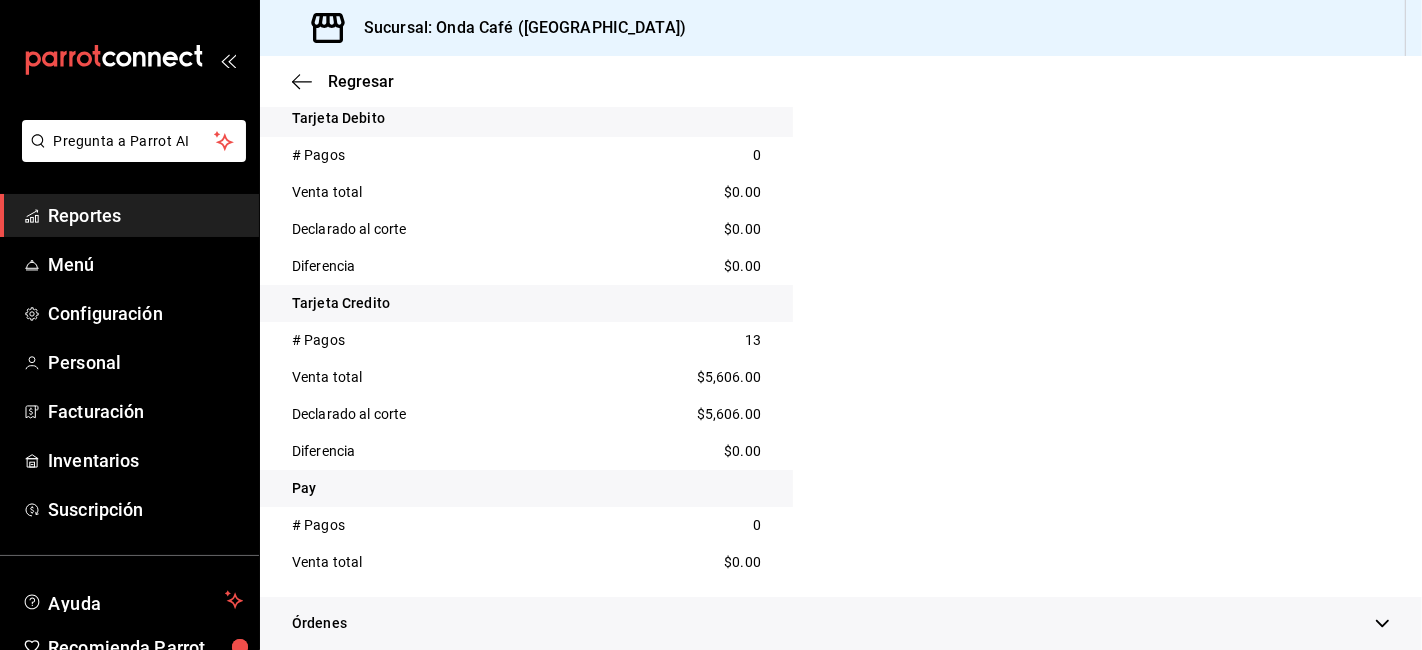 click on "$5,606.00" at bounding box center (729, 377) 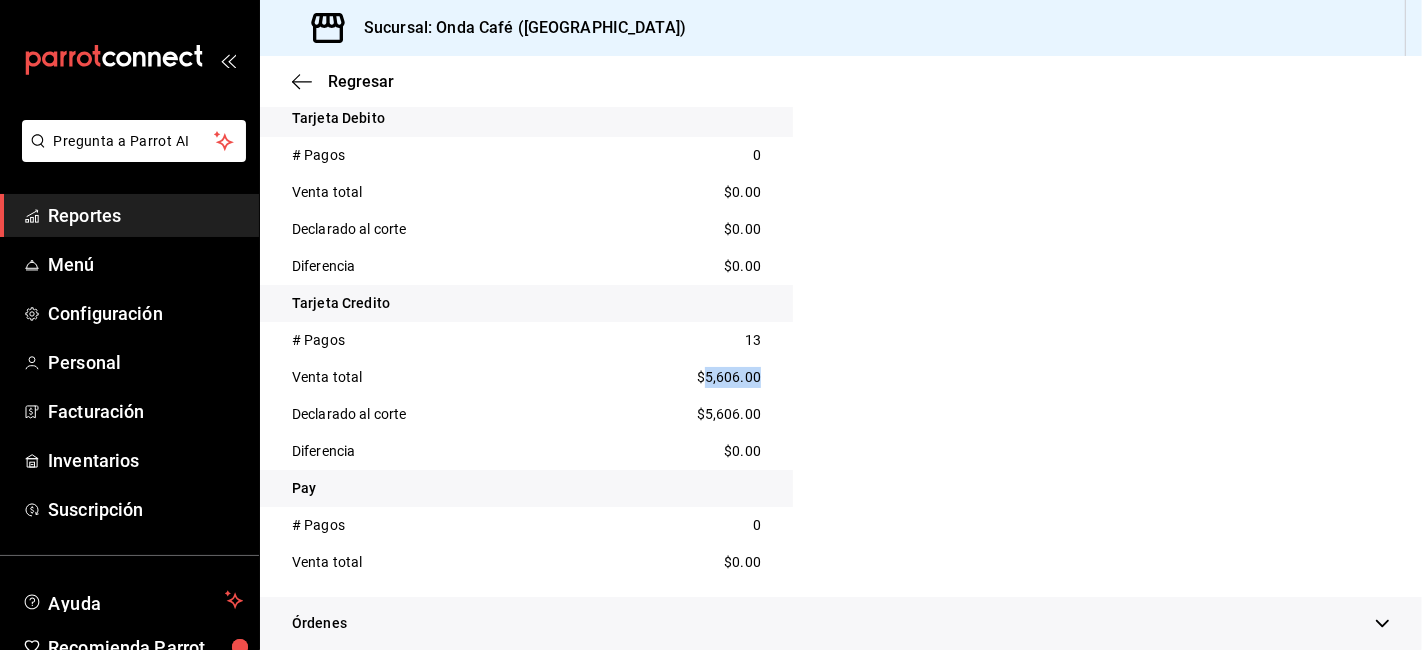 click on "$5,606.00" at bounding box center [729, 377] 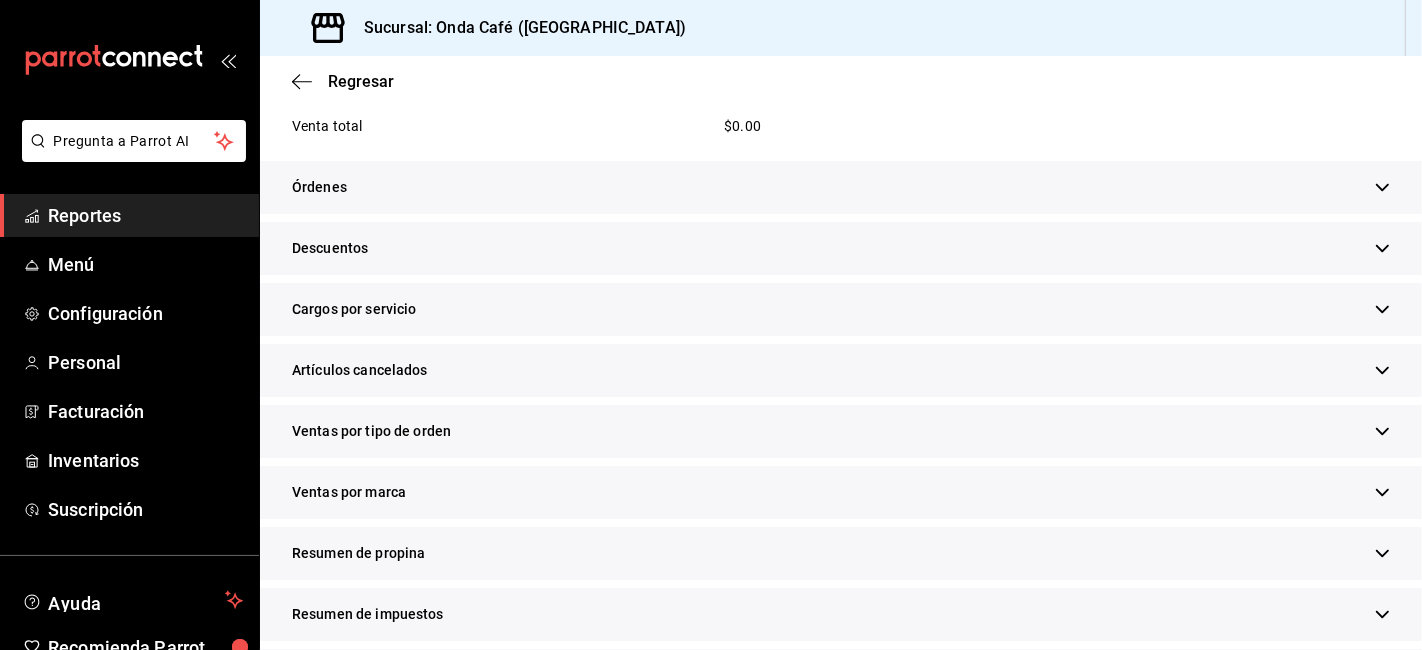 scroll, scrollTop: 1622, scrollLeft: 0, axis: vertical 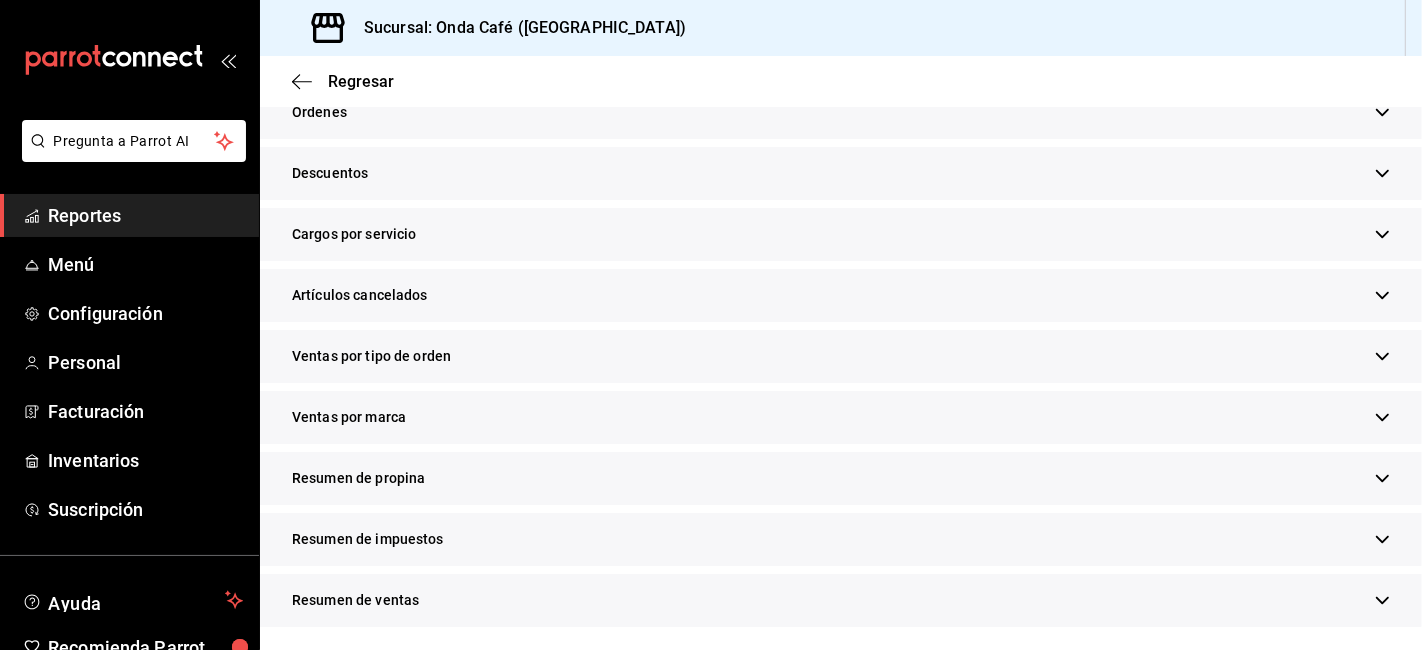 click on "Resumen de propina" at bounding box center [358, 478] 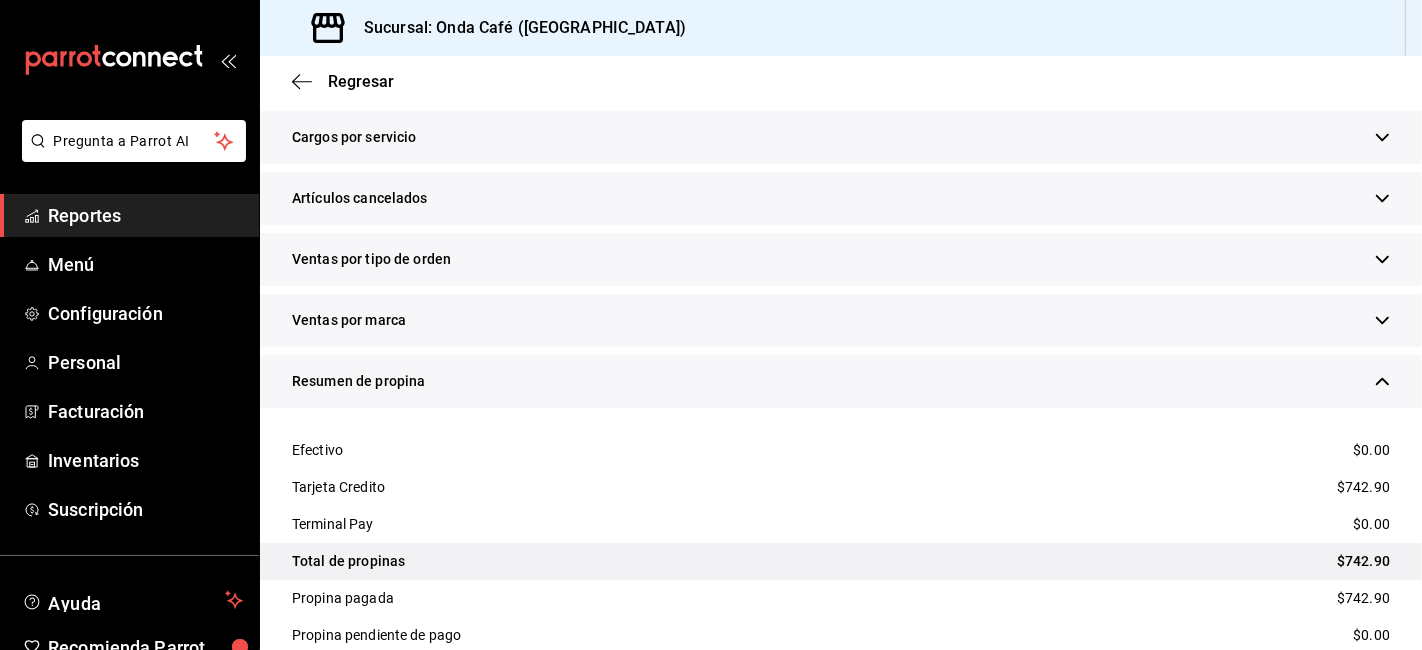 scroll, scrollTop: 1845, scrollLeft: 0, axis: vertical 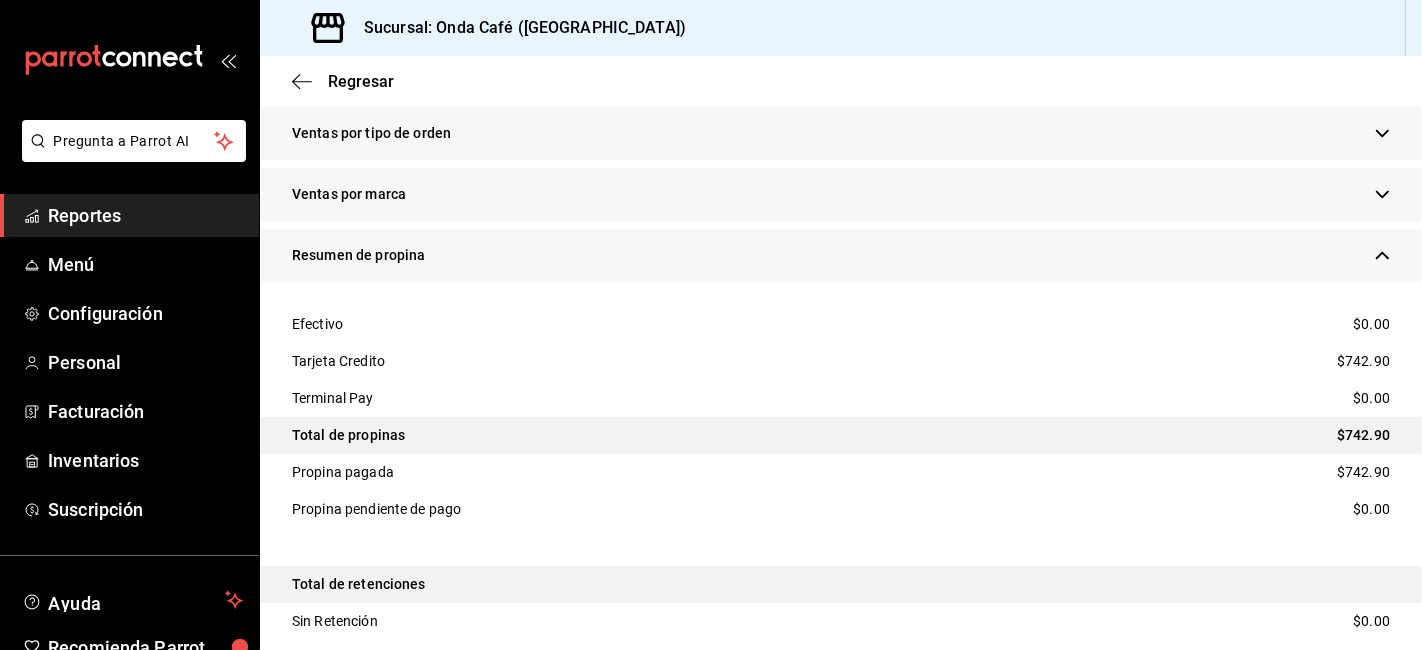 click on "$742.90" at bounding box center (1363, 361) 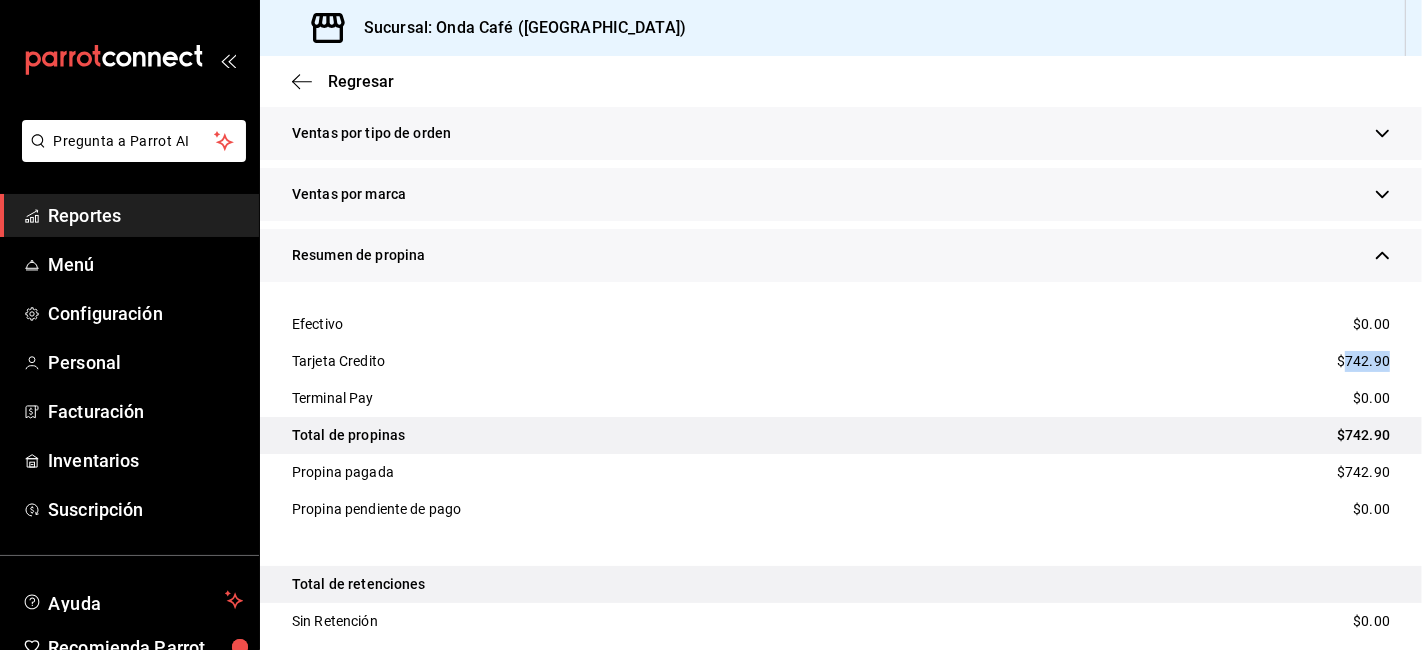 click on "$742.90" at bounding box center (1363, 361) 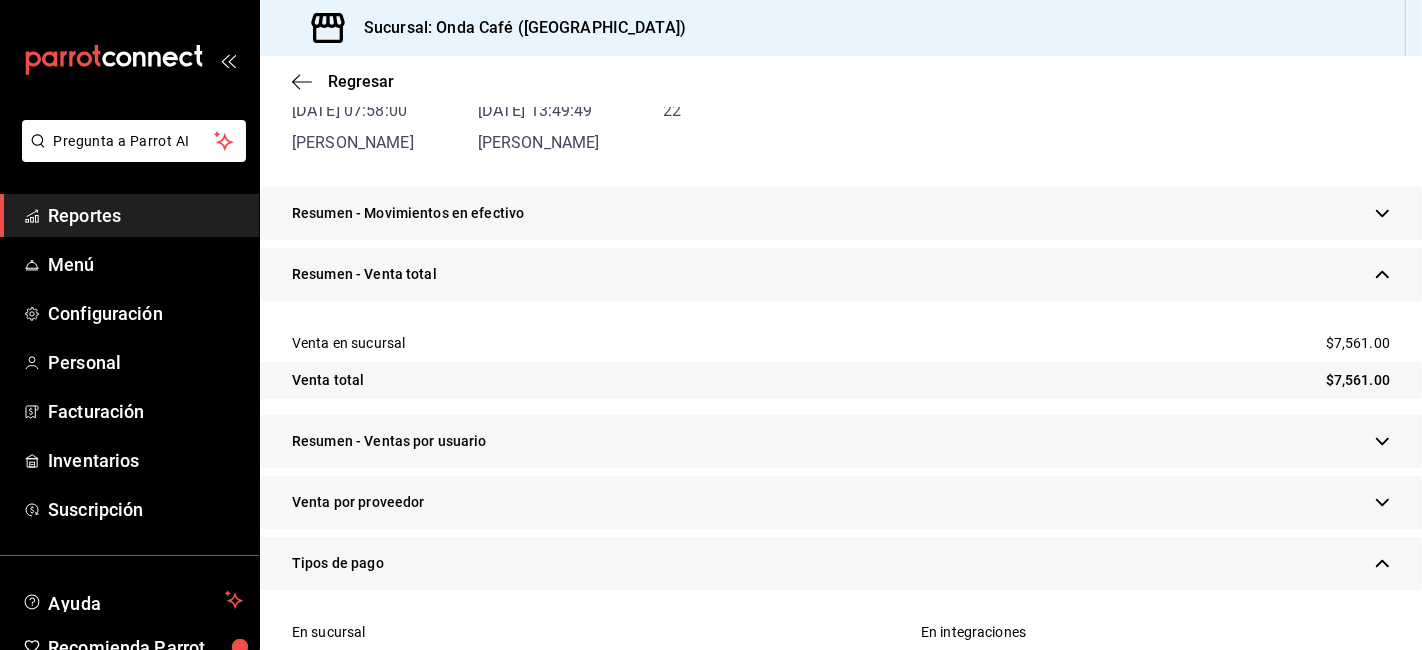 scroll, scrollTop: 0, scrollLeft: 0, axis: both 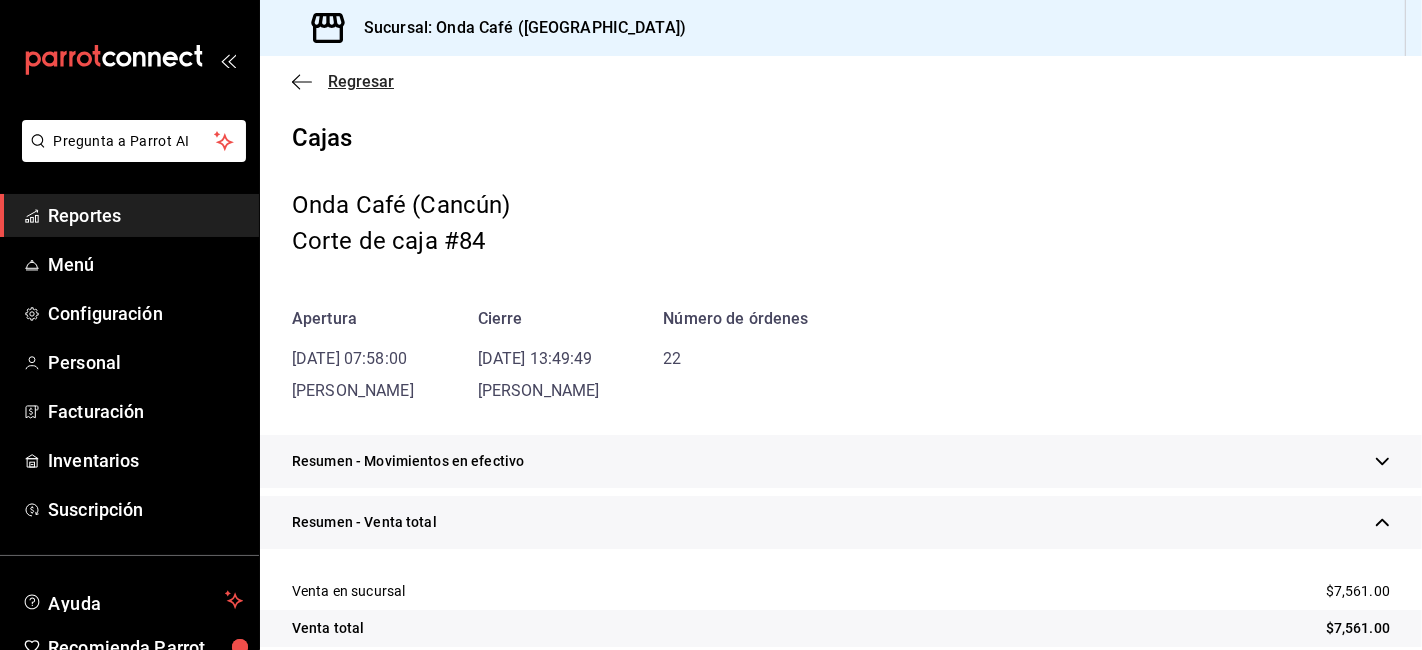 click on "Regresar" at bounding box center (343, 81) 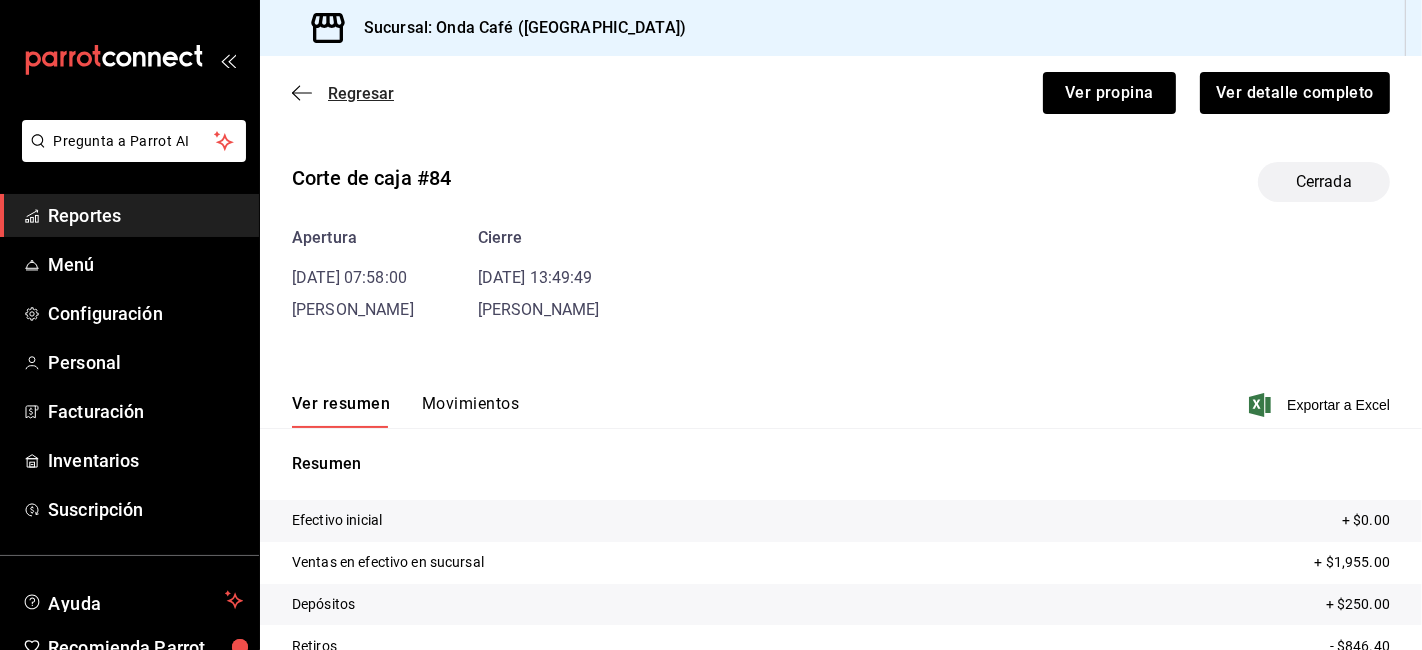 click 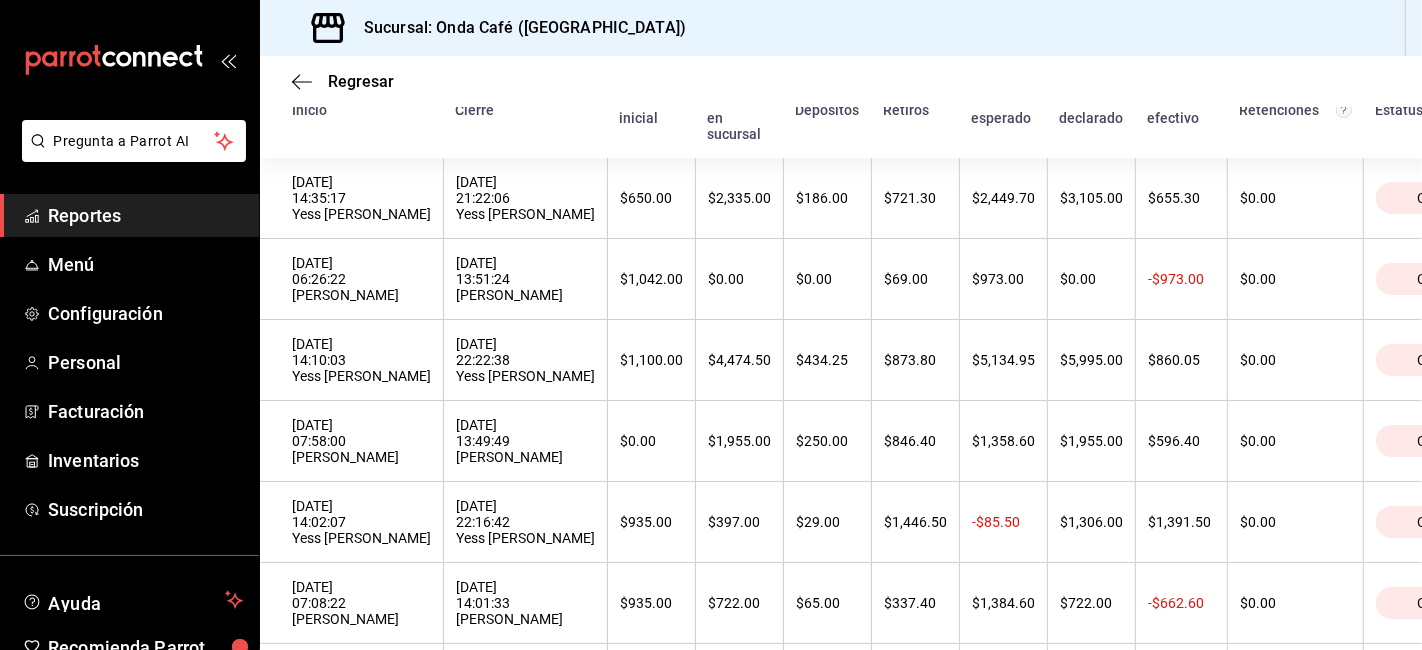 scroll, scrollTop: 222, scrollLeft: 0, axis: vertical 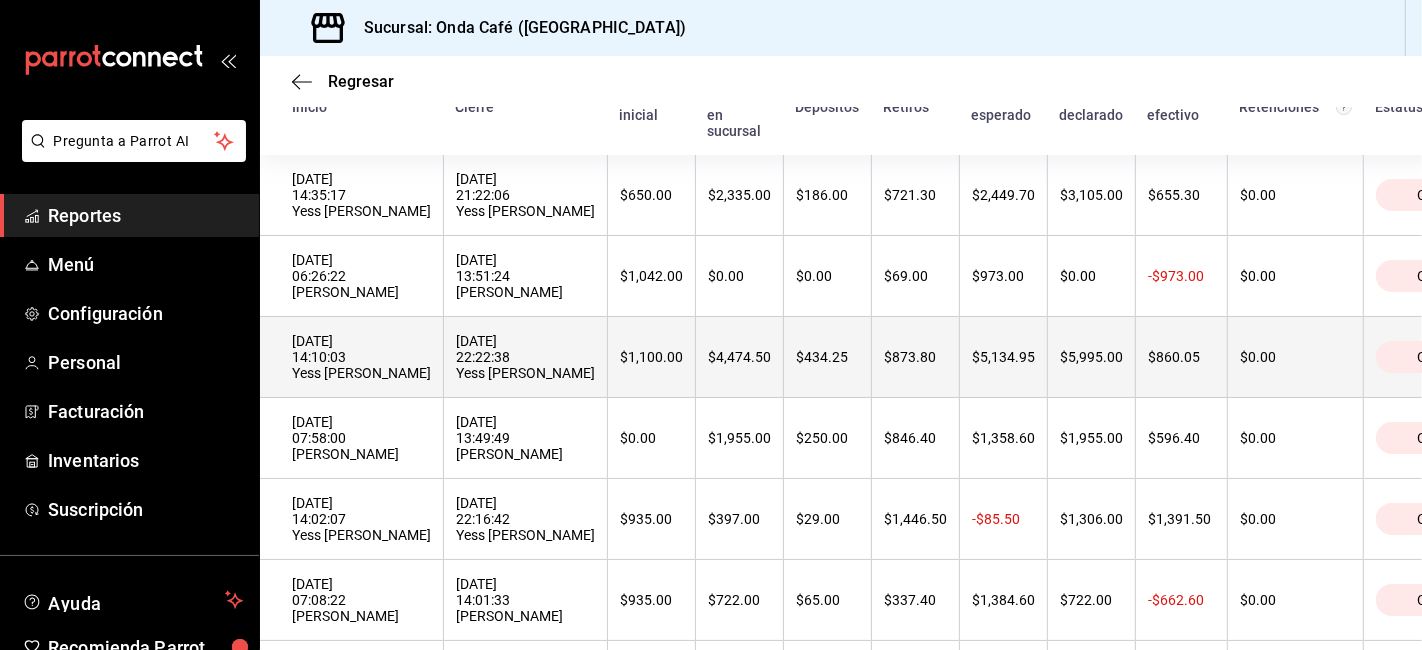 click on "[DATE]
14:10:03
Yess [PERSON_NAME]" at bounding box center [361, 357] 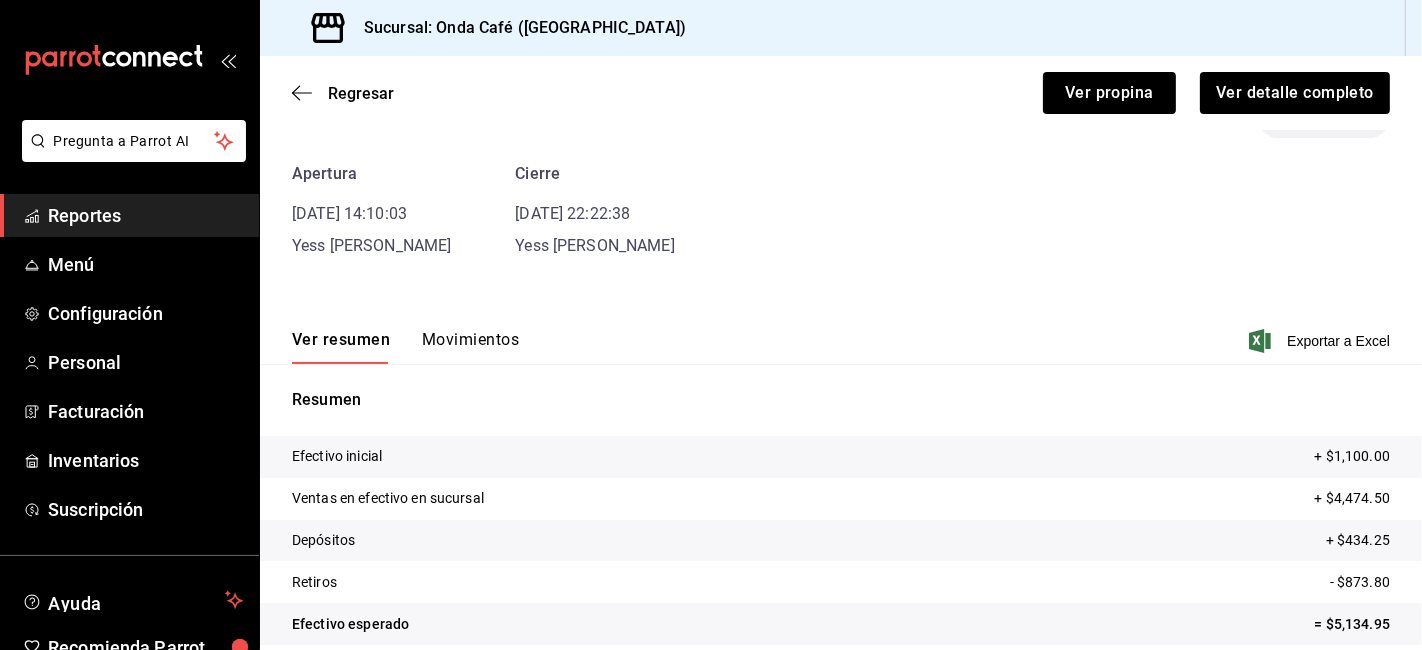 scroll, scrollTop: 86, scrollLeft: 0, axis: vertical 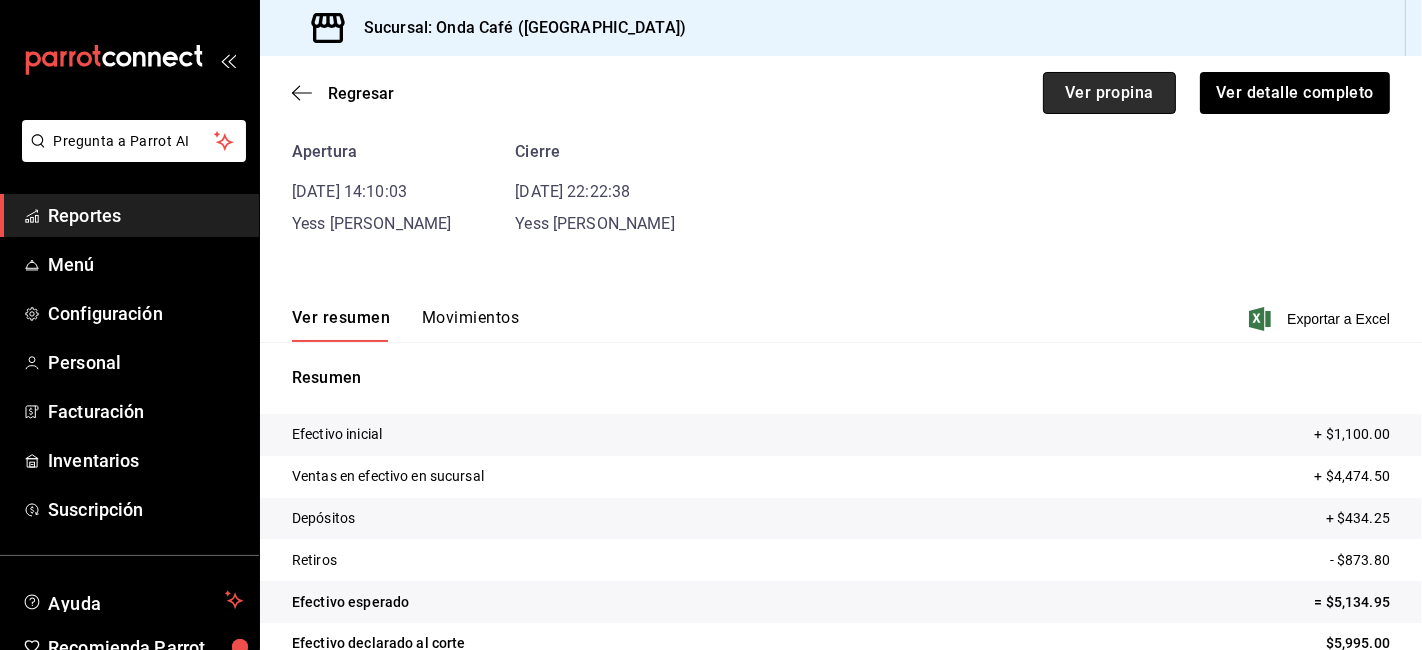click on "Ver propina" at bounding box center (1109, 93) 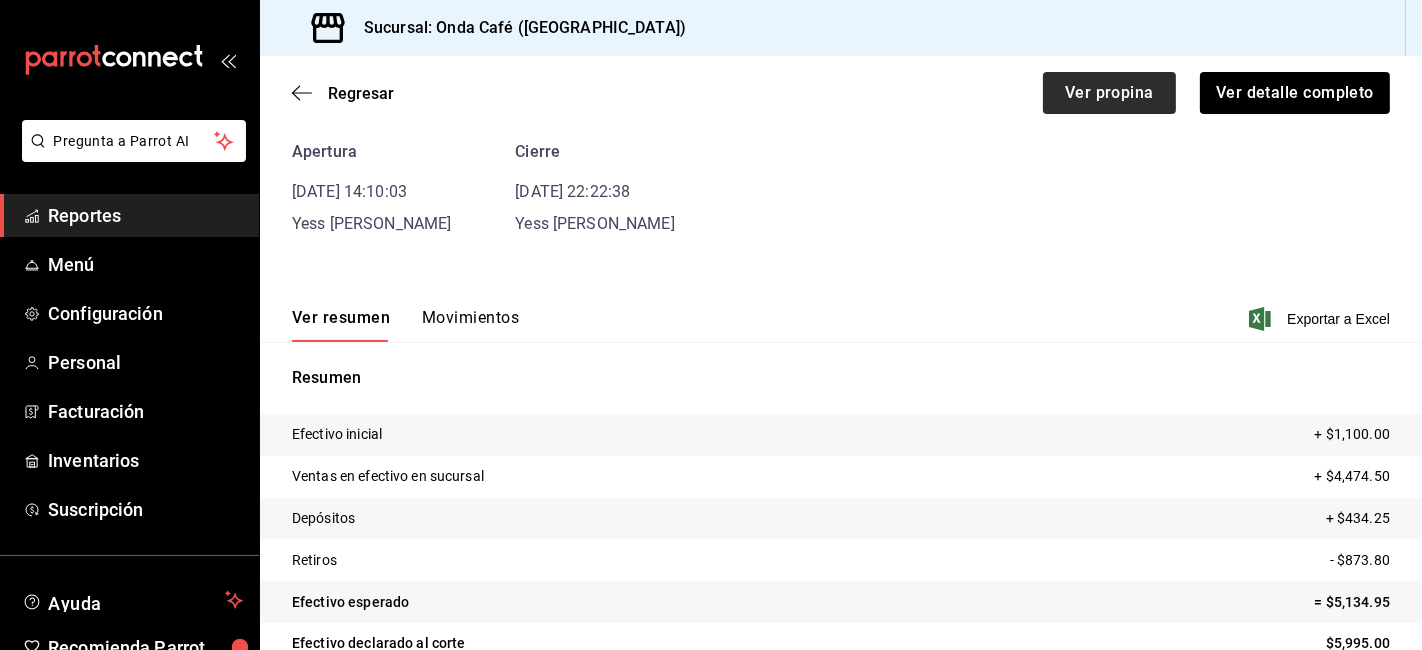 scroll, scrollTop: 0, scrollLeft: 0, axis: both 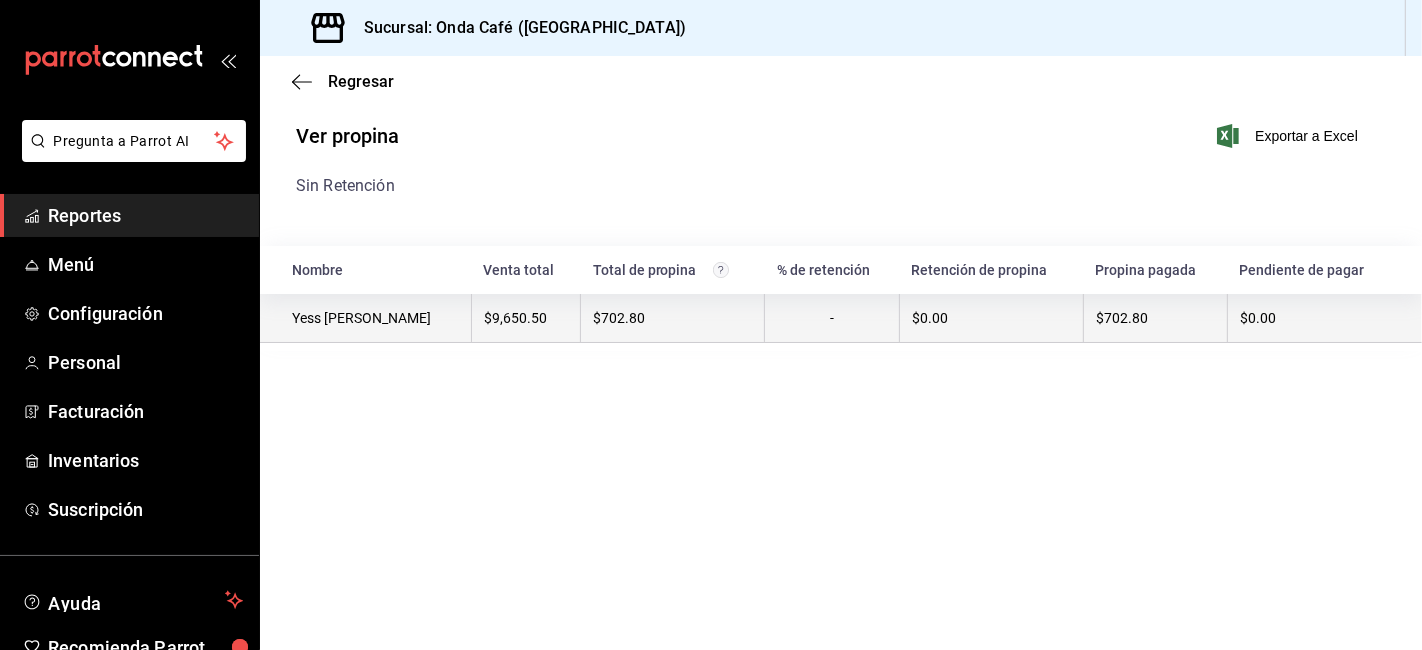 click on "Yess [PERSON_NAME]" at bounding box center (375, 318) 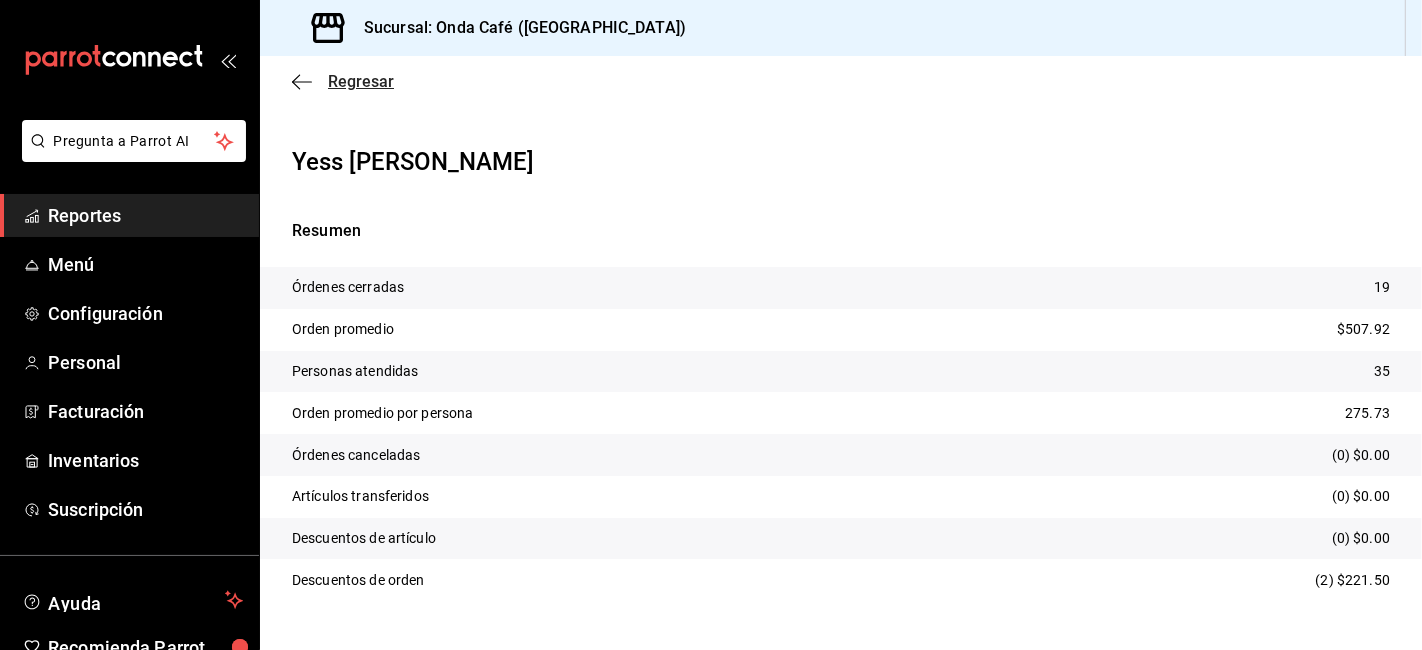 click 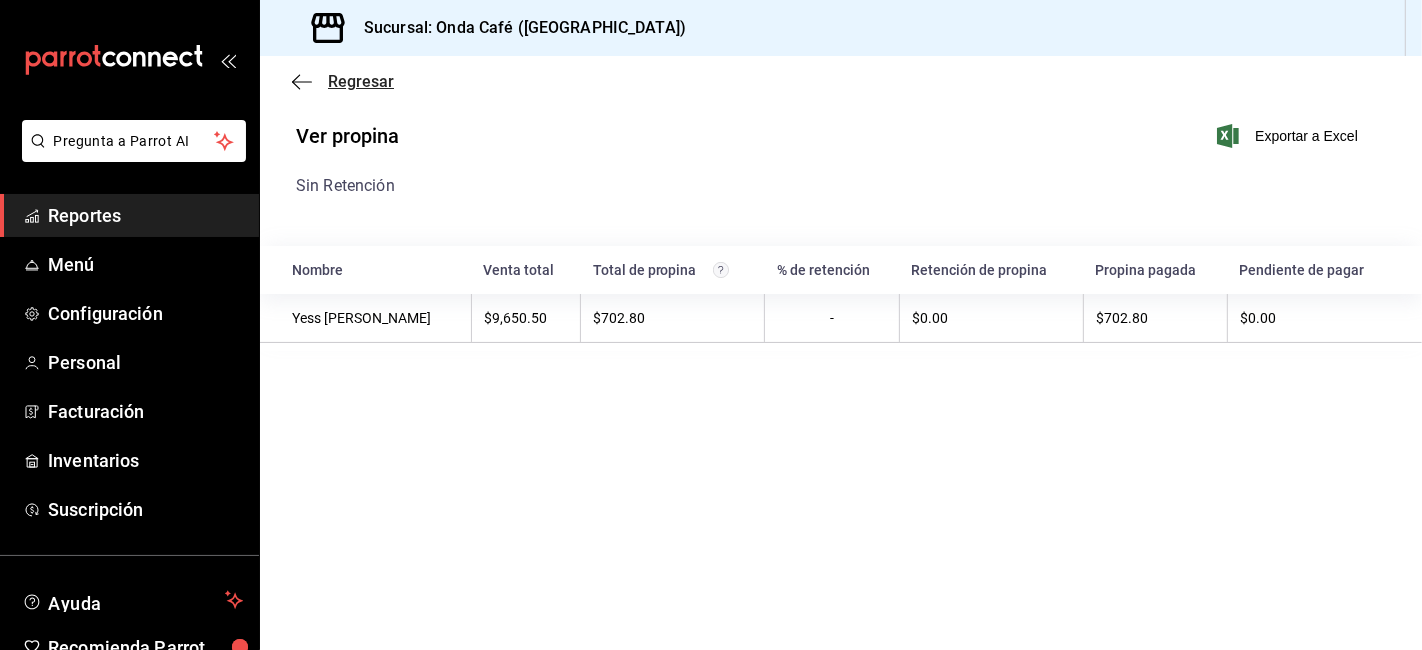 click 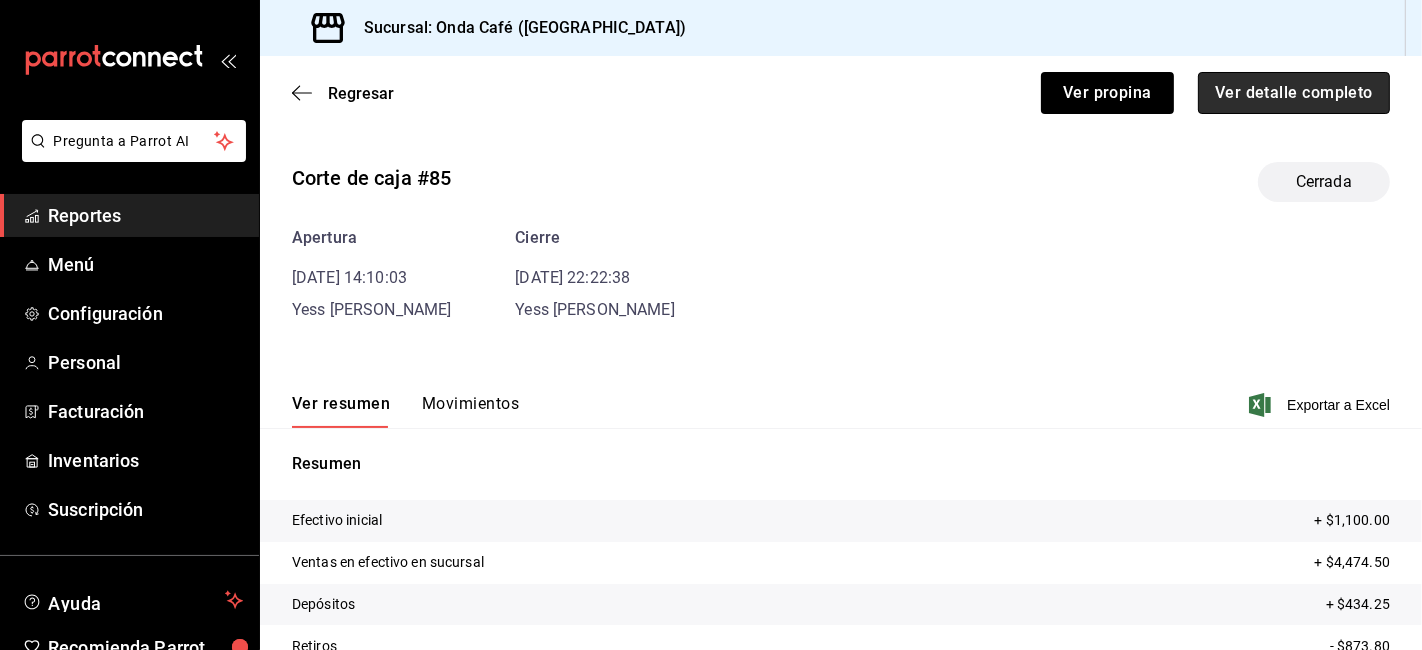 click on "Ver detalle completo" at bounding box center [1294, 93] 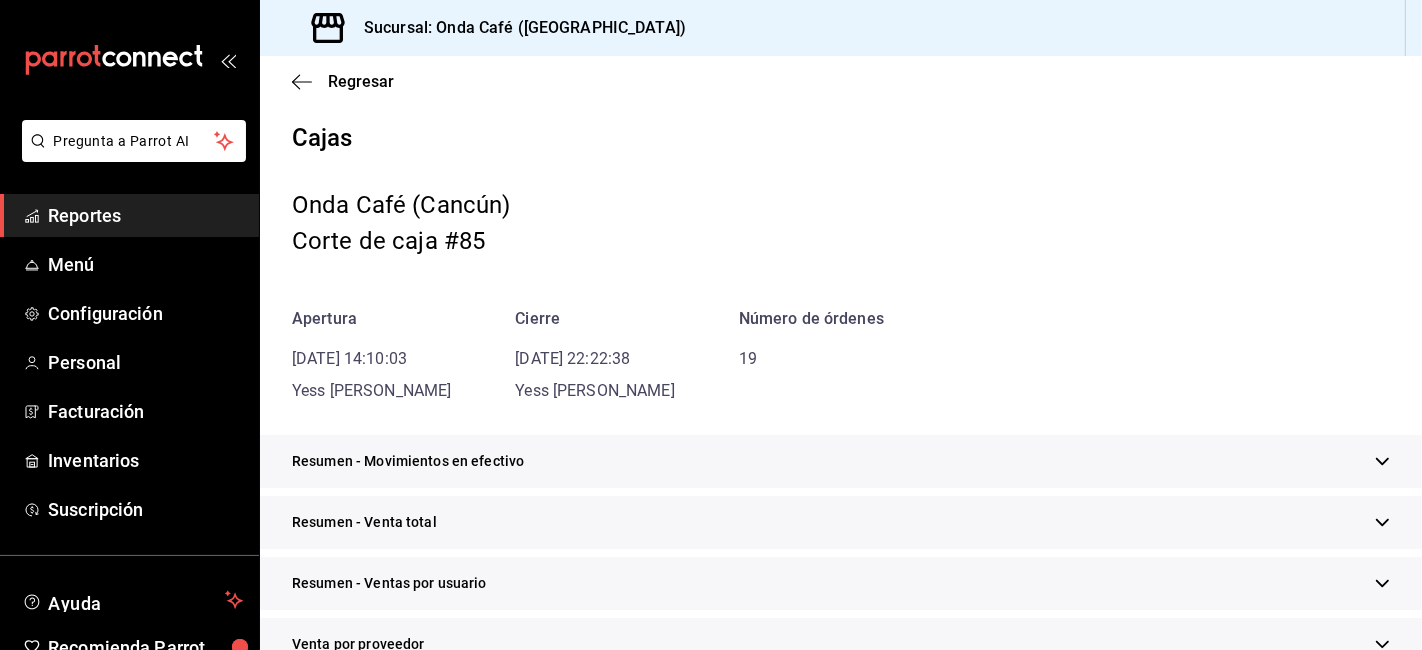 click on "Resumen - Movimientos en efectivo" at bounding box center (841, 461) 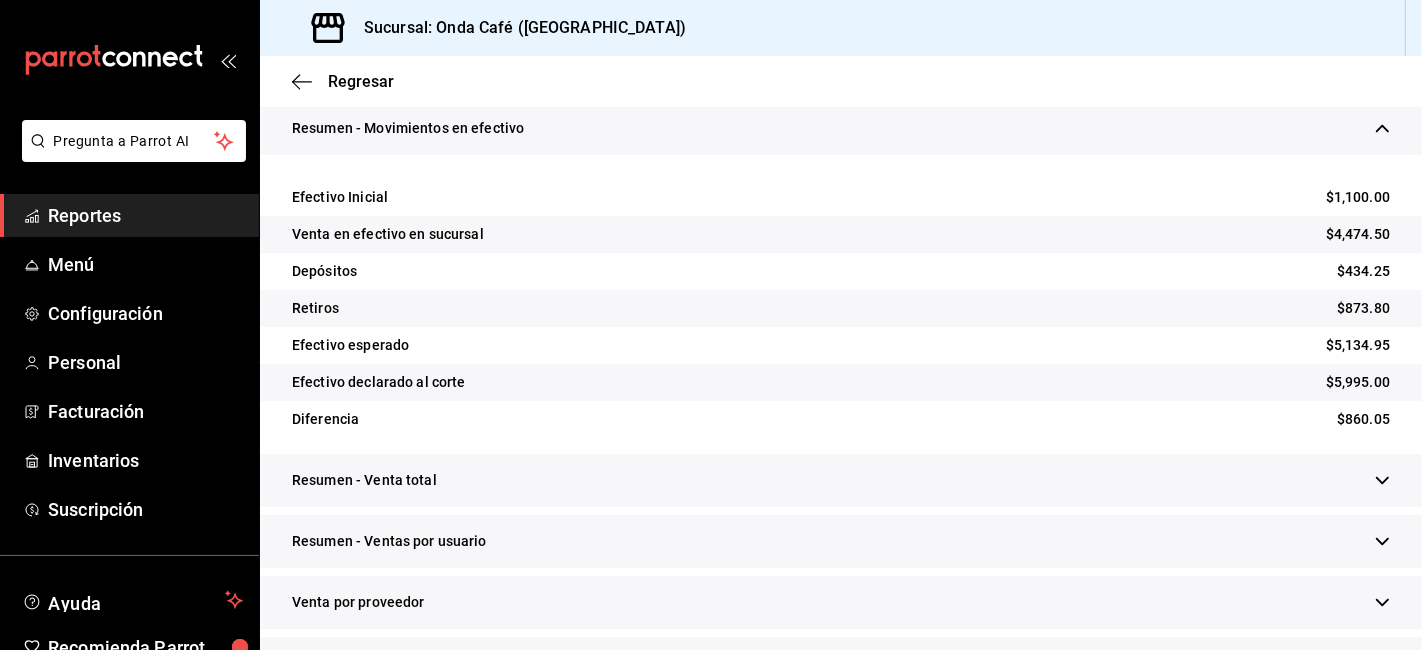 scroll, scrollTop: 444, scrollLeft: 0, axis: vertical 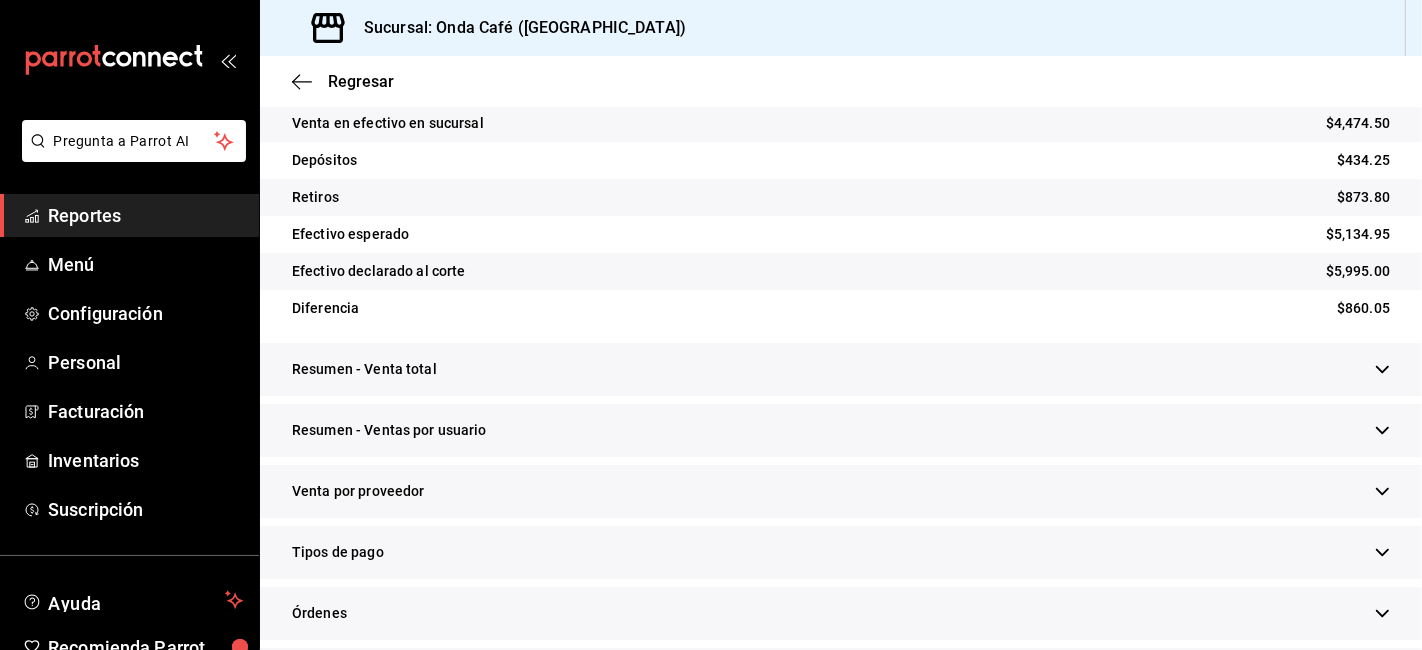 click on "Resumen - Venta total" at bounding box center (841, 369) 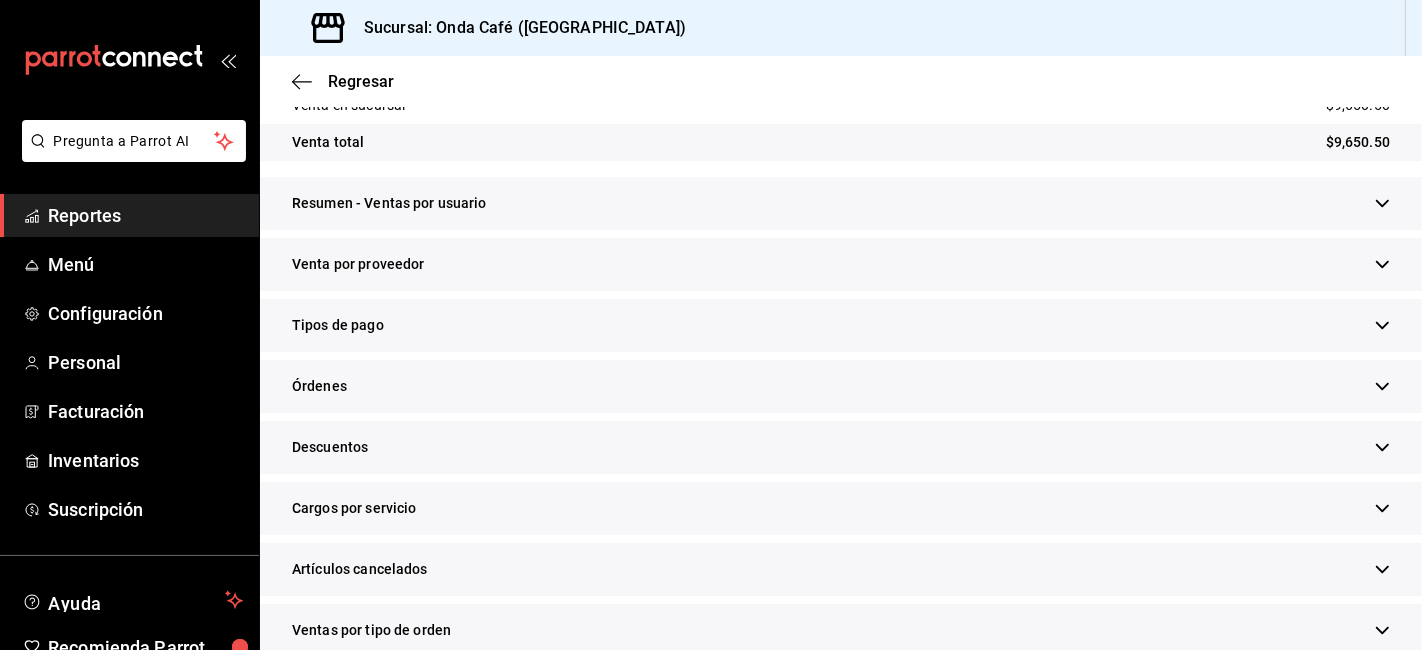 scroll, scrollTop: 888, scrollLeft: 0, axis: vertical 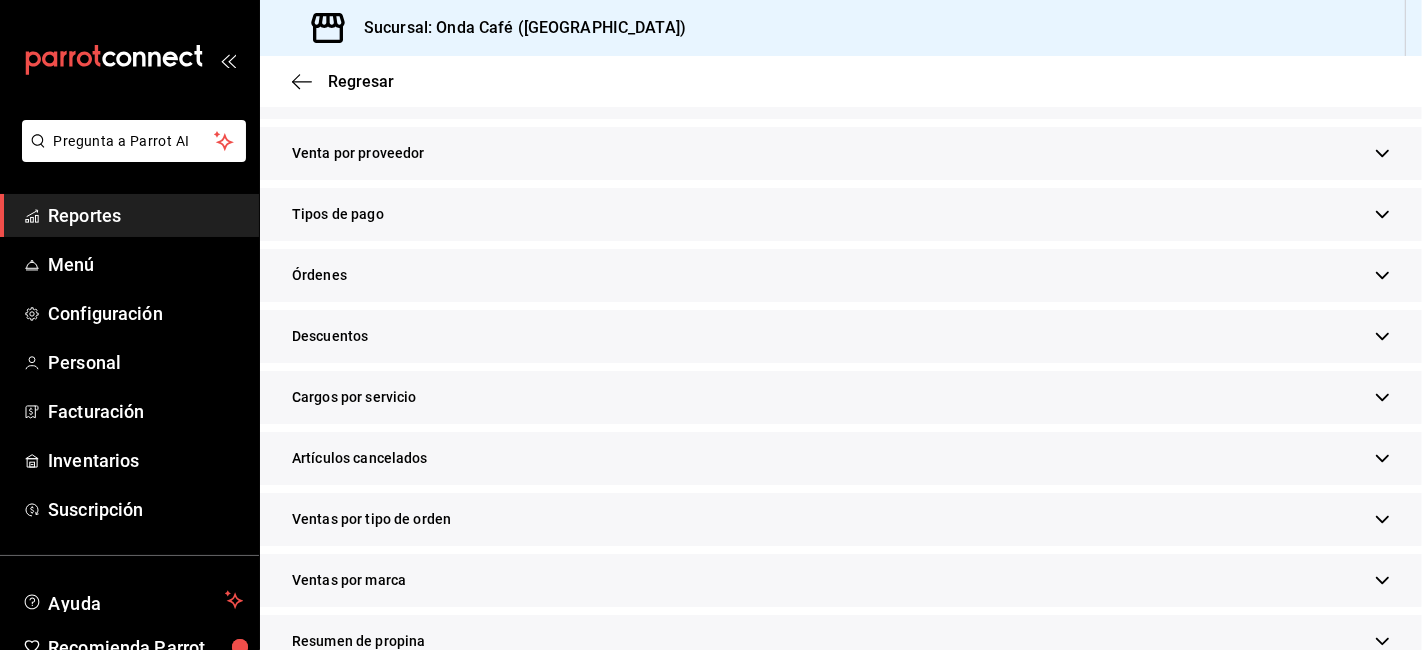 click on "Descuentos" at bounding box center [841, 336] 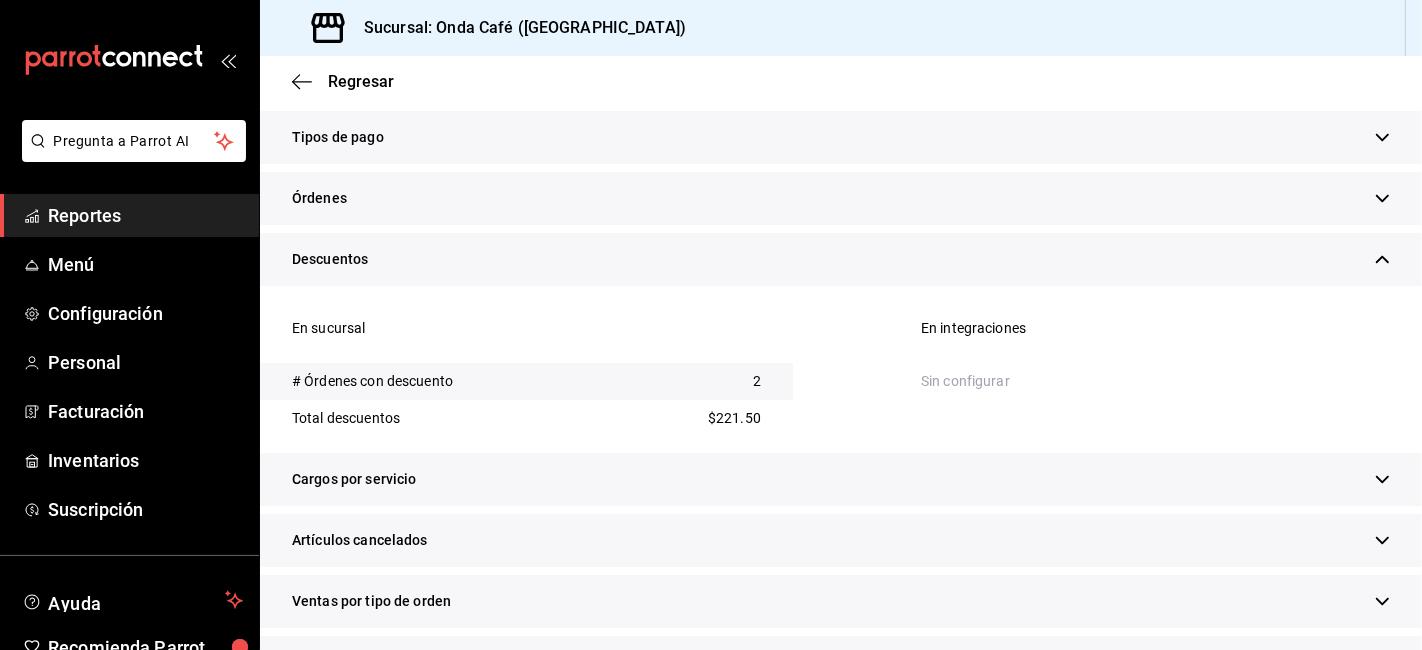 scroll, scrollTop: 1000, scrollLeft: 0, axis: vertical 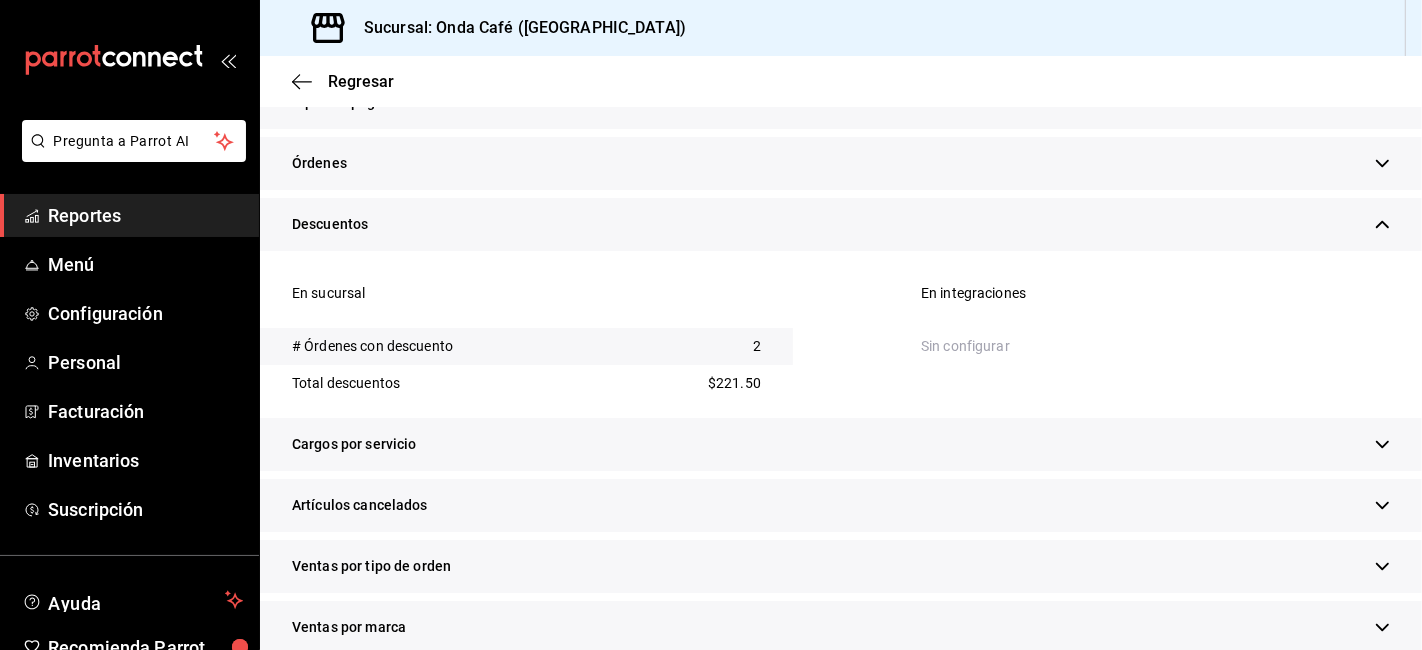 click on "$221.50" at bounding box center [734, 383] 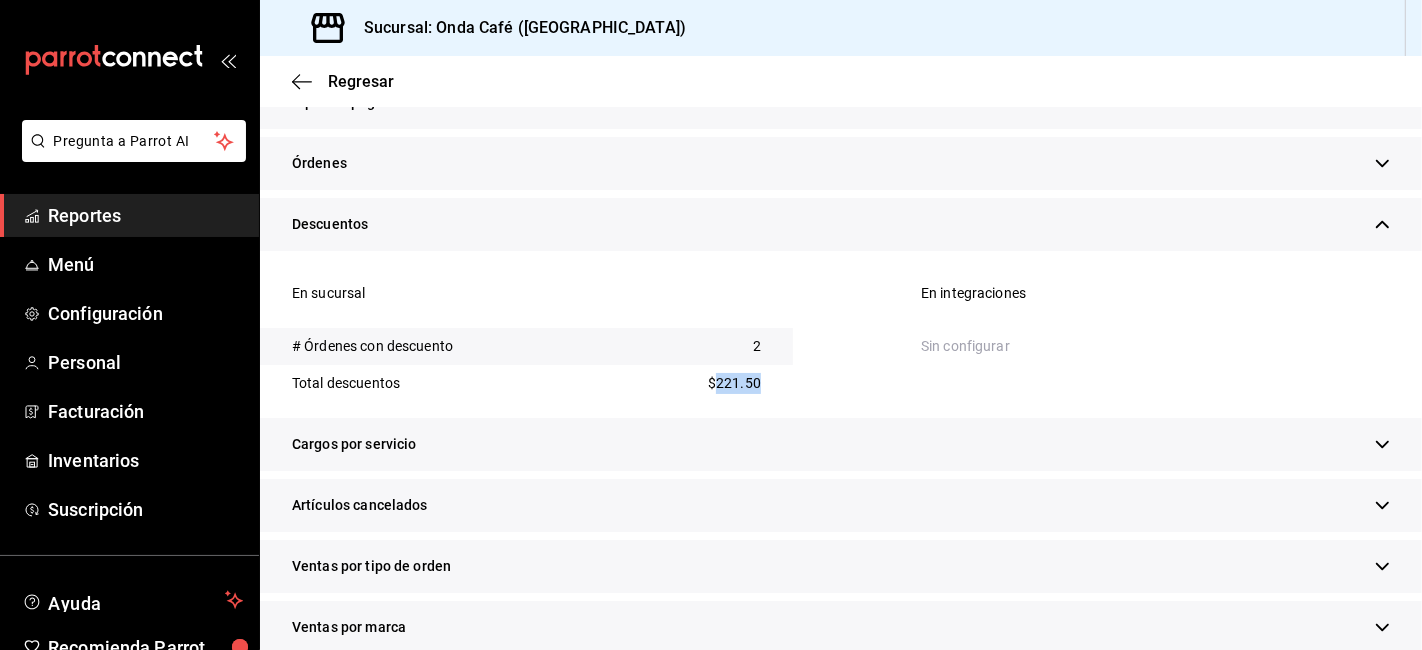 click on "$221.50" at bounding box center (734, 383) 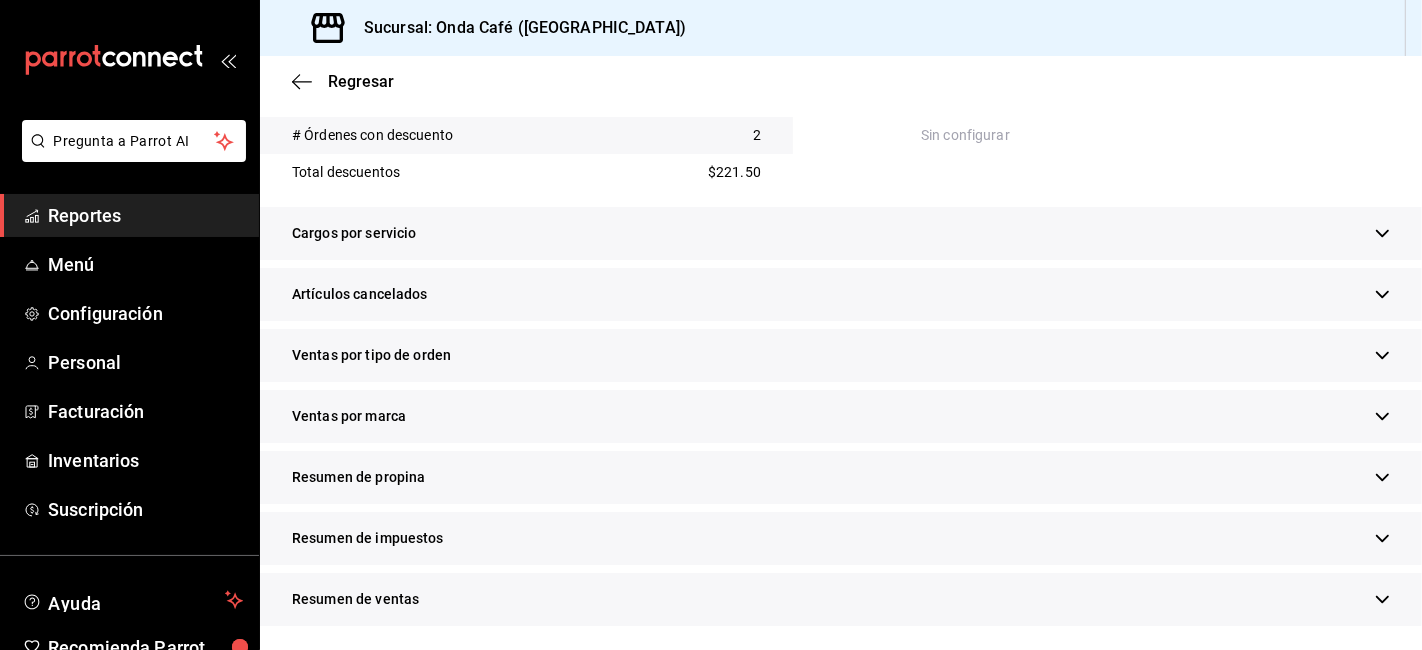 click on "Resumen de propina" at bounding box center (841, 477) 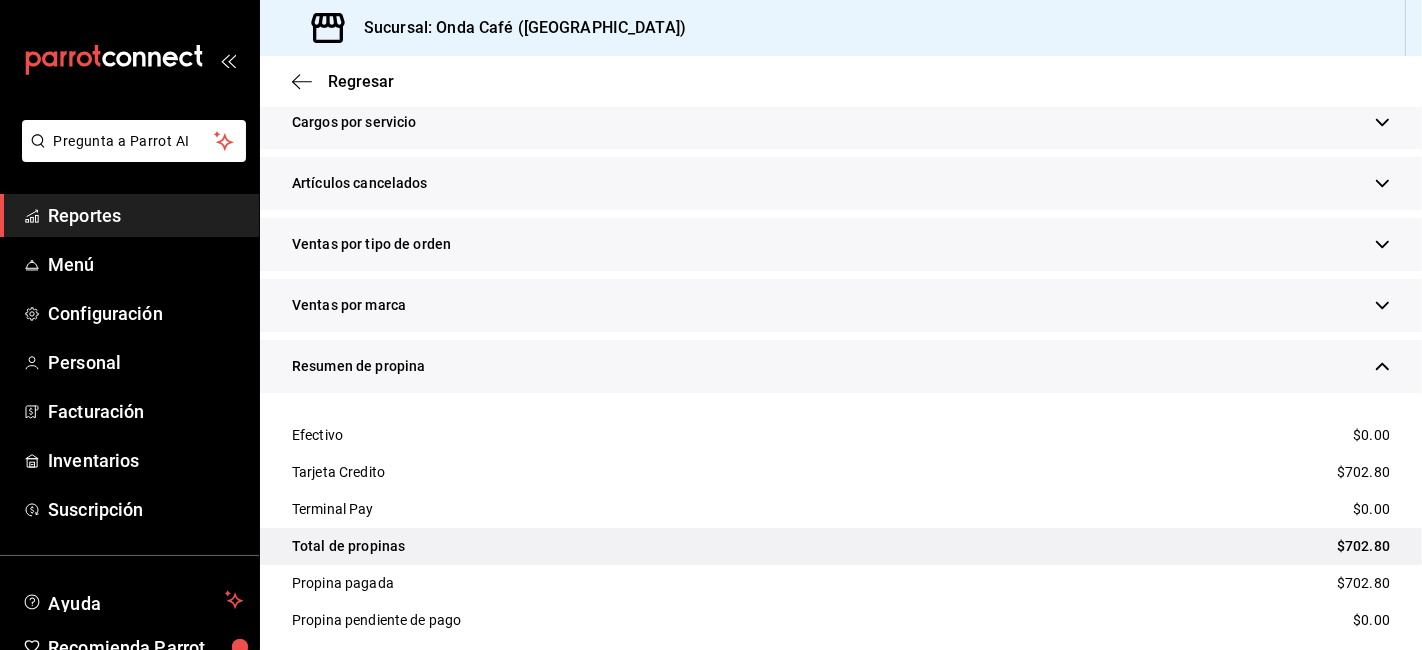 scroll, scrollTop: 1433, scrollLeft: 0, axis: vertical 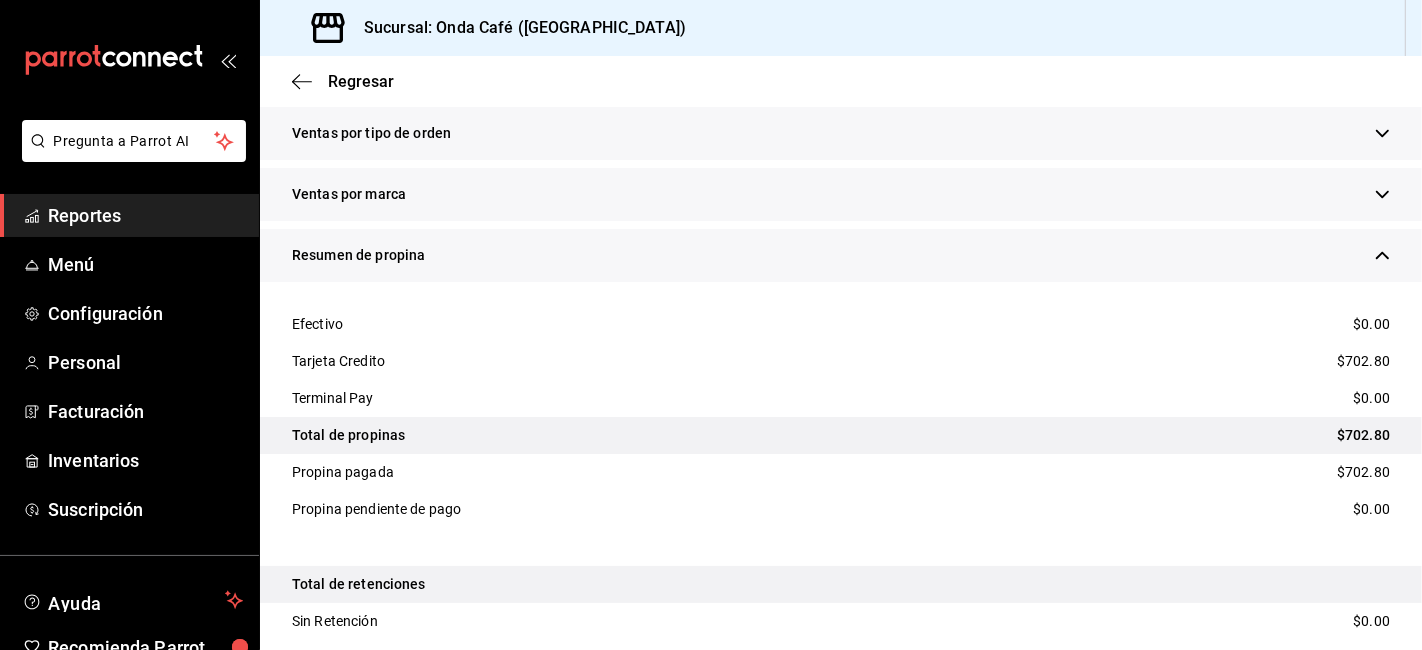 click on "$702.80" at bounding box center (1363, 361) 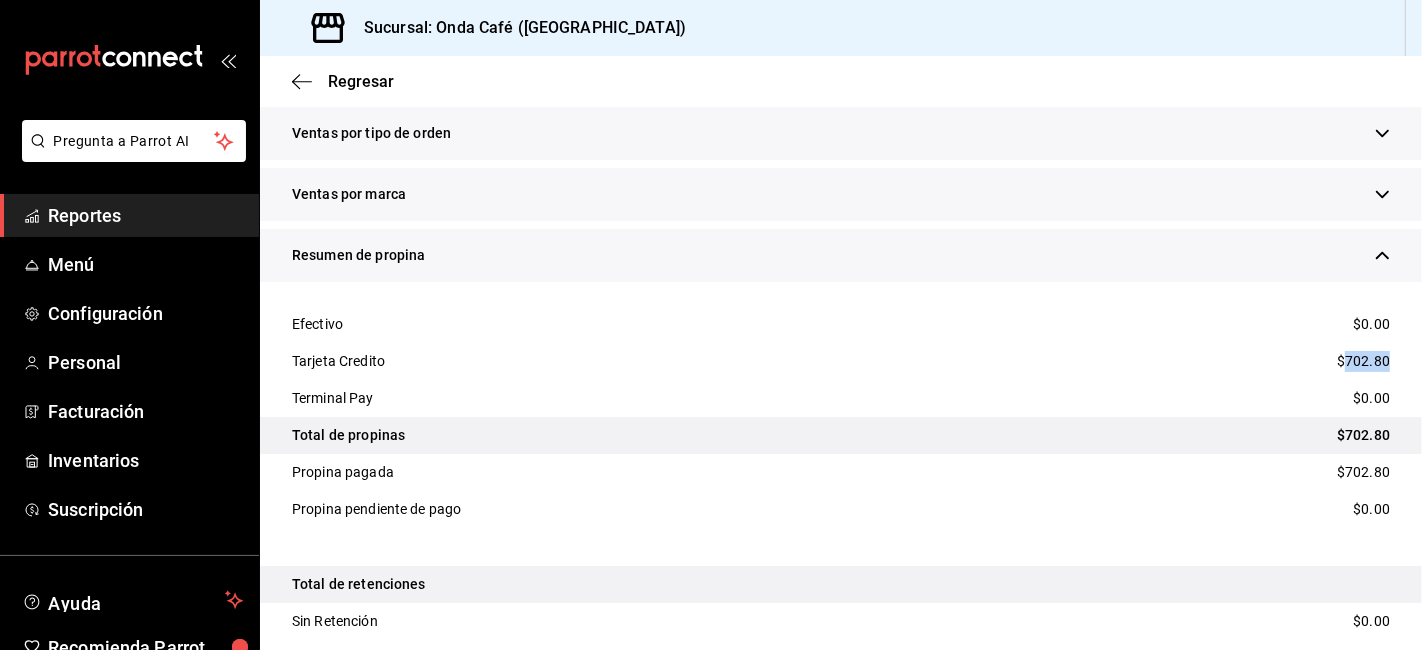 click on "$702.80" at bounding box center (1363, 361) 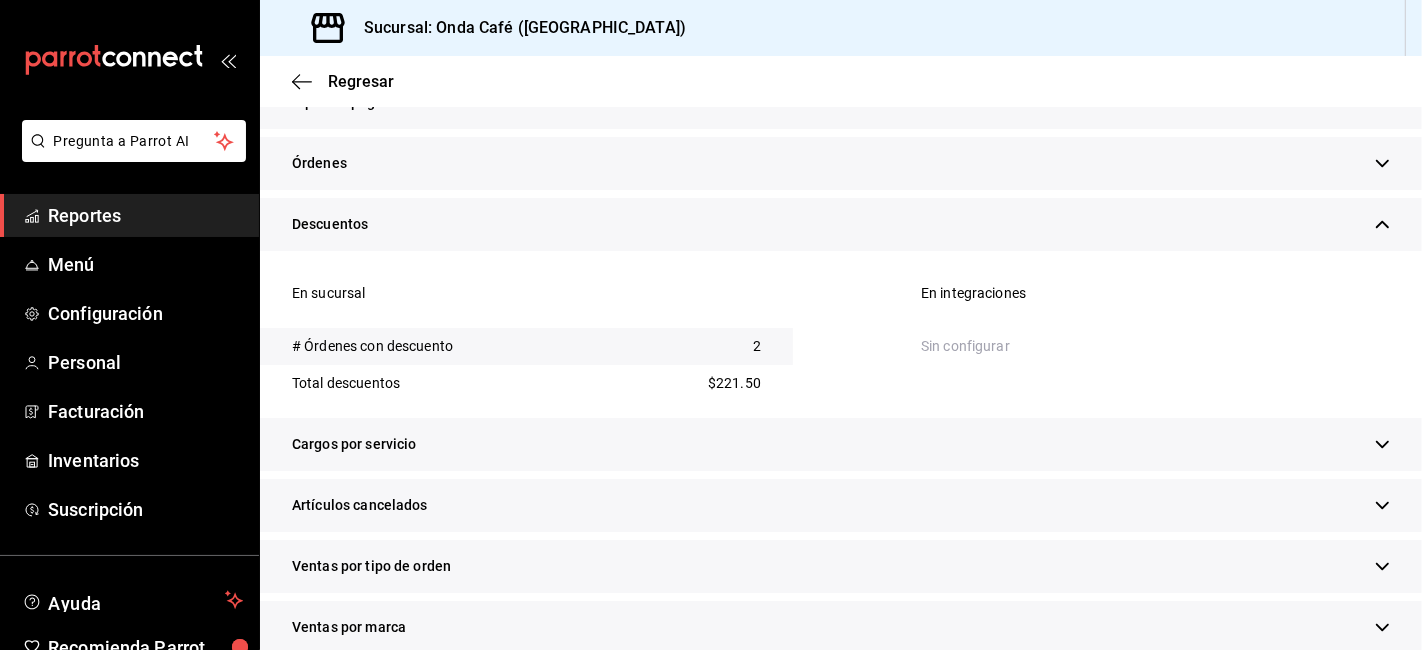 scroll, scrollTop: 888, scrollLeft: 0, axis: vertical 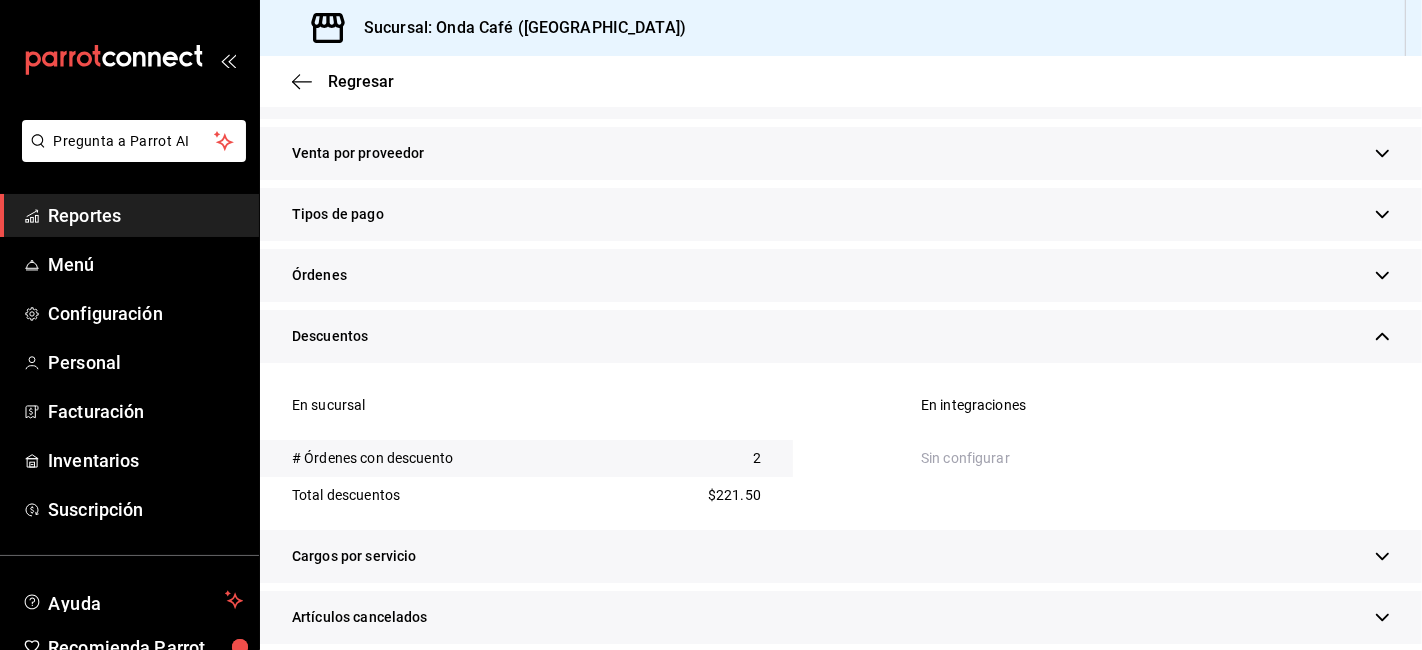 click on "Tipos de pago" at bounding box center (841, 214) 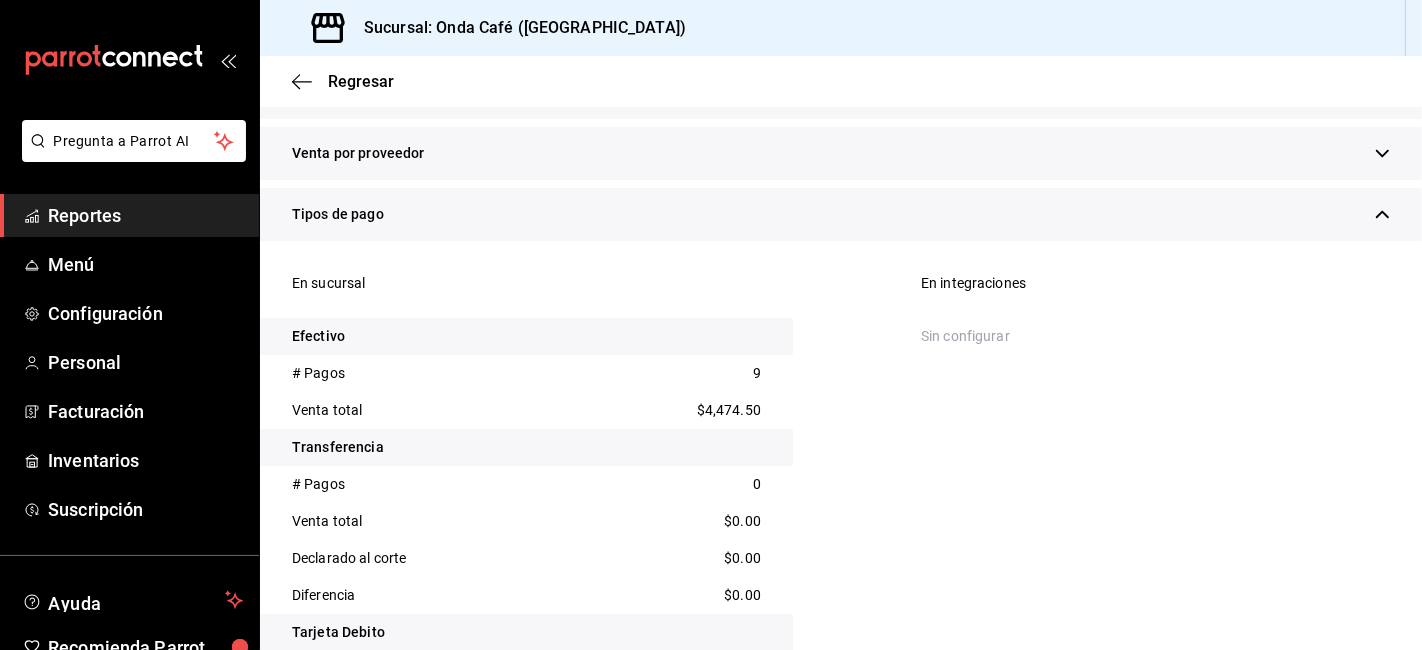 click on "$4,474.50" at bounding box center (729, 410) 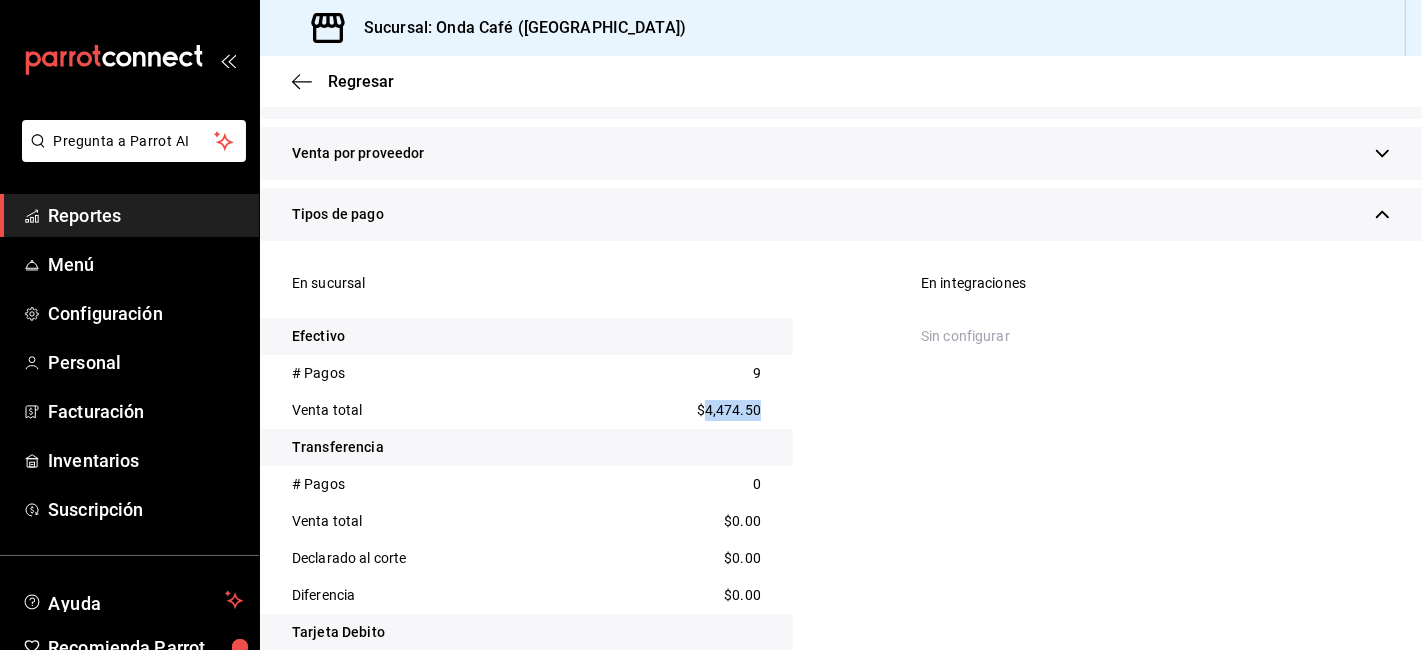 click on "$4,474.50" at bounding box center (729, 410) 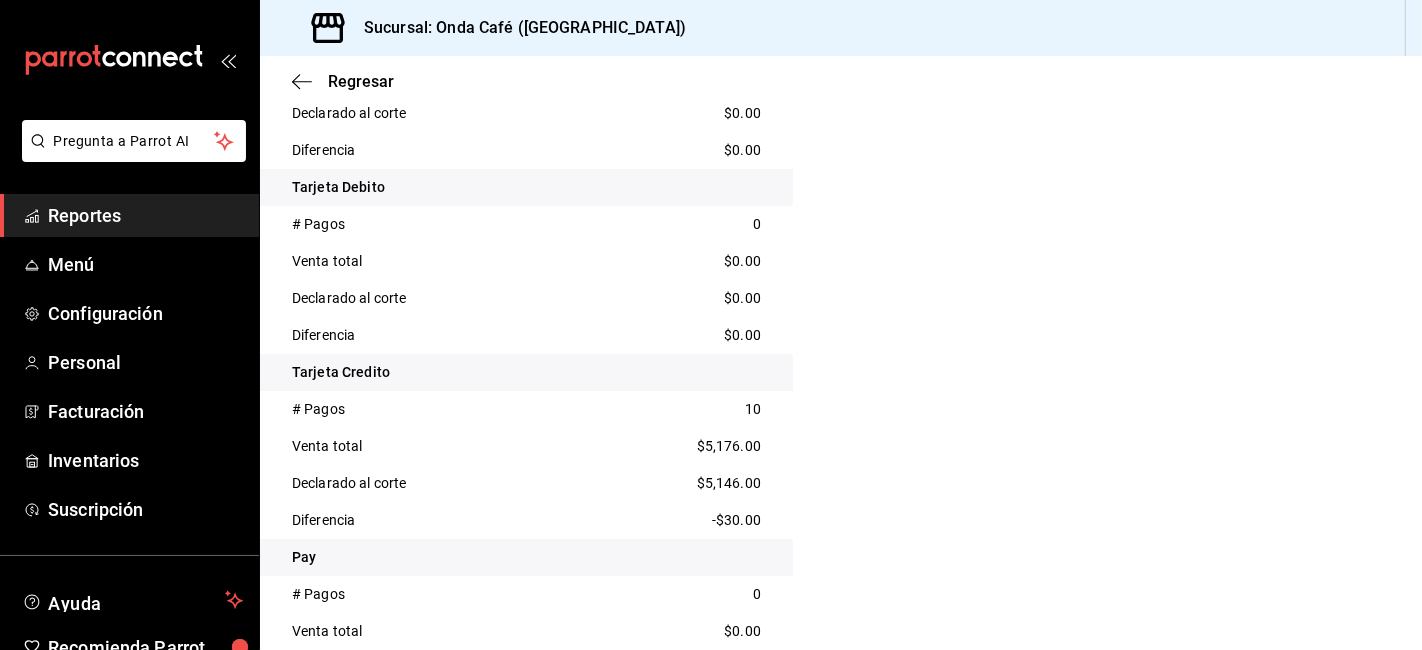 scroll, scrollTop: 1555, scrollLeft: 0, axis: vertical 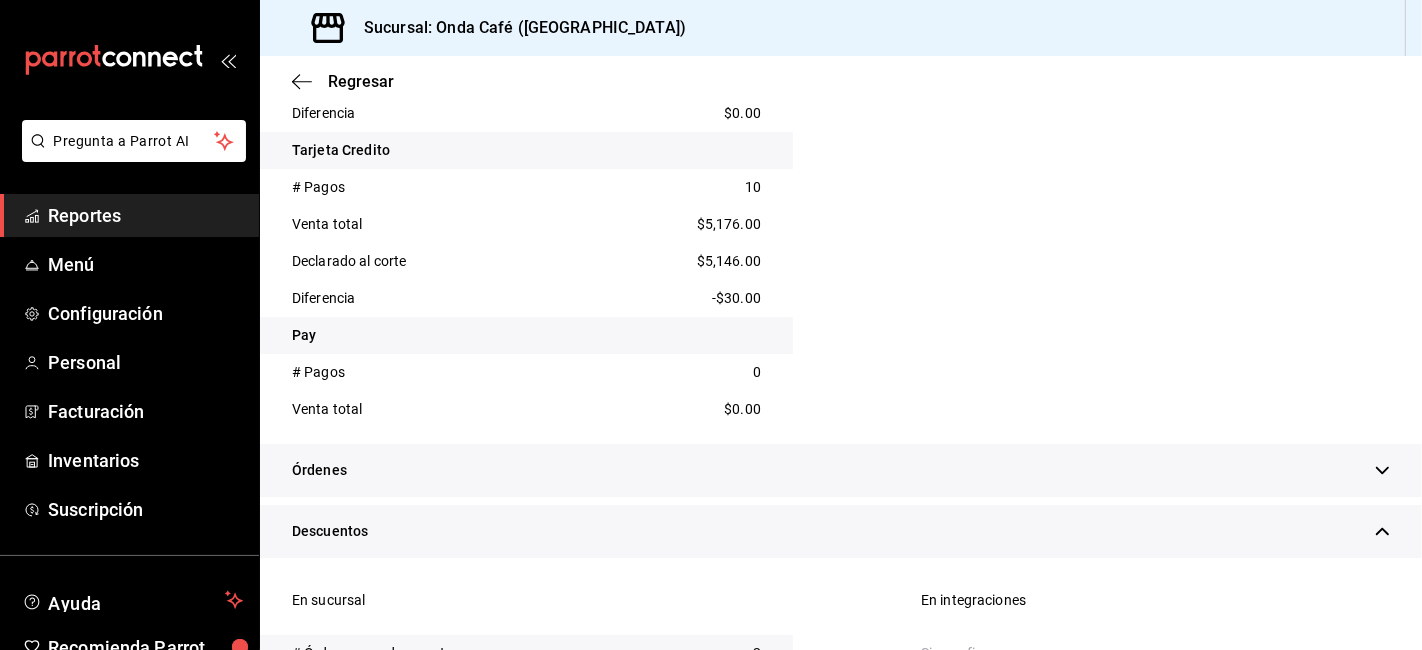click on "$5,176.00" at bounding box center [729, 224] 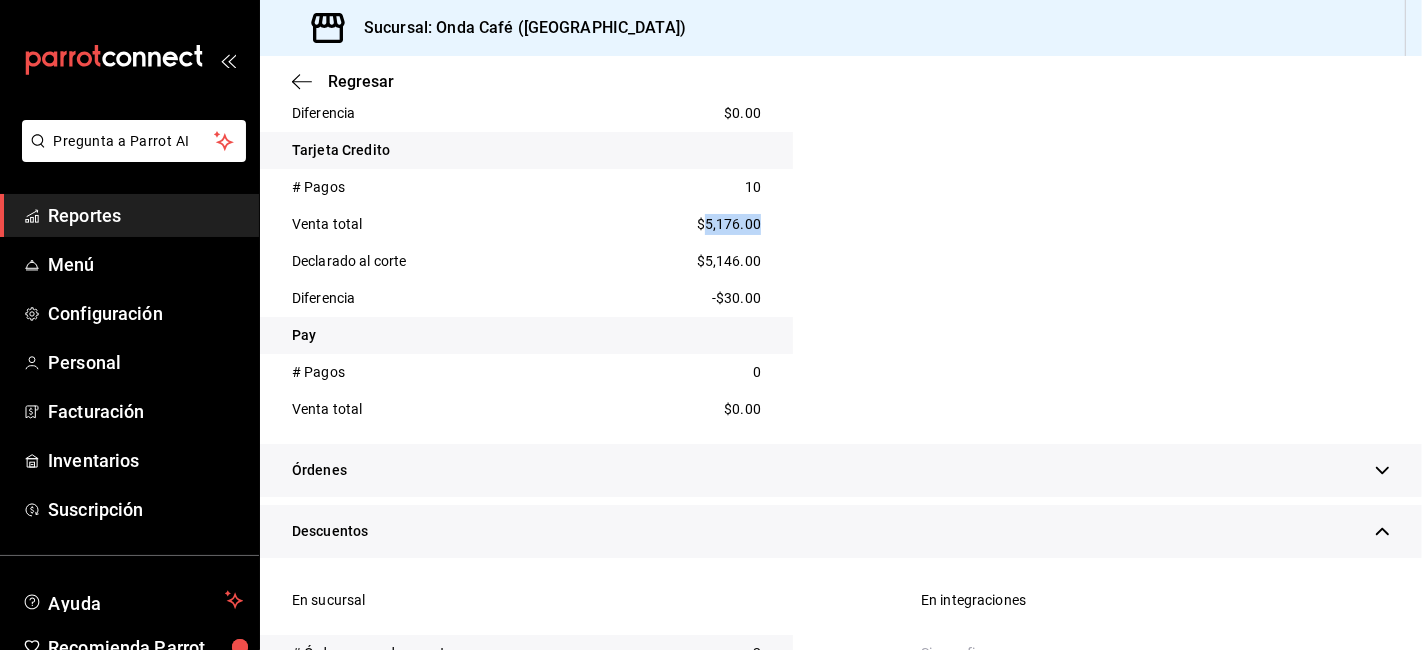 click on "$5,176.00" at bounding box center [729, 224] 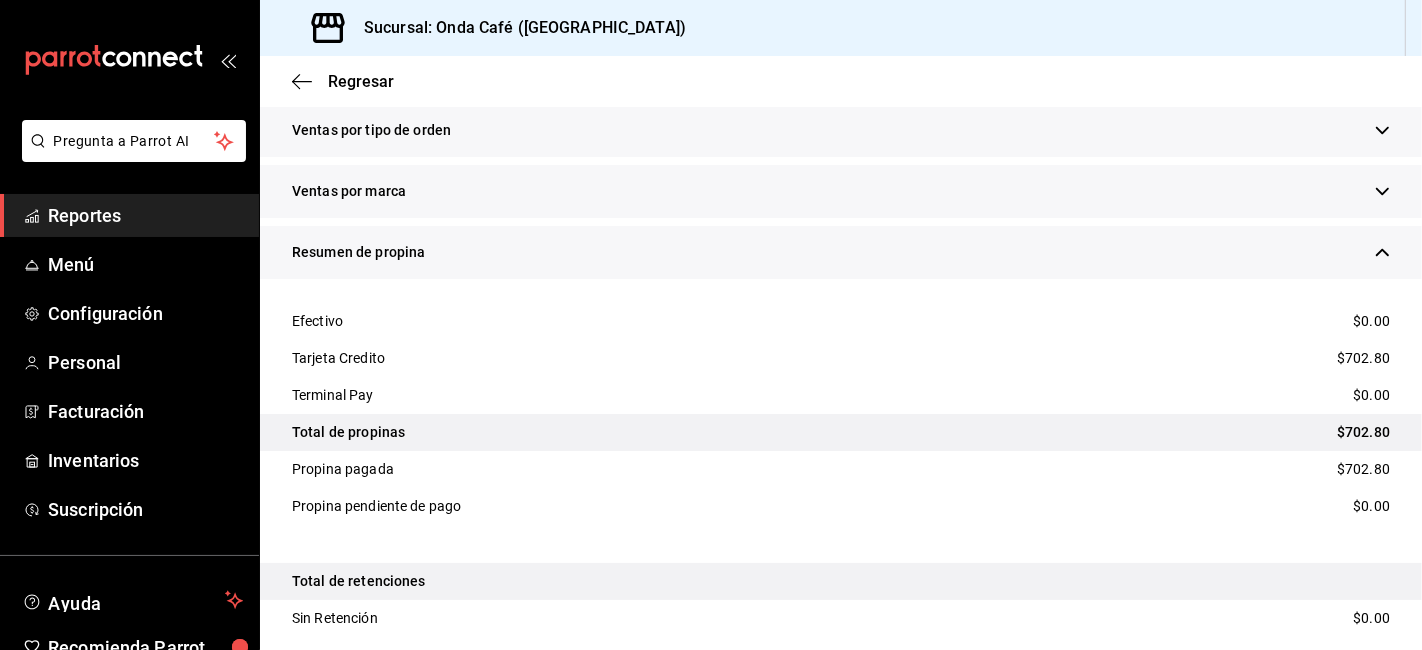 scroll, scrollTop: 2333, scrollLeft: 0, axis: vertical 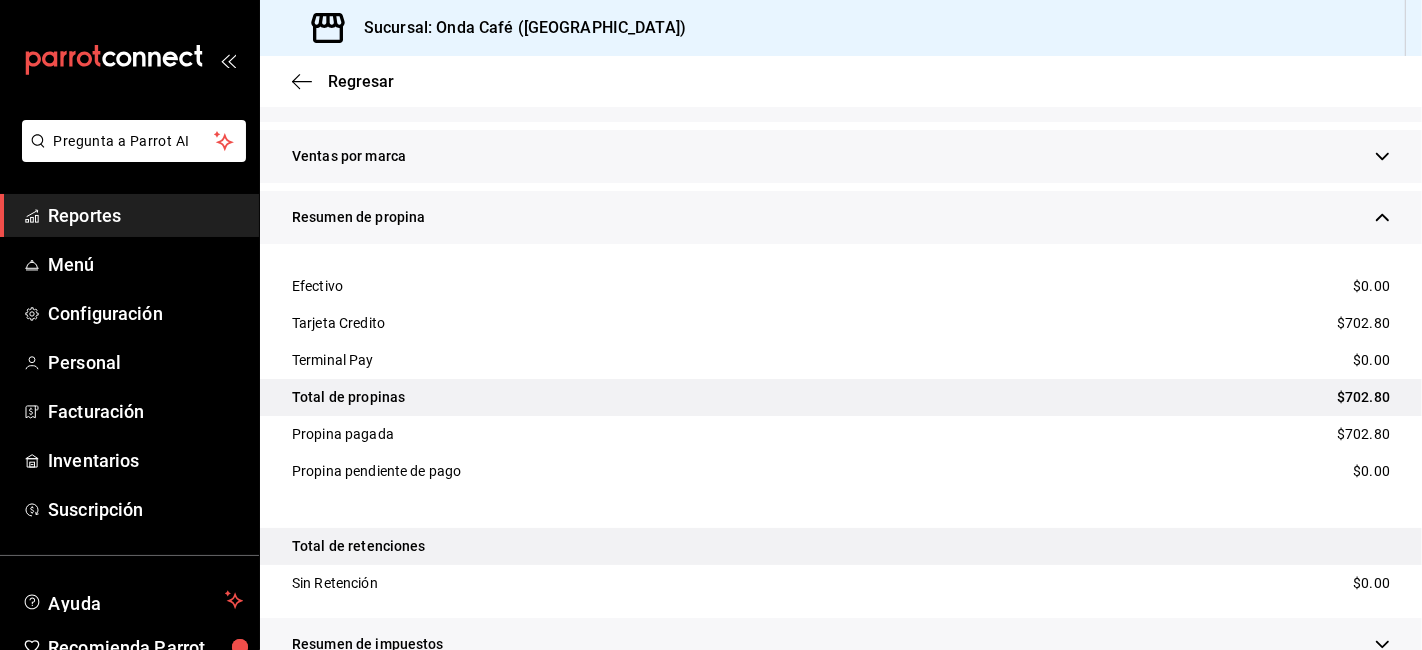 click on "$702.80" at bounding box center (1363, 397) 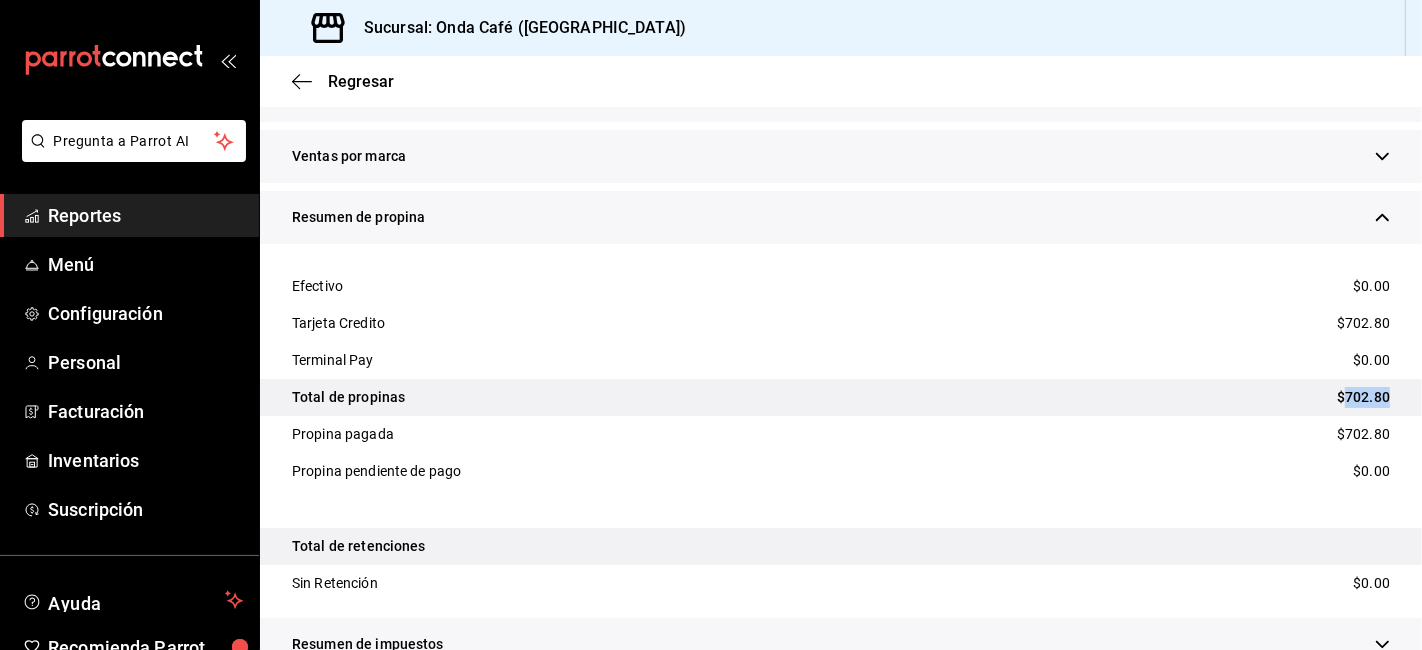click on "$702.80" at bounding box center (1363, 397) 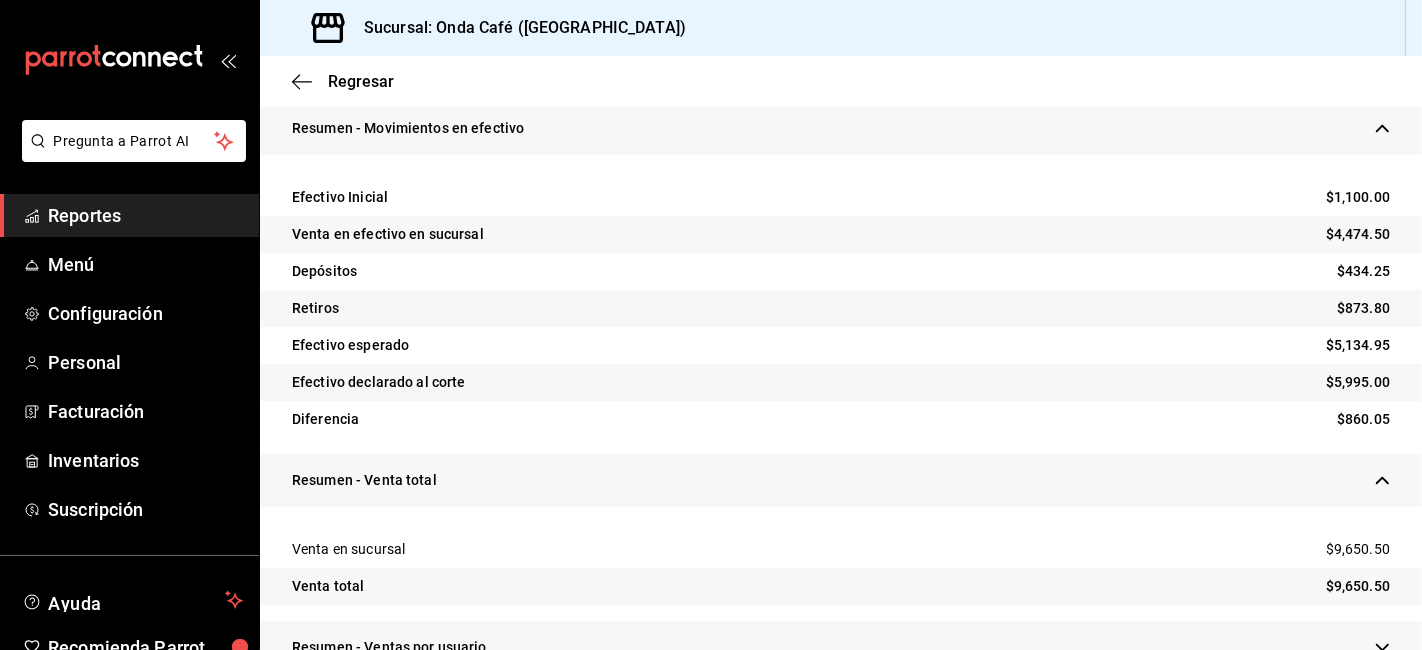scroll, scrollTop: 0, scrollLeft: 0, axis: both 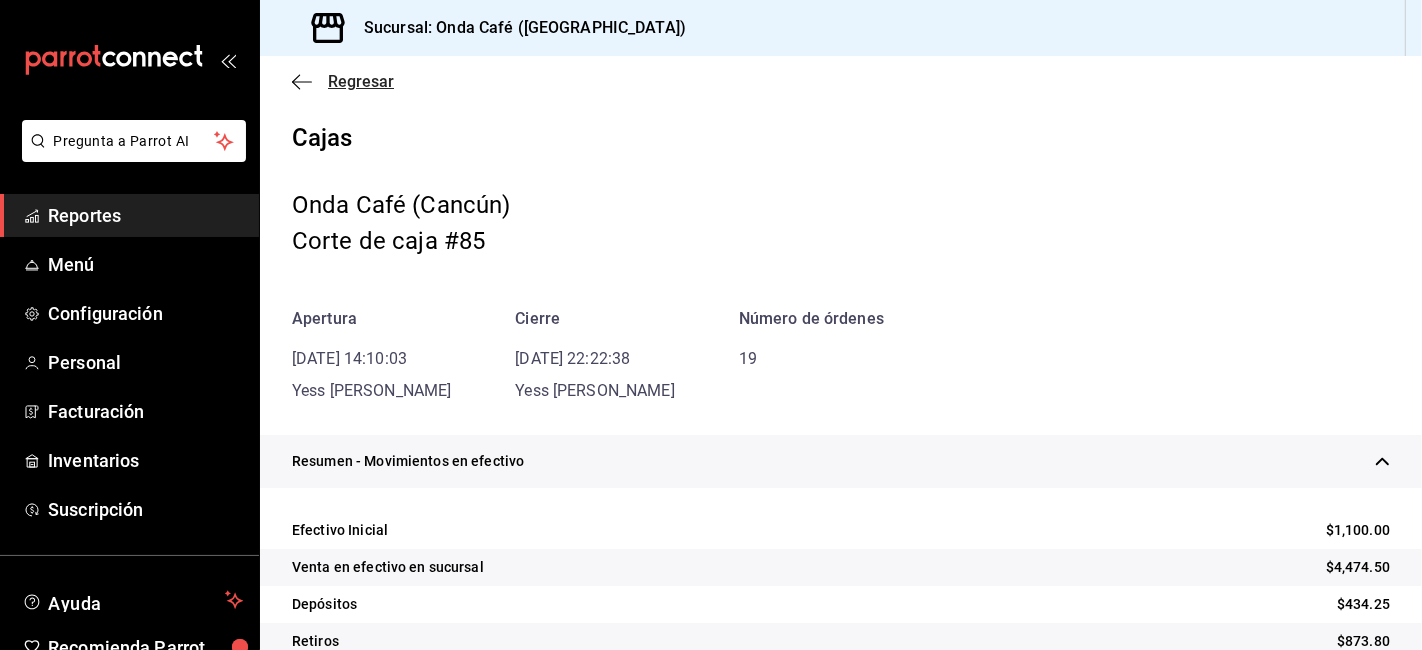click 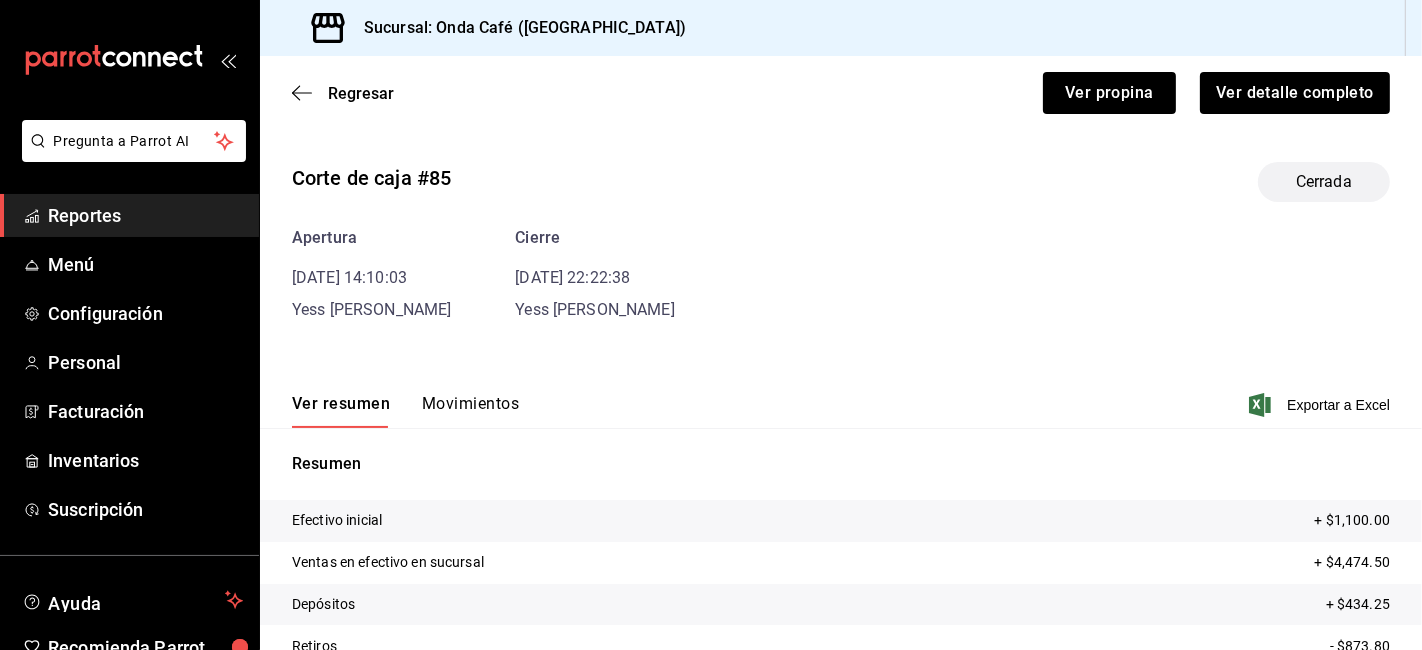 scroll, scrollTop: 165, scrollLeft: 0, axis: vertical 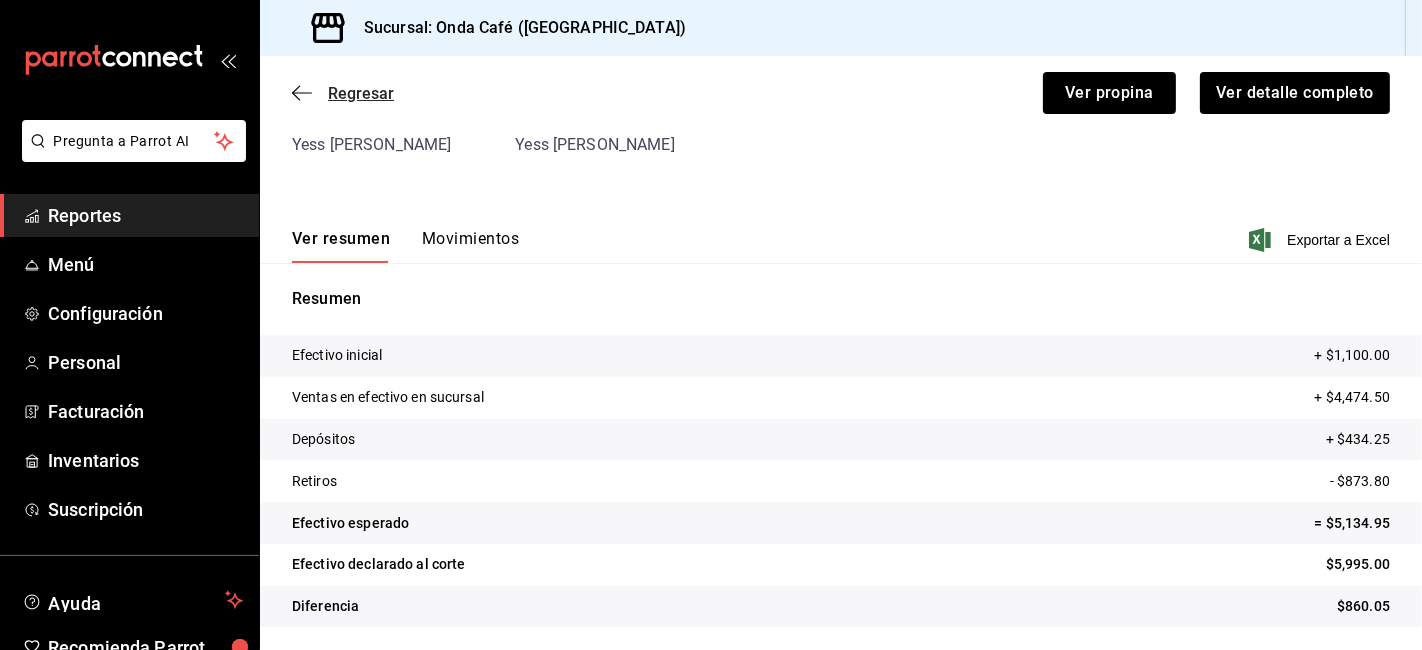 click 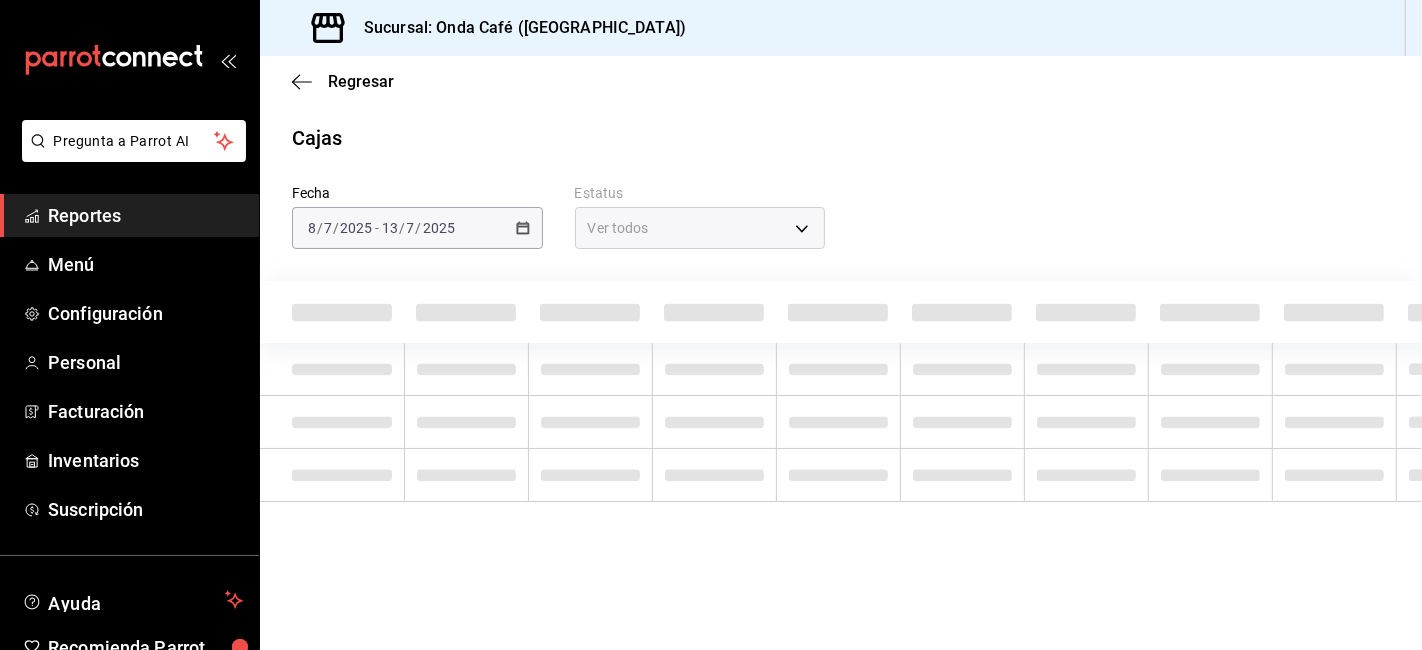 scroll, scrollTop: 0, scrollLeft: 0, axis: both 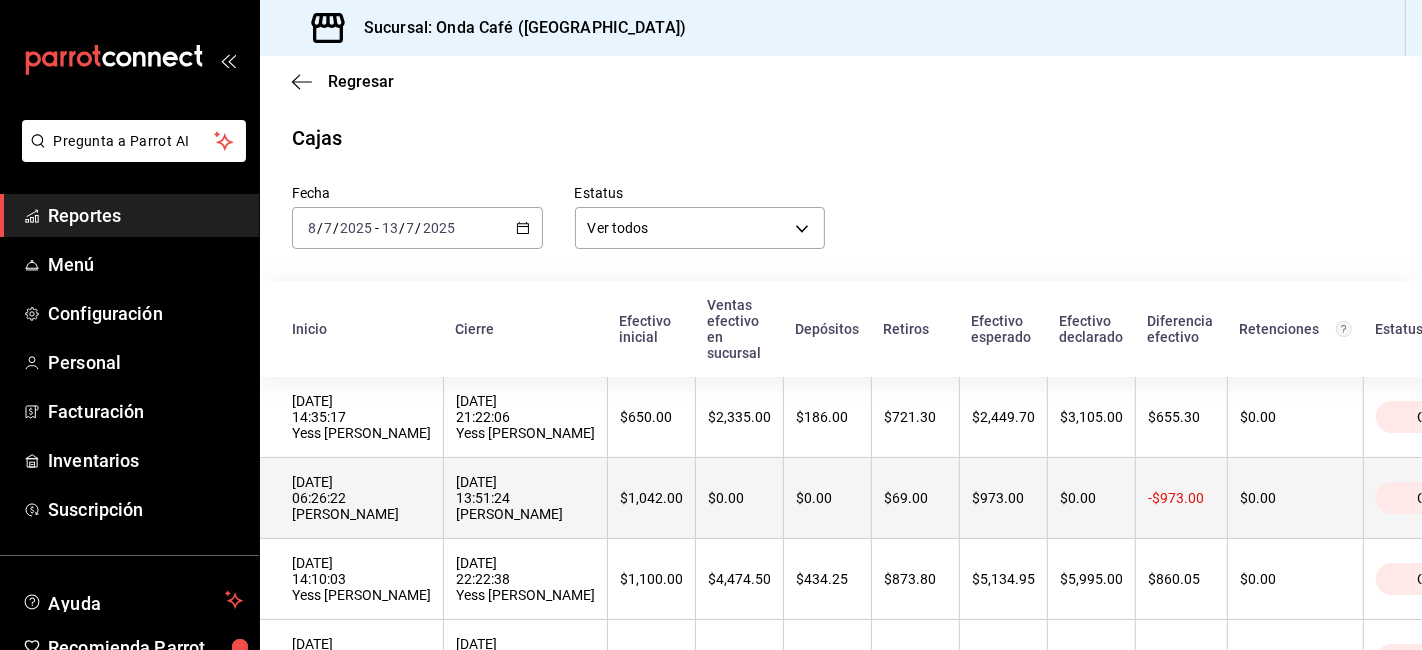 click on "[DATE]
06:26:22
[PERSON_NAME]" at bounding box center (361, 498) 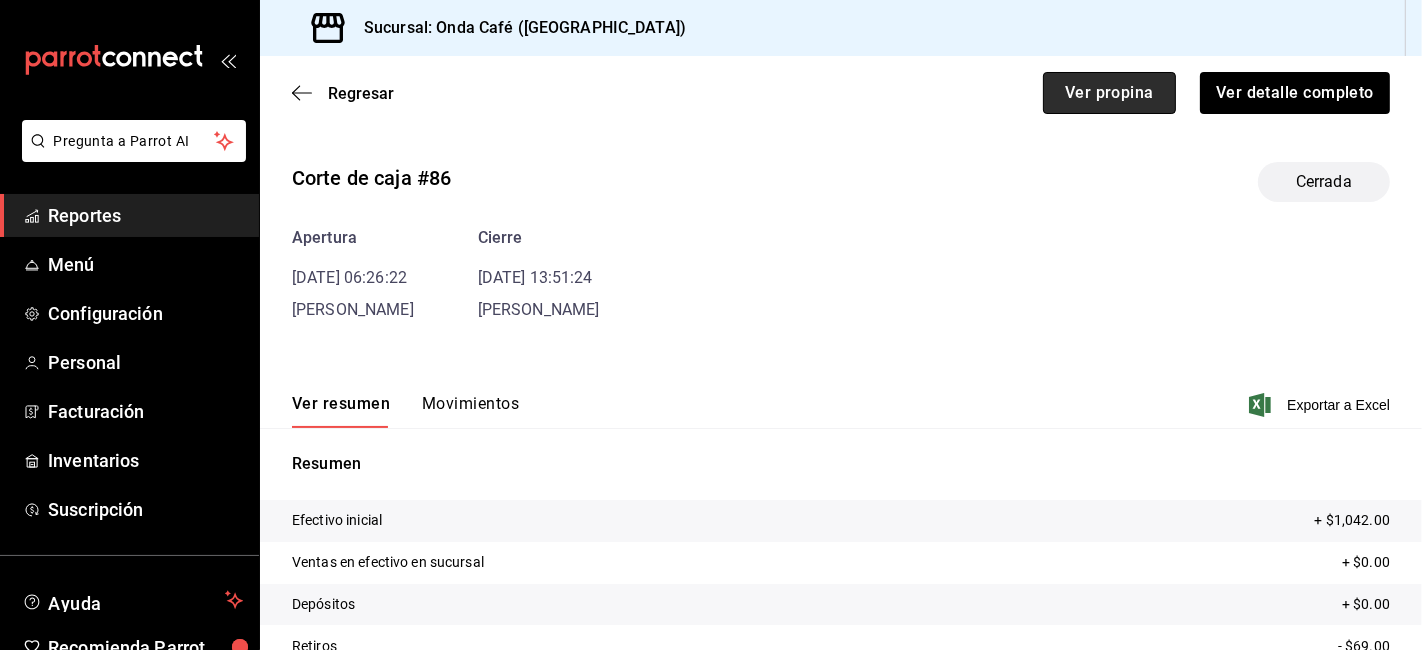 click on "Ver propina" at bounding box center [1109, 93] 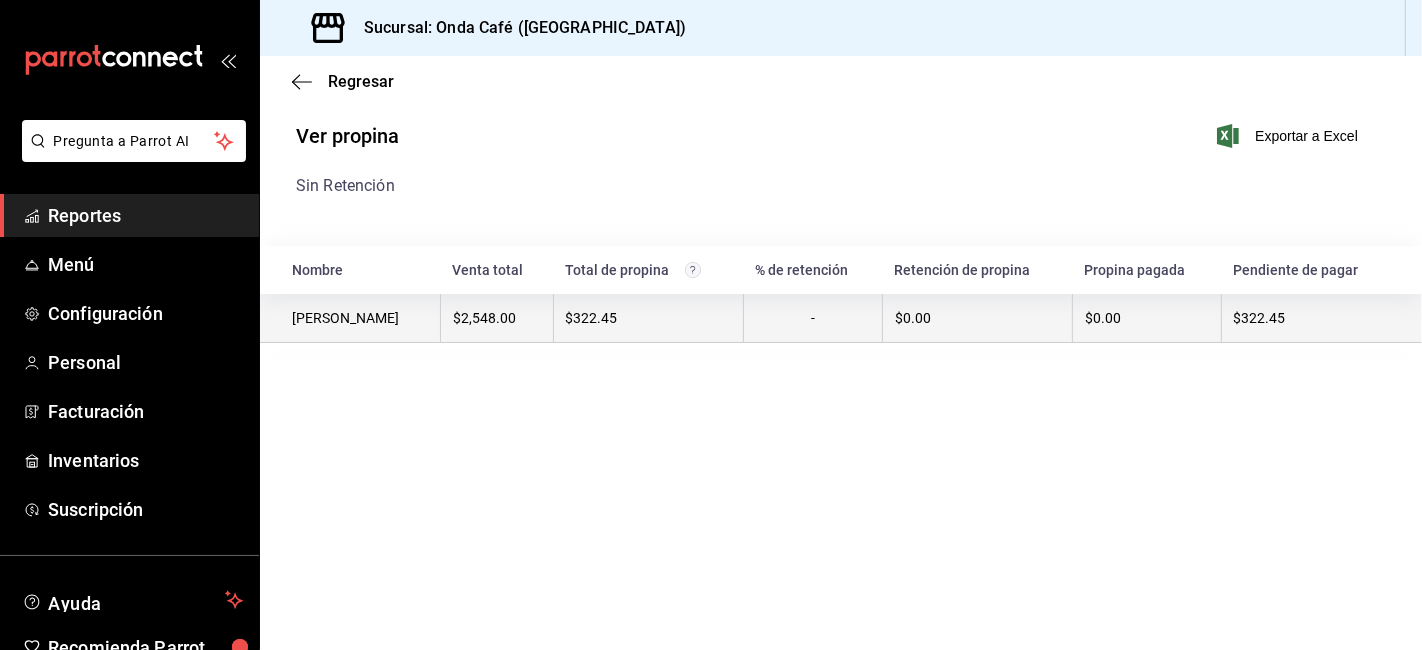 click on "$0.00" at bounding box center [977, 318] 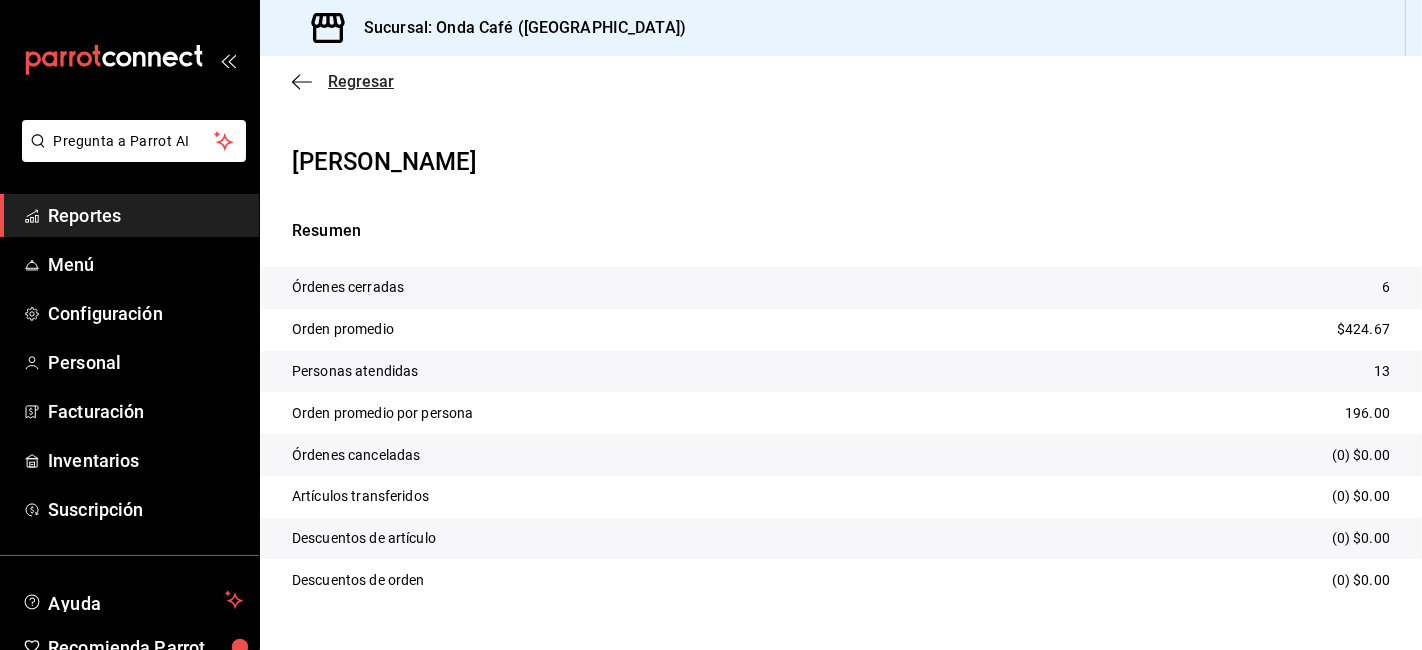 click 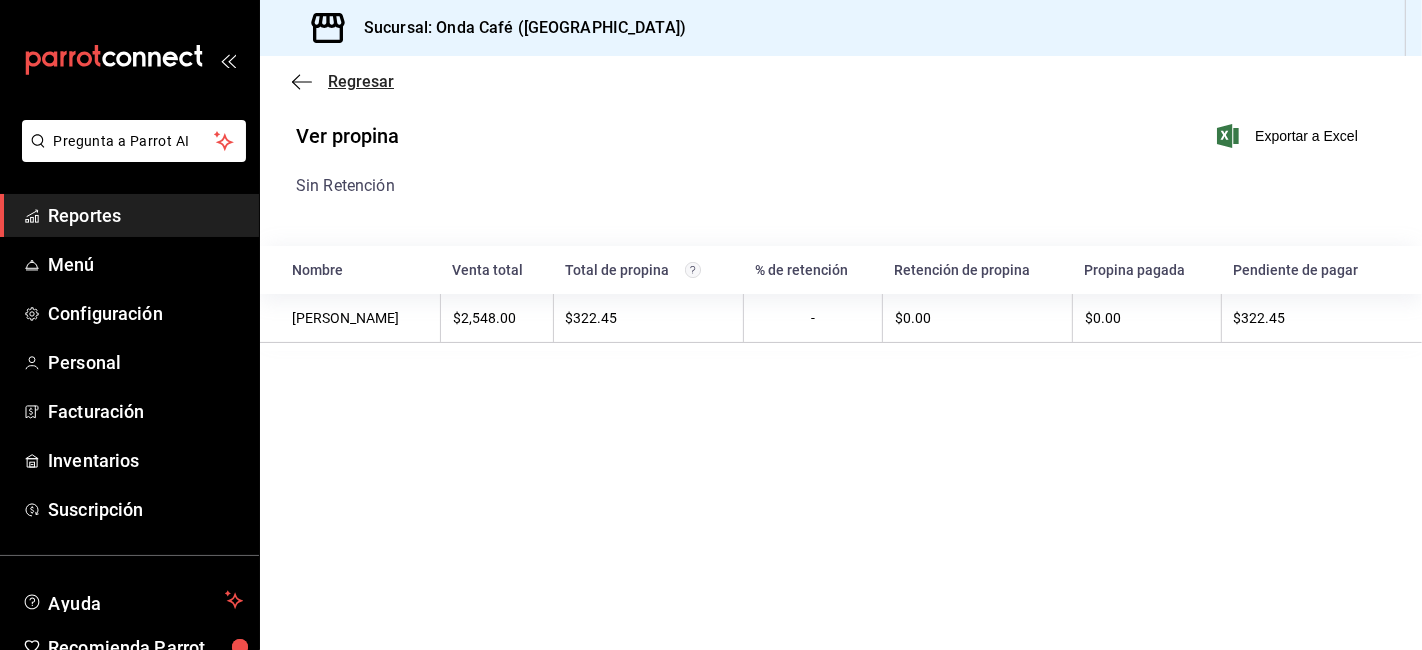 click 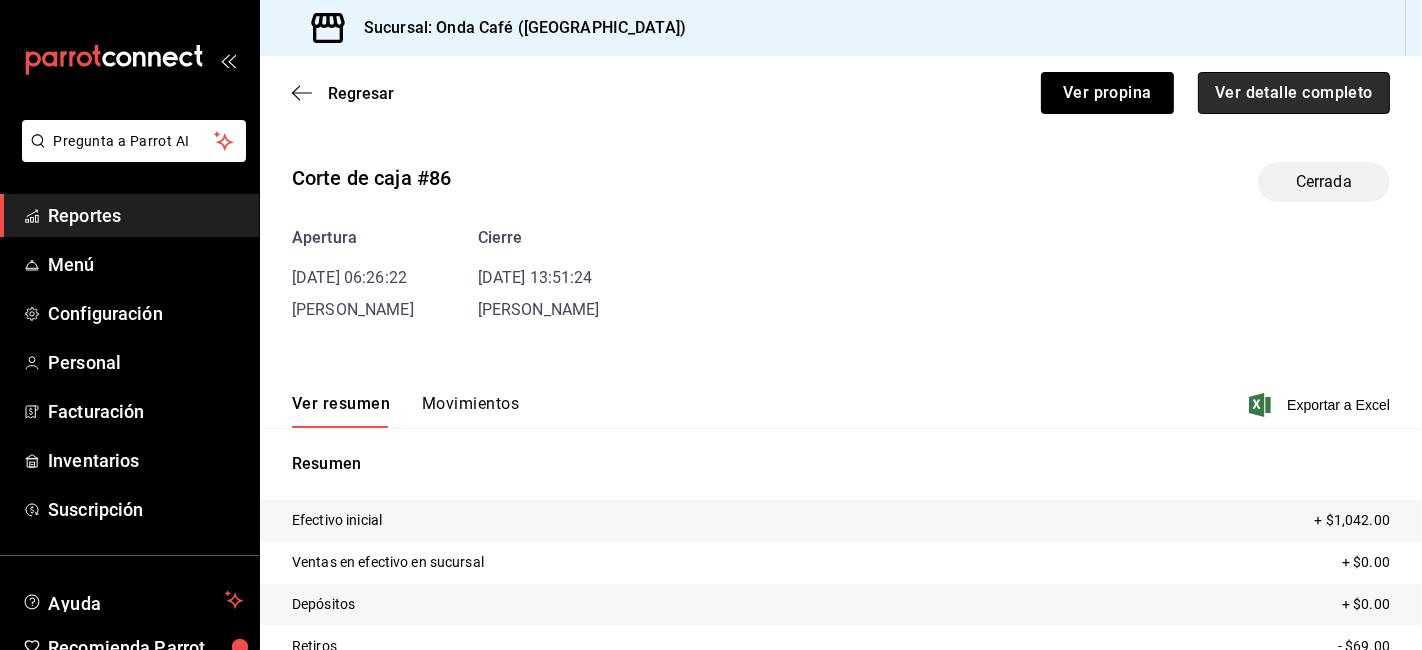 click on "Ver detalle completo" at bounding box center (1294, 93) 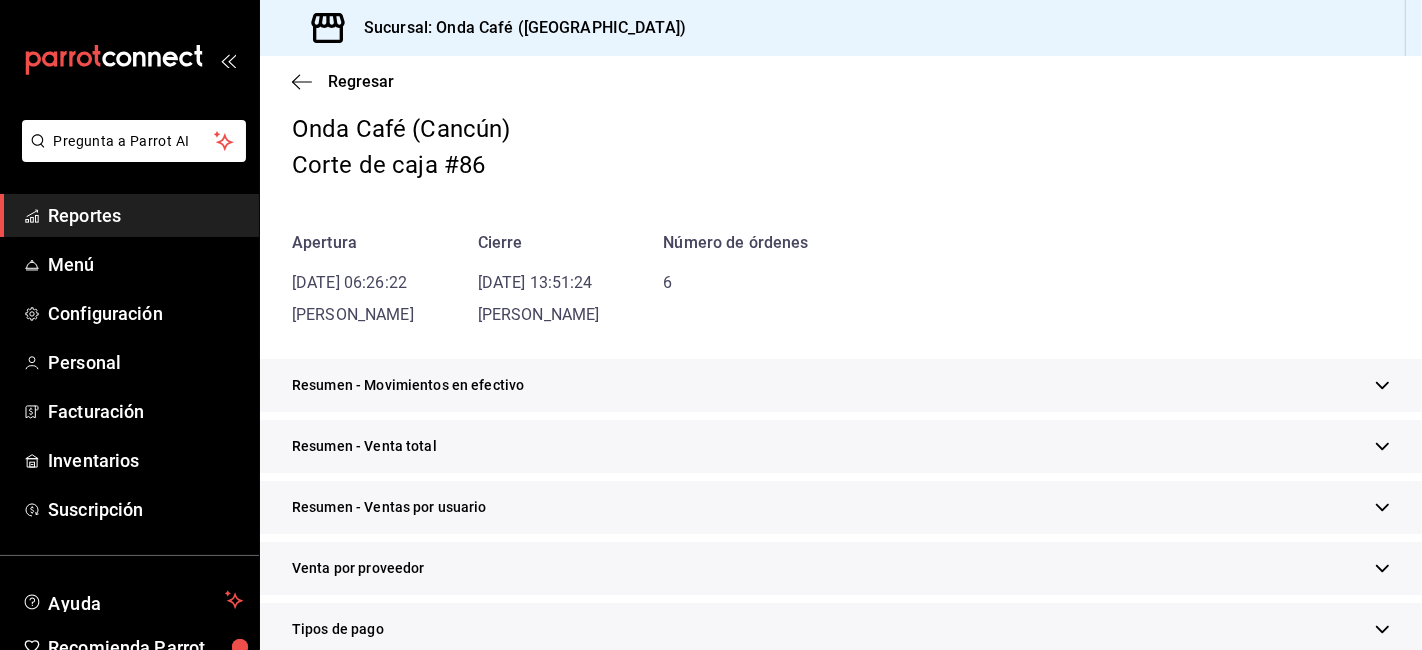 scroll, scrollTop: 111, scrollLeft: 0, axis: vertical 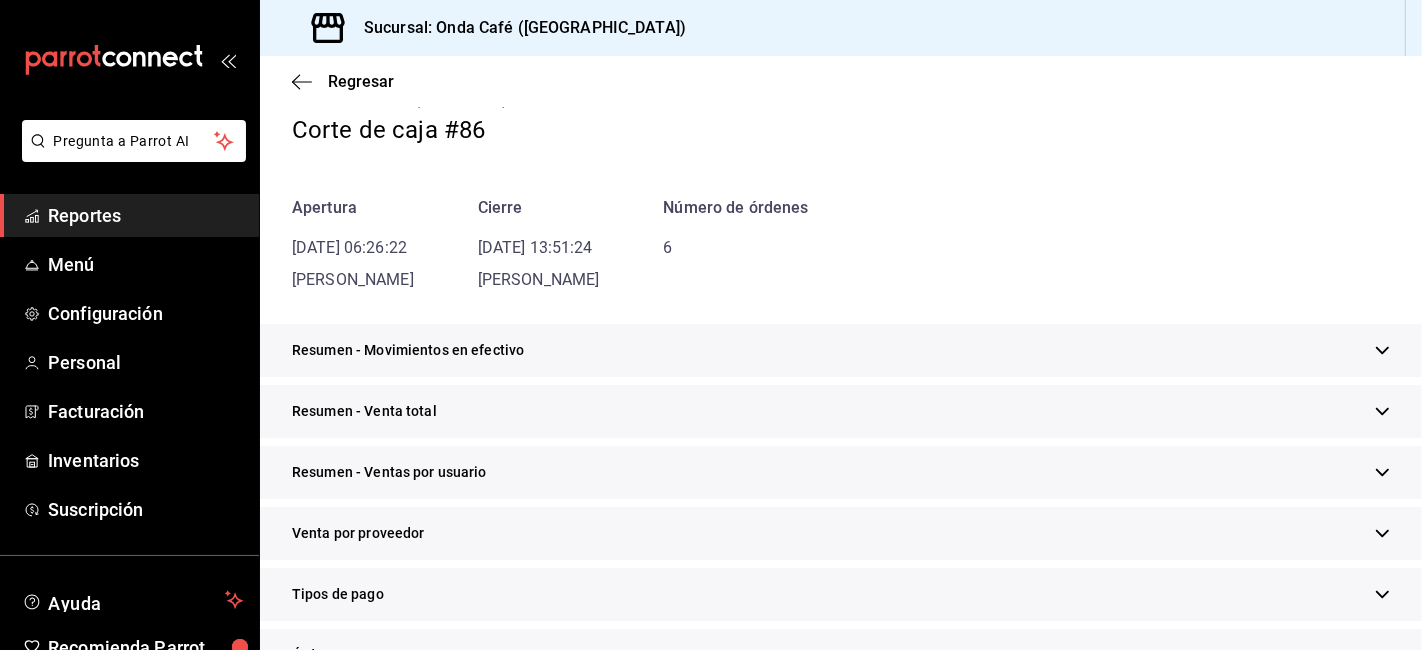 click on "Resumen - Venta total" at bounding box center (841, 411) 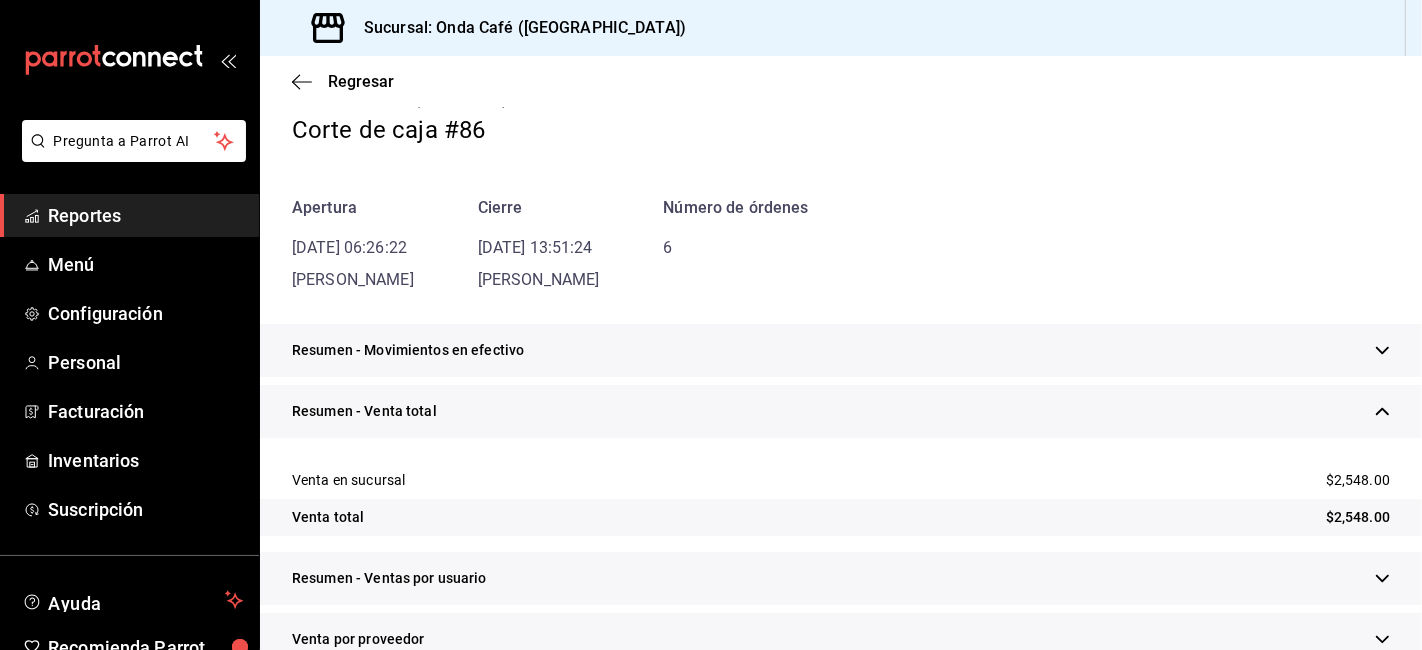 scroll, scrollTop: 333, scrollLeft: 0, axis: vertical 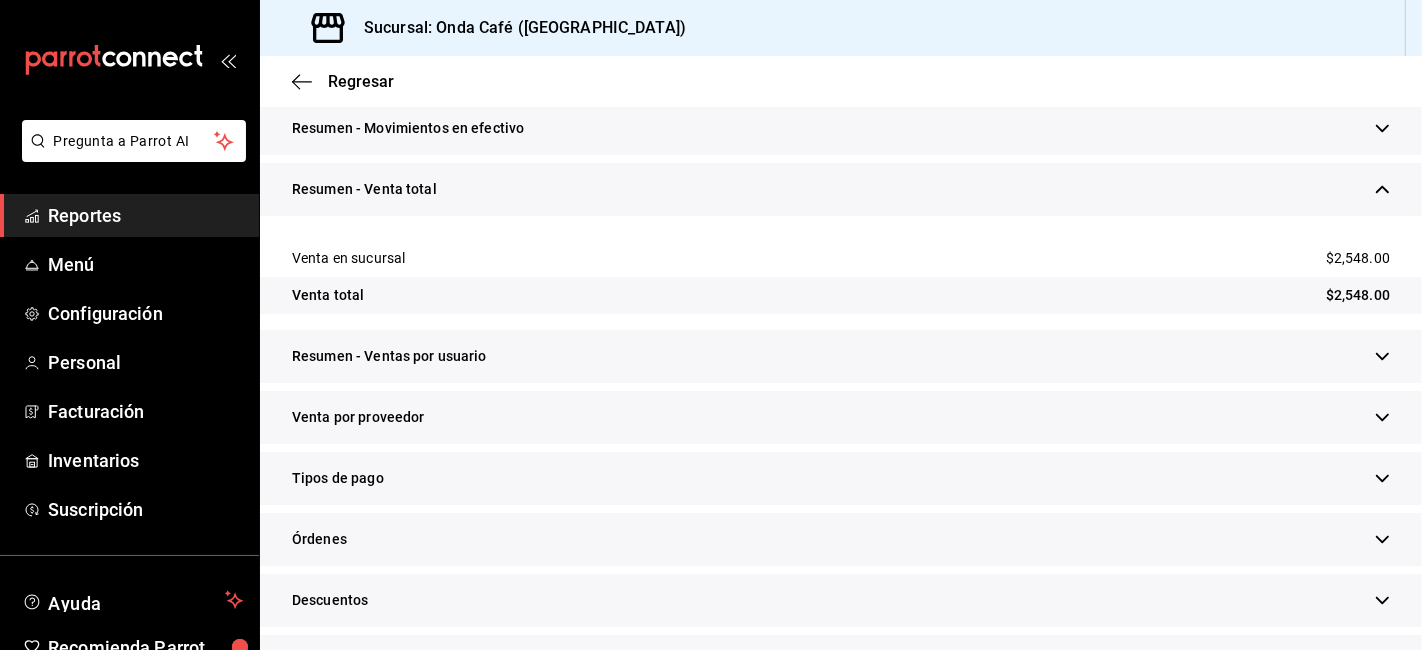 click on "$2,548.00" at bounding box center (1358, 295) 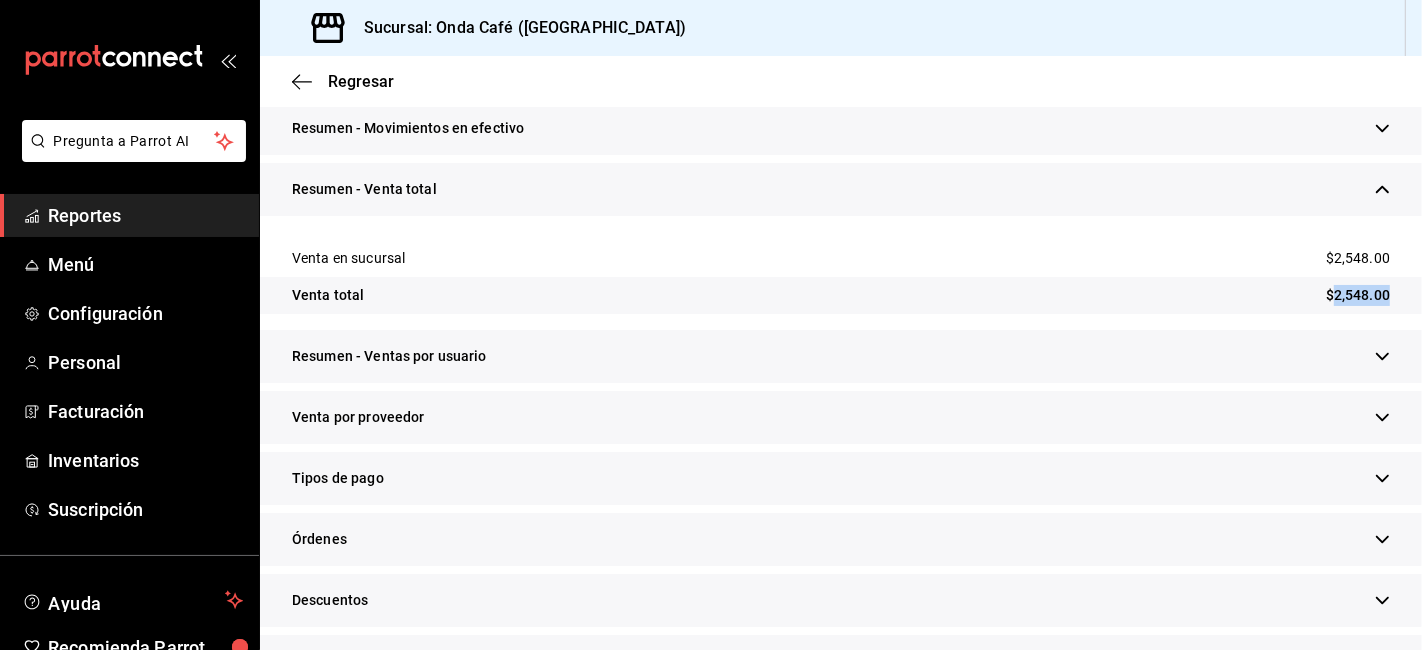 click on "$2,548.00" at bounding box center (1358, 295) 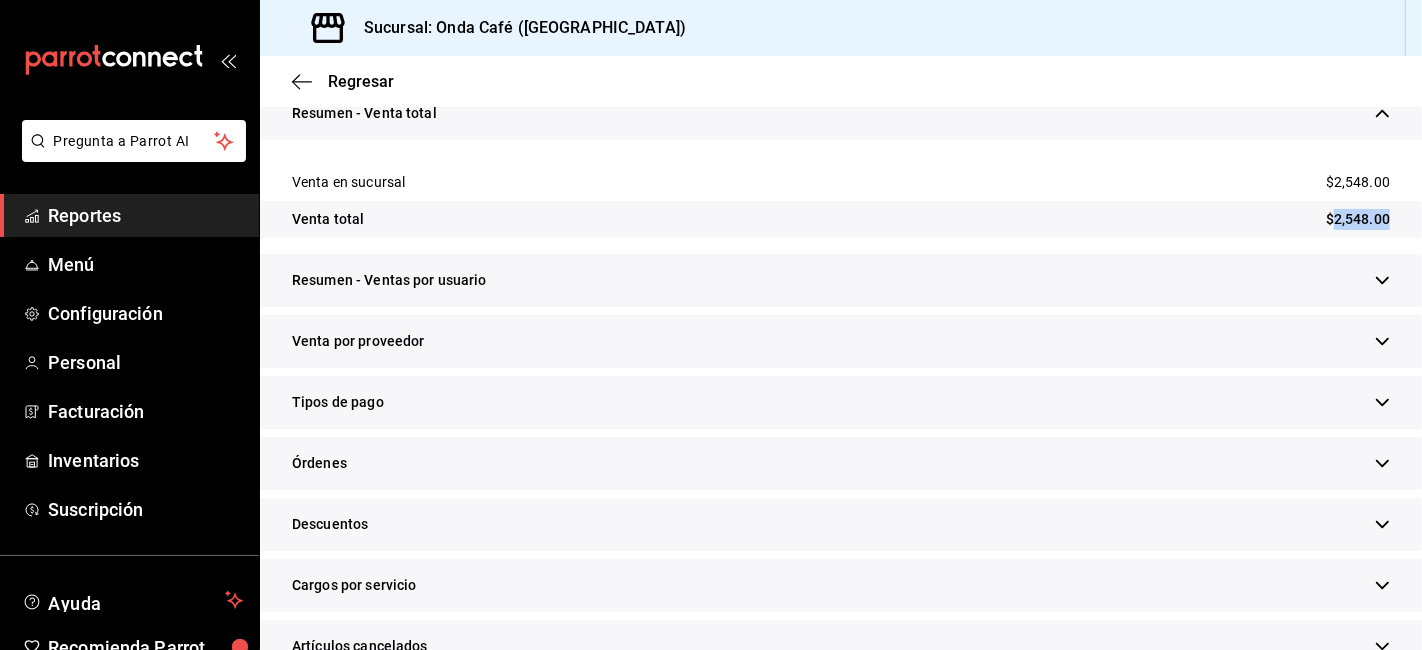scroll, scrollTop: 444, scrollLeft: 0, axis: vertical 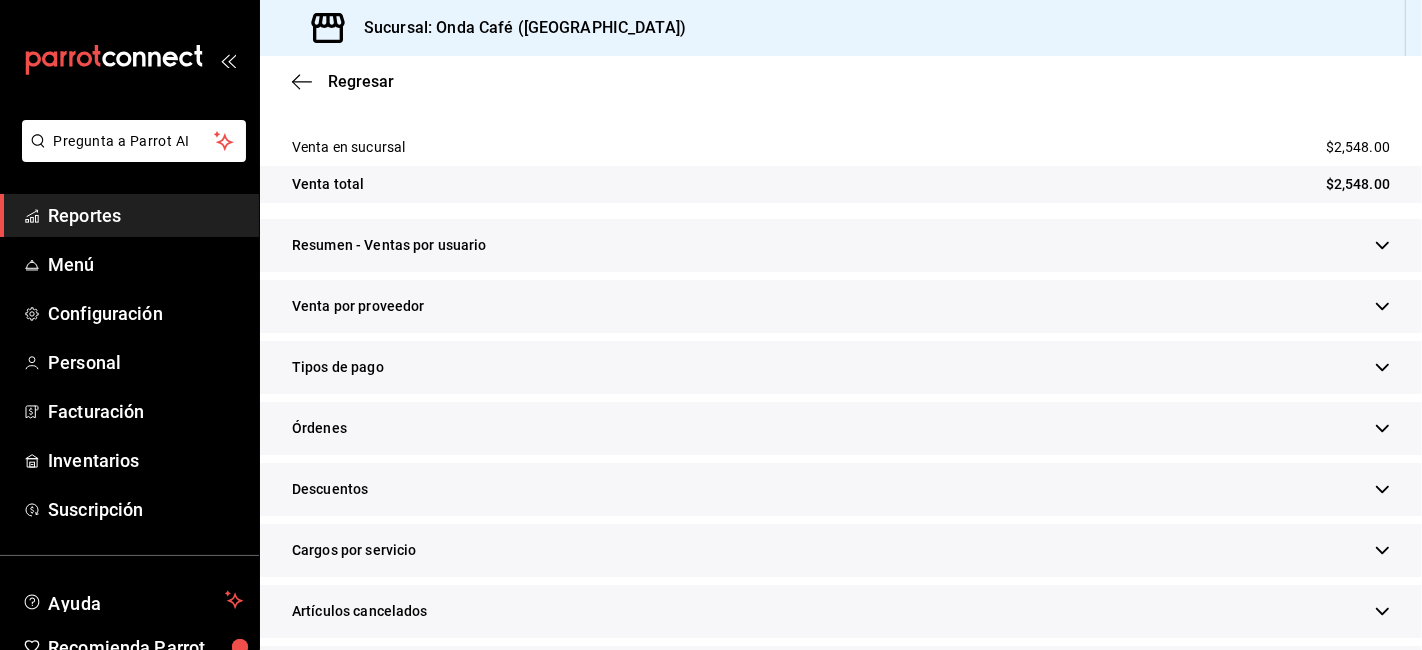 click on "Tipos de pago" at bounding box center [841, 367] 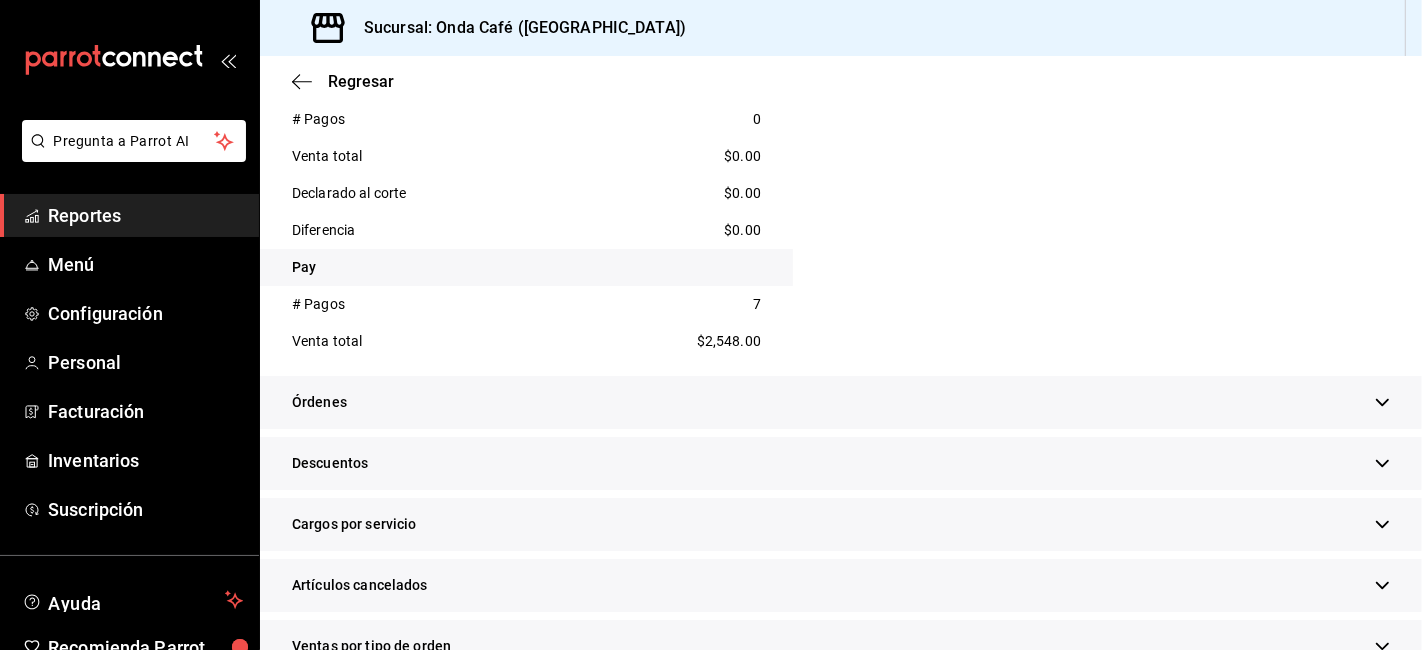 scroll, scrollTop: 1333, scrollLeft: 0, axis: vertical 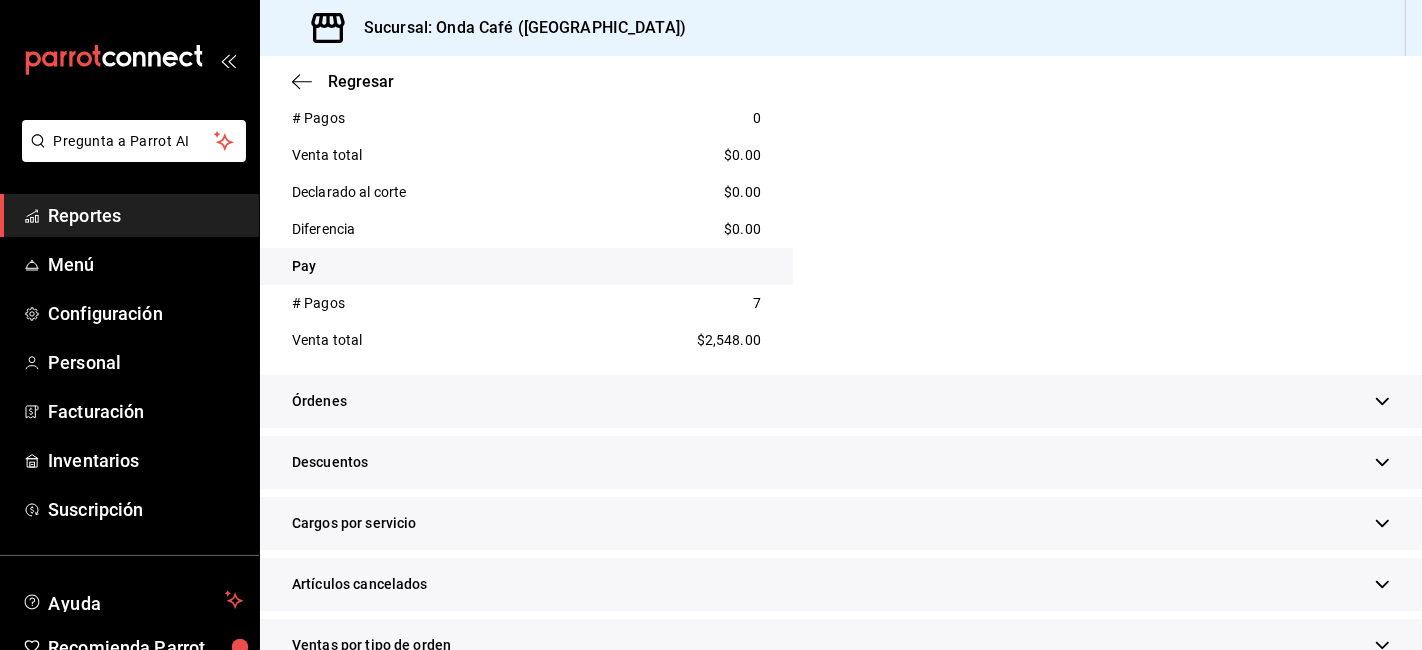 click on "$2,548.00" at bounding box center [729, 340] 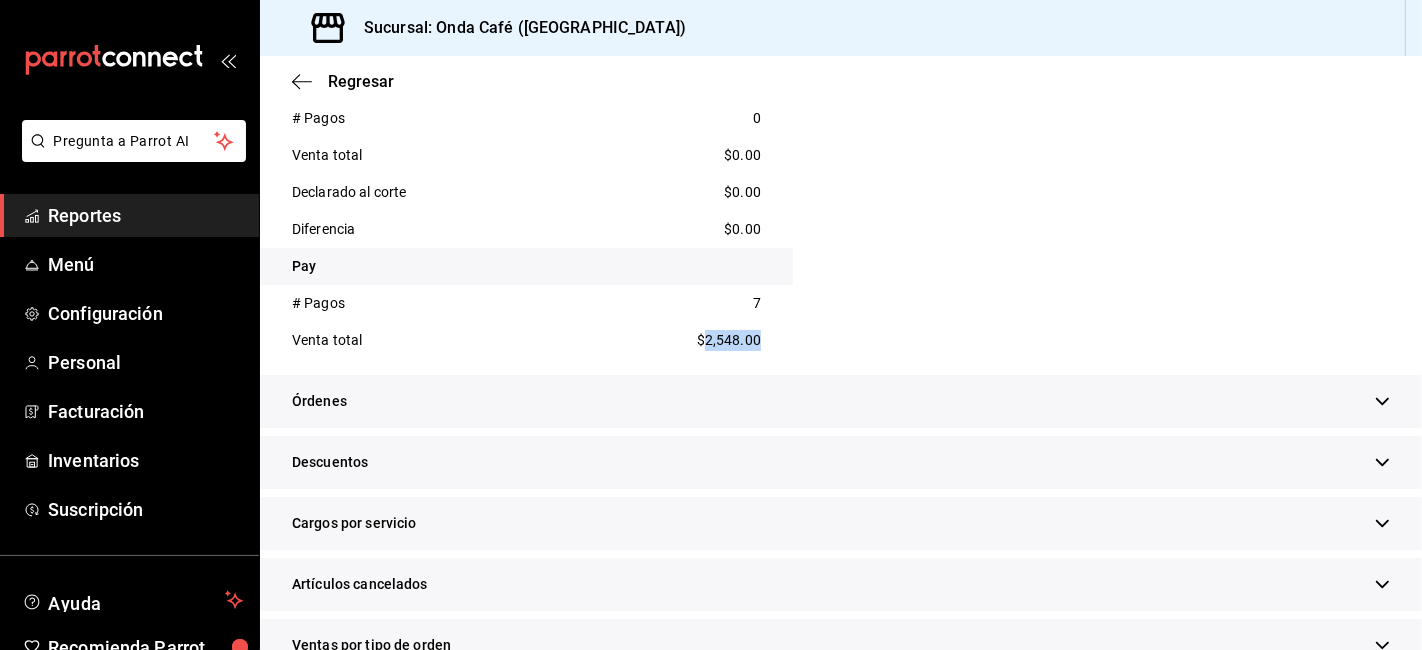 click on "$2,548.00" at bounding box center [729, 340] 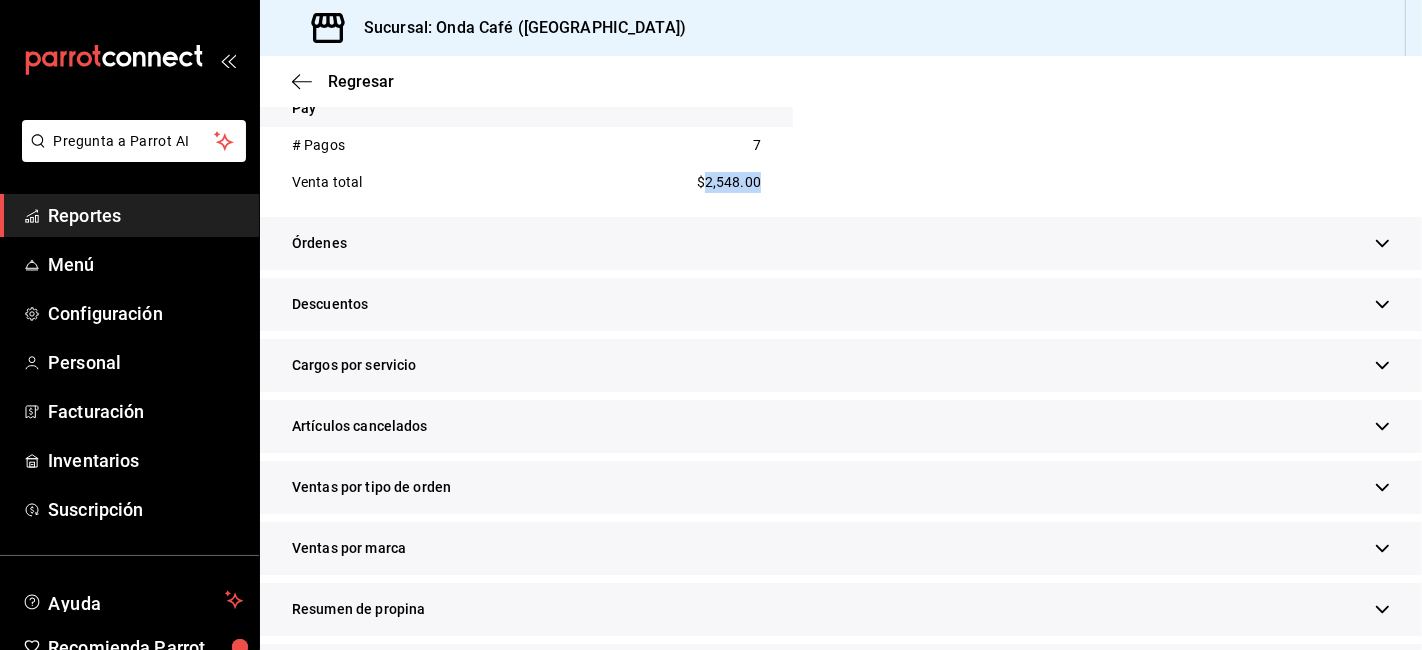 scroll, scrollTop: 1622, scrollLeft: 0, axis: vertical 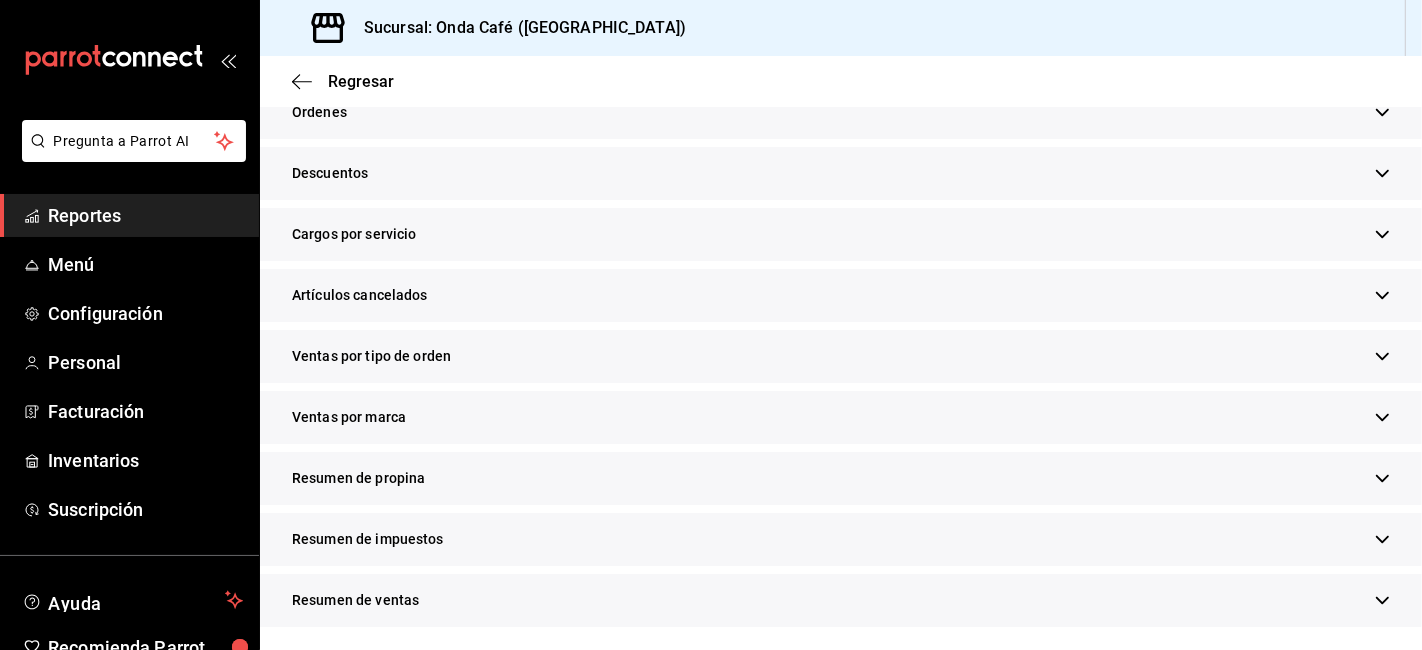 click on "Resumen de propina" at bounding box center (358, 478) 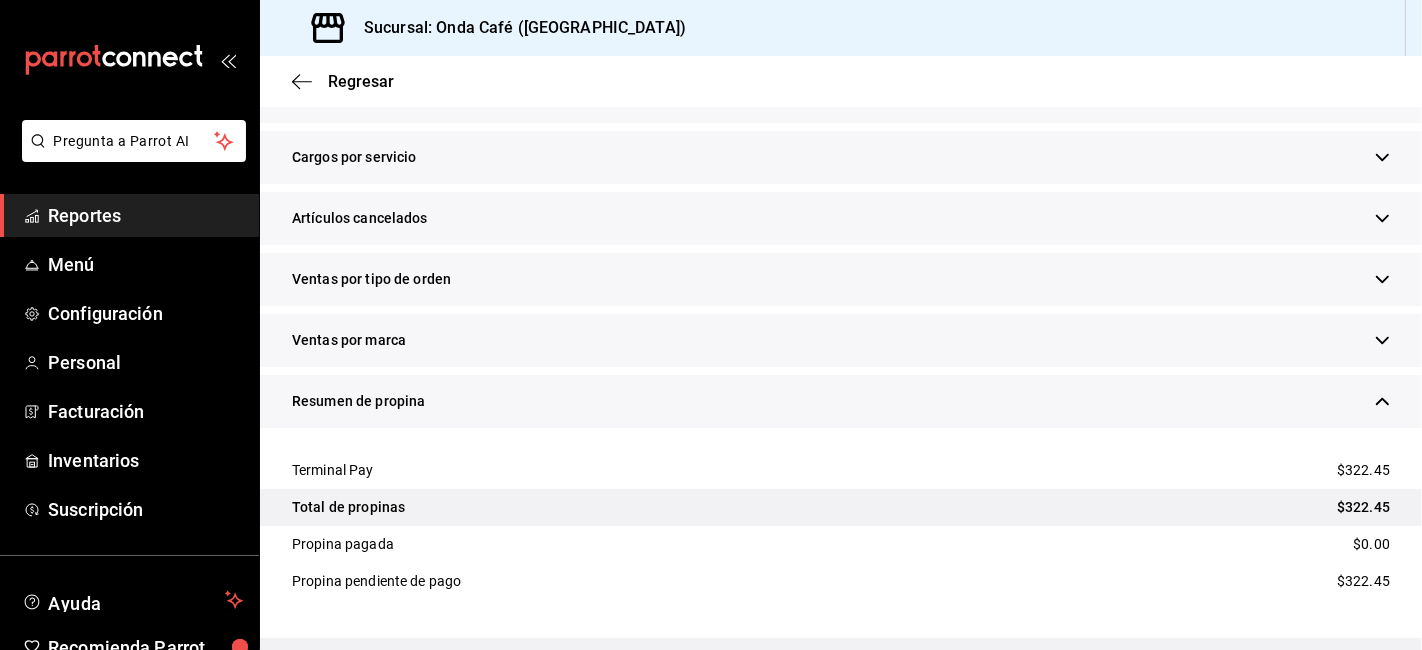 scroll, scrollTop: 1734, scrollLeft: 0, axis: vertical 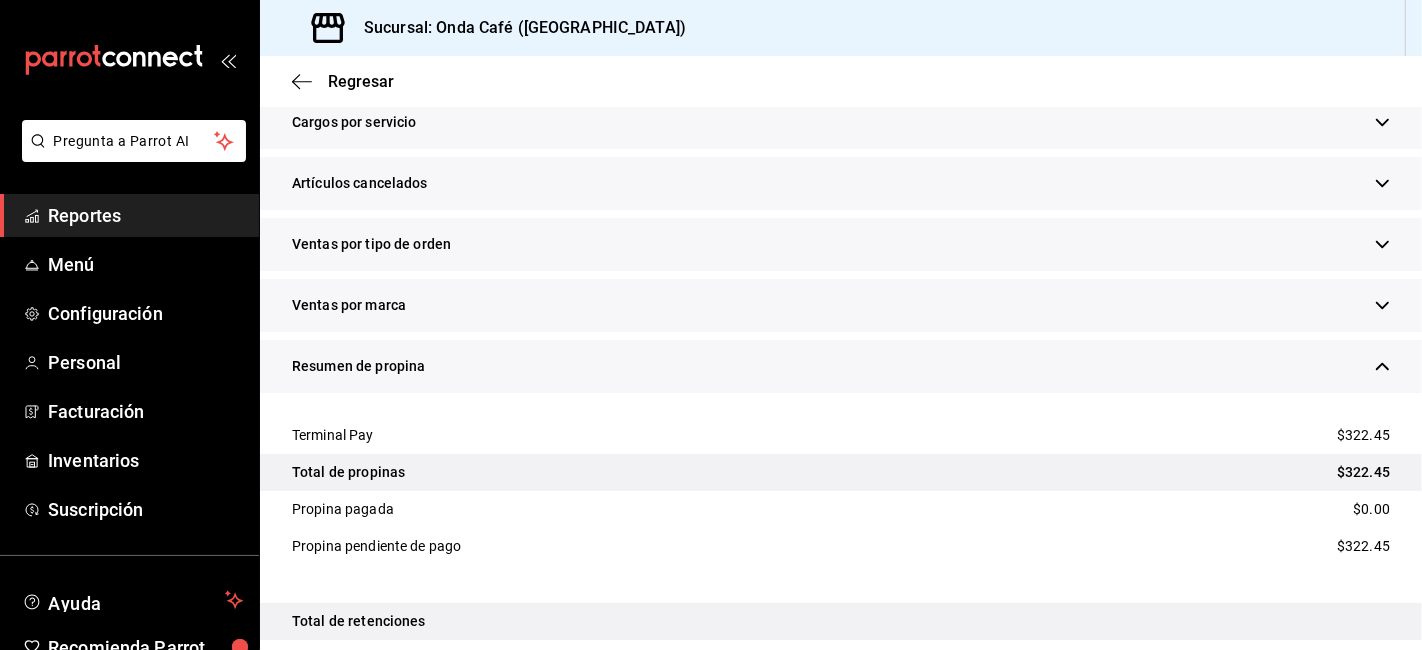 click on "$322.45" at bounding box center (1363, 472) 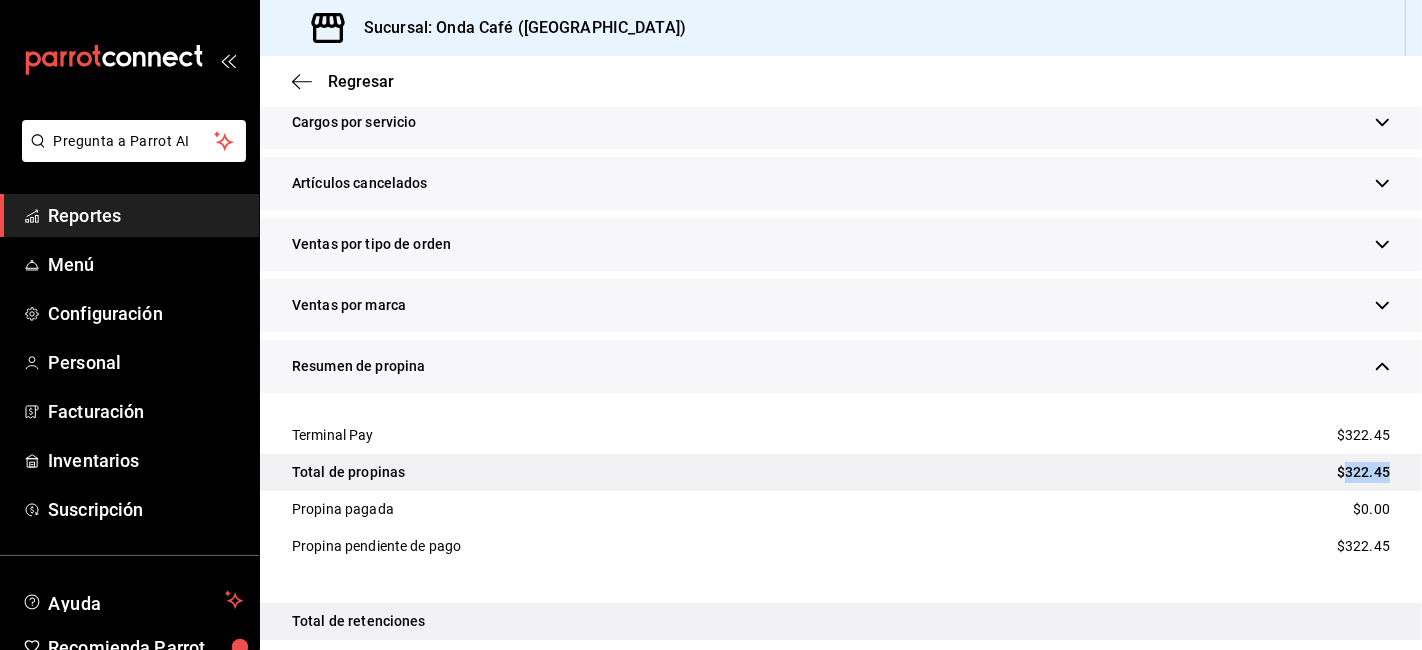 click on "$322.45" at bounding box center [1363, 472] 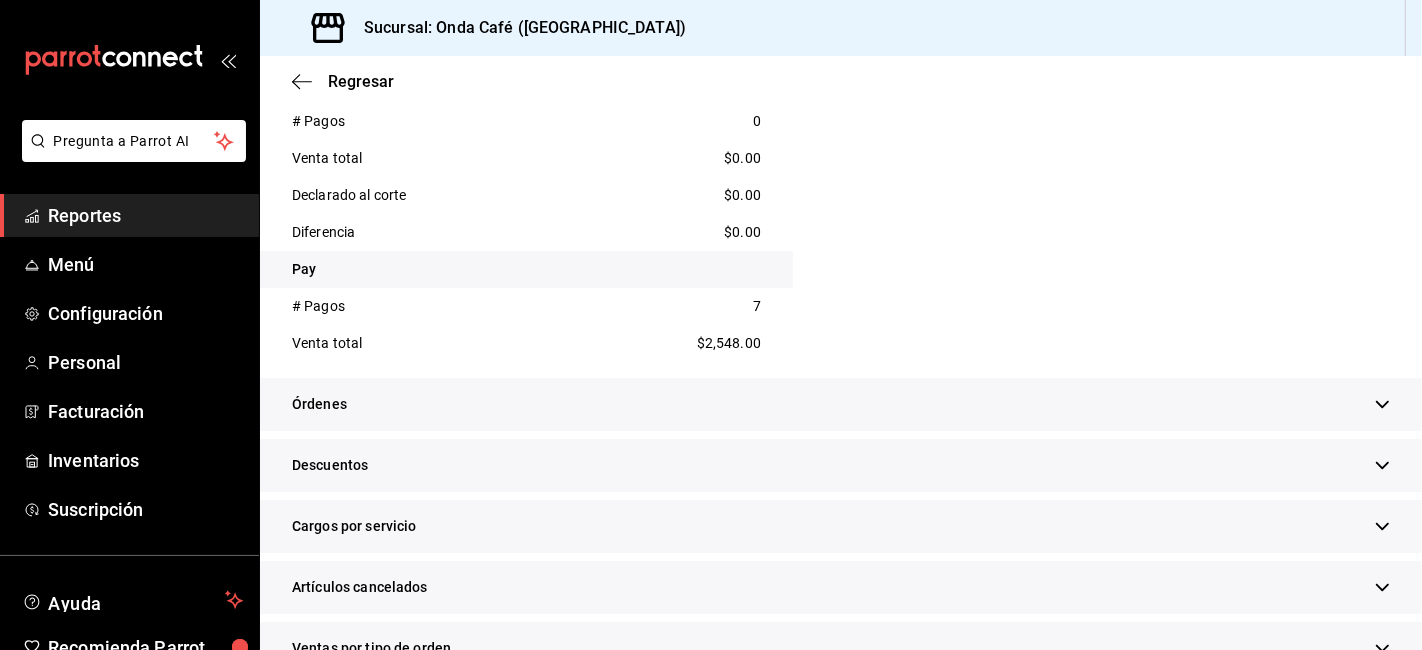scroll, scrollTop: 1333, scrollLeft: 0, axis: vertical 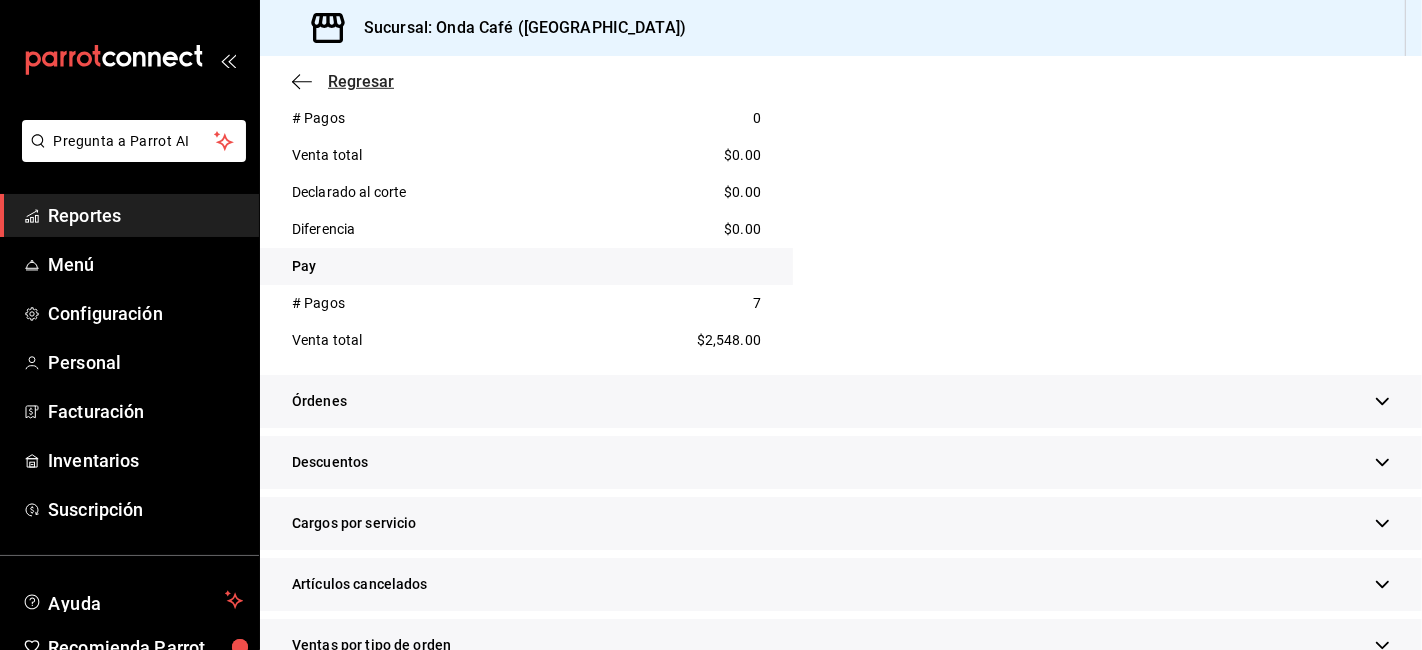 click on "Regresar" at bounding box center (343, 81) 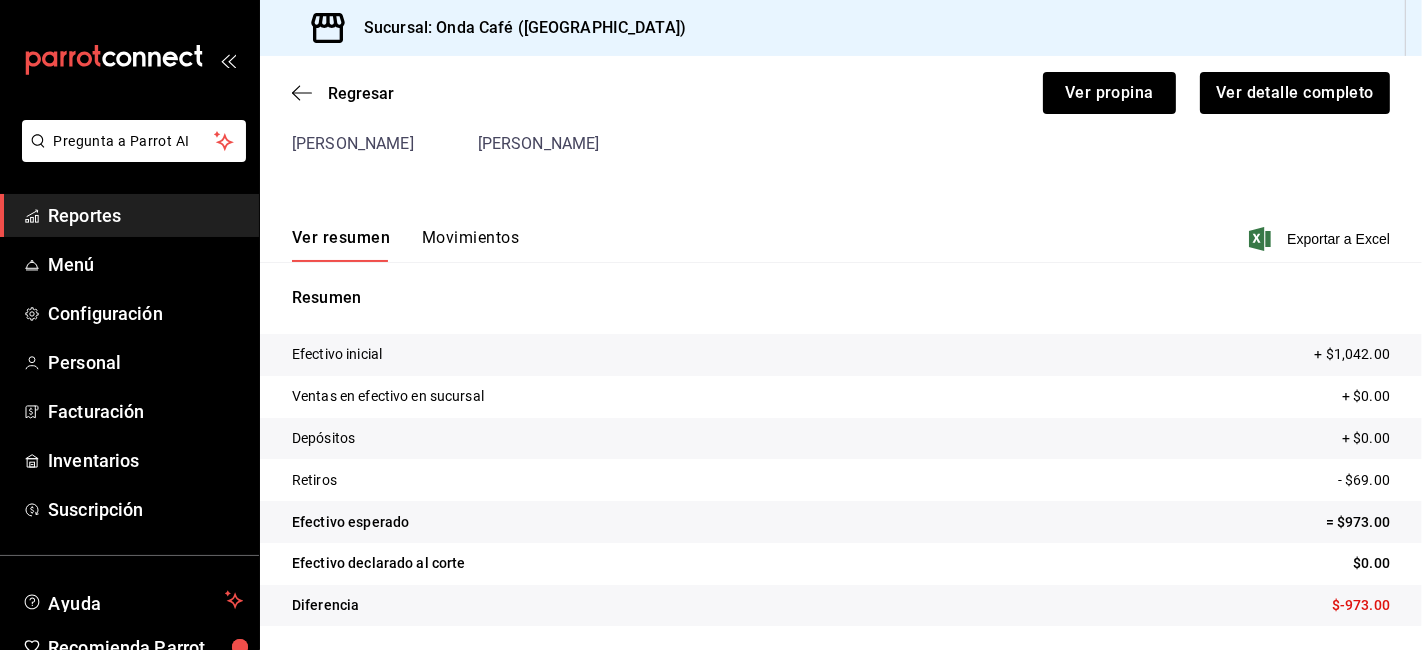 scroll, scrollTop: 166, scrollLeft: 0, axis: vertical 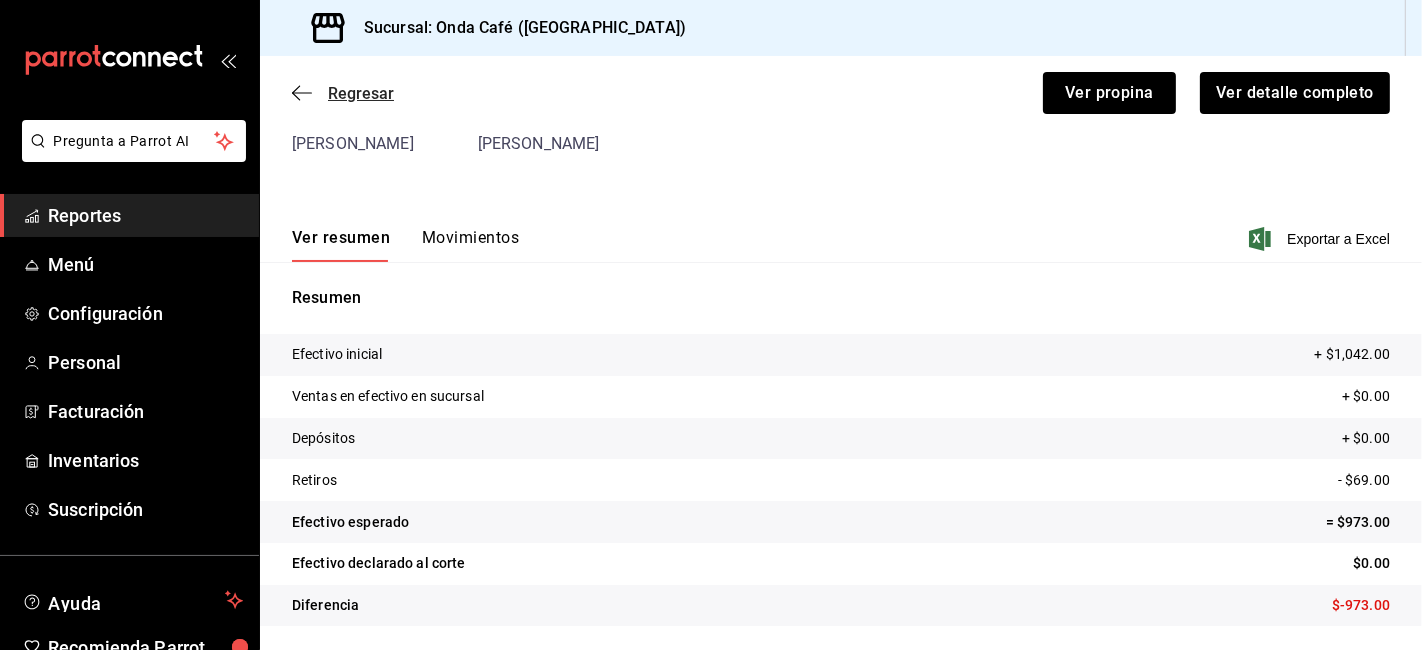 click 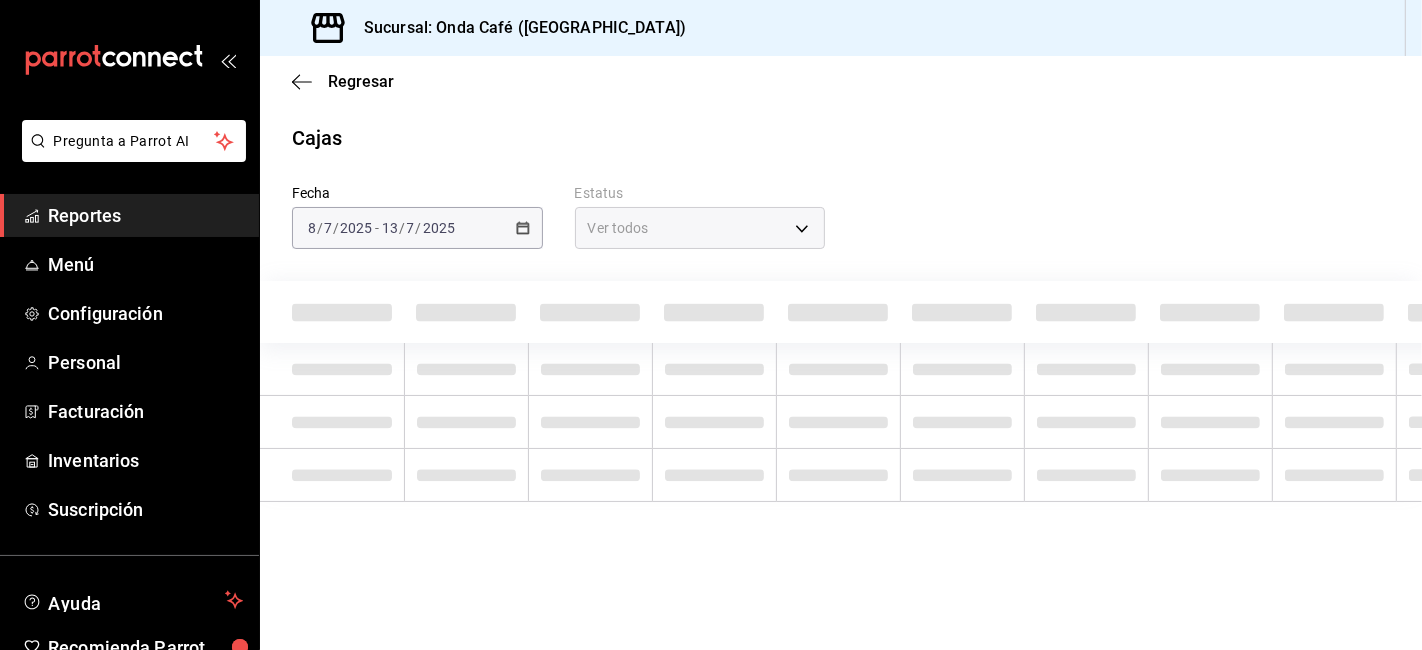 scroll, scrollTop: 0, scrollLeft: 0, axis: both 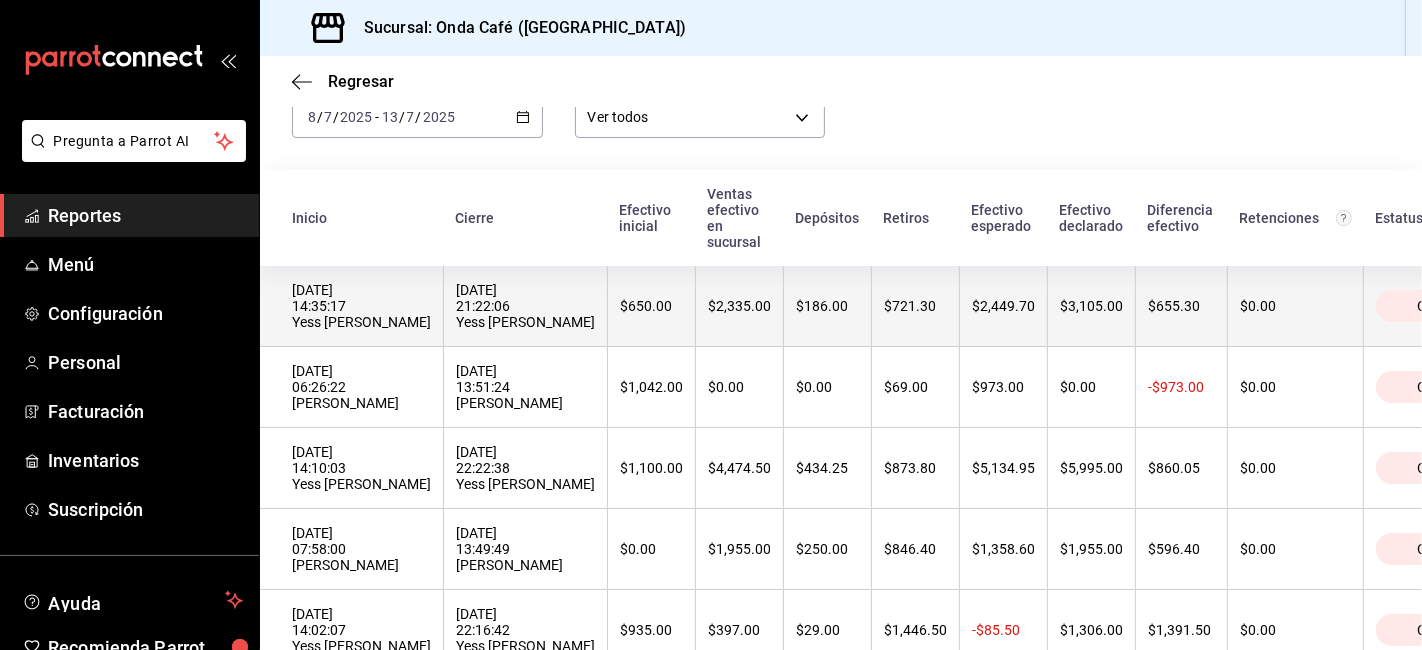 click on "[DATE]
14:35:17
Yess [PERSON_NAME]" at bounding box center (361, 306) 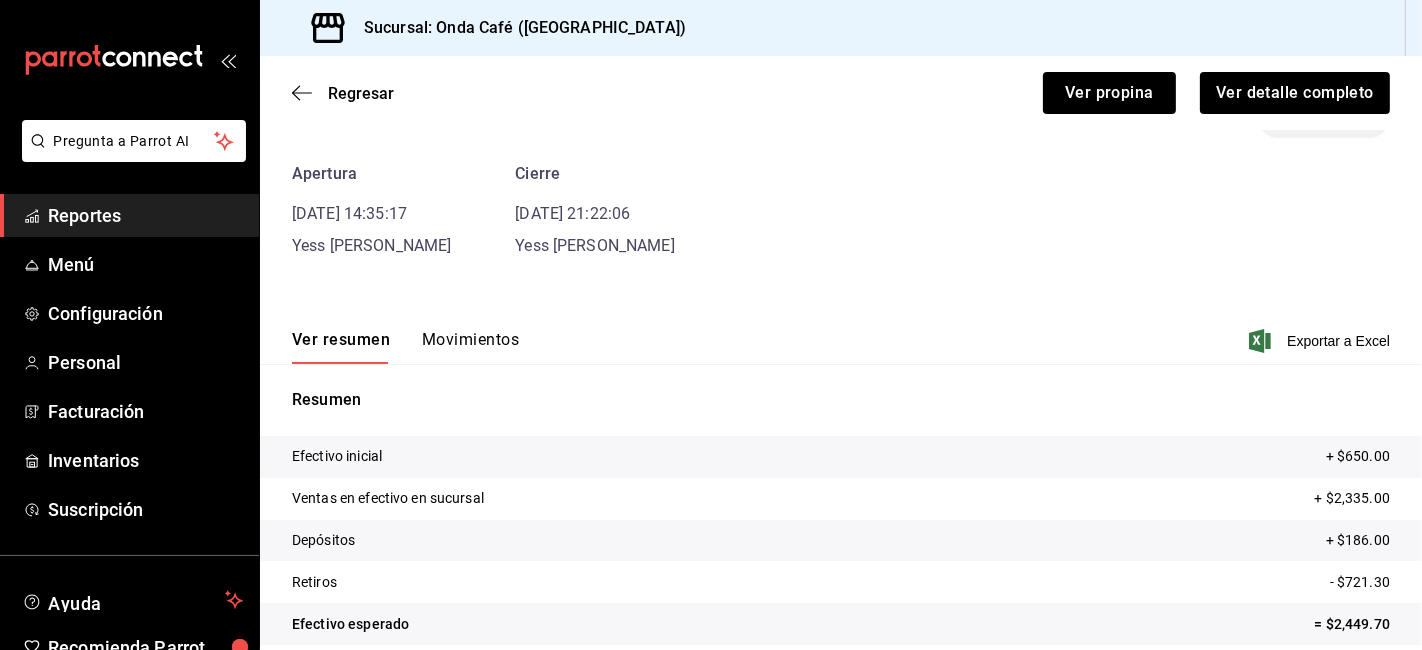scroll, scrollTop: 86, scrollLeft: 0, axis: vertical 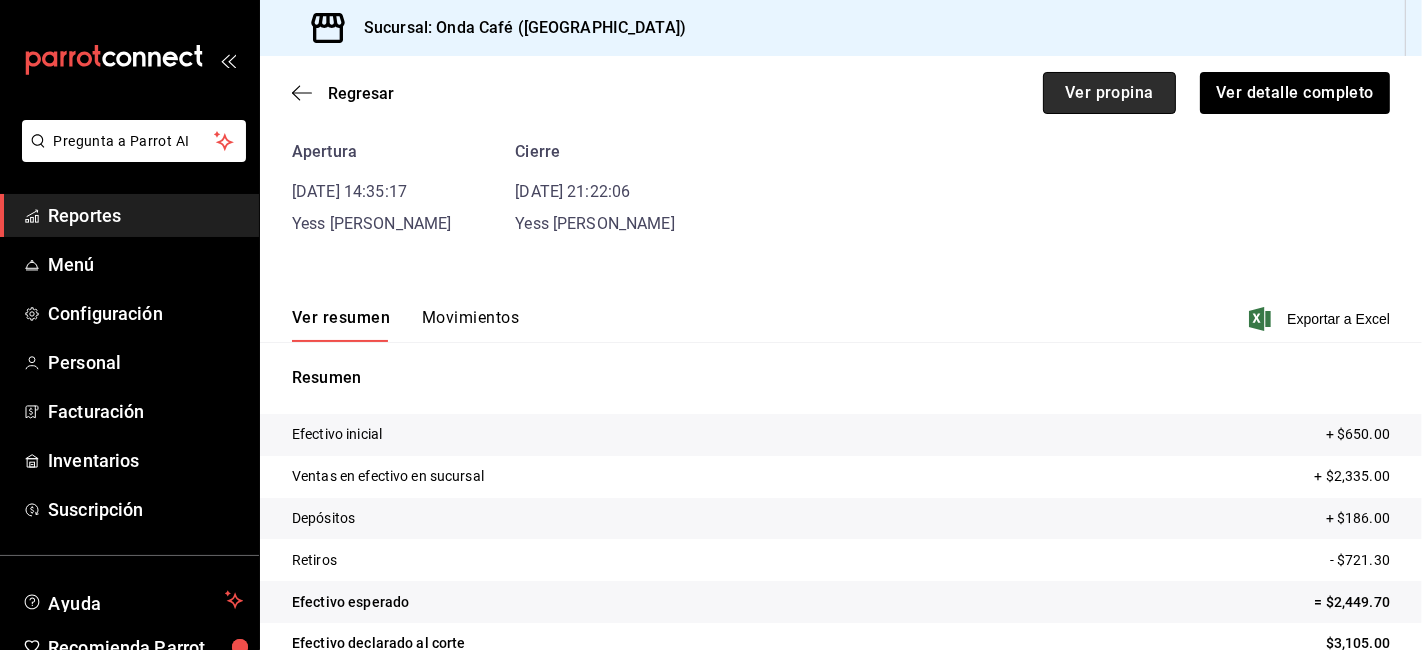 click on "Ver propina" at bounding box center [1109, 93] 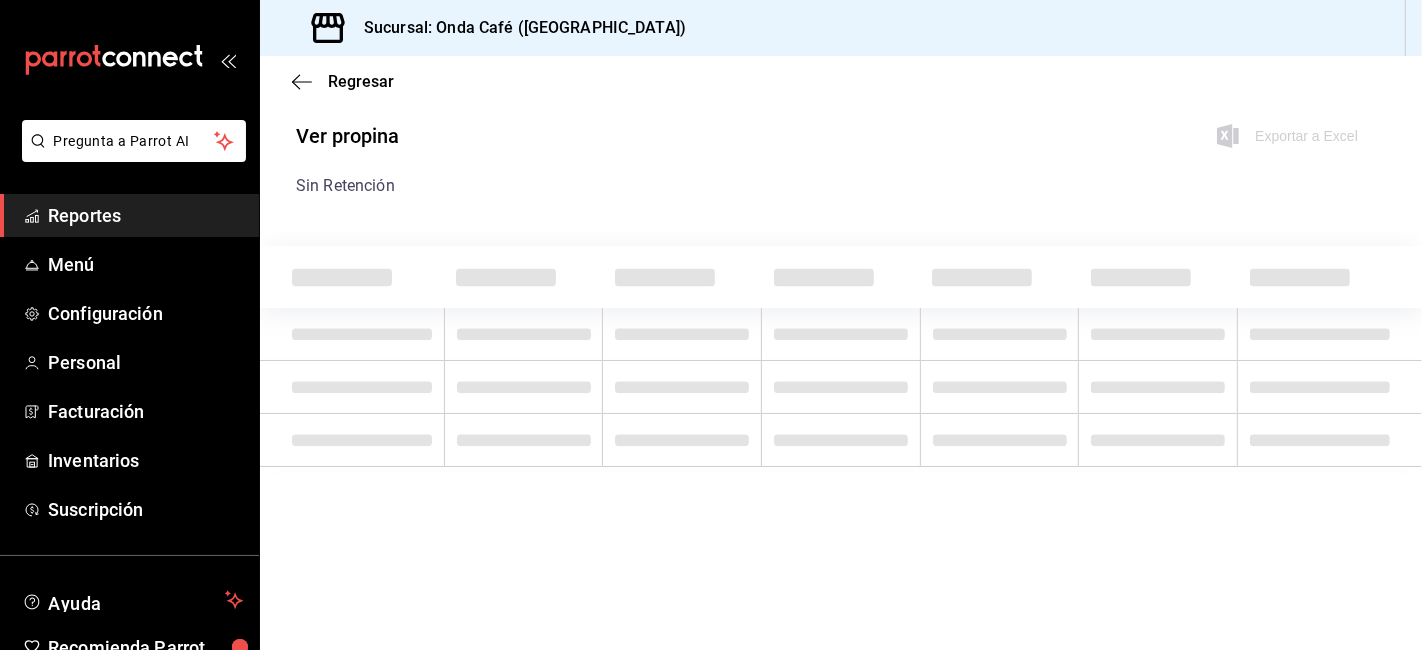 scroll, scrollTop: 0, scrollLeft: 0, axis: both 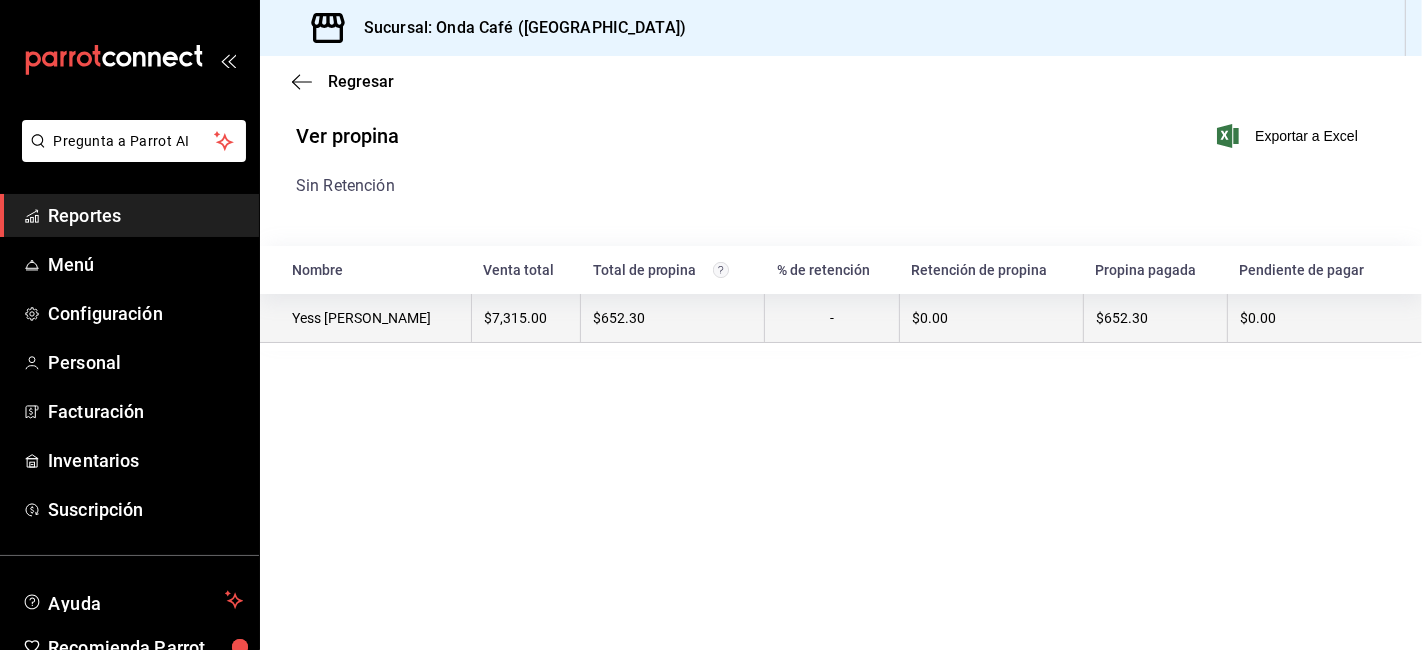 click on "$7,315.00" at bounding box center [525, 318] 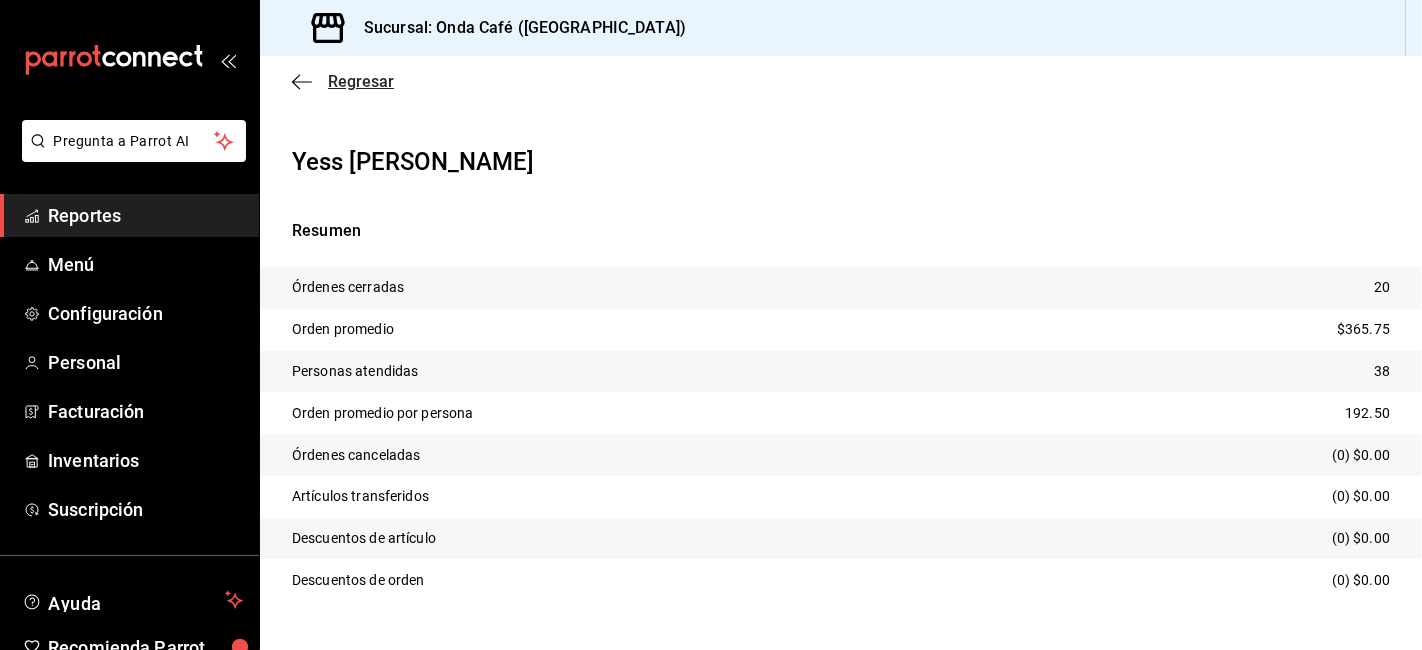 click 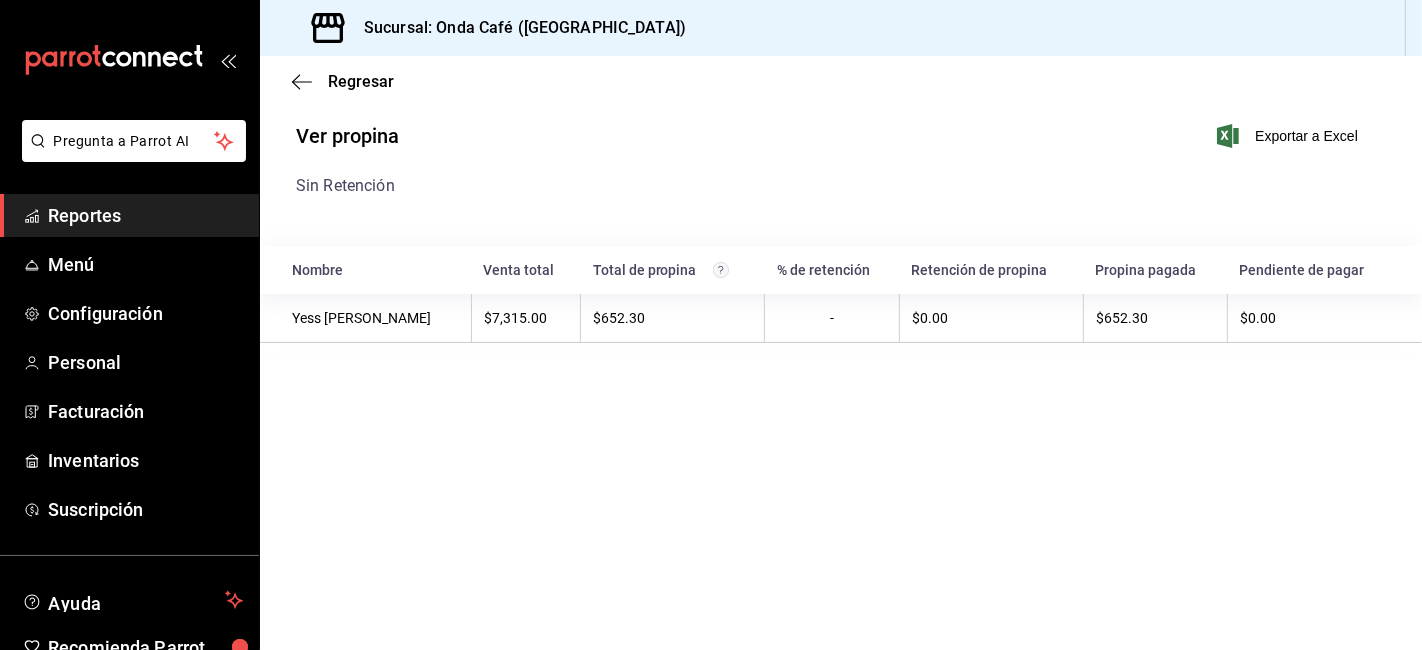 click 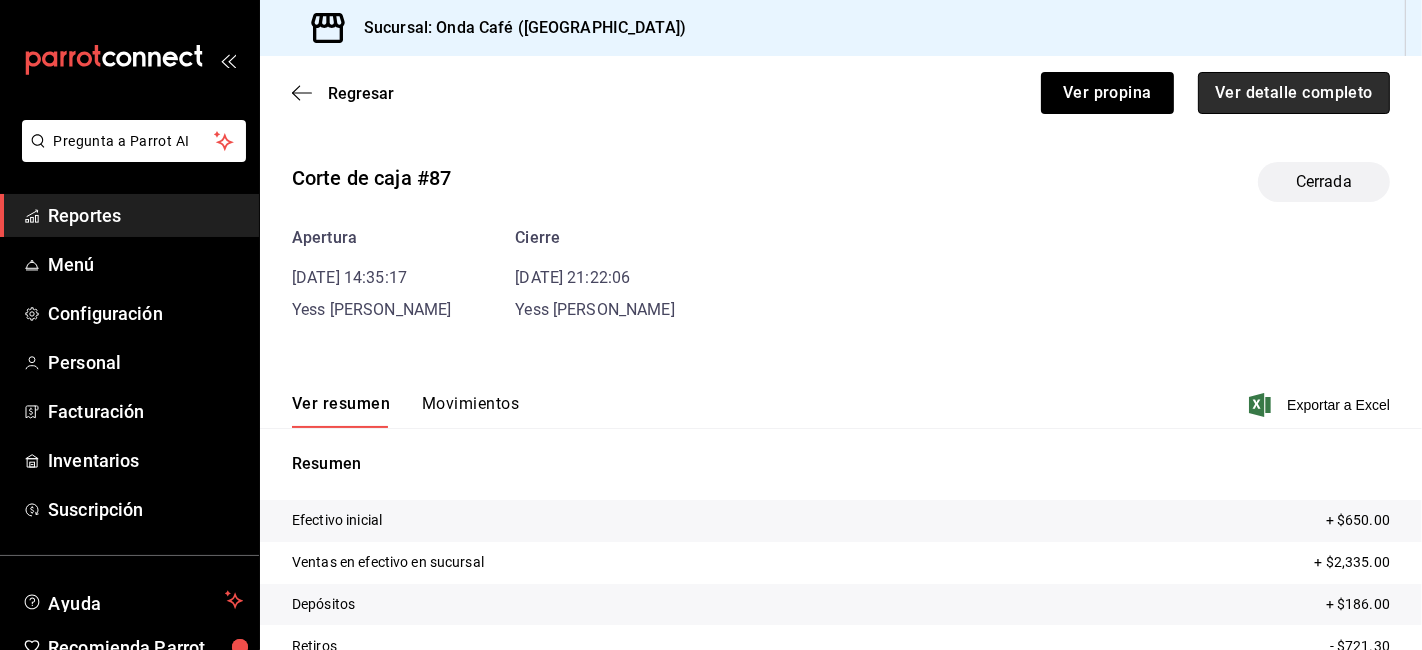 click on "Ver detalle completo" at bounding box center [1294, 93] 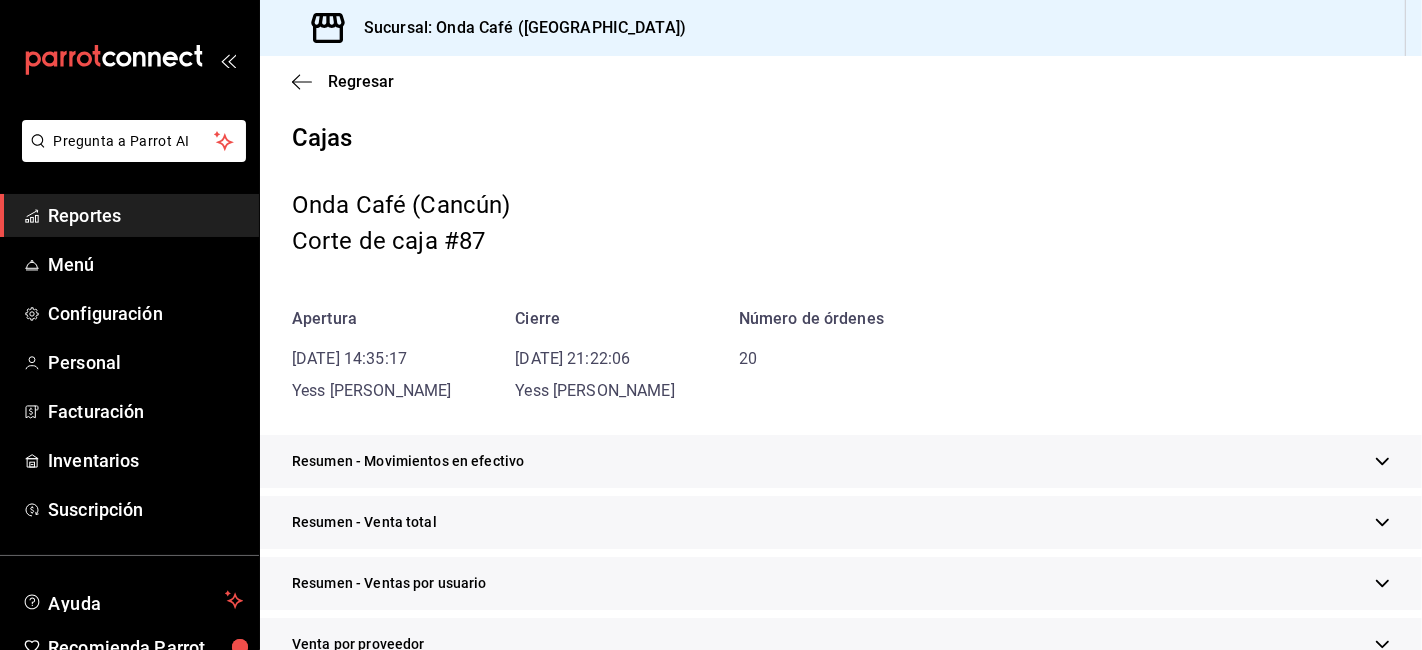 click on "Resumen - Venta total" at bounding box center (841, 522) 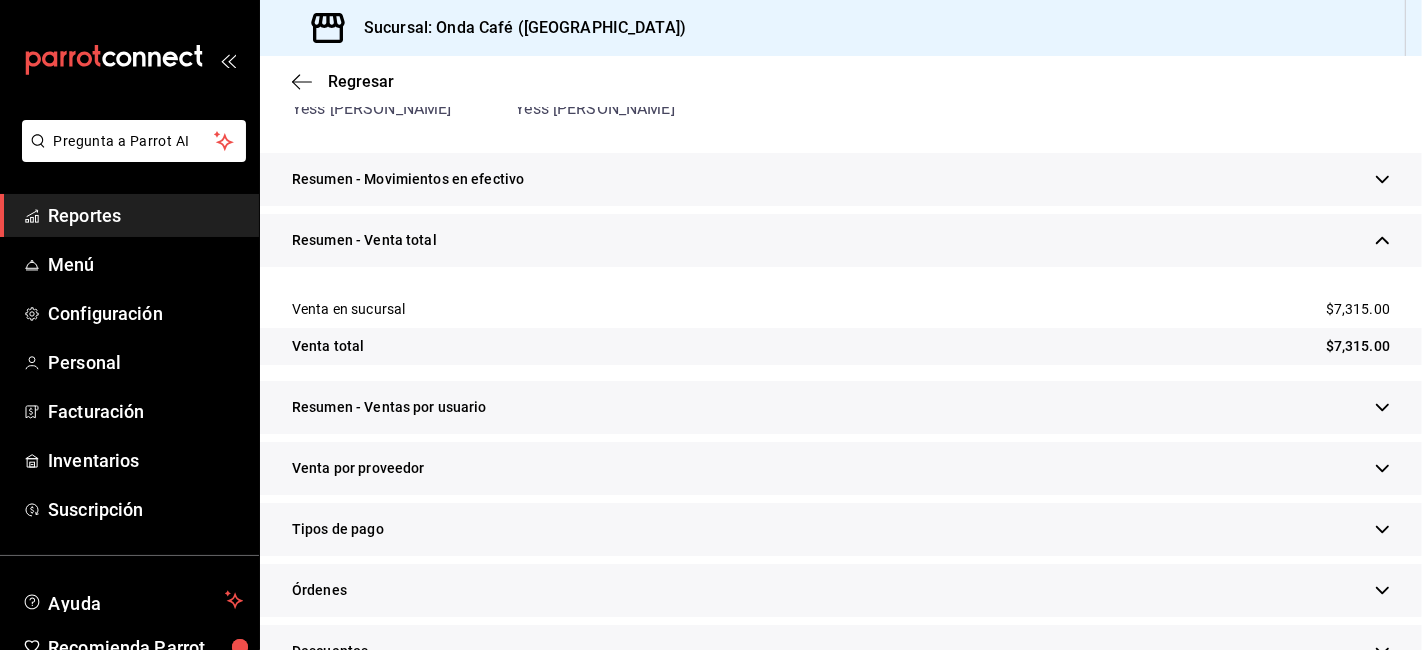 scroll, scrollTop: 444, scrollLeft: 0, axis: vertical 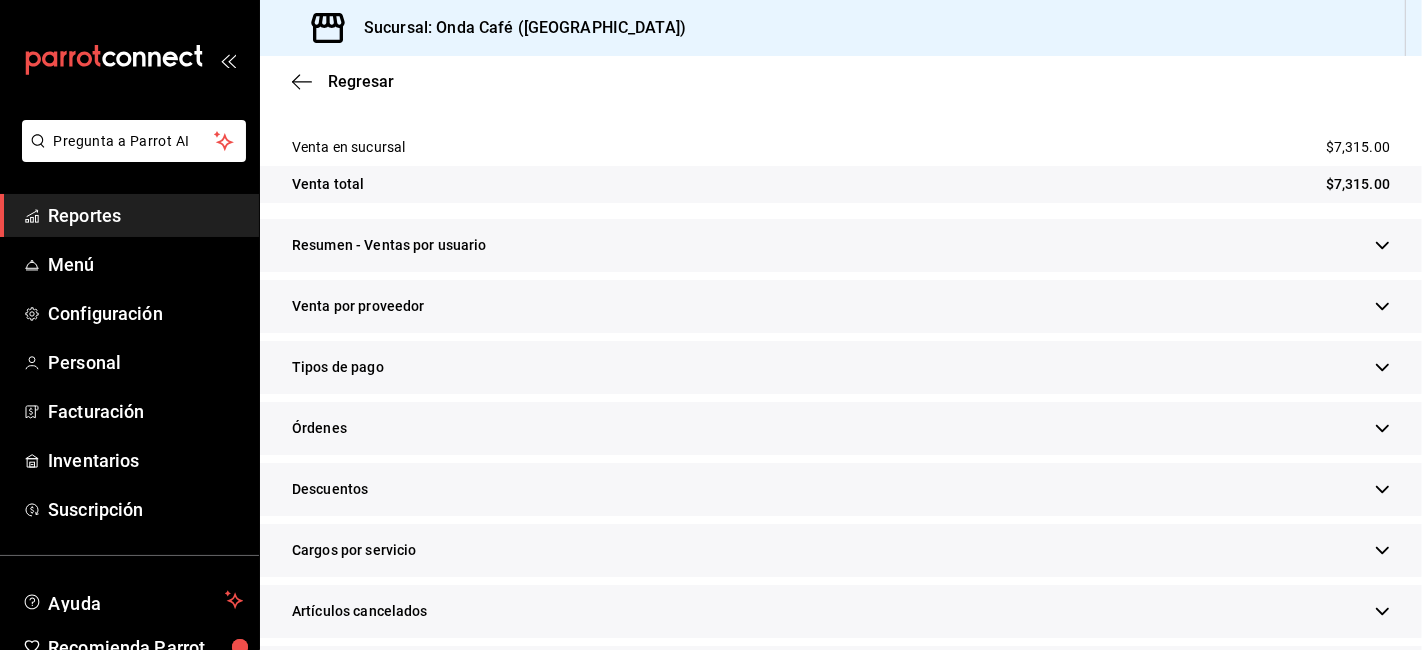 click on "Tipos de pago" at bounding box center [841, 367] 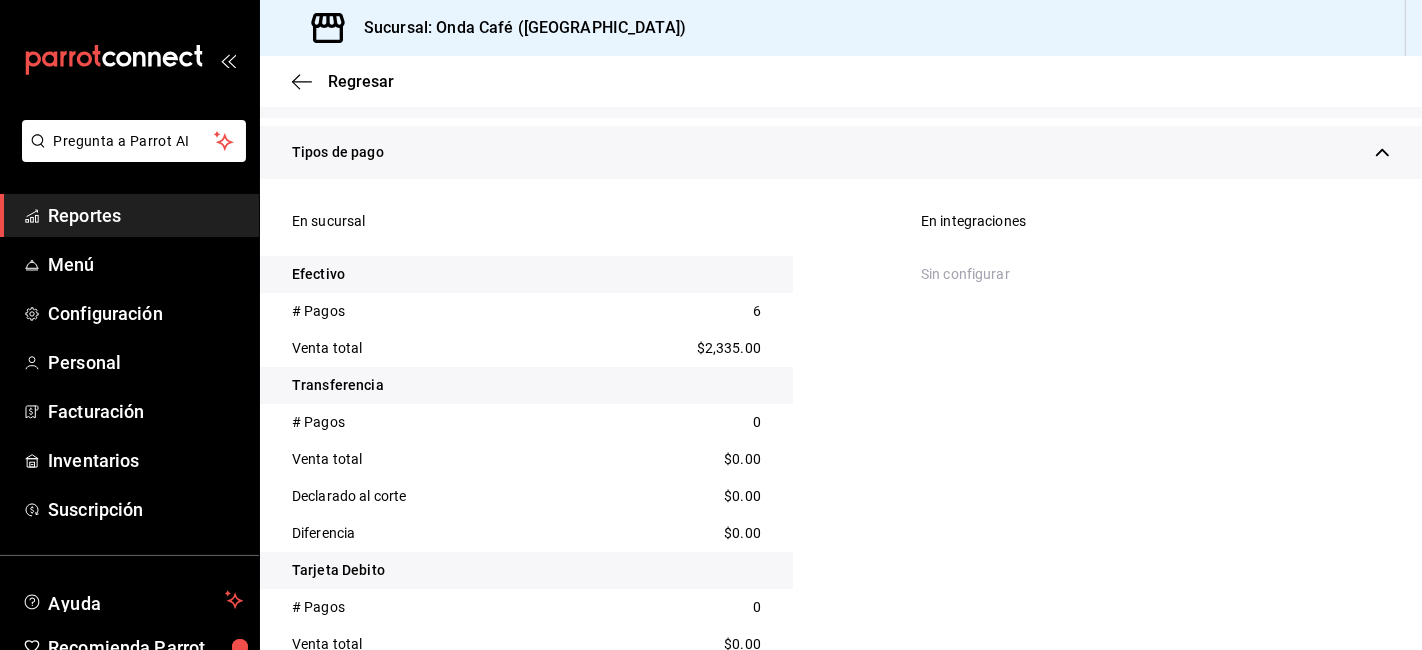 scroll, scrollTop: 666, scrollLeft: 0, axis: vertical 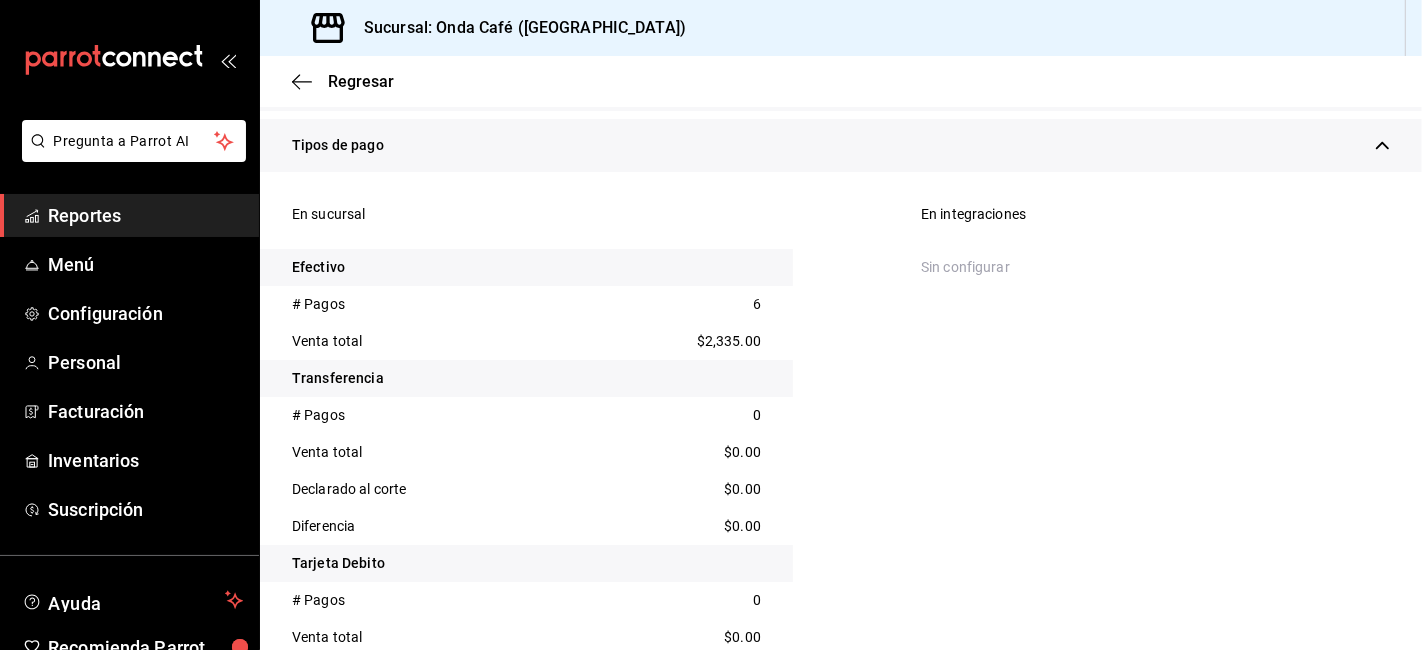 click on "$2,335.00" at bounding box center (729, 341) 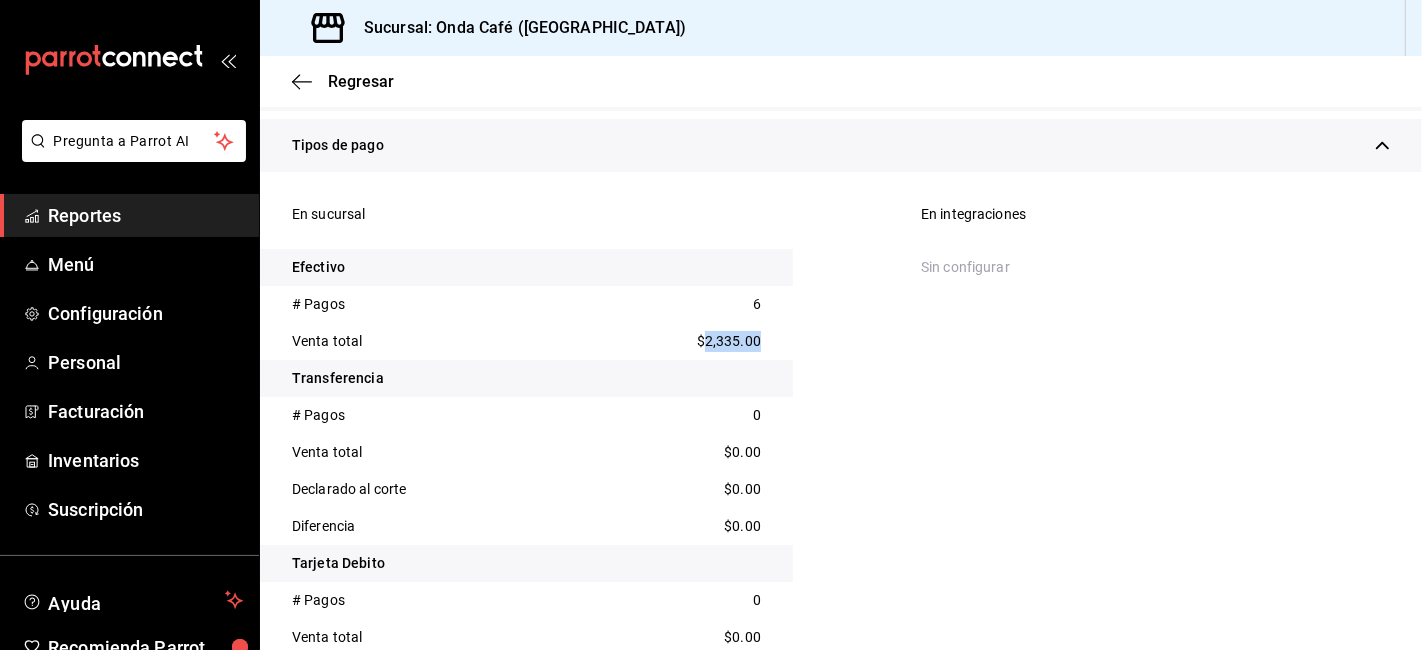 click on "$2,335.00" at bounding box center (729, 341) 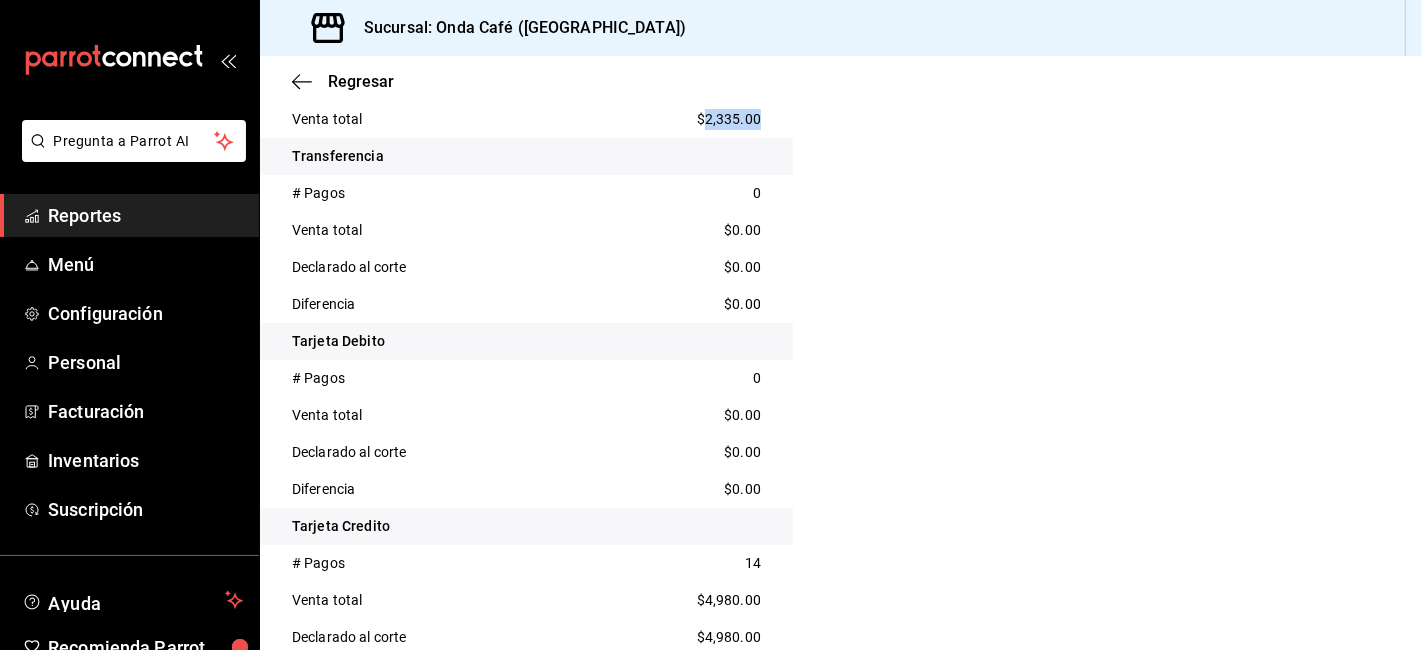 scroll, scrollTop: 1222, scrollLeft: 0, axis: vertical 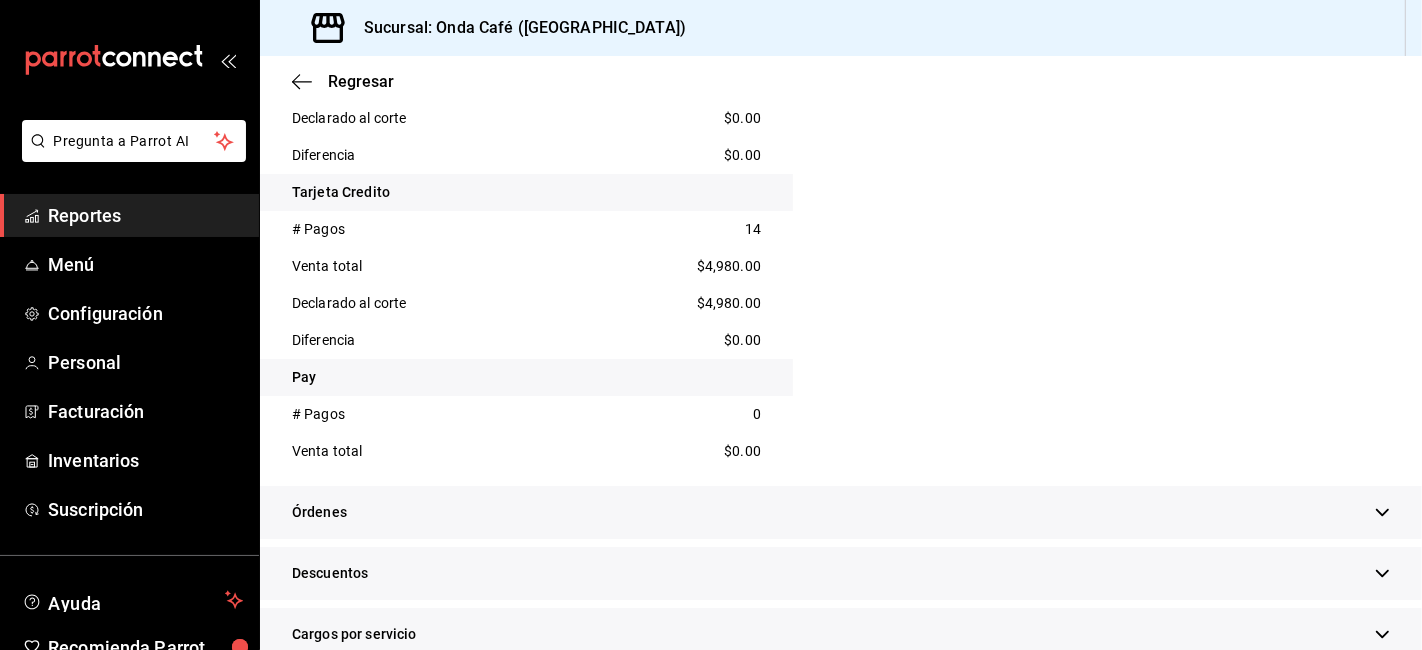 click on "$4,980.00" at bounding box center [729, 266] 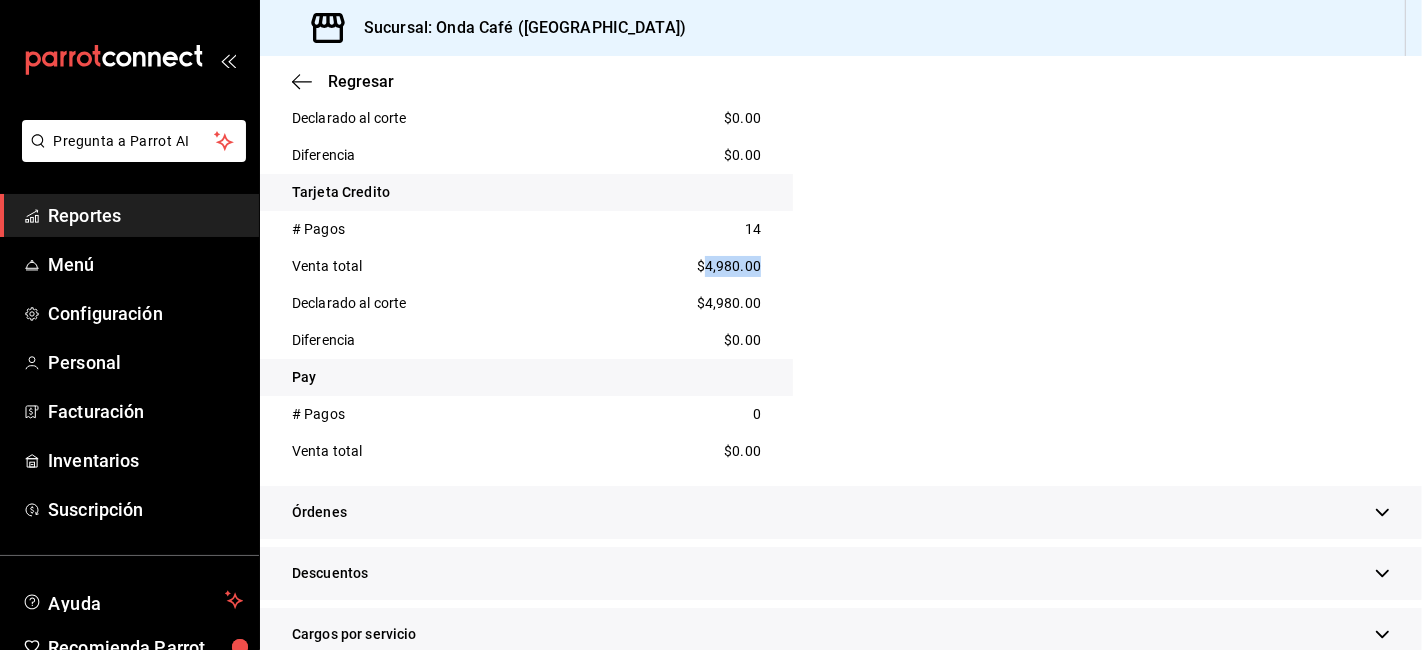 click on "$4,980.00" at bounding box center (729, 266) 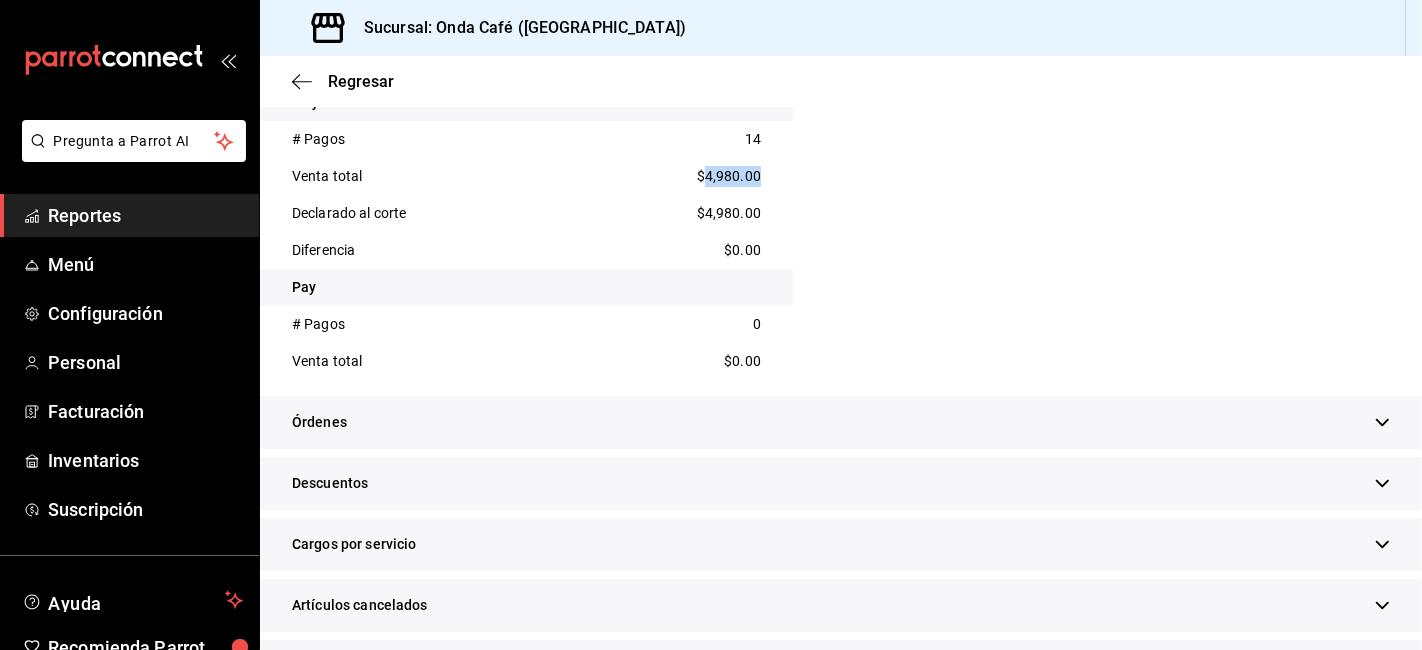 scroll, scrollTop: 1444, scrollLeft: 0, axis: vertical 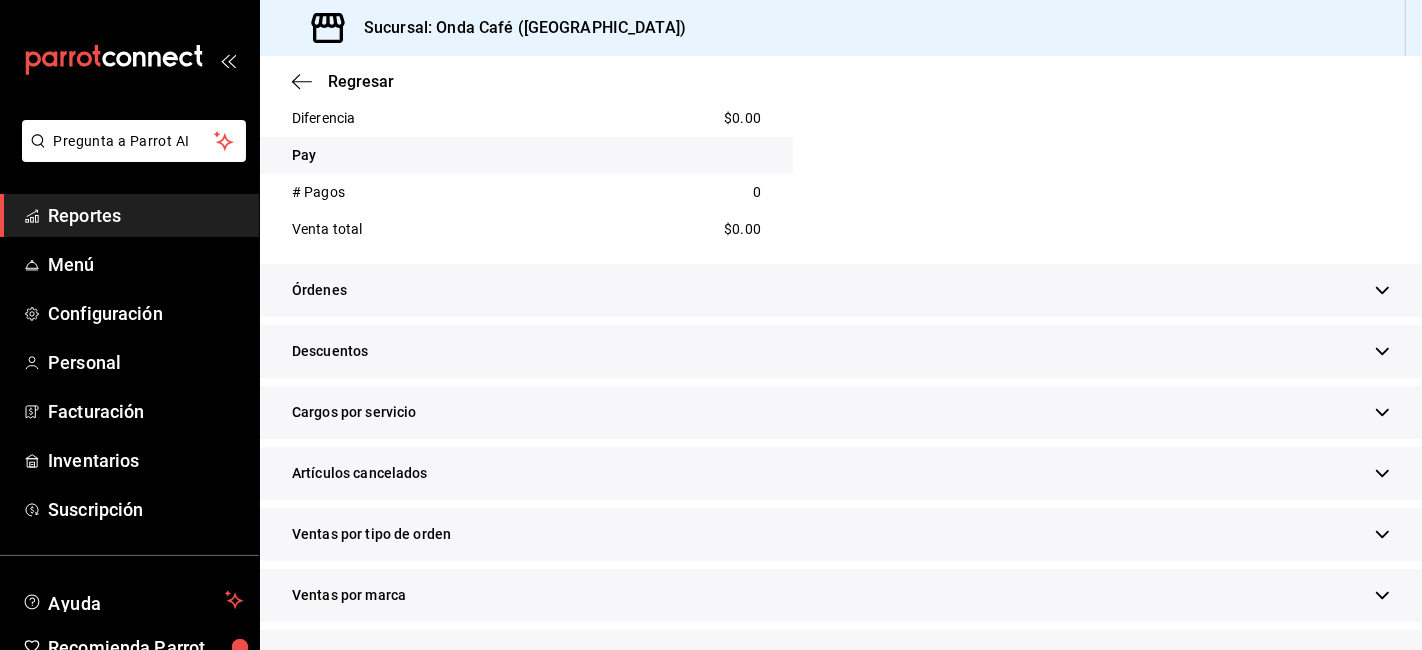 click on "Descuentos" at bounding box center [841, 351] 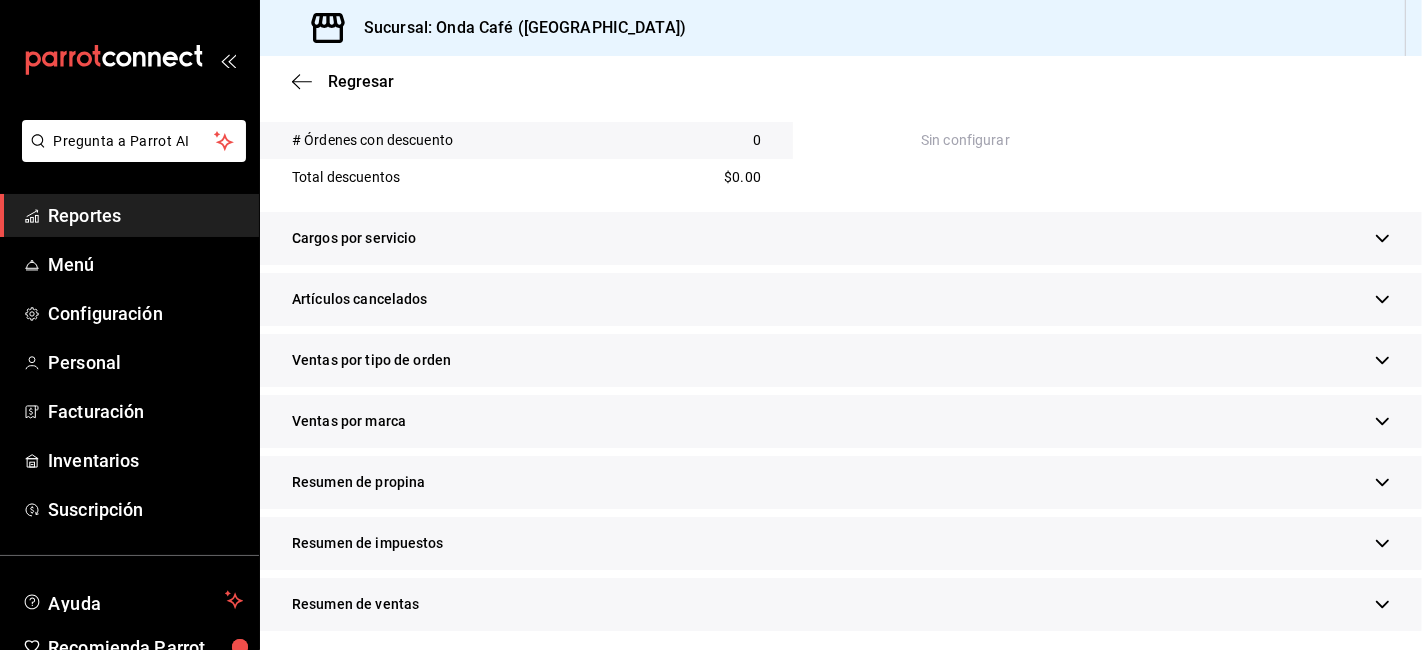 scroll, scrollTop: 1781, scrollLeft: 0, axis: vertical 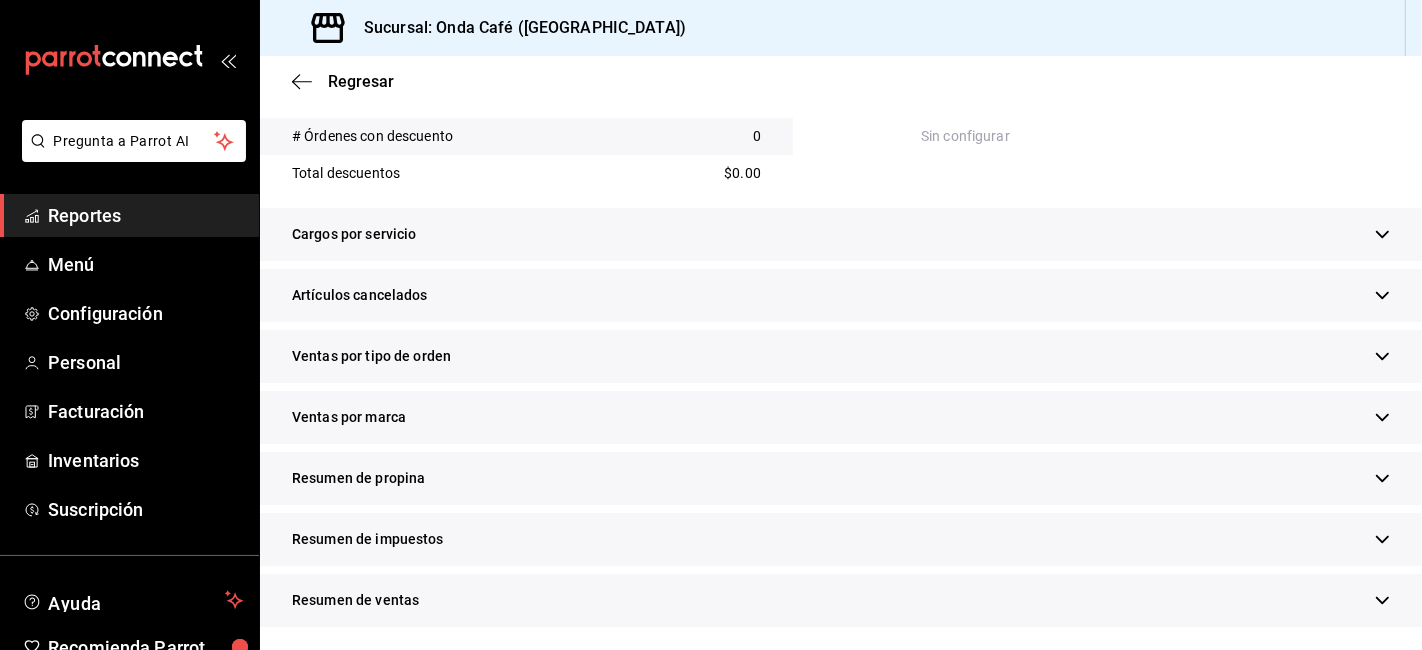 click on "Resumen de propina" at bounding box center [841, 478] 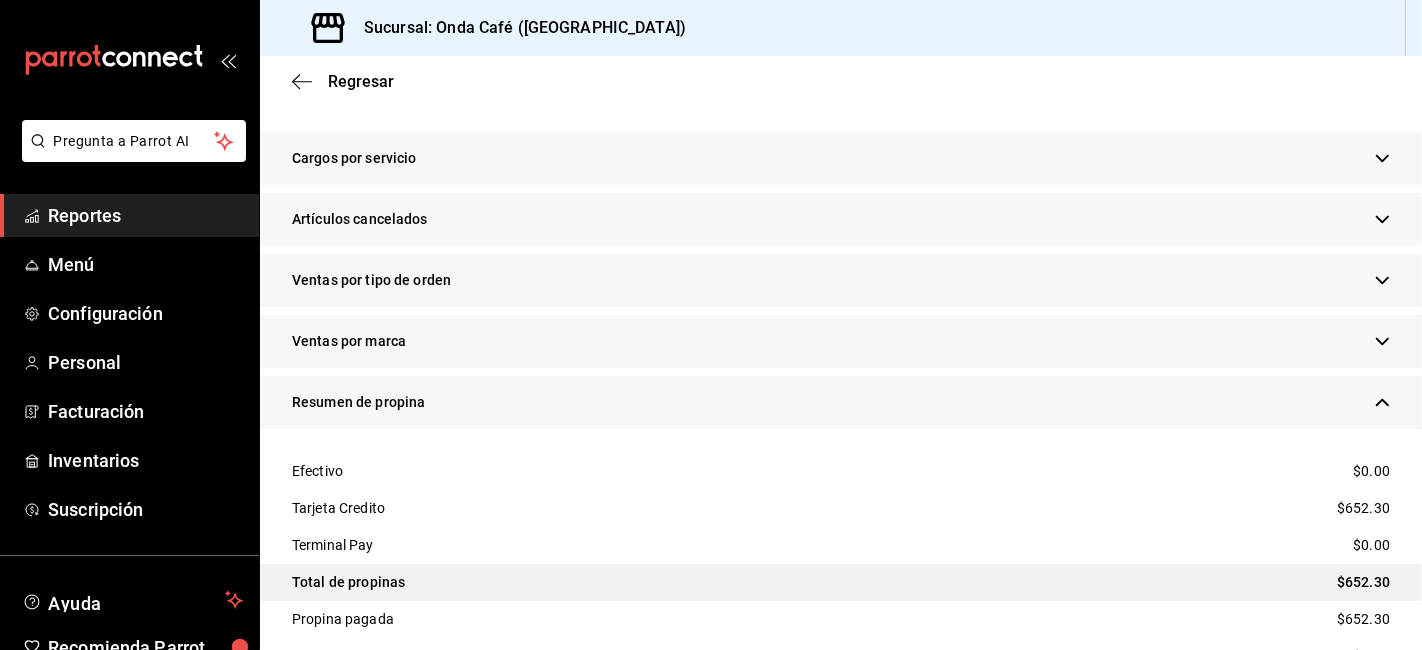 scroll, scrollTop: 1892, scrollLeft: 0, axis: vertical 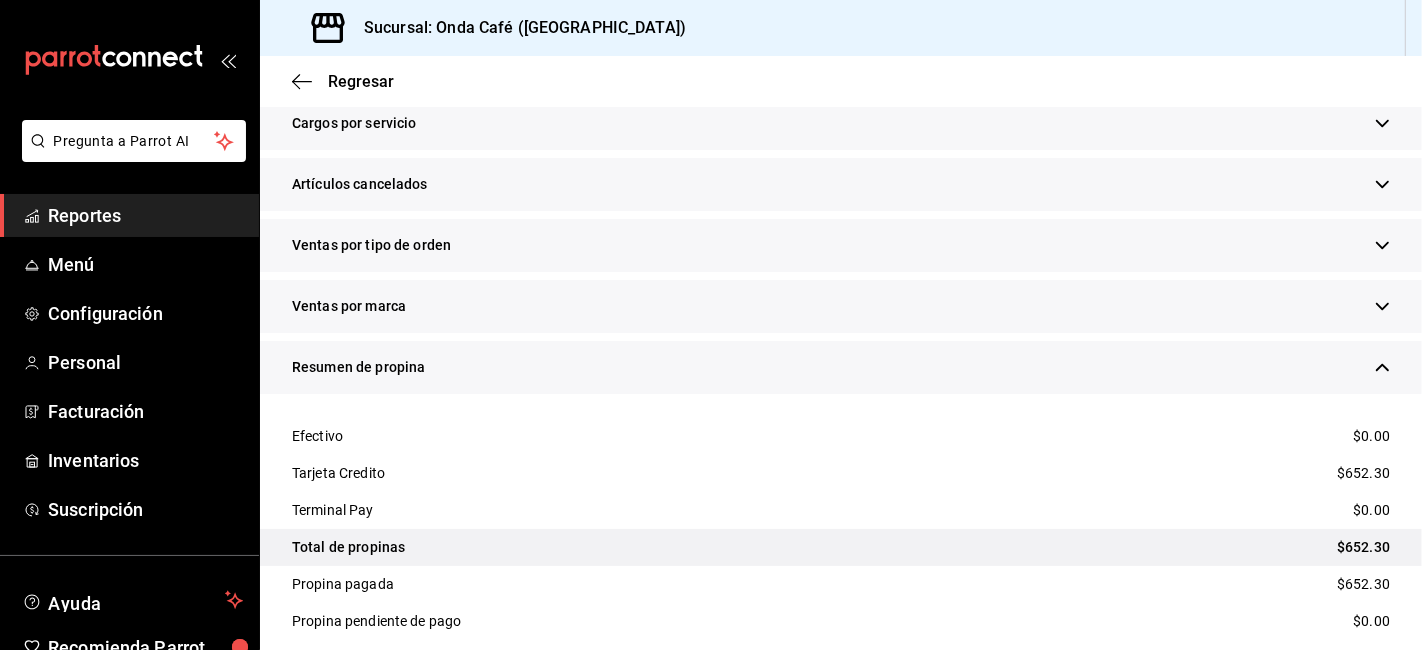 click on "$652.30" at bounding box center [1363, 547] 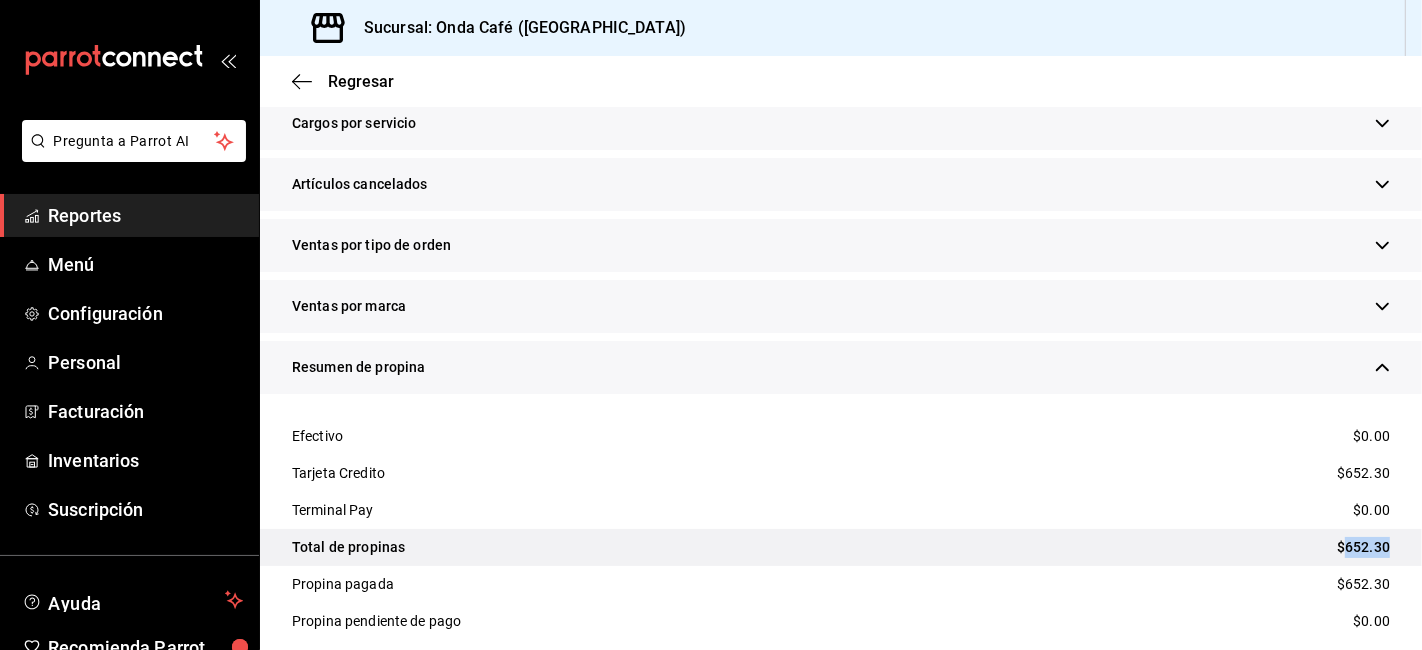 click on "$652.30" at bounding box center [1363, 547] 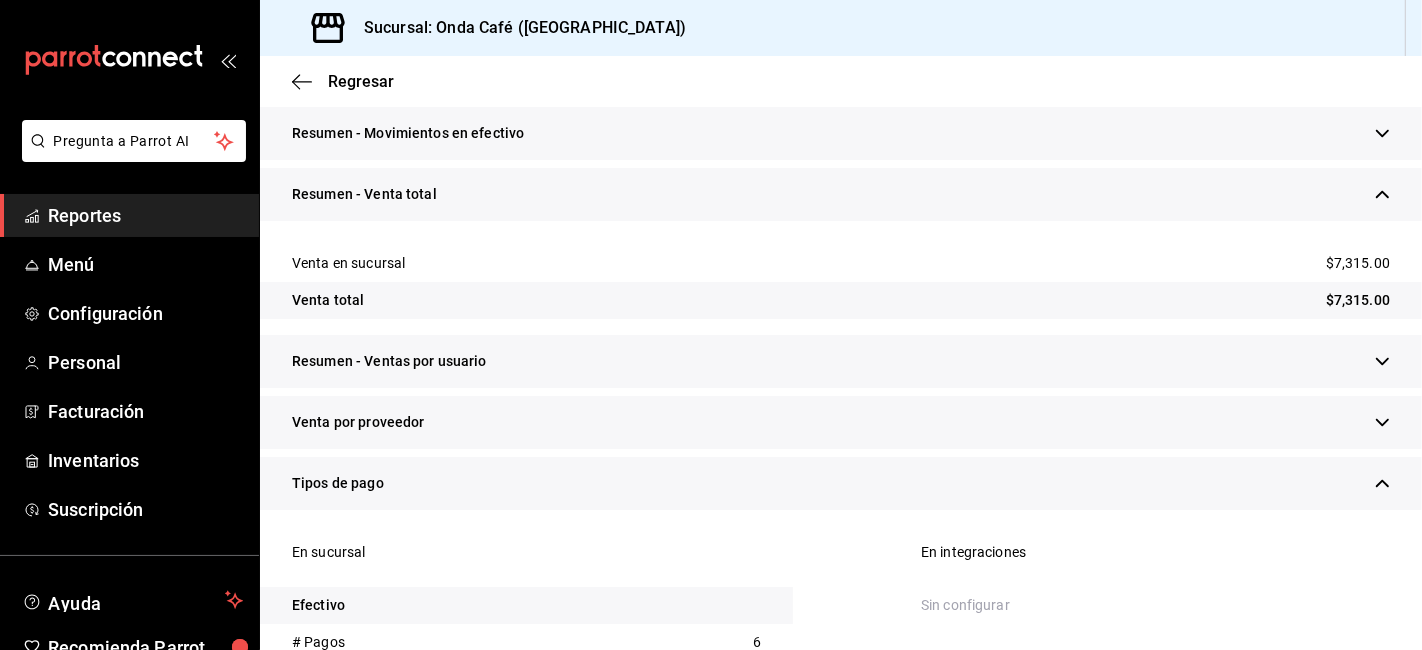 scroll, scrollTop: 225, scrollLeft: 0, axis: vertical 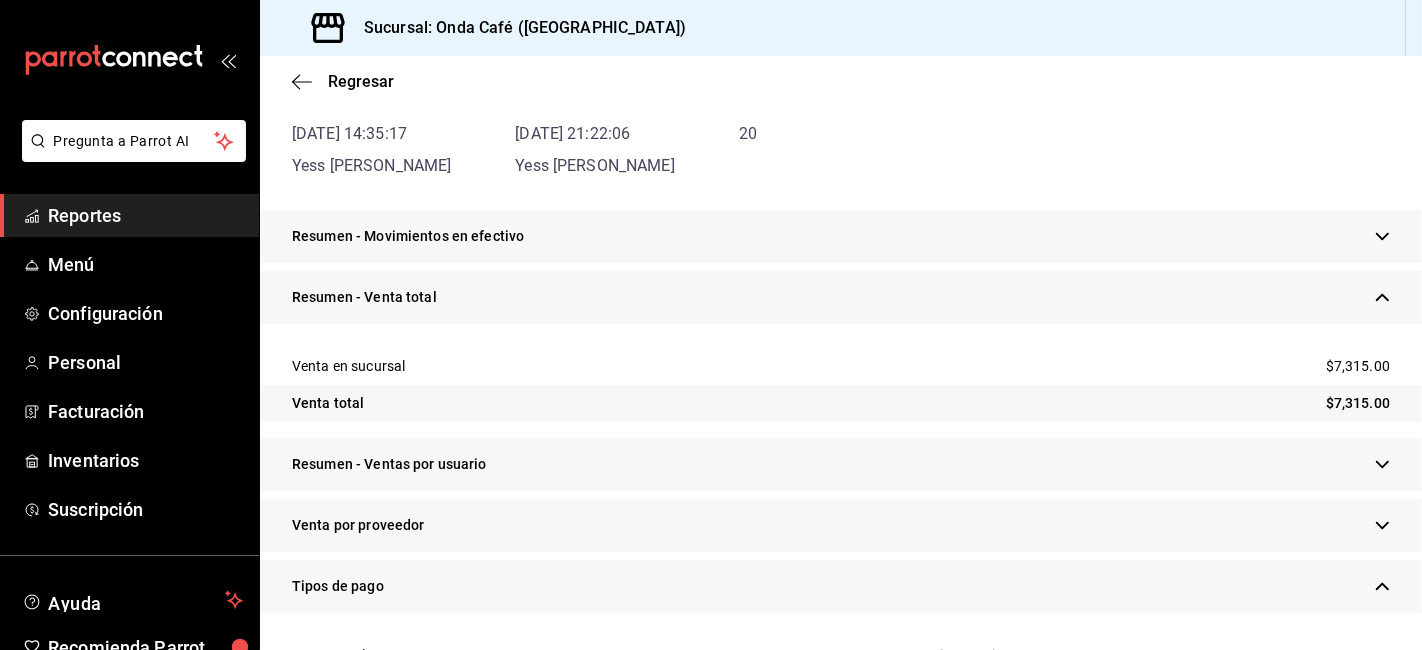 click on "Reportes" at bounding box center (145, 215) 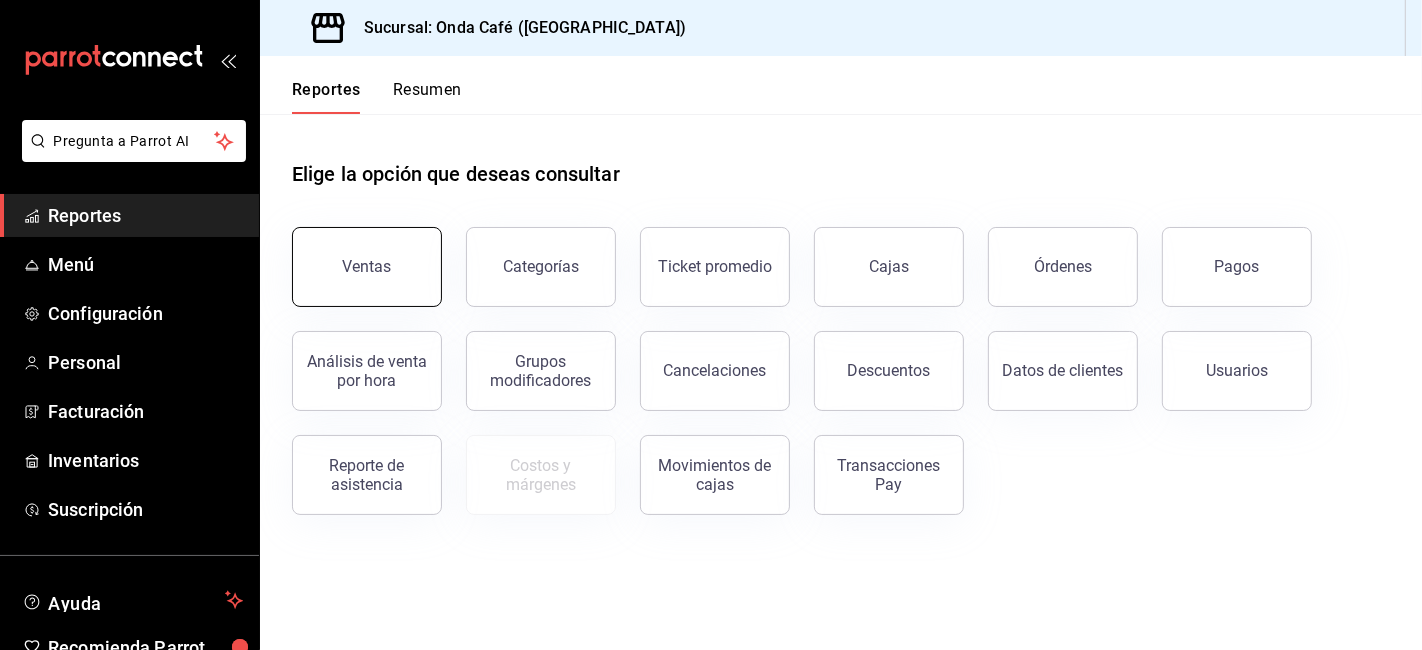 click on "Ventas" at bounding box center (367, 267) 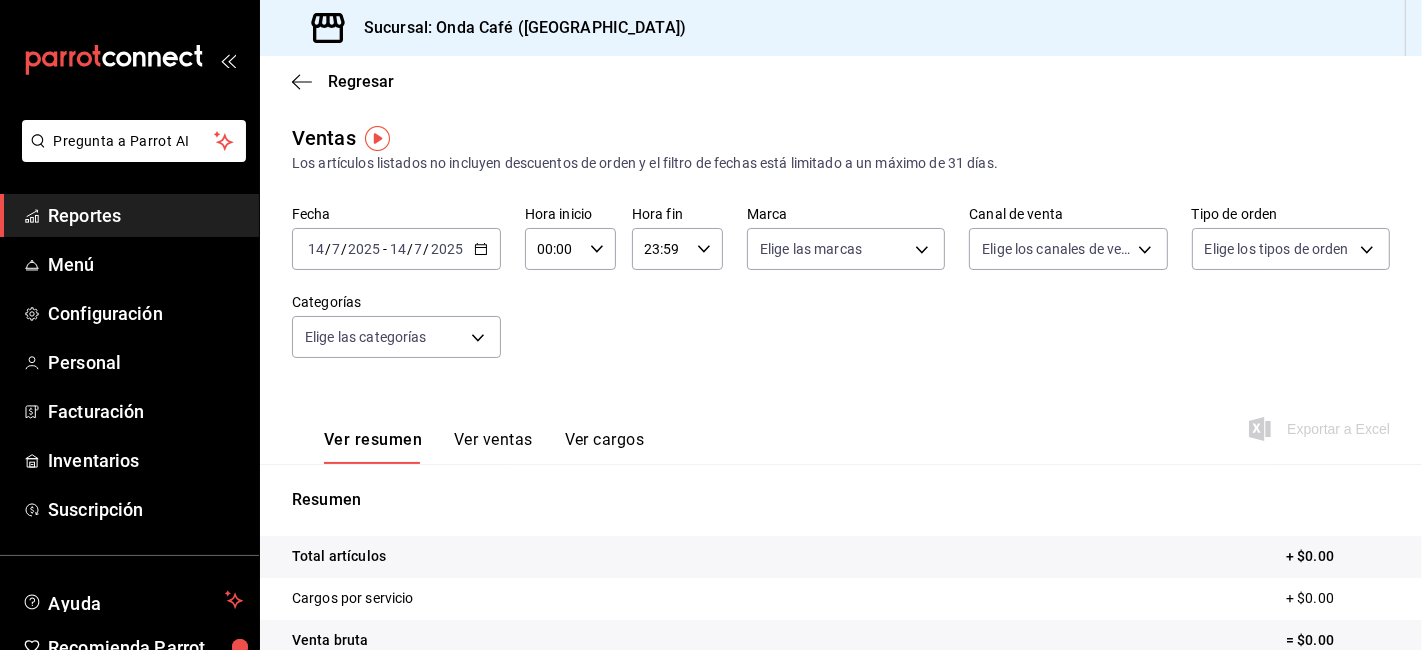 click 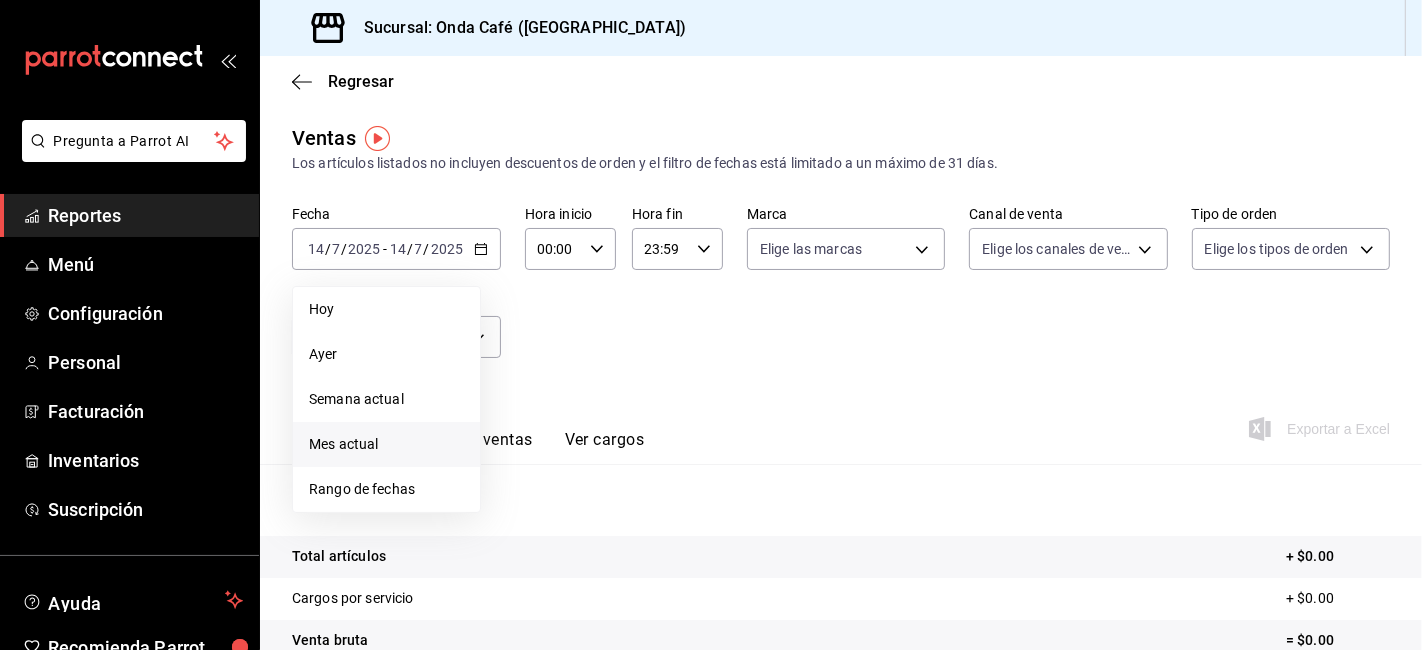click on "Mes actual" at bounding box center (386, 444) 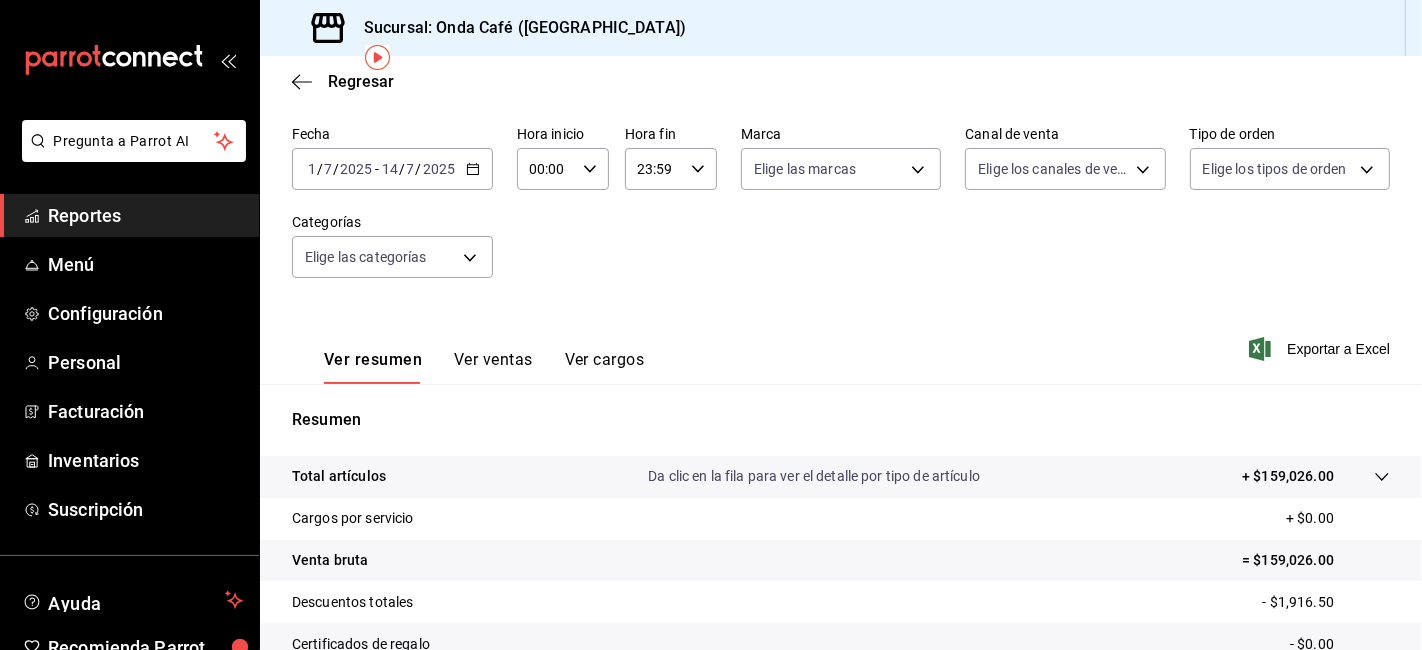 scroll, scrollTop: 0, scrollLeft: 0, axis: both 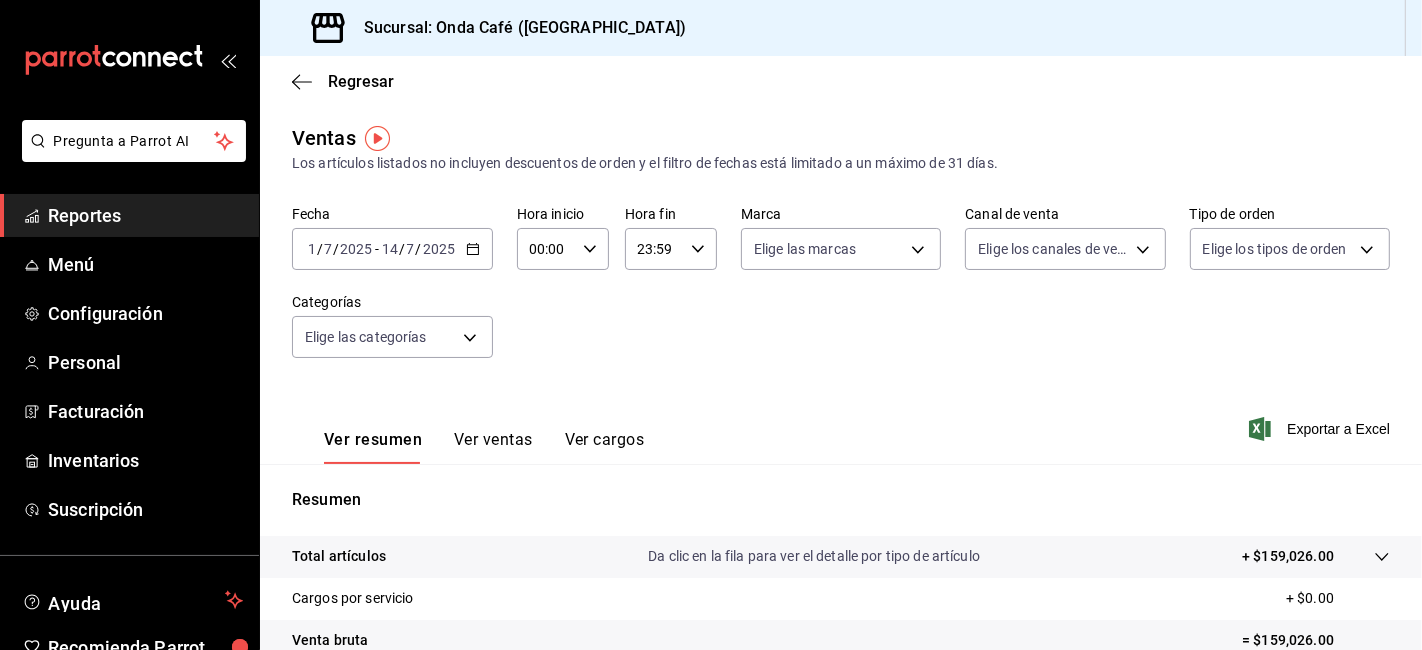click on "[DATE] [DATE] - [DATE] [DATE]" at bounding box center [392, 249] 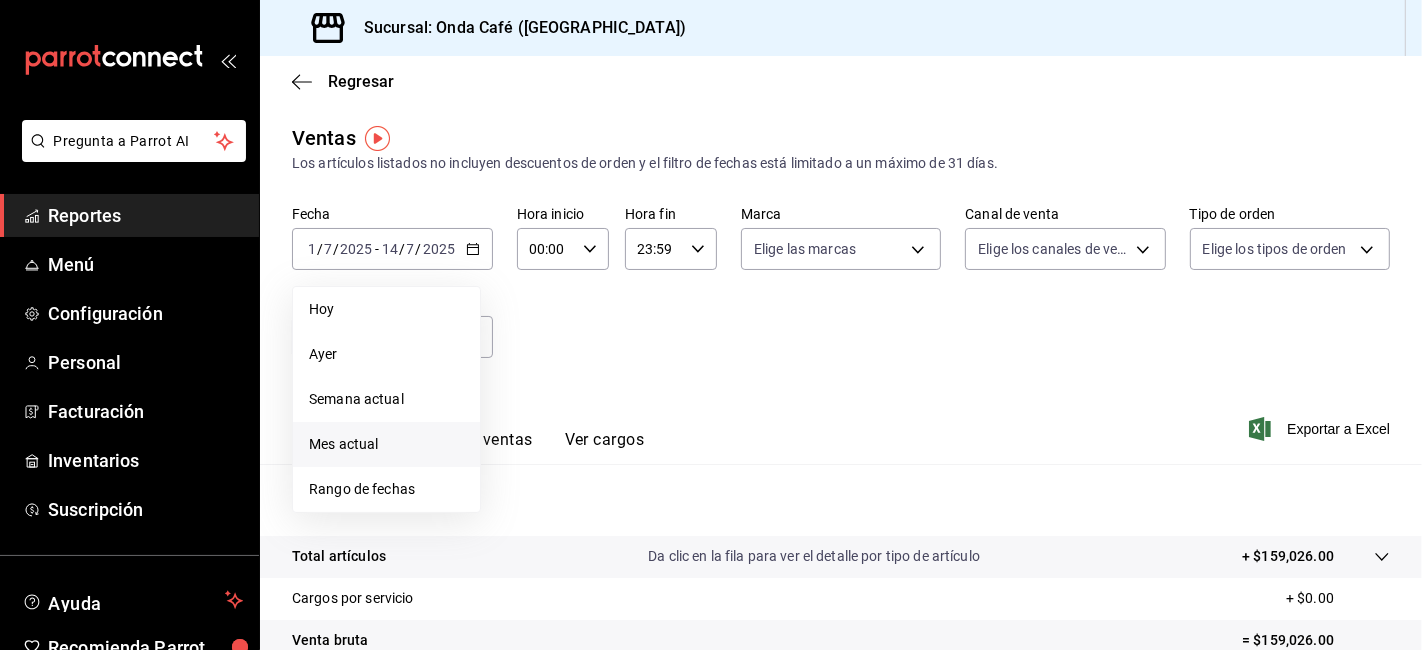 click on "Fecha [DATE] [DATE] - [DATE] [DATE] [DATE] [DATE] Semana actual Mes actual Rango de fechas Hora inicio 00:00 Hora inicio Hora fin 23:59 Hora fin Marca Elige las marcas Canal de venta Elige los canales de venta Tipo de orden Elige los tipos de orden Categorías Elige las categorías" at bounding box center [841, 294] 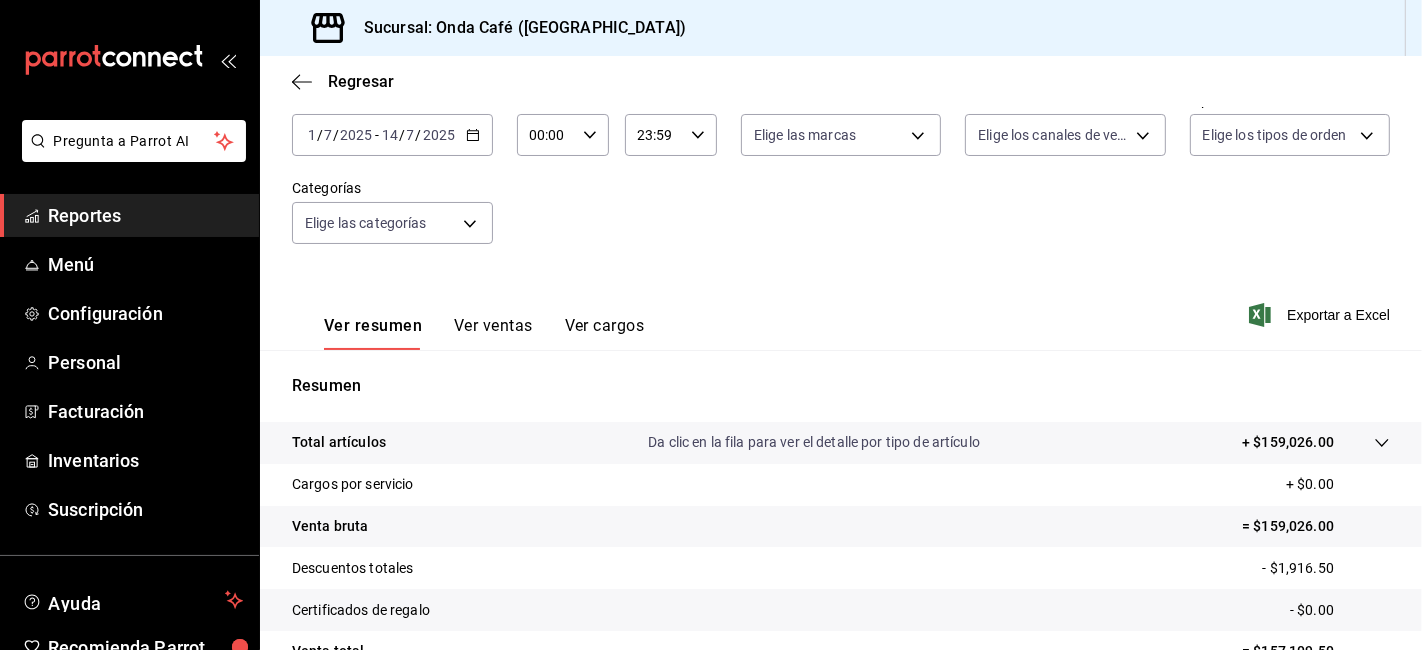 scroll, scrollTop: 222, scrollLeft: 0, axis: vertical 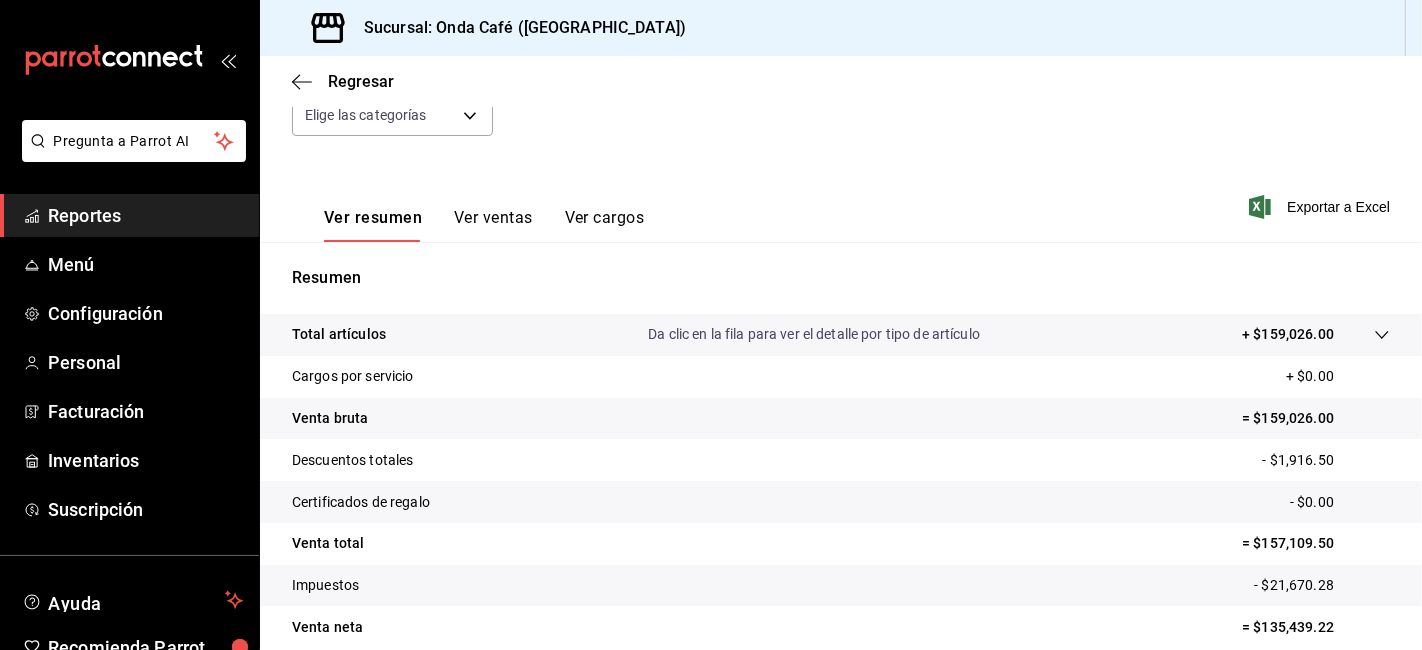 click on "Descuentos totales - $1,916.50" at bounding box center (841, 460) 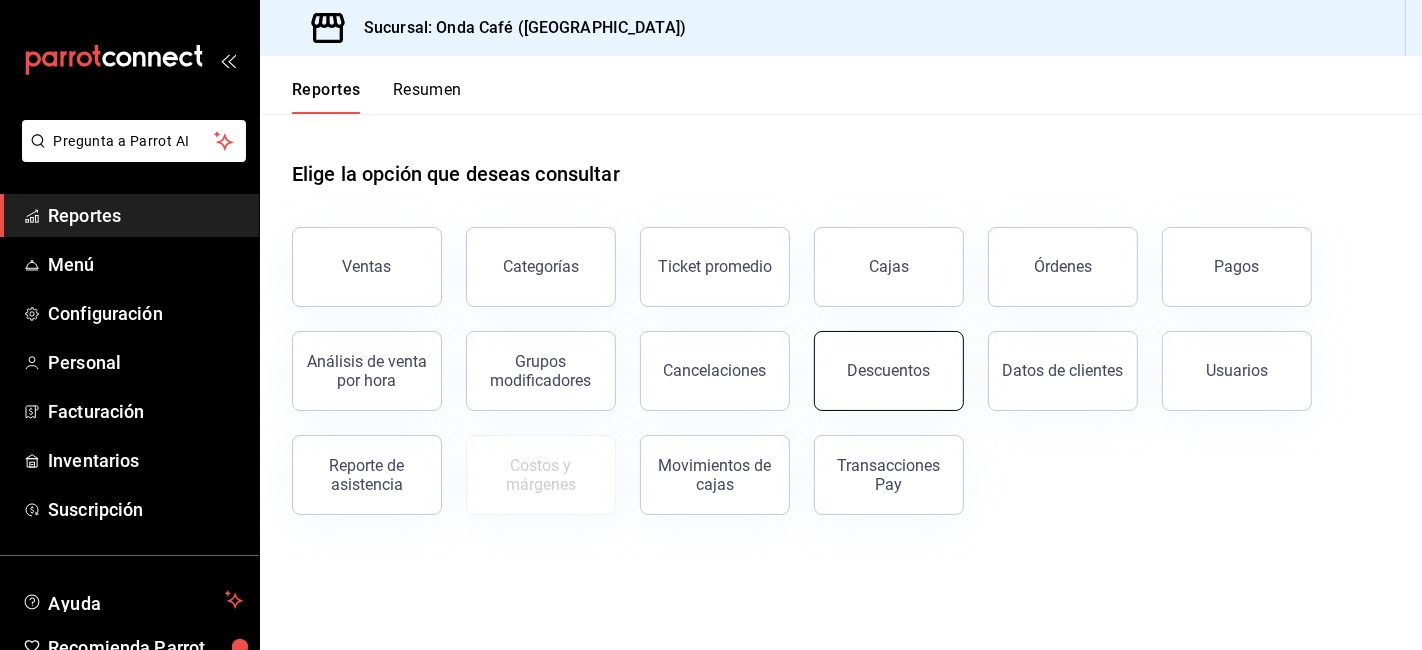 click on "Descuentos" at bounding box center (889, 371) 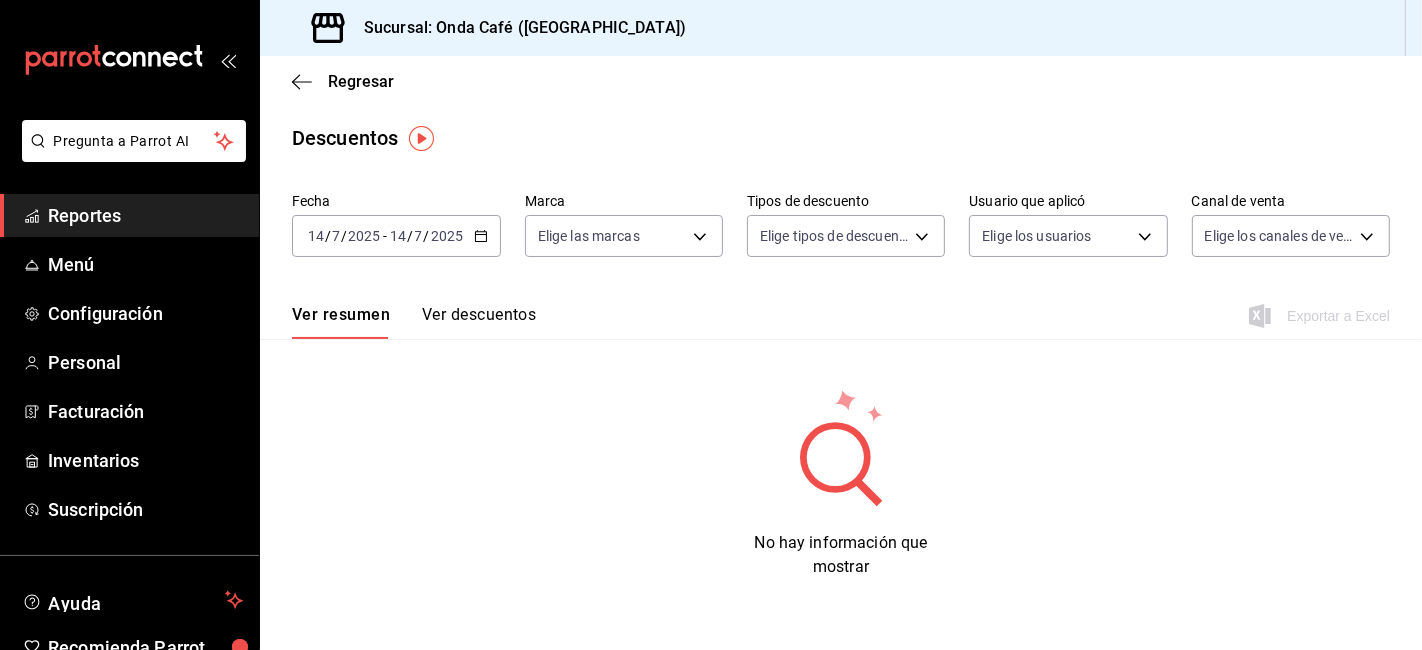 click on "Ver descuentos" at bounding box center (479, 322) 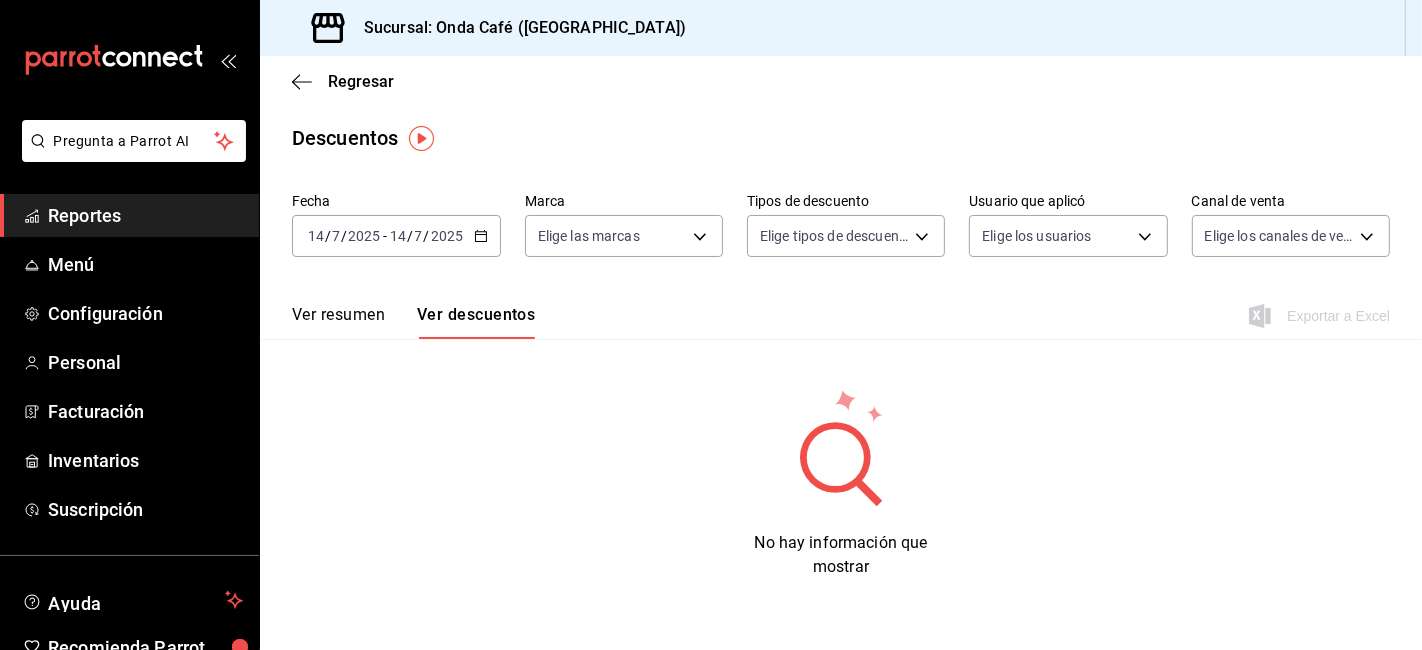 click on "[DATE] [DATE] - [DATE] [DATE]" at bounding box center (396, 236) 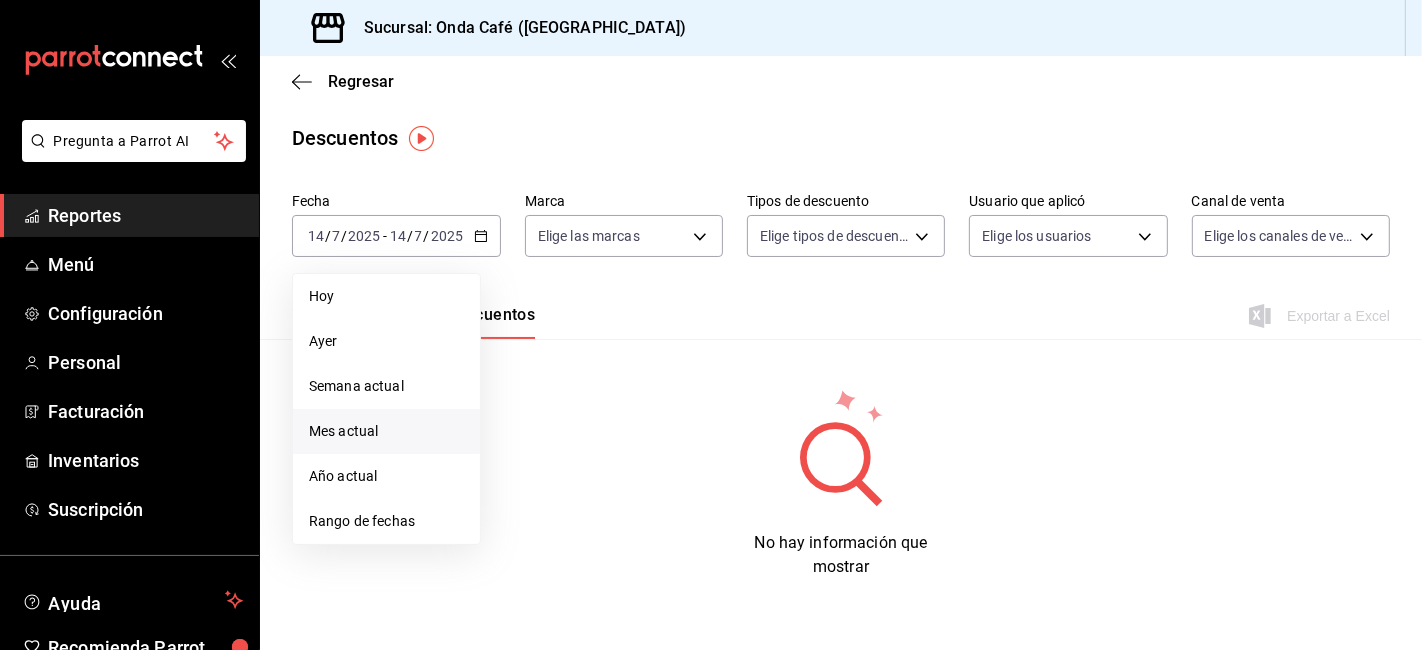 click on "Mes actual" at bounding box center [386, 431] 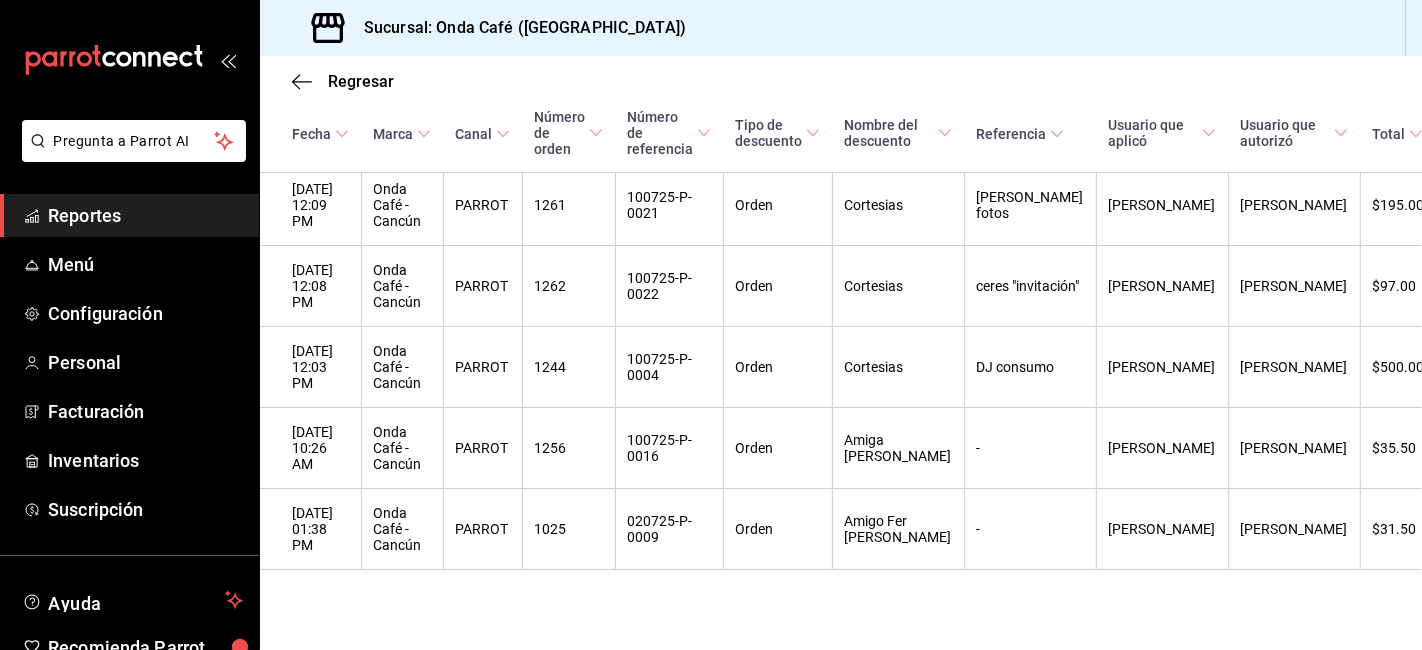 scroll, scrollTop: 560, scrollLeft: 0, axis: vertical 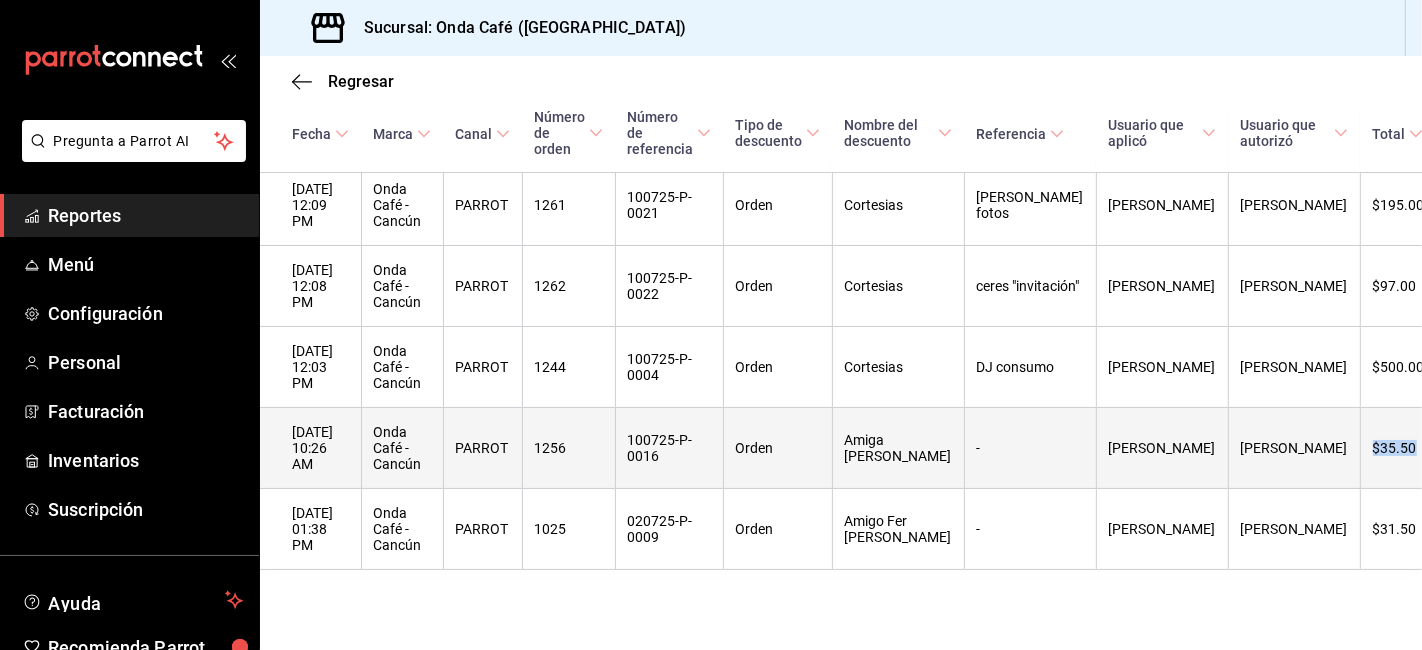 drag, startPoint x: 1369, startPoint y: 444, endPoint x: 1325, endPoint y: 434, distance: 45.122055 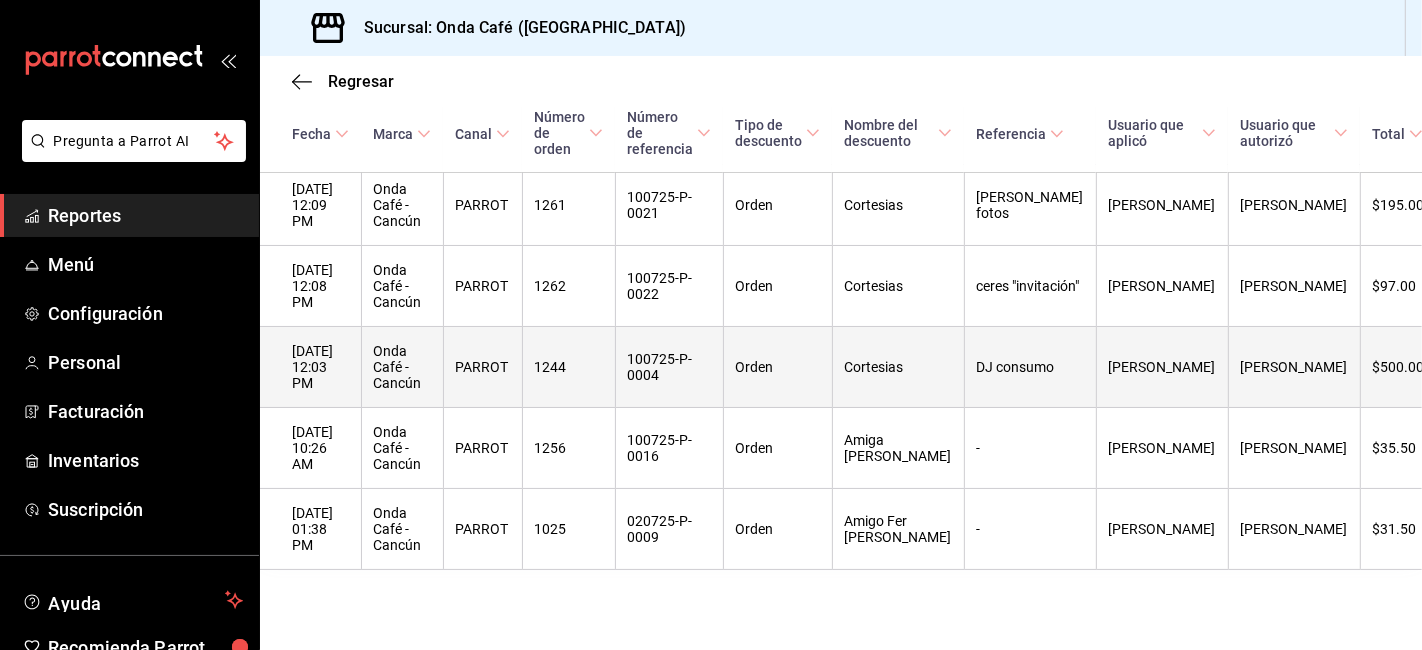 click on "$500.00" at bounding box center (1408, 367) 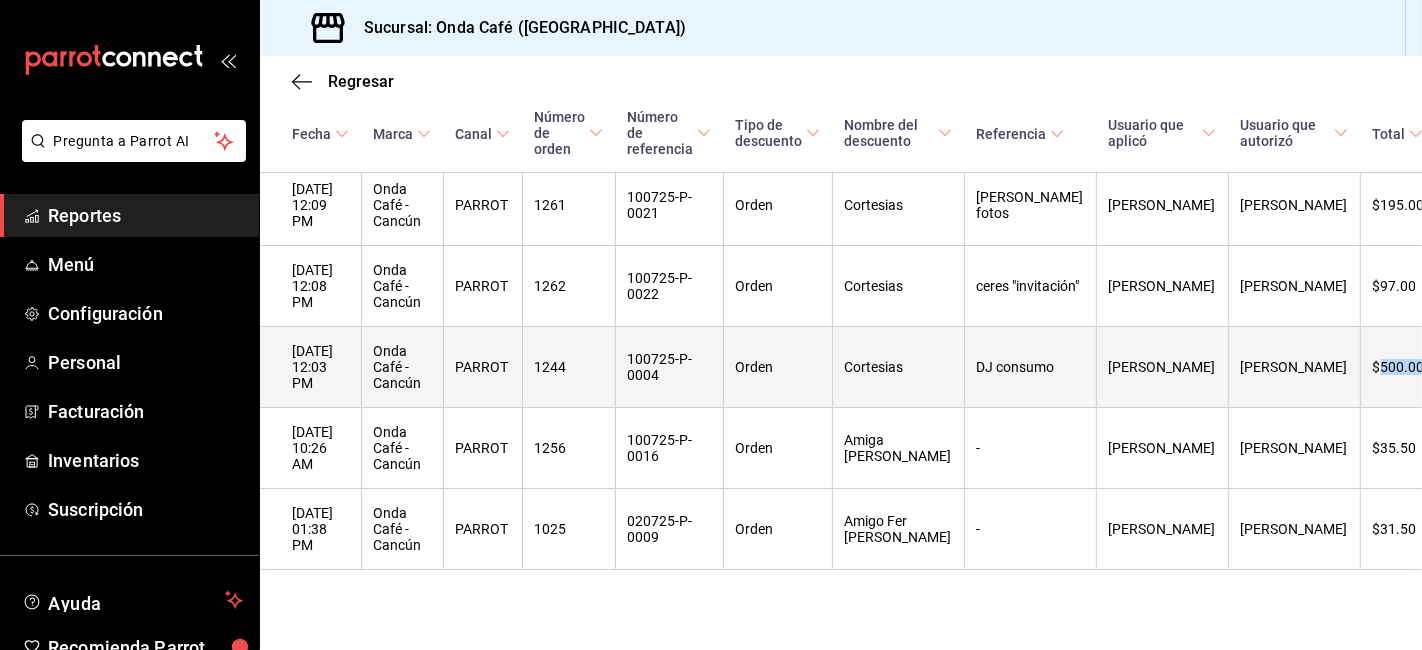 click on "$500.00" at bounding box center [1408, 367] 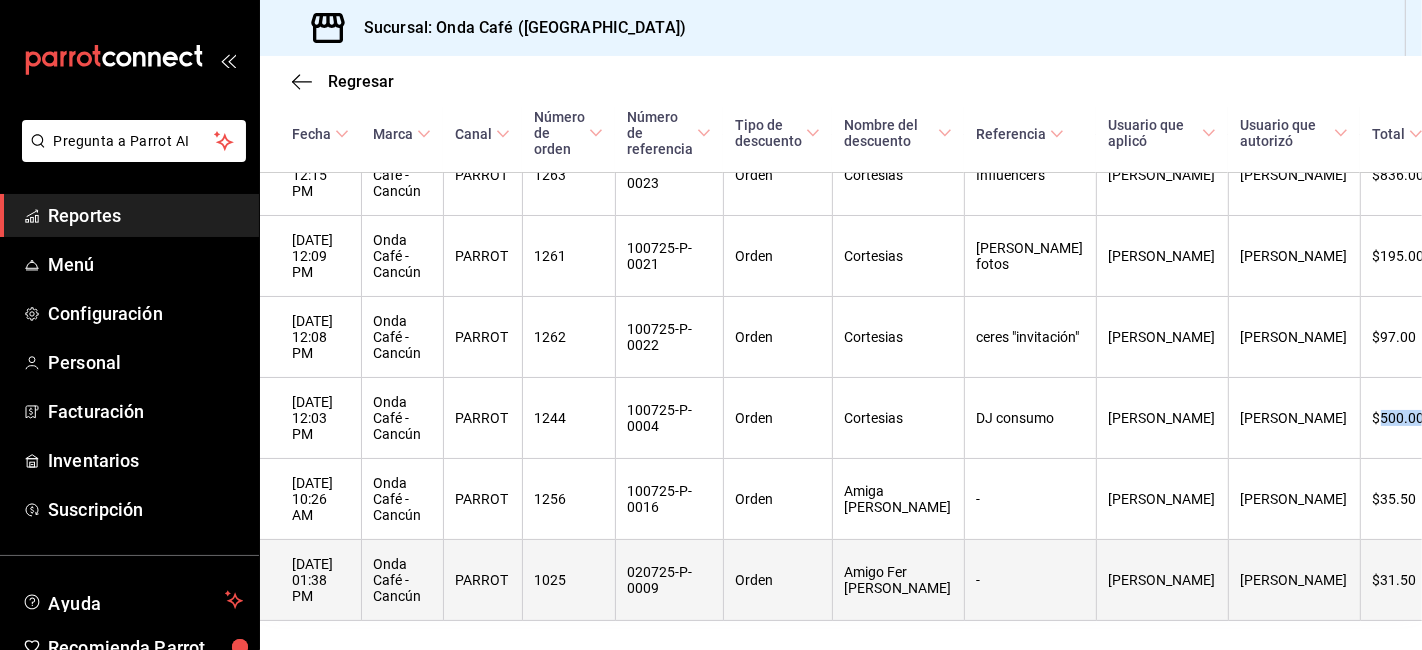 scroll, scrollTop: 448, scrollLeft: 0, axis: vertical 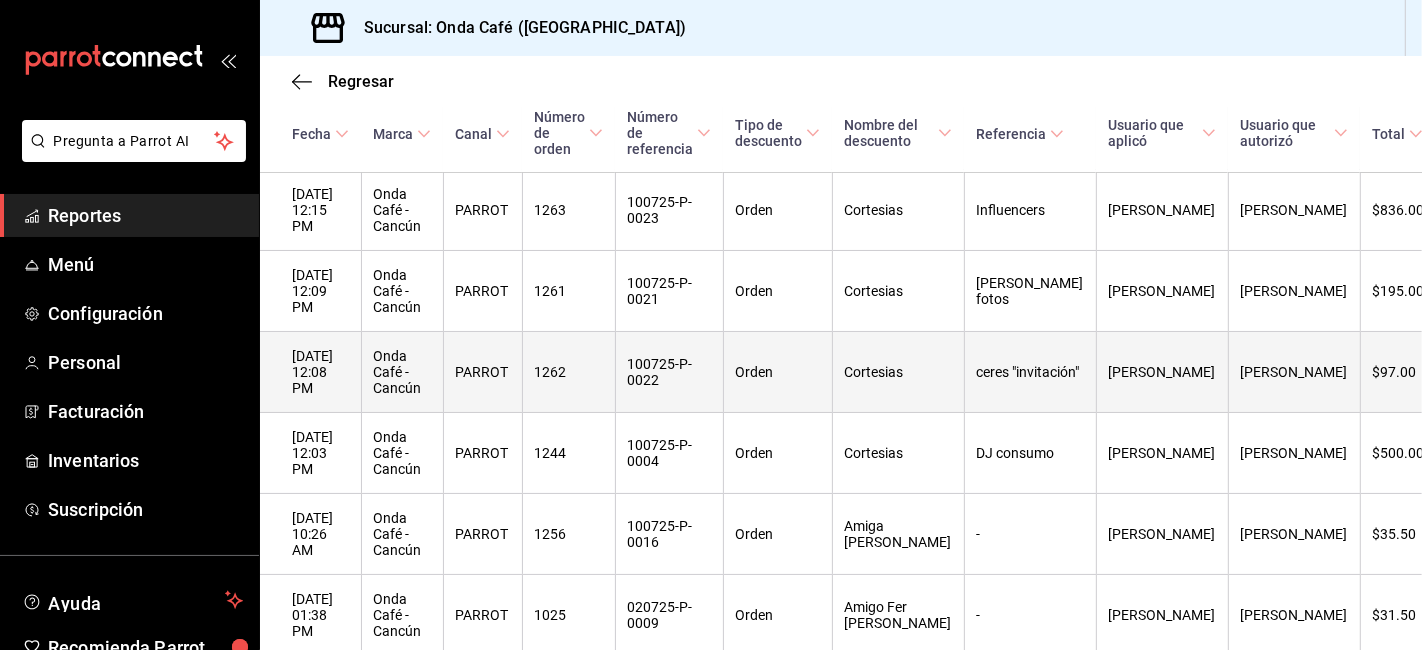 click on "$97.00" at bounding box center (1408, 372) 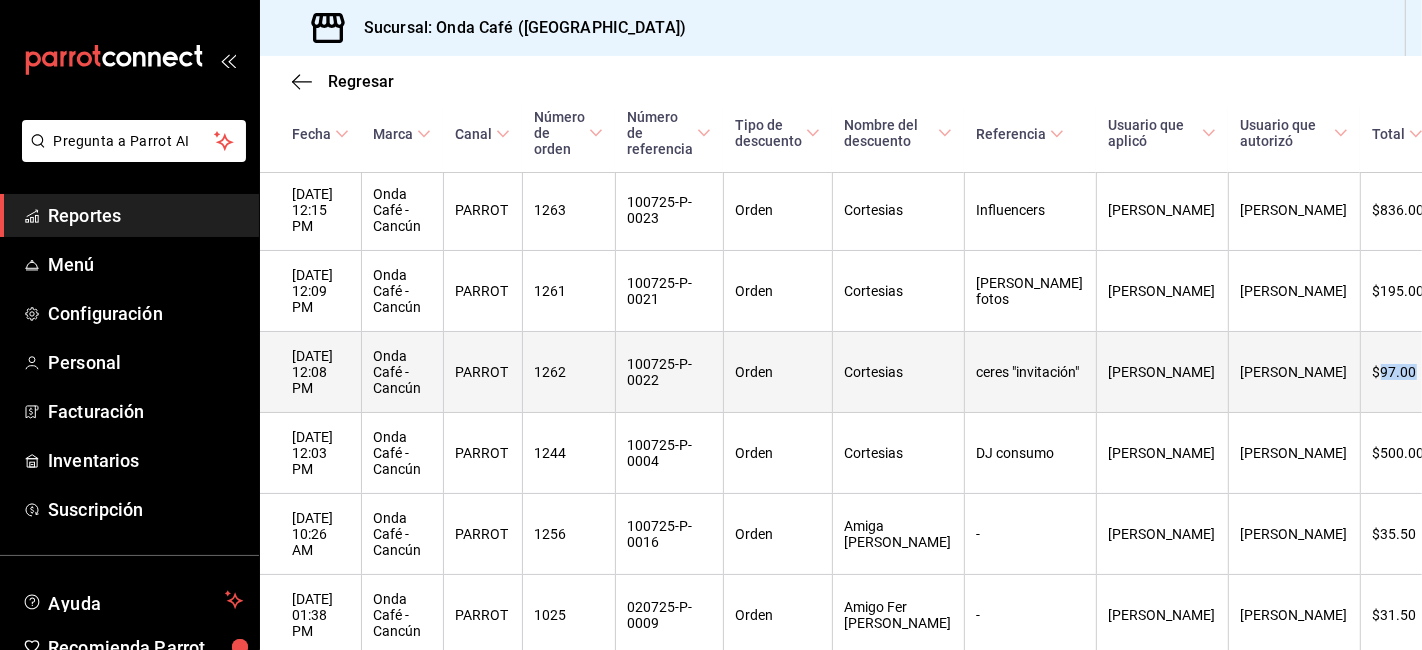 click on "$97.00" at bounding box center [1408, 372] 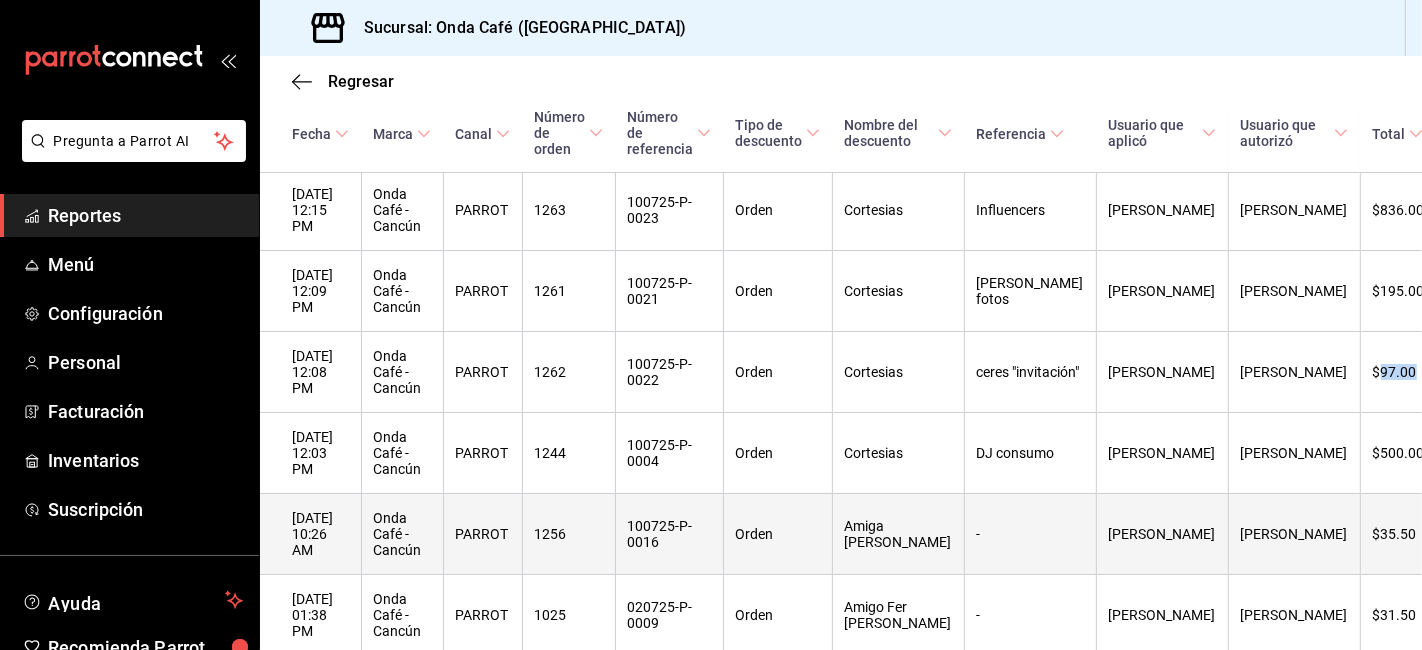 scroll, scrollTop: 337, scrollLeft: 0, axis: vertical 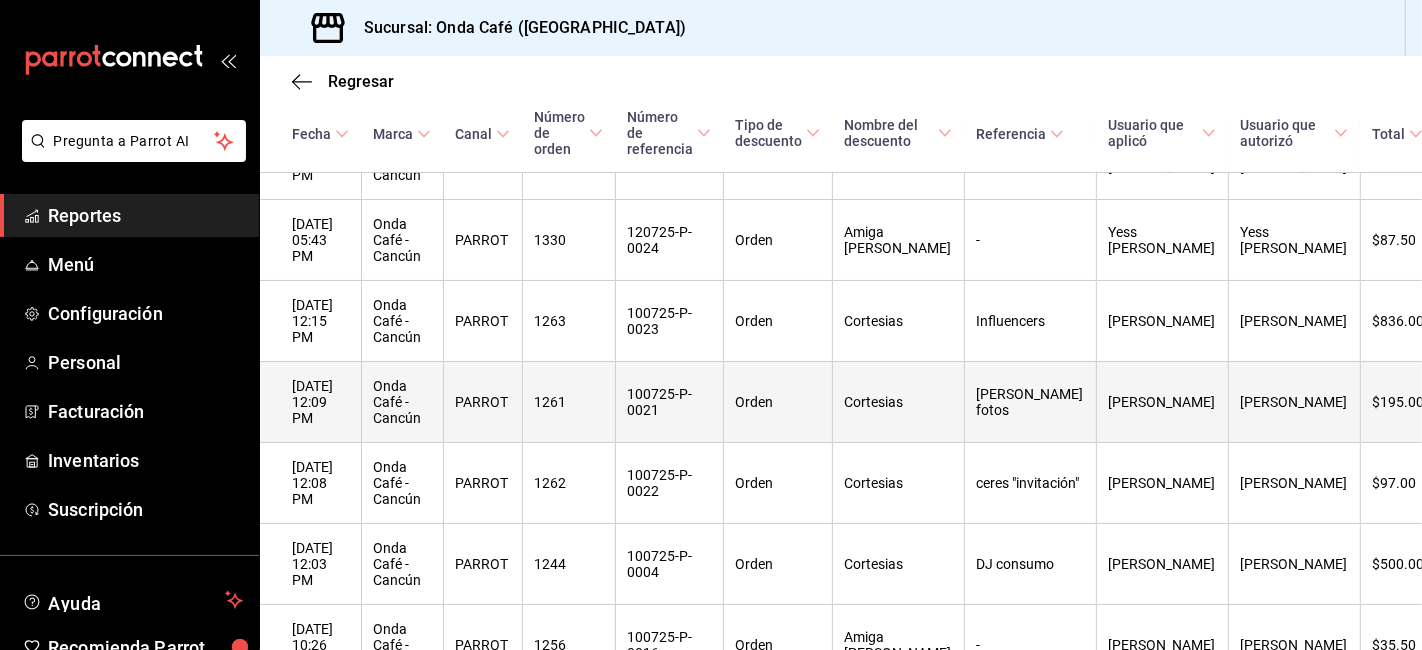 click on "$195.00" at bounding box center (1408, 402) 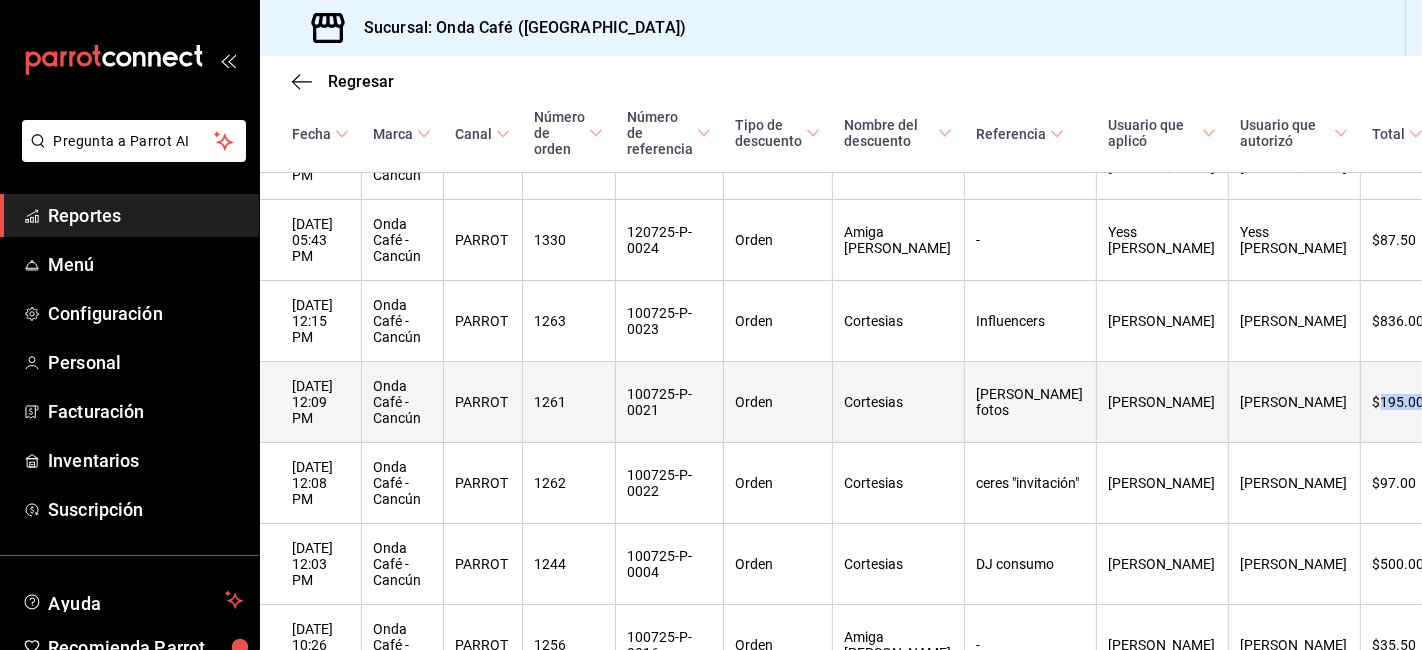 click on "$195.00" at bounding box center [1408, 402] 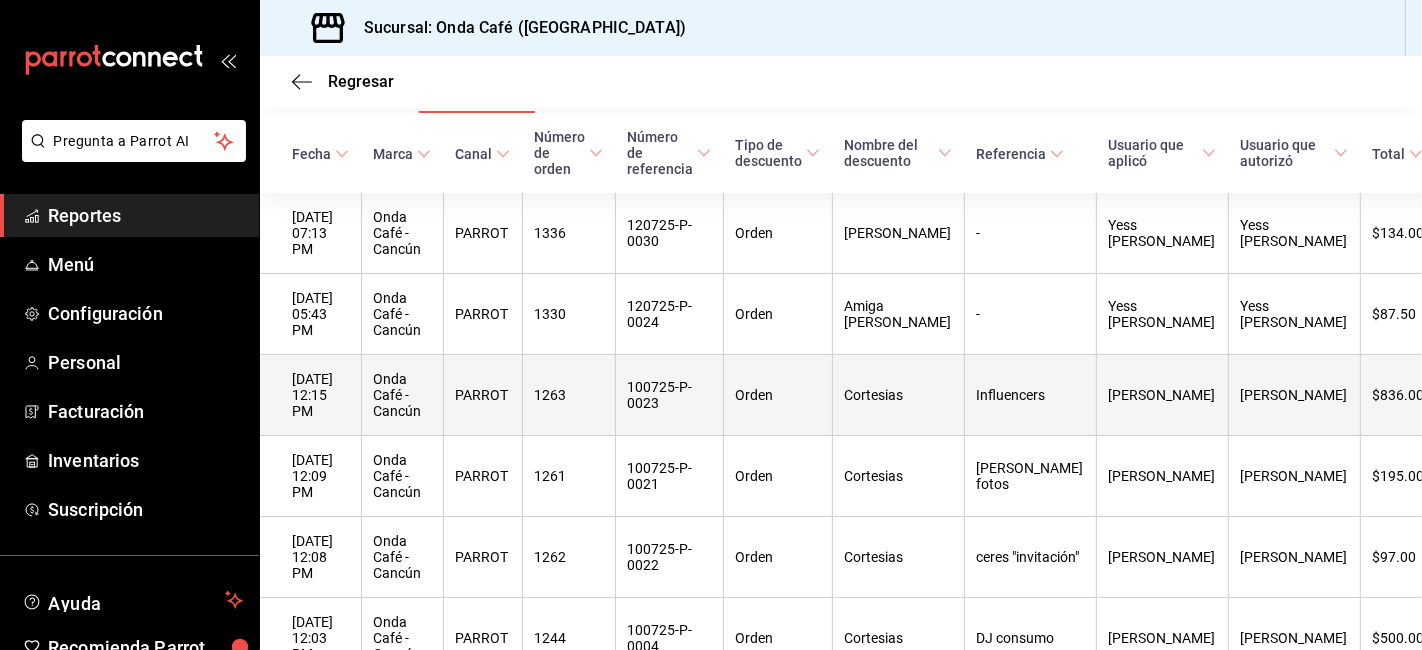 click on "$836.00" at bounding box center (1408, 395) 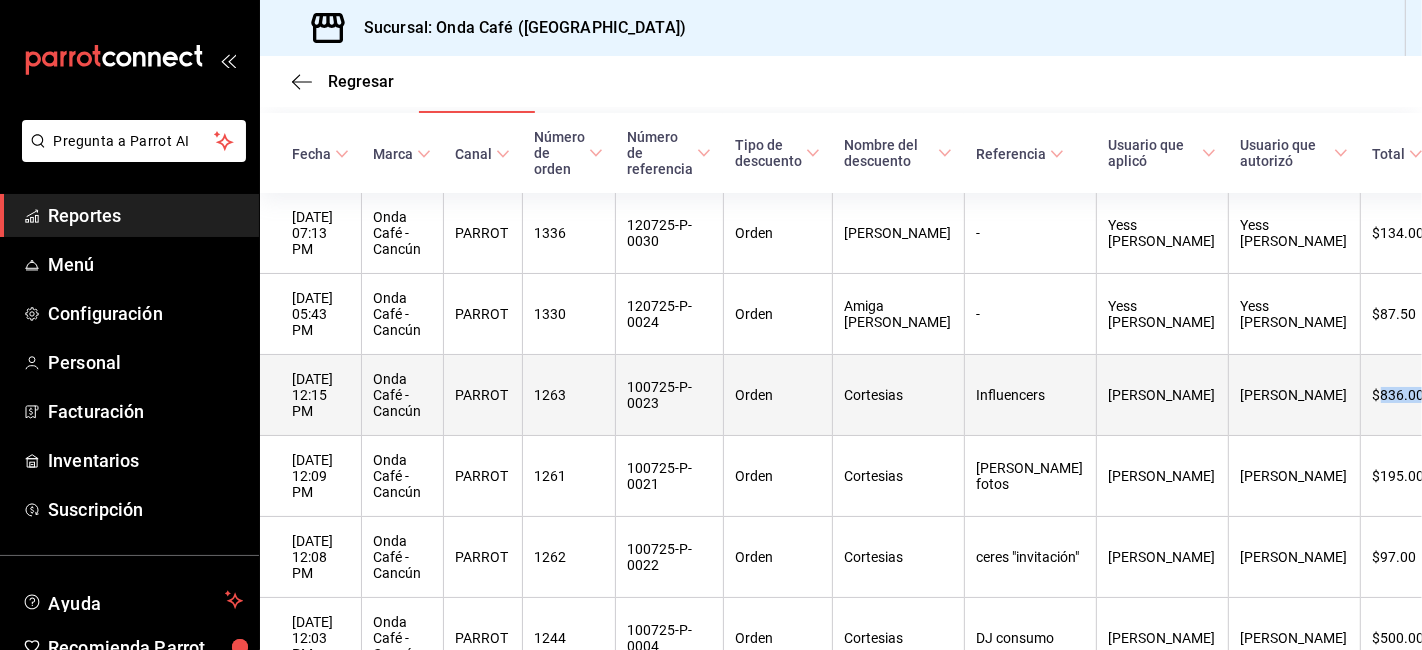 click on "$836.00" at bounding box center (1408, 395) 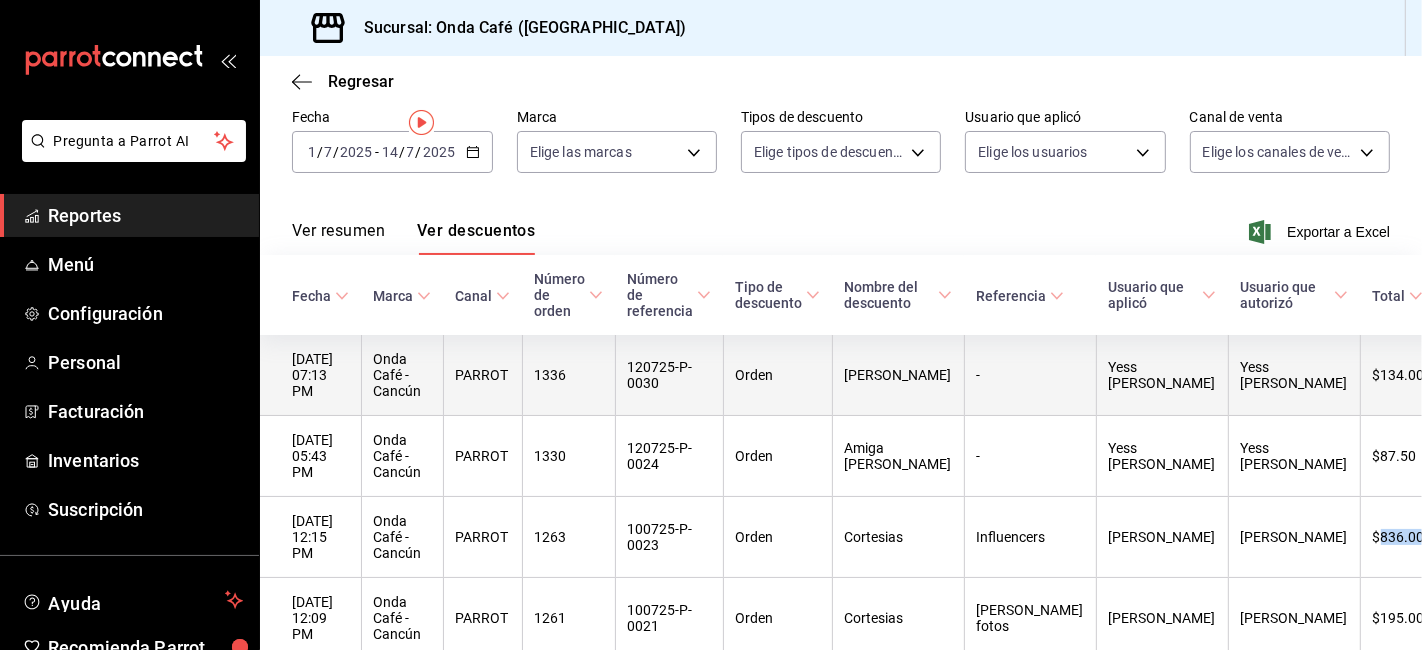 scroll, scrollTop: 4, scrollLeft: 0, axis: vertical 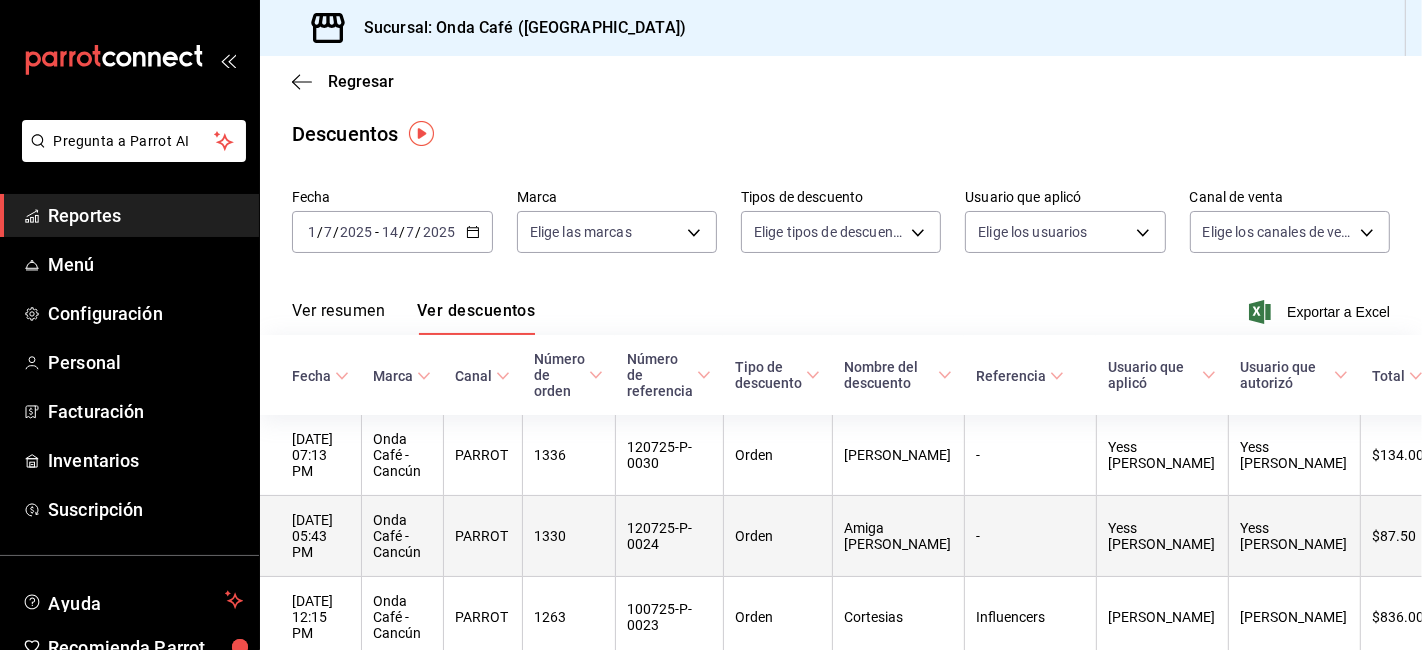 click on "$87.50" at bounding box center [1408, 536] 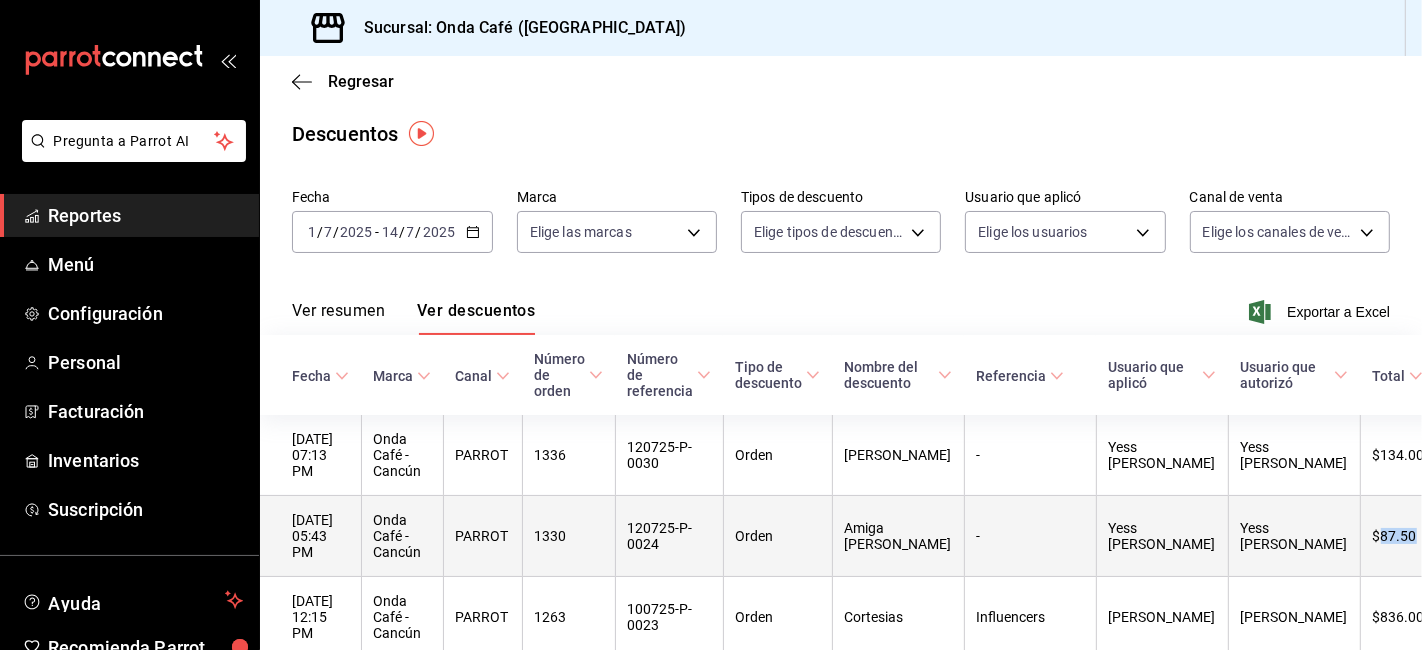 click on "$87.50" at bounding box center [1408, 536] 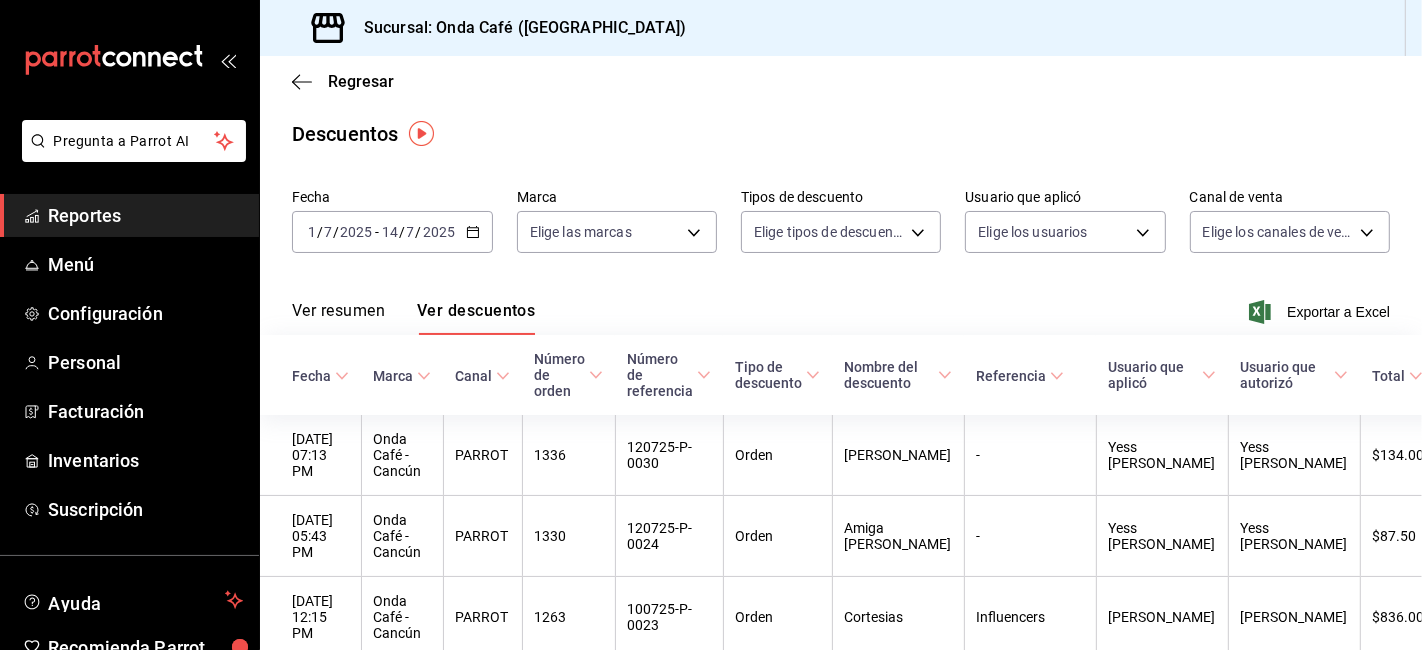 click on "Pregunta a Parrot AI" at bounding box center (129, 157) 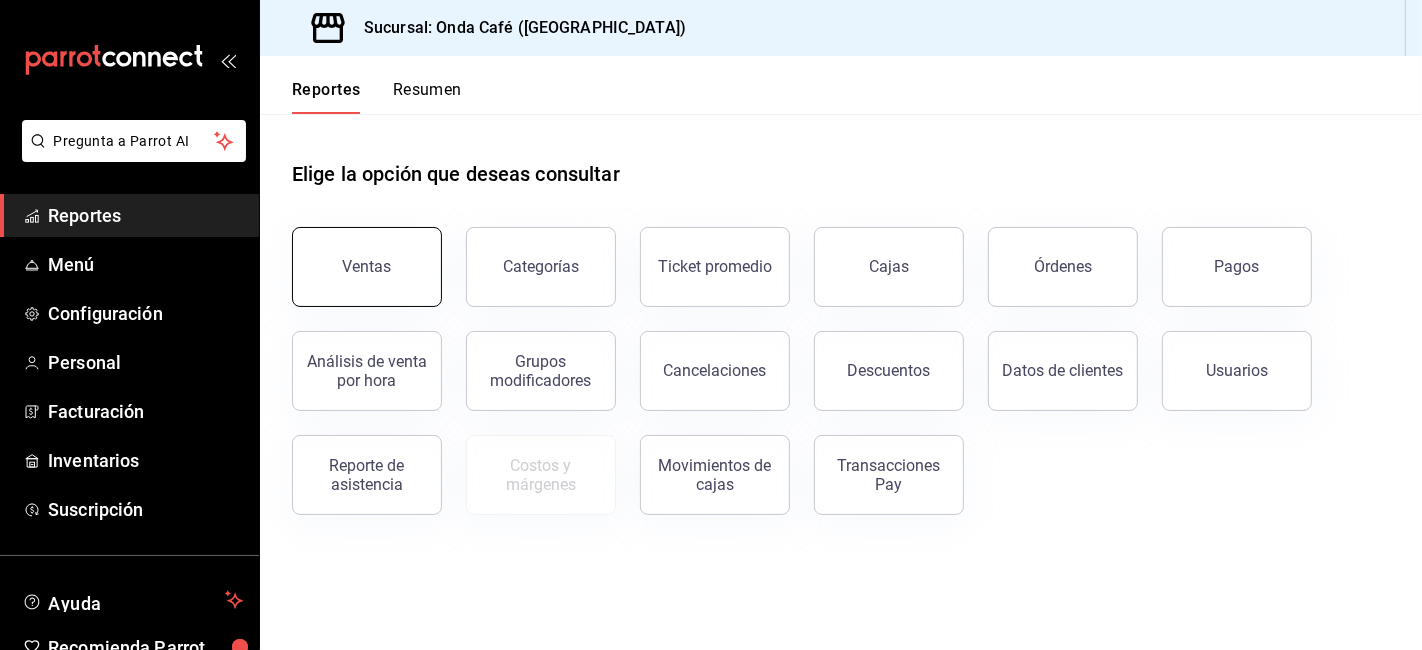 click on "Ventas" at bounding box center (367, 267) 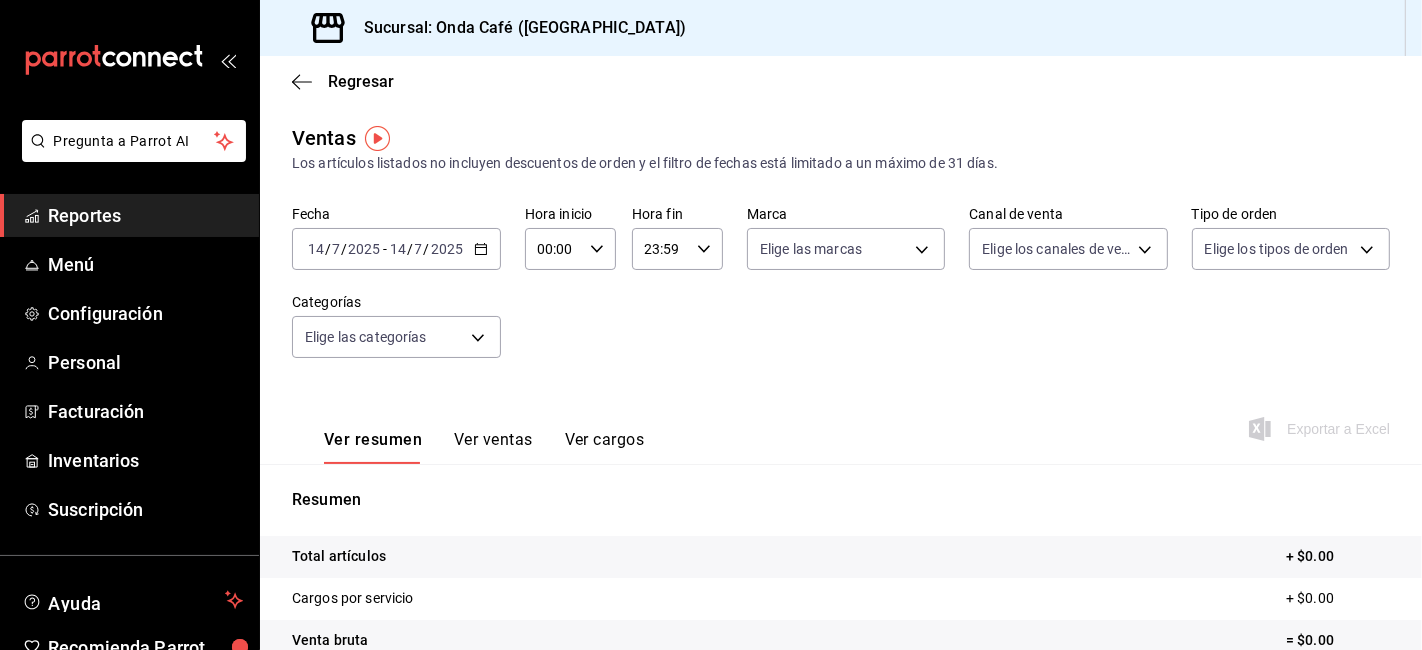 click on "[DATE] [DATE] - [DATE] [DATE]" at bounding box center (396, 249) 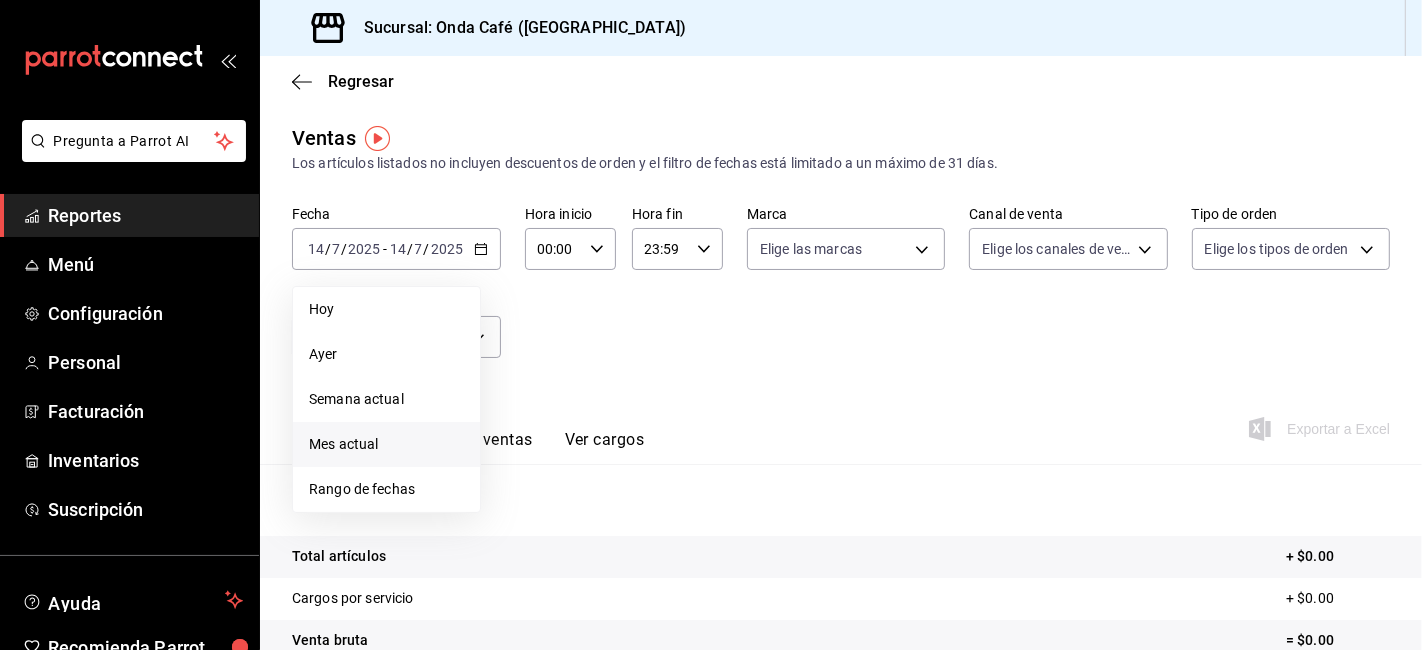 click on "Mes actual" at bounding box center (386, 444) 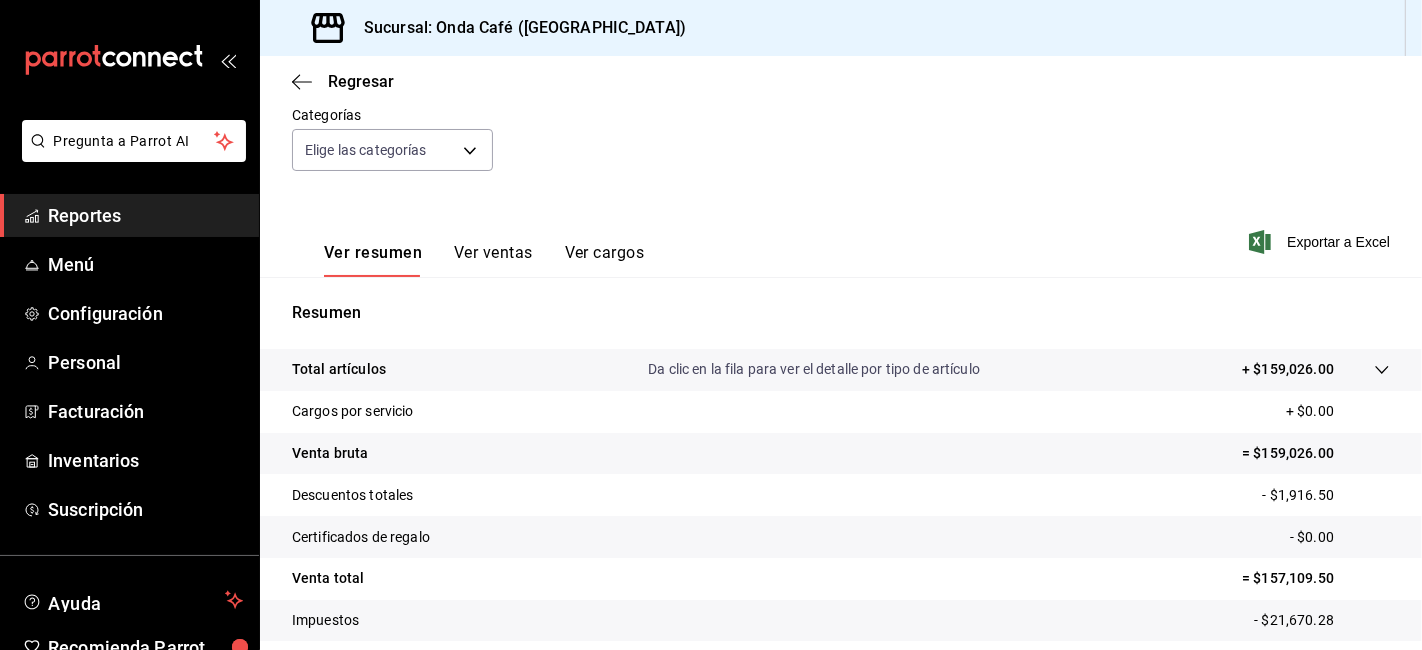 scroll, scrollTop: 222, scrollLeft: 0, axis: vertical 